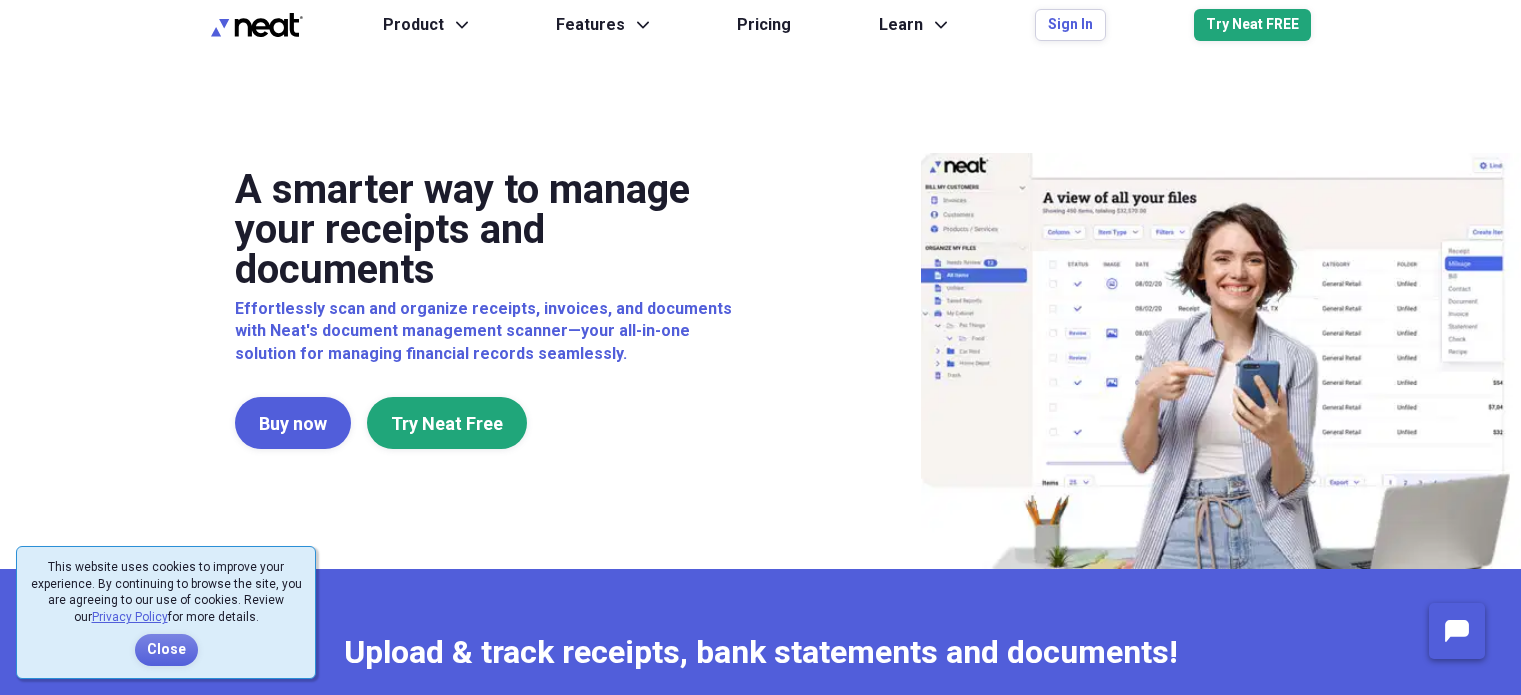 scroll, scrollTop: 0, scrollLeft: 0, axis: both 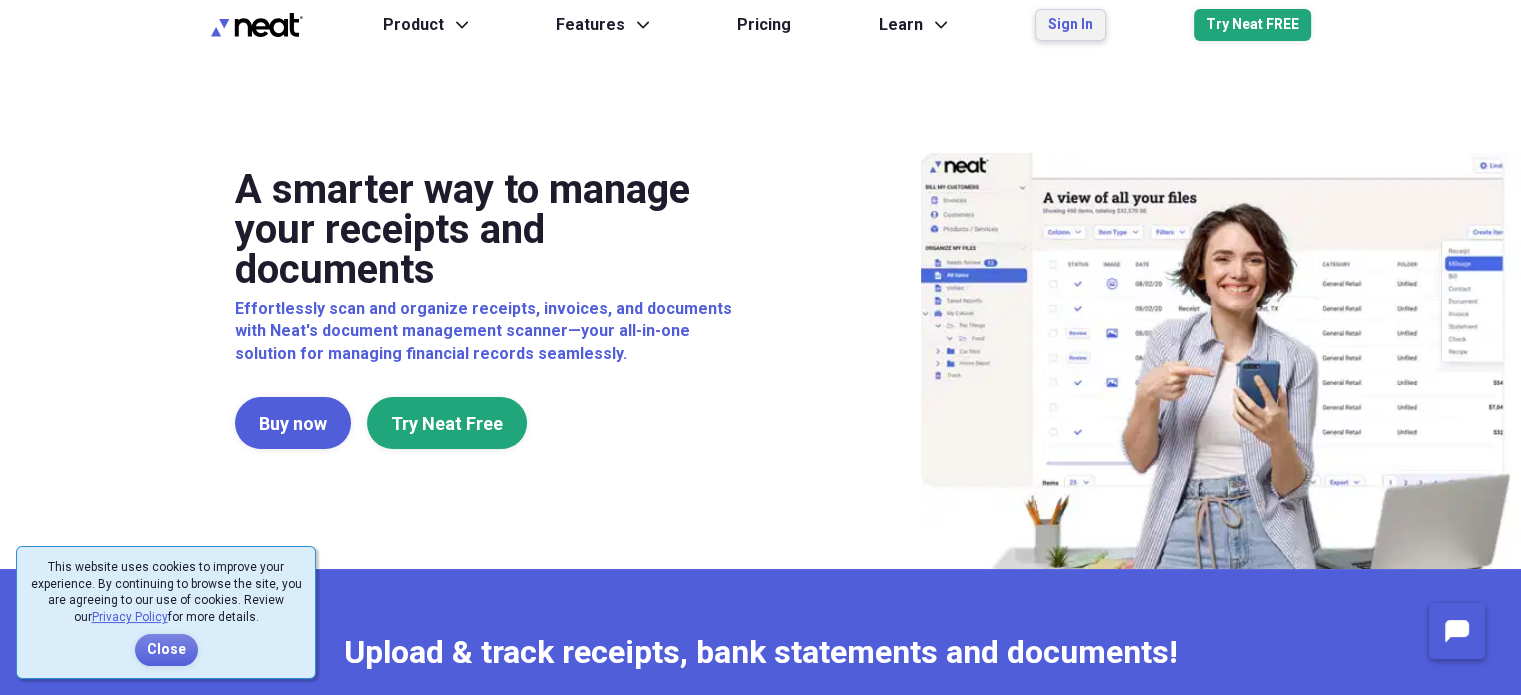 click on "Sign In" at bounding box center [1070, 25] 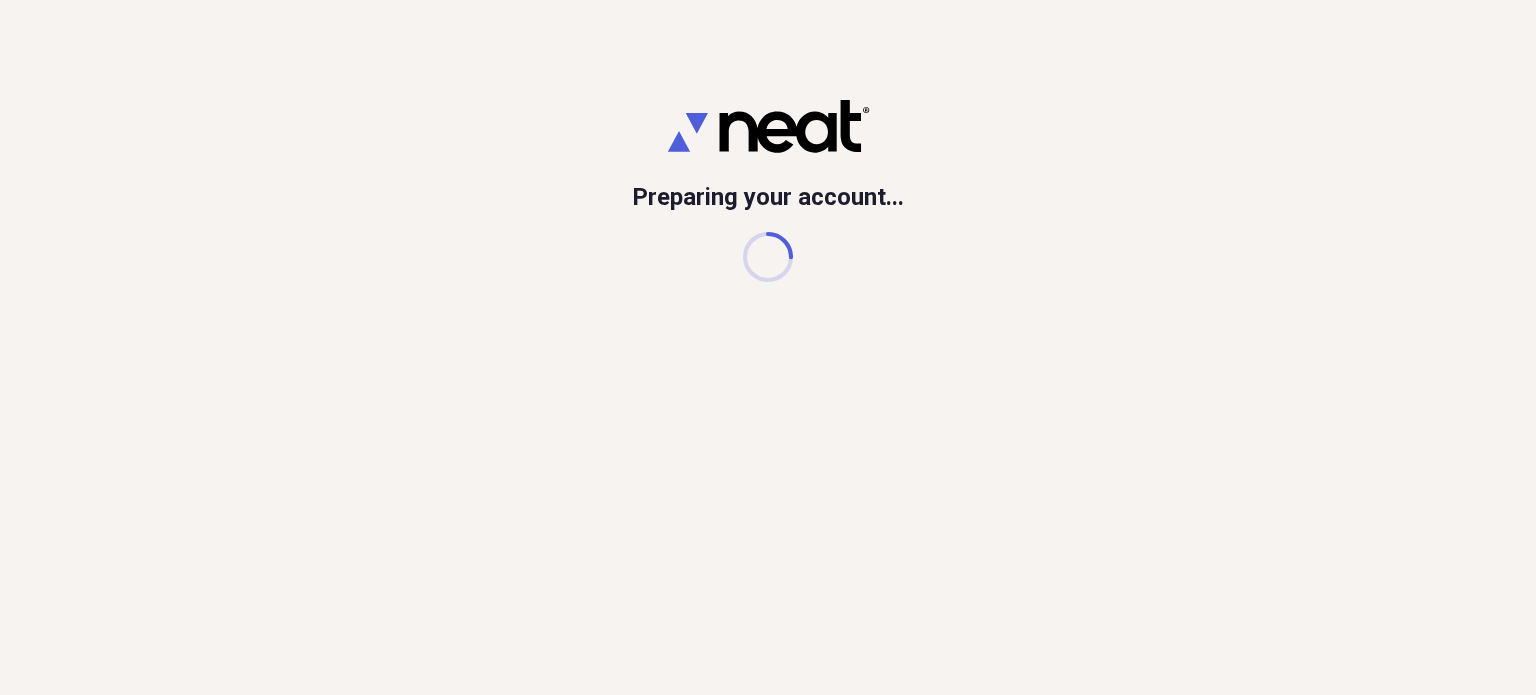 scroll, scrollTop: 0, scrollLeft: 0, axis: both 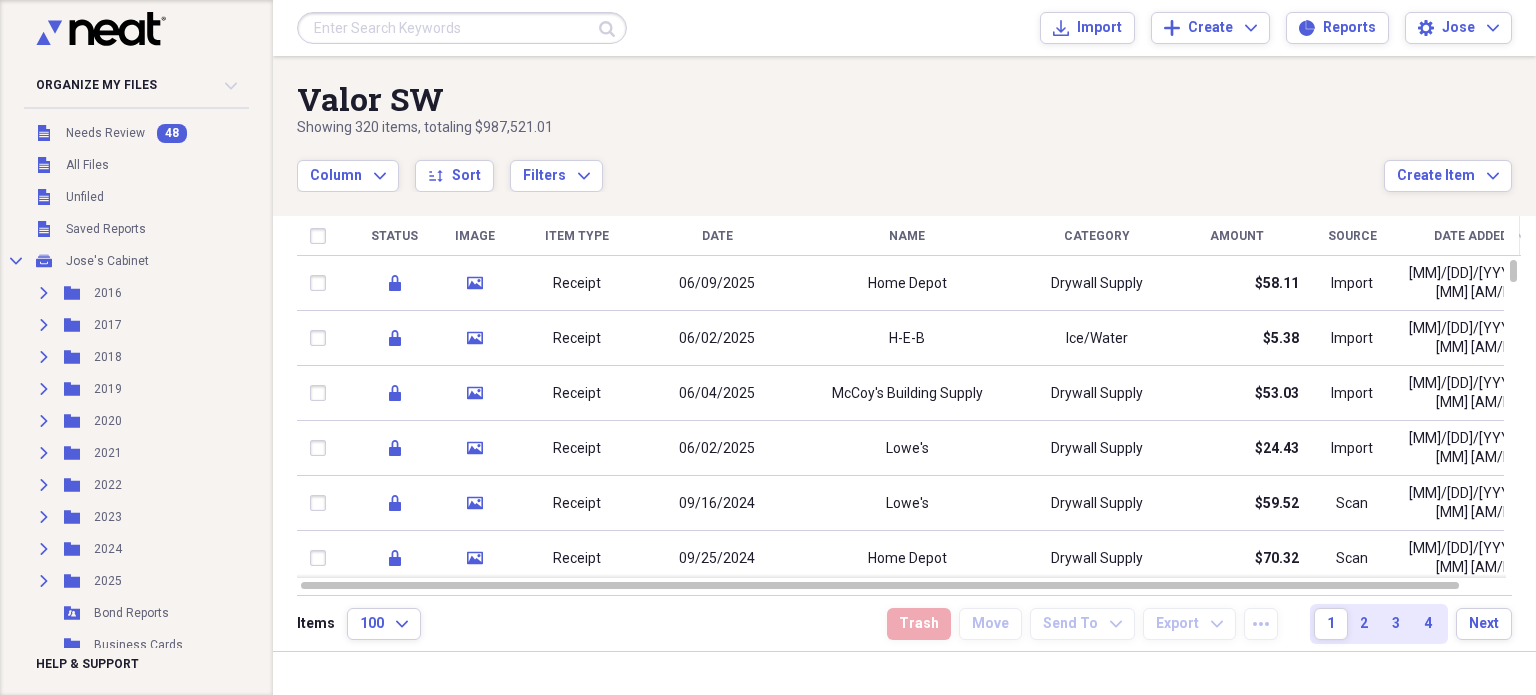 click at bounding box center (768, 695) 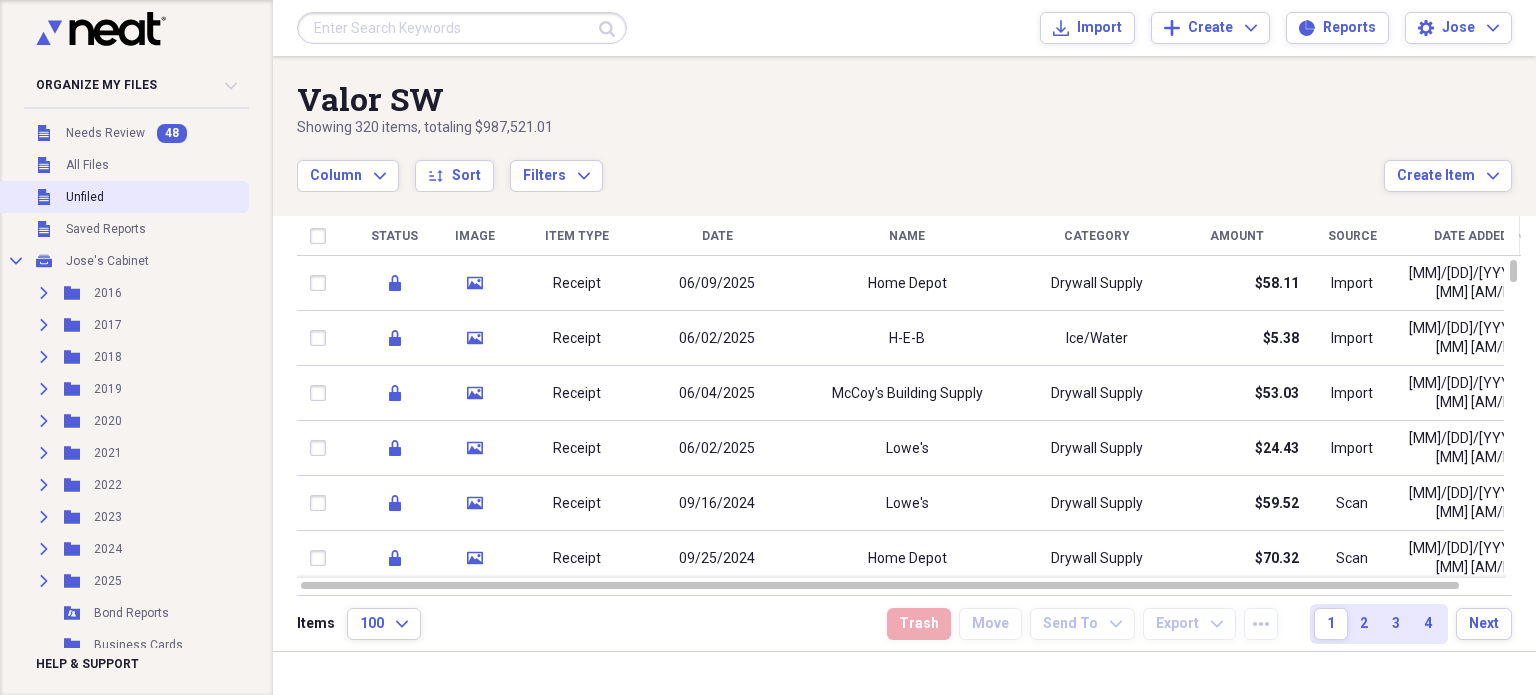 click on "Unfiled Unfiled" at bounding box center [122, 197] 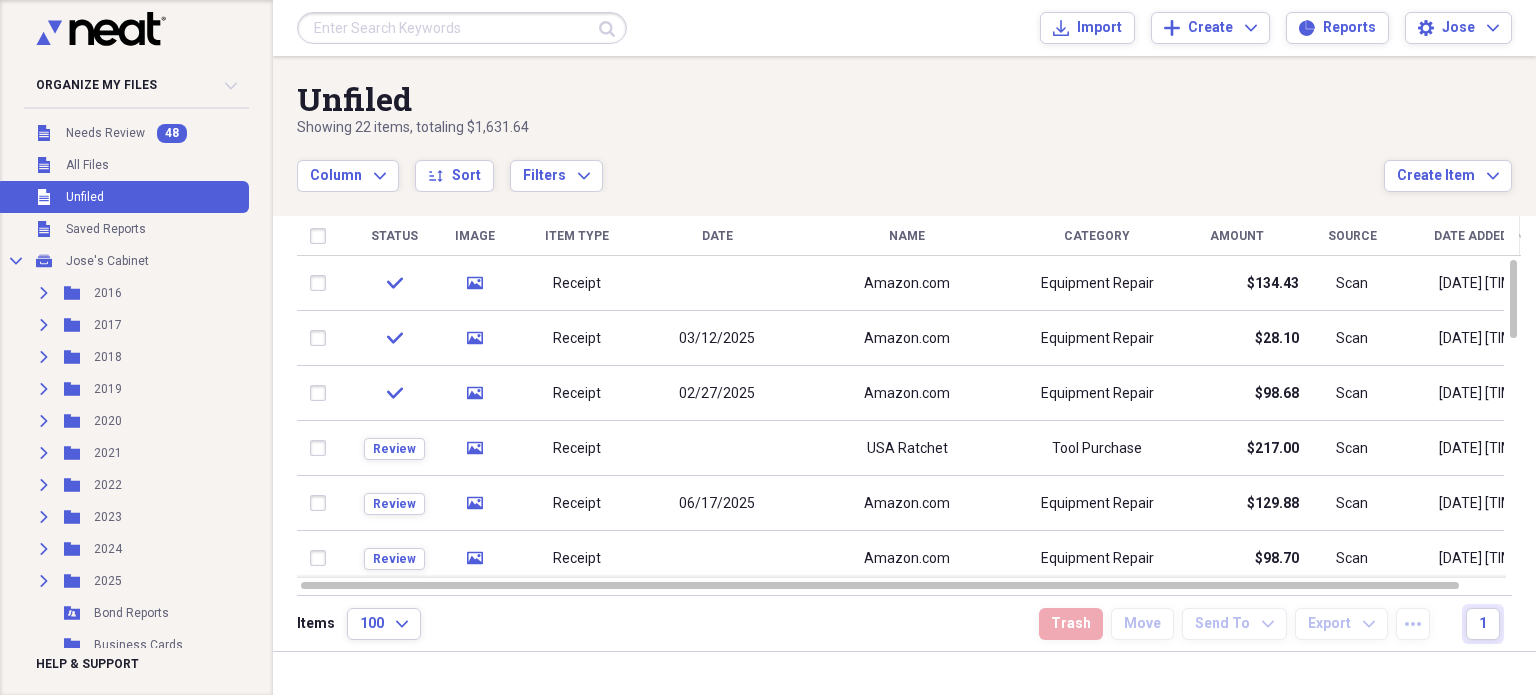 click at bounding box center [768, 695] 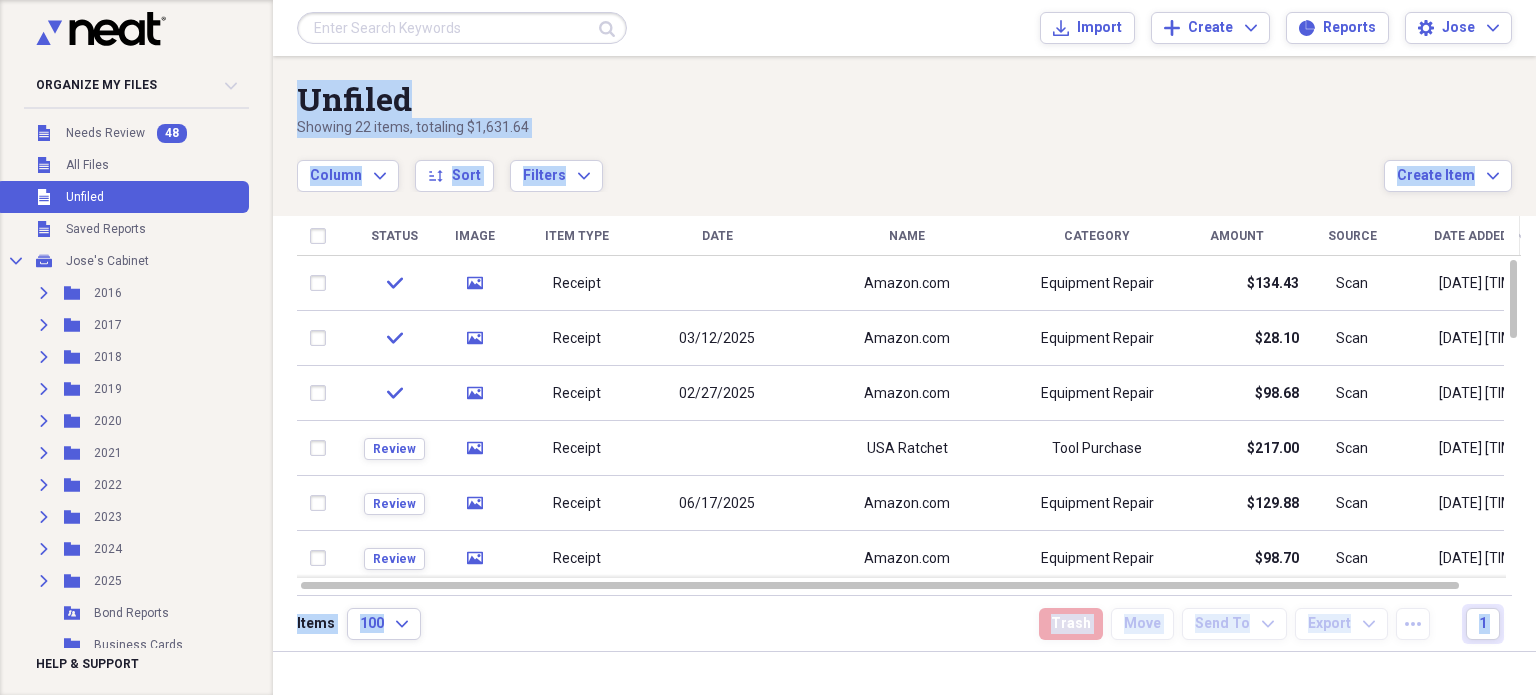 drag, startPoint x: 1532, startPoint y: 191, endPoint x: 1535, endPoint y: 45, distance: 146.03082 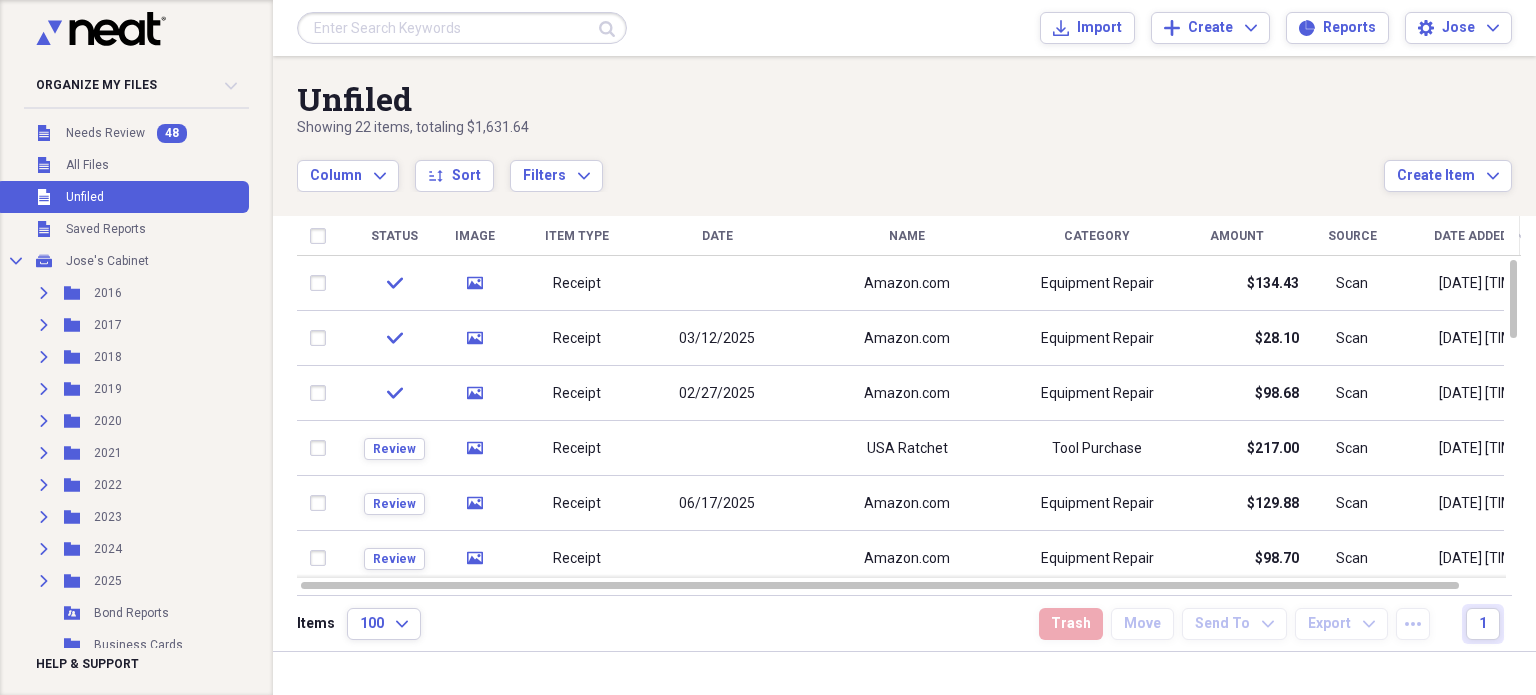 drag, startPoint x: 1527, startPoint y: 181, endPoint x: 1535, endPoint y: 246, distance: 65.490456 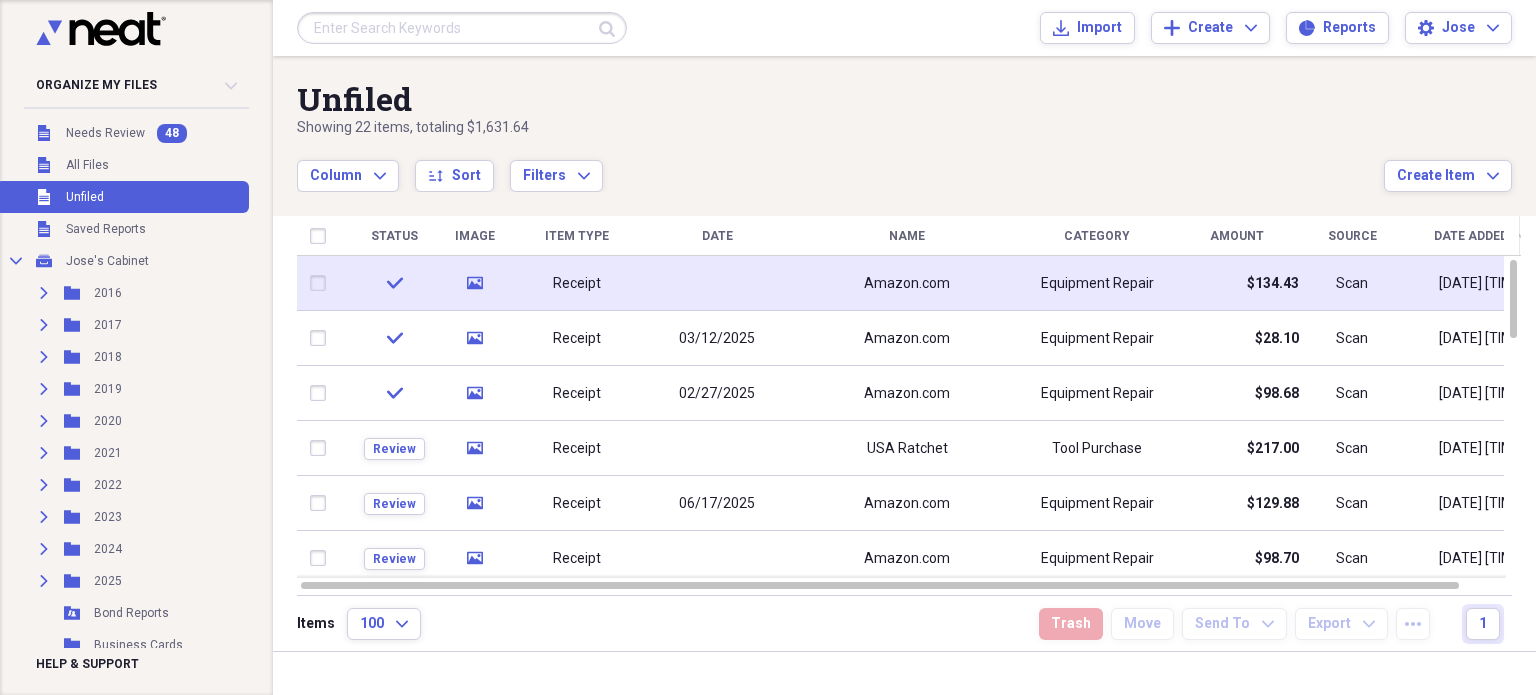 click on "Amazon.com" at bounding box center (907, 284) 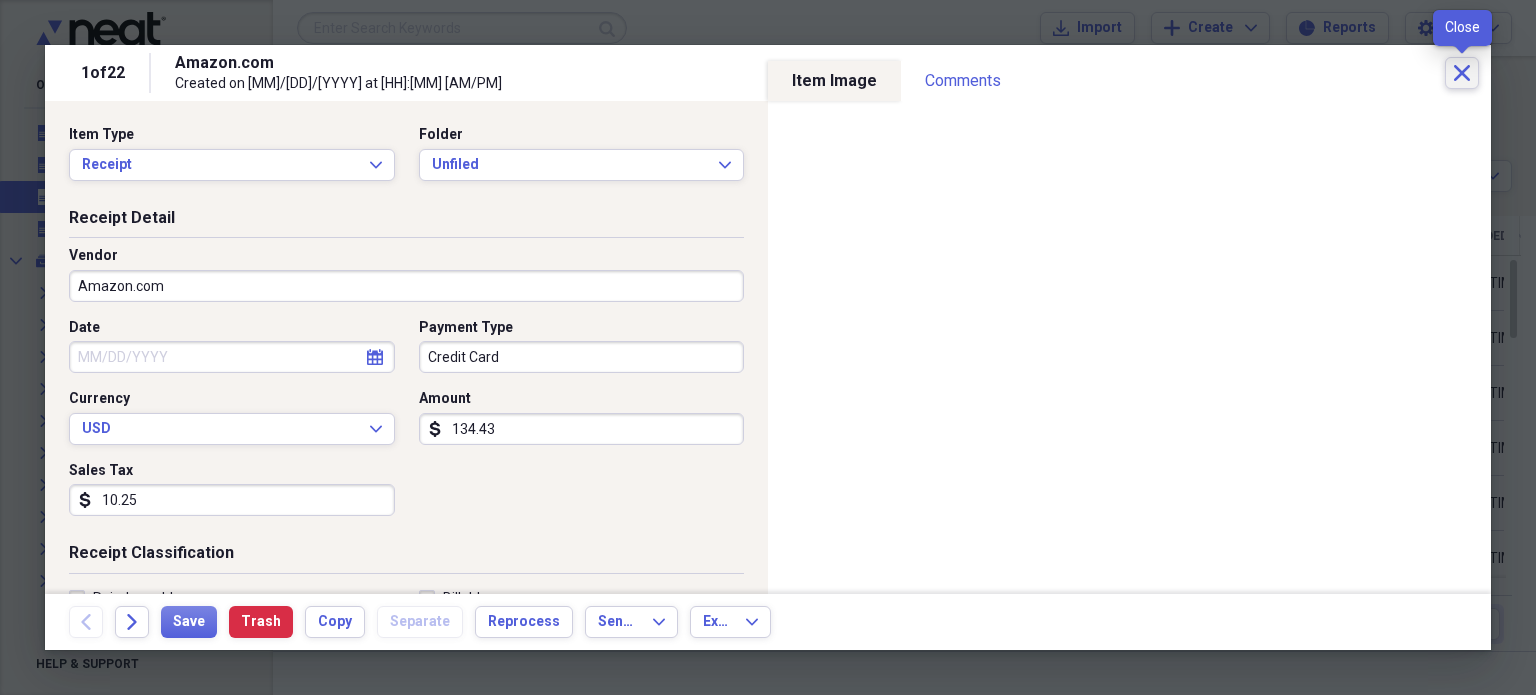click on "Close" 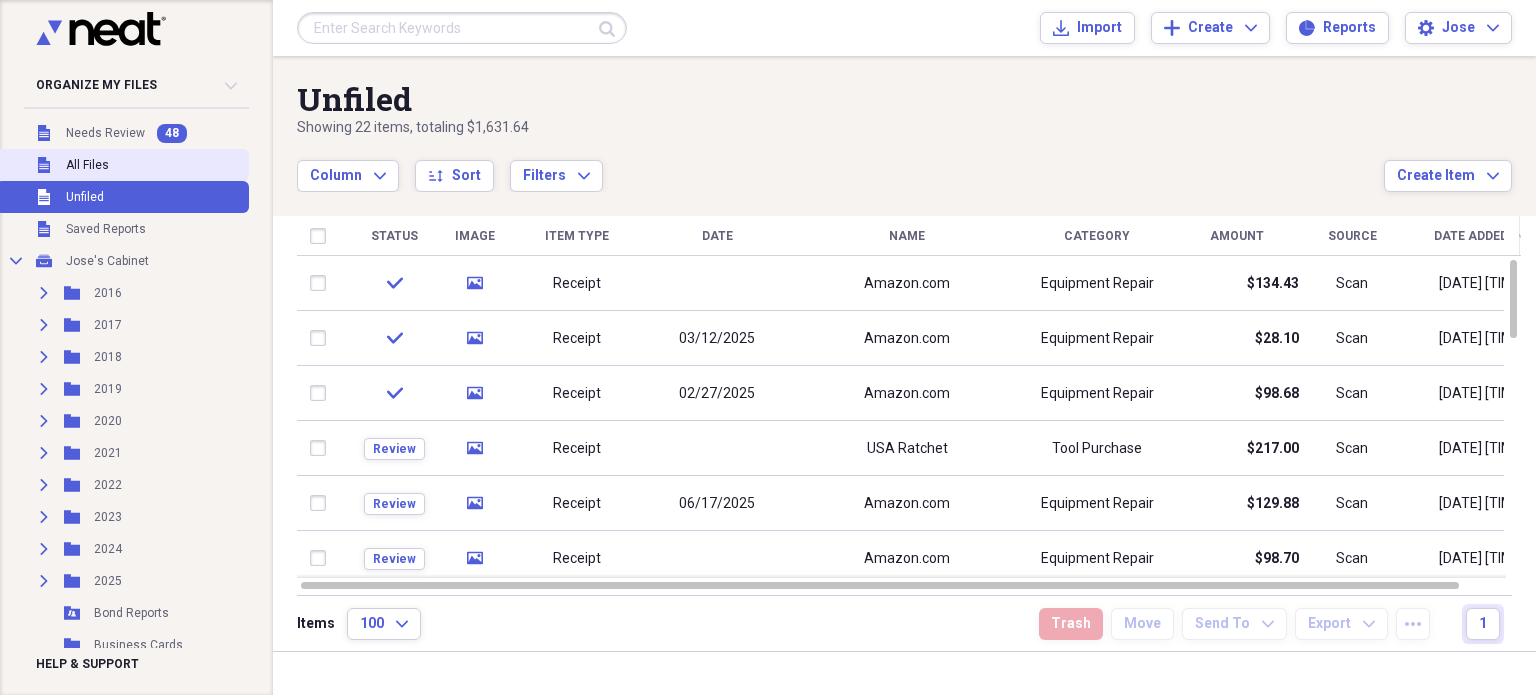 click on "Unfiled All Files" at bounding box center (122, 165) 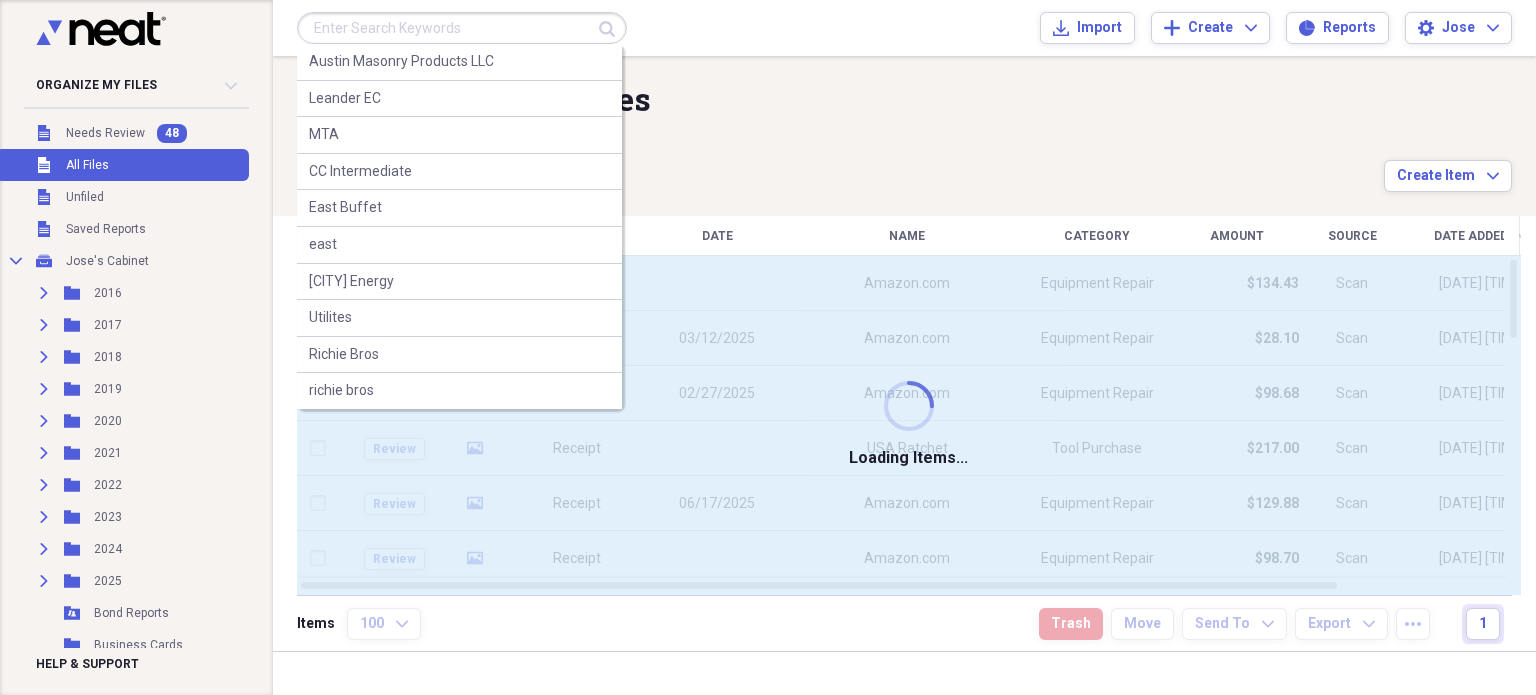 click at bounding box center (462, 28) 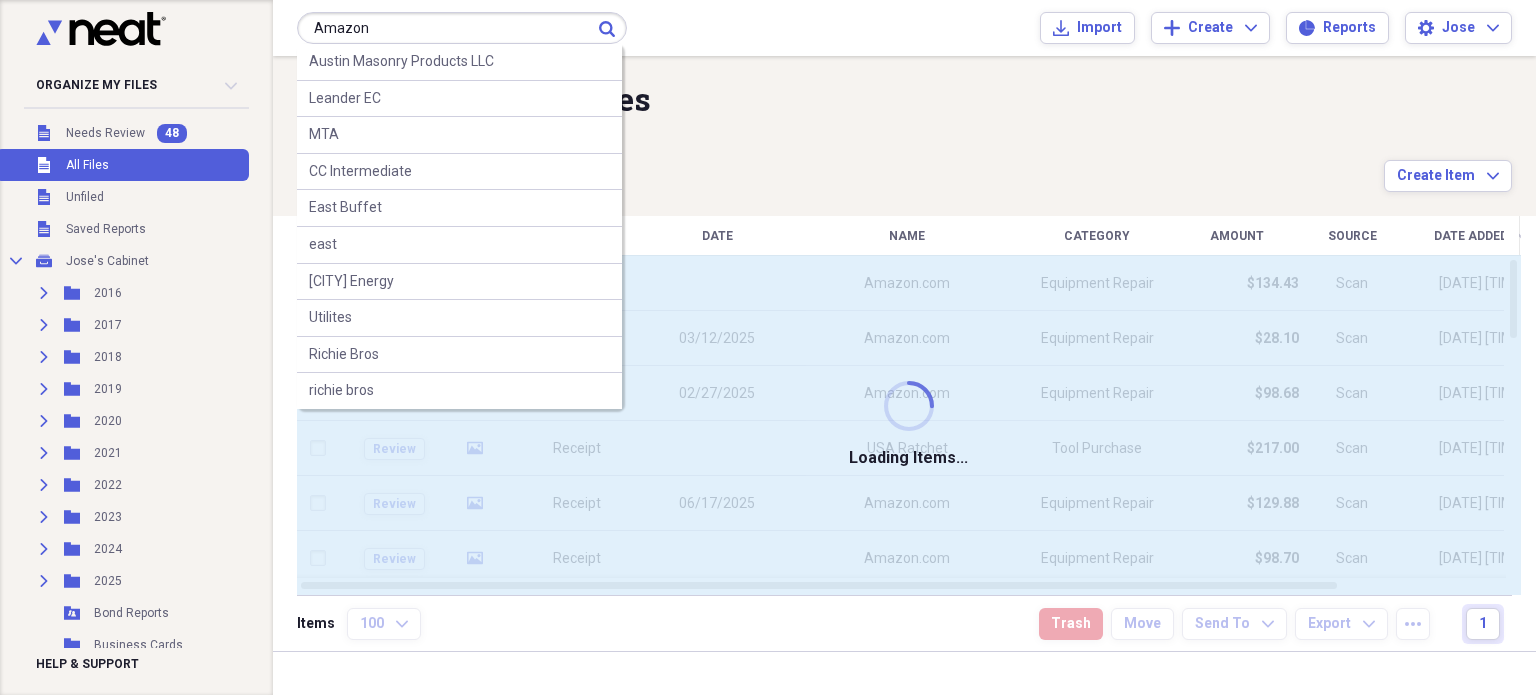 drag, startPoint x: 460, startPoint y: 34, endPoint x: 439, endPoint y: 19, distance: 25.806976 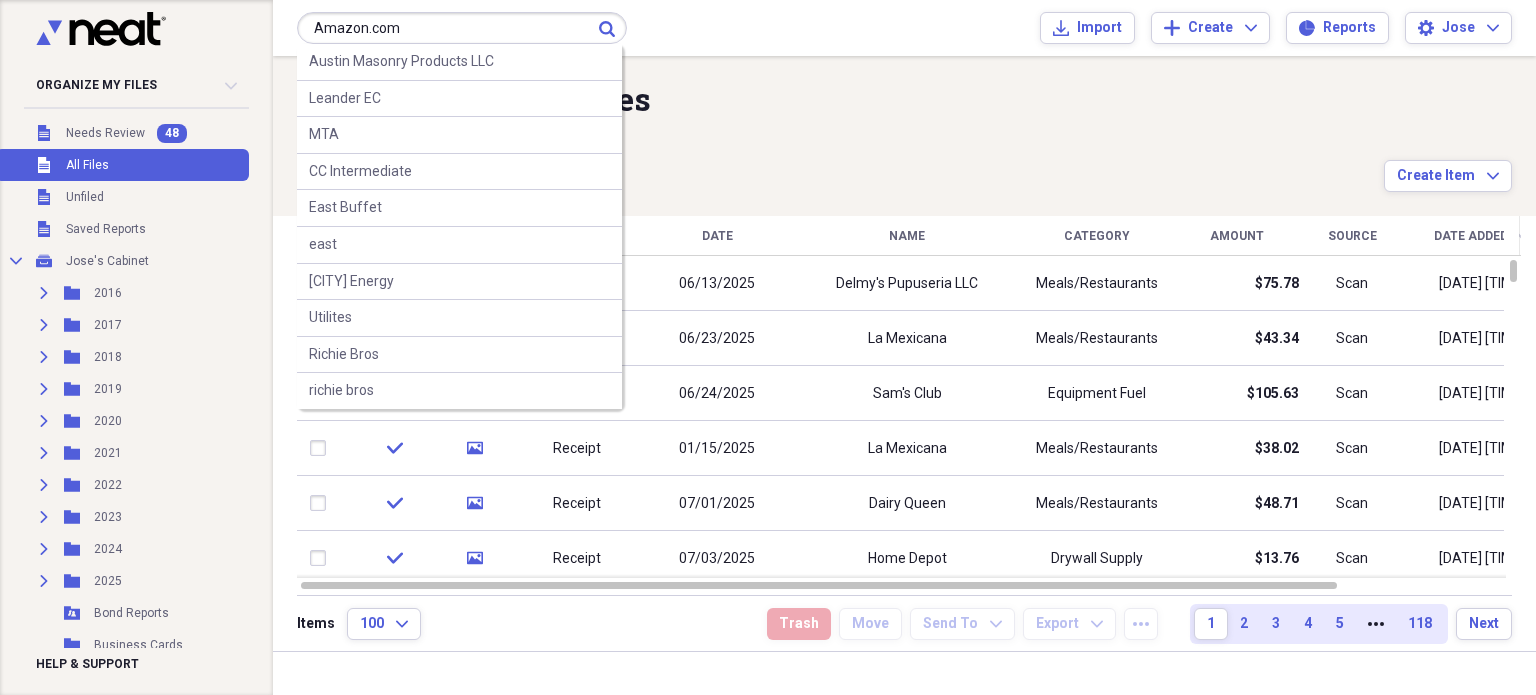 type on "Amazon.com" 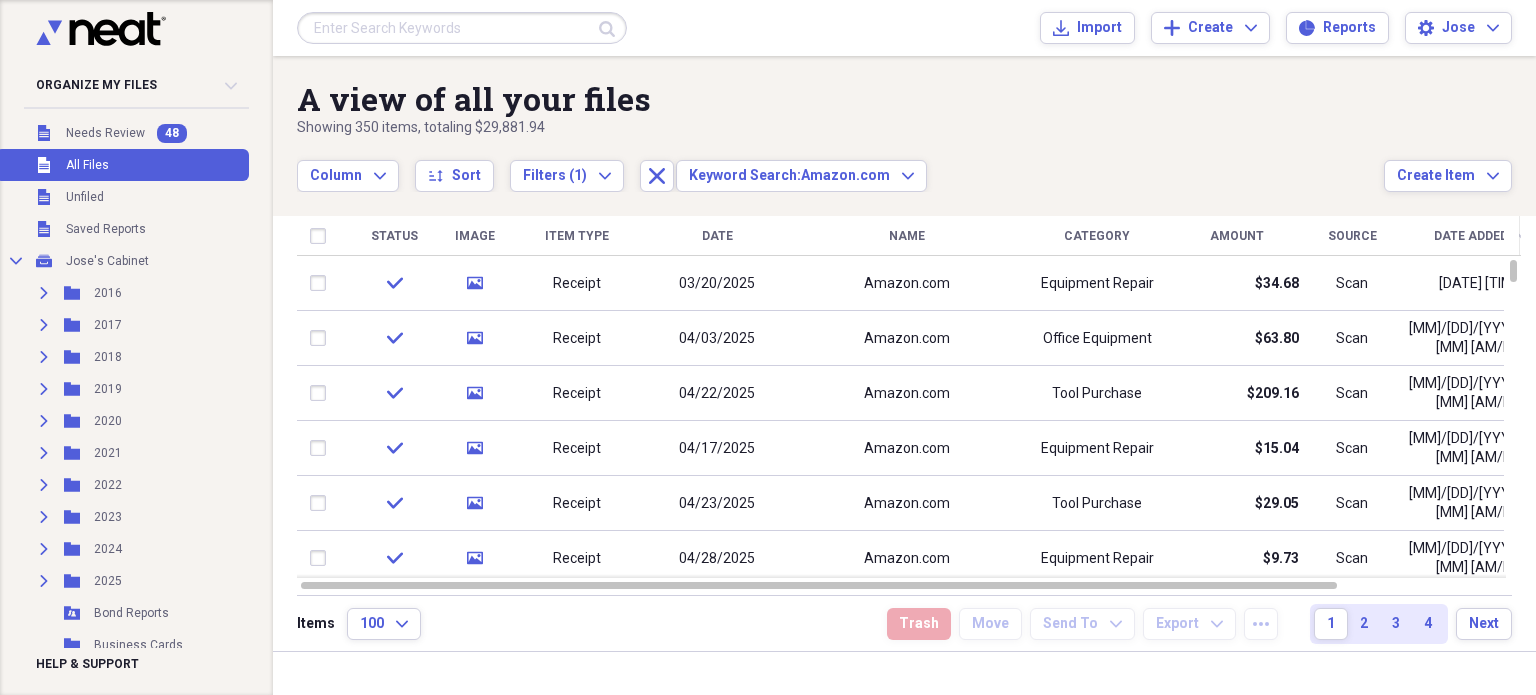 click on "Date Added" at bounding box center (1471, 236) 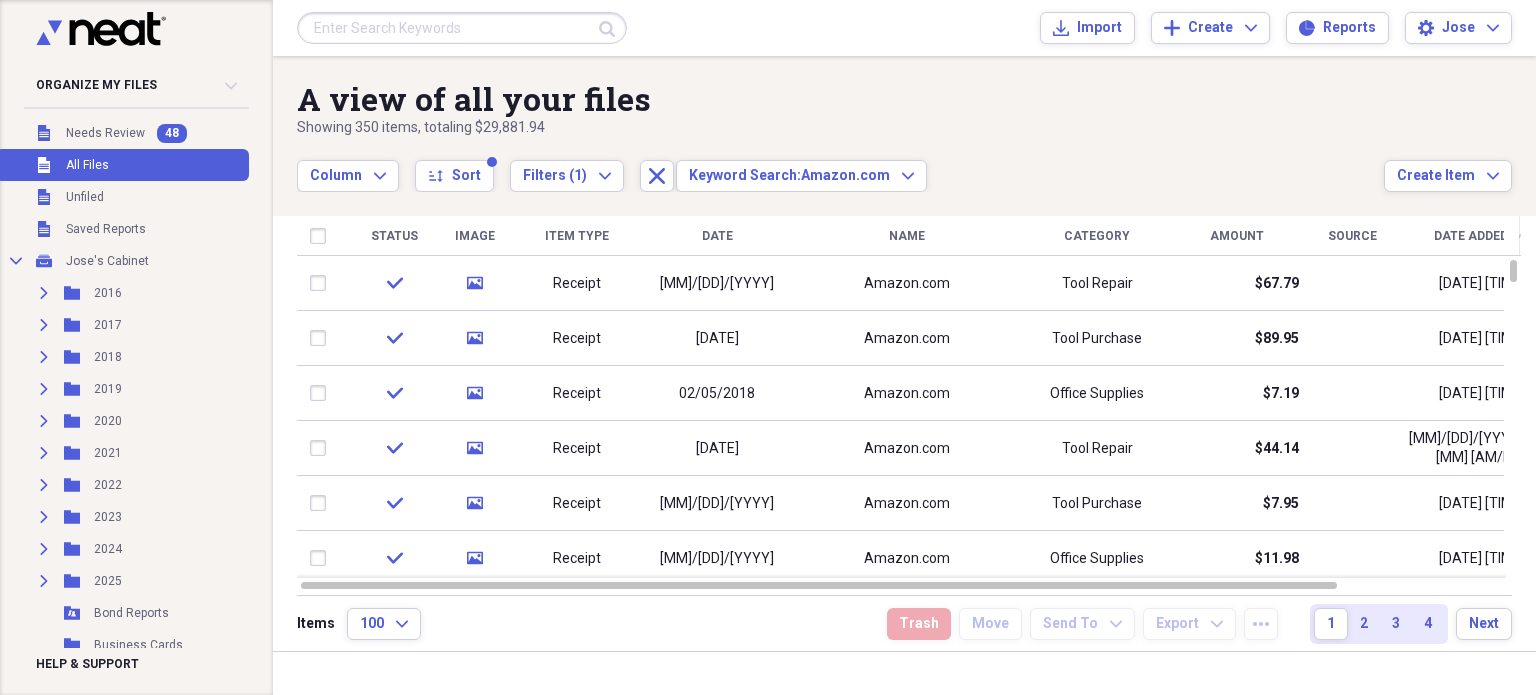 click on "Date Added" at bounding box center (1471, 236) 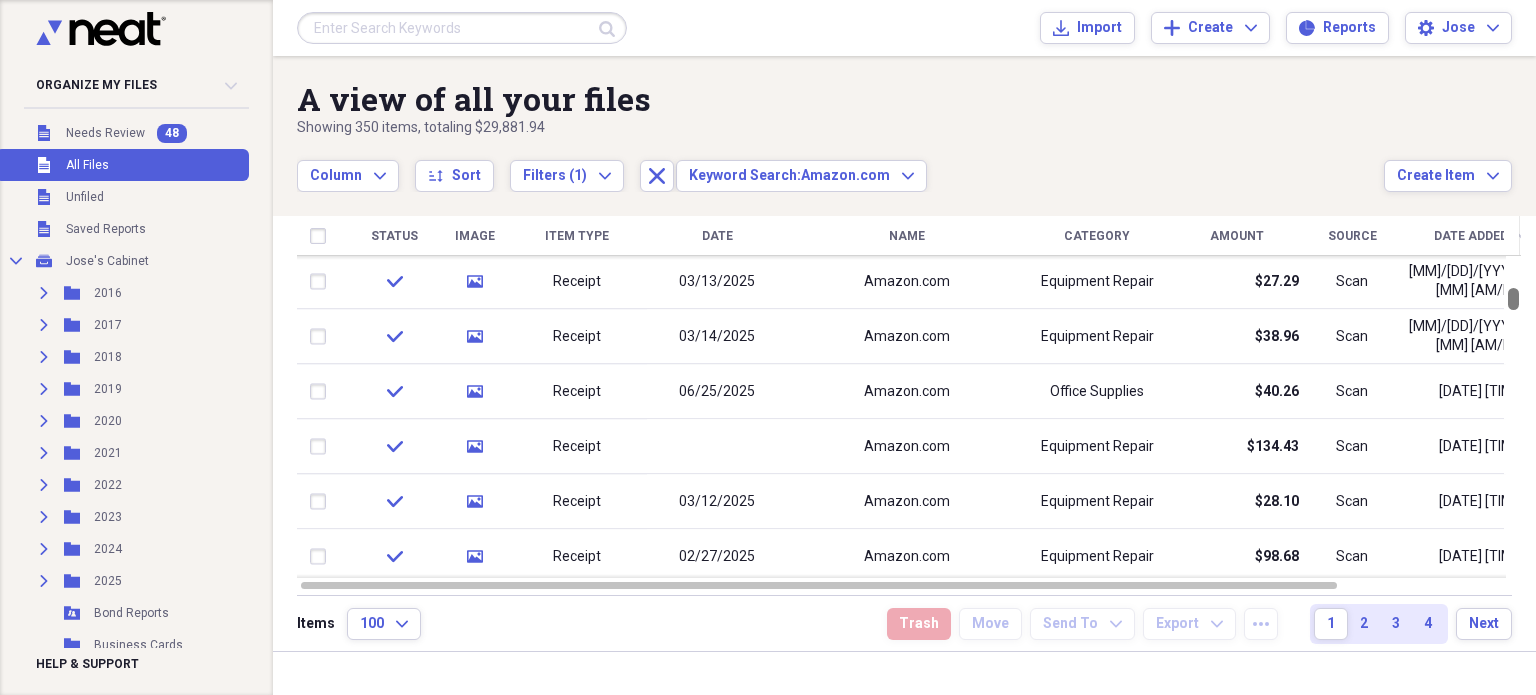 click at bounding box center [1513, 417] 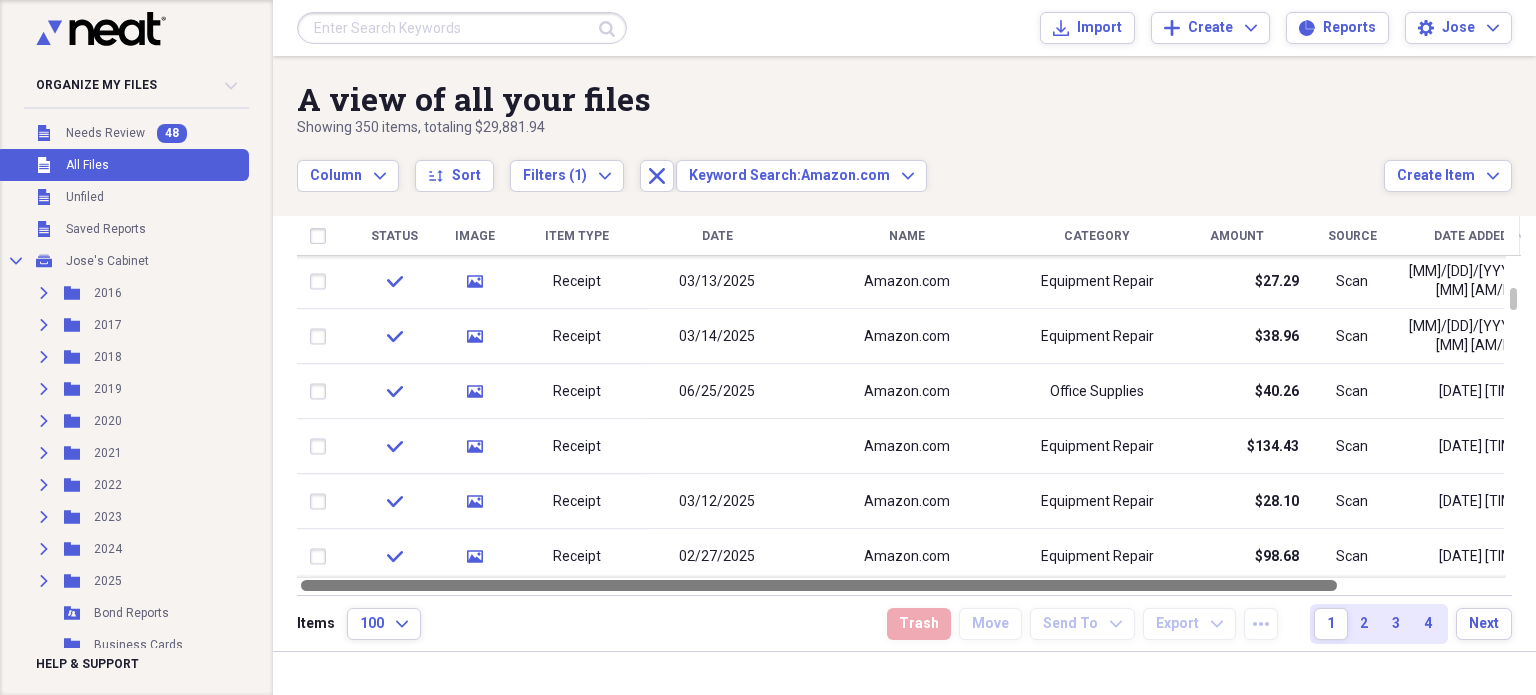 click on "A view of all your files Showing 350 items , totaling $29,881.94 Column Expand sort Sort Filters (1) Expand Close Keyword Search:  Amazon.com Expand Create Item Expand Status Image Item Type Date Name Category Amount Source Date Added chevron-down Folder check media Receipt 04/28/2025 Amazon.com Equipment Repair $9.73 Scan 07/02/2025 12:01 pm 2025 check media Receipt 04/11/2025 Amazon.com Office Supplies $7.28 Scan 07/02/2025 12:01 pm 2025 check media Receipt 03/27/2025 Amazon.com Equipment Repair $28.10 Scan 07/02/2025 12:01 pm 2025 check media Receipt 04/02/2025 Amazon.com Office Supplies $193.77 Scan 07/02/2025 12:01 pm 2025 check media Receipt 03/13/2025 Amazon.com Equipment Repair $27.29 Scan 07/02/2025 12:01 pm 2025 check media Receipt 03/14/2025 Amazon.com Equipment Repair $38.96 Scan 07/02/2025 12:01 pm 2025 check media Receipt 06/25/2025 Amazon.com Office Supplies $40.26 Scan 07/02/2025 12:00 pm 2025 check media Receipt Amazon.com Equipment Repair $134.43 Scan 06/23/2025 2:53 pm Unfiled check media 1" at bounding box center [904, 353] 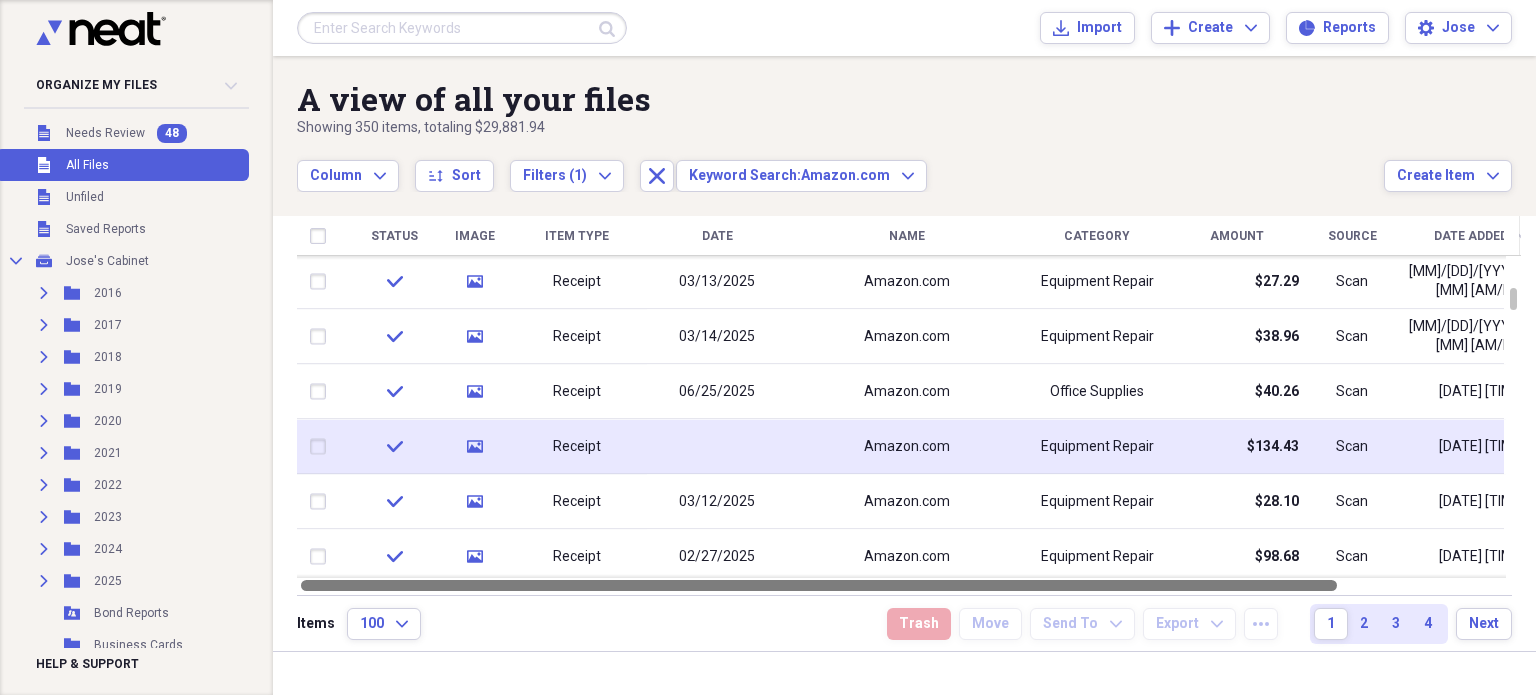 click at bounding box center [717, 446] 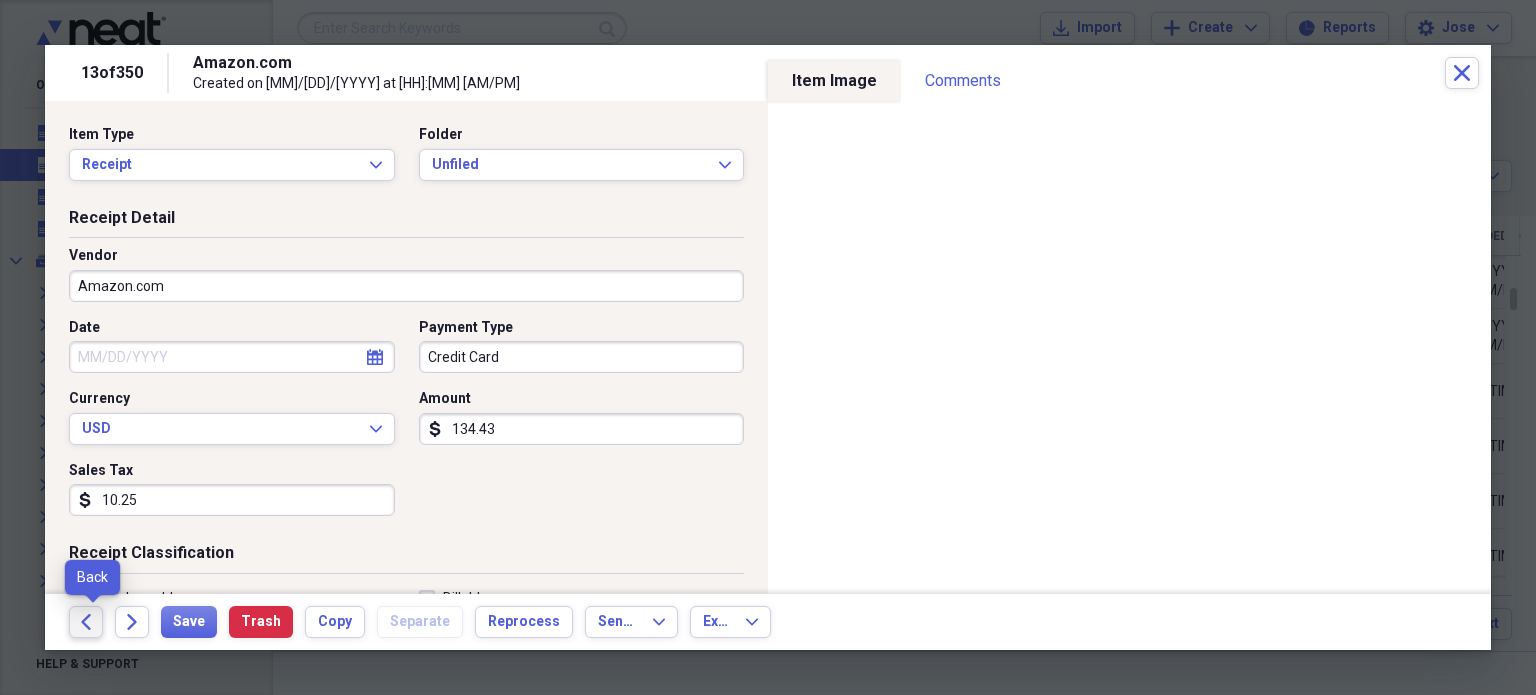 click on "Back" 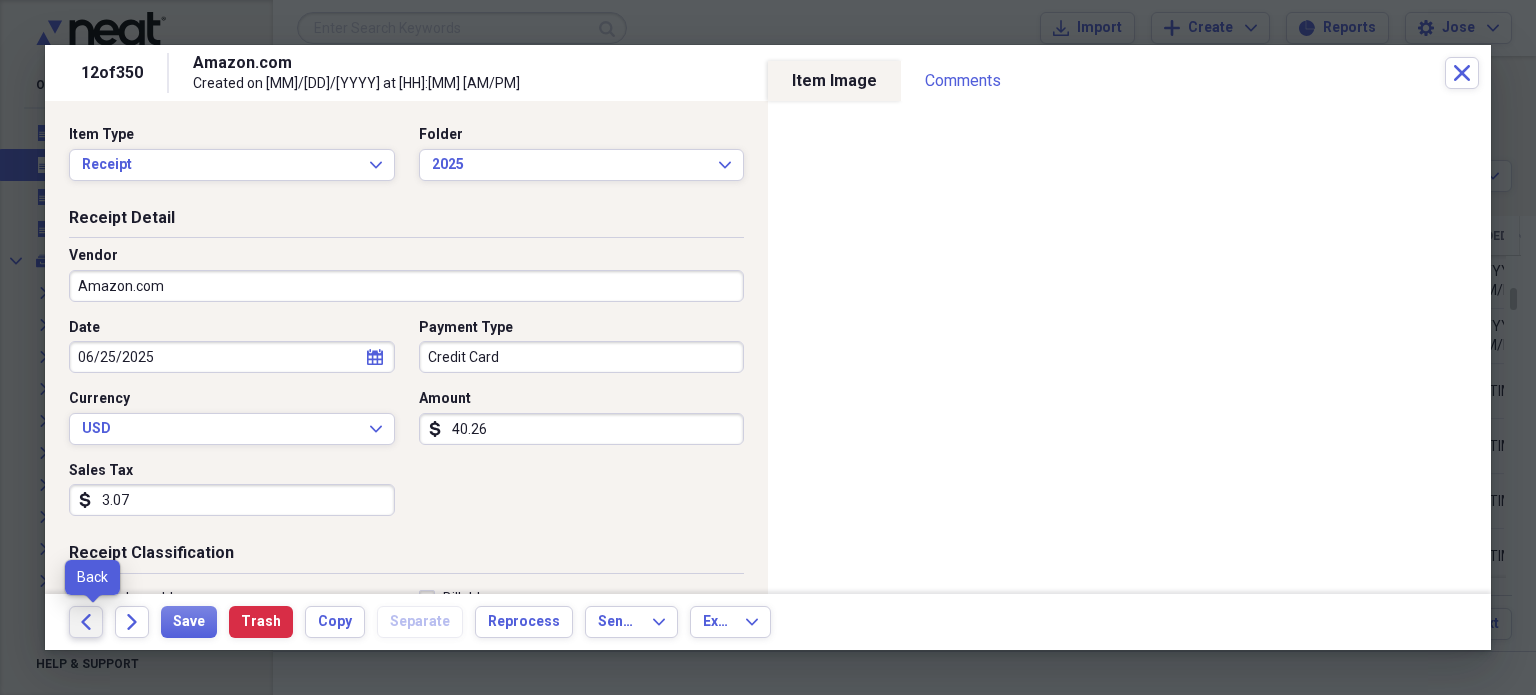 click on "Back" at bounding box center (86, 622) 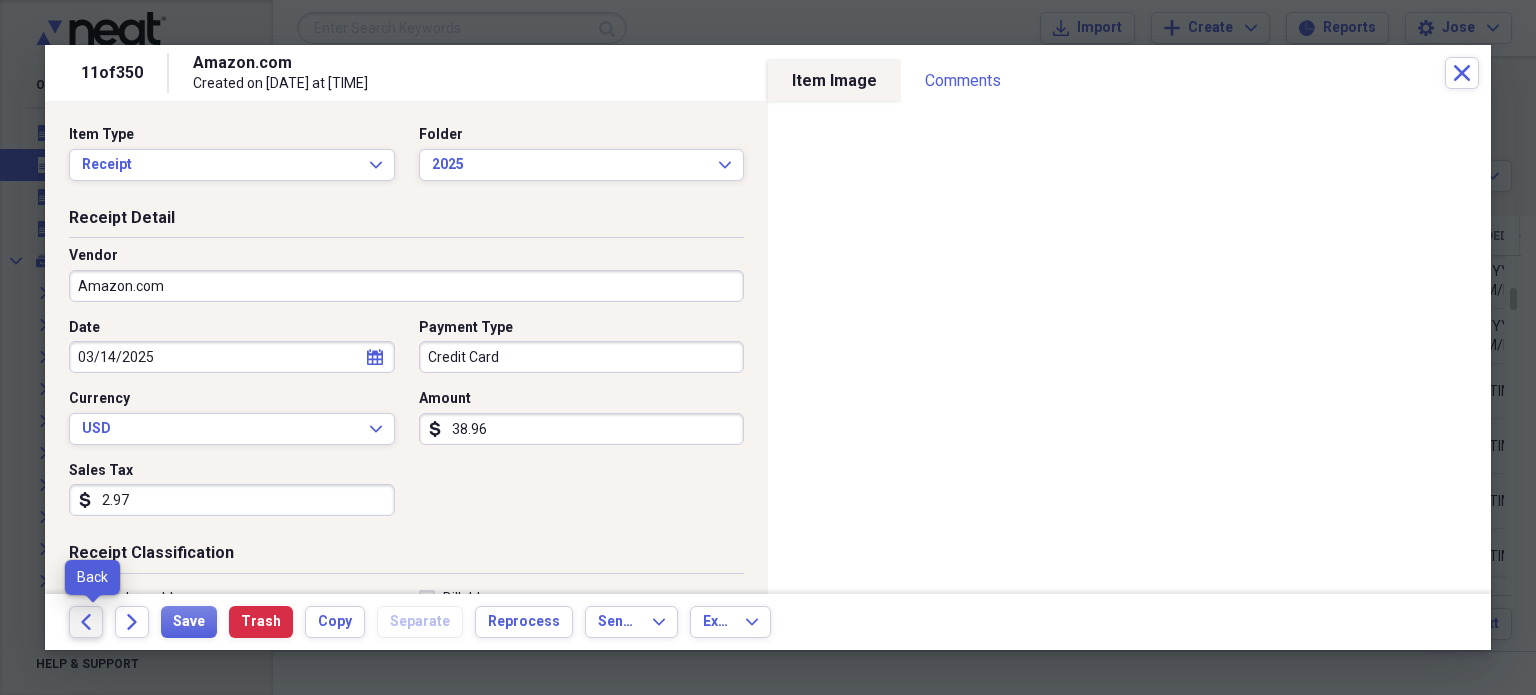 click on "Back" at bounding box center [86, 622] 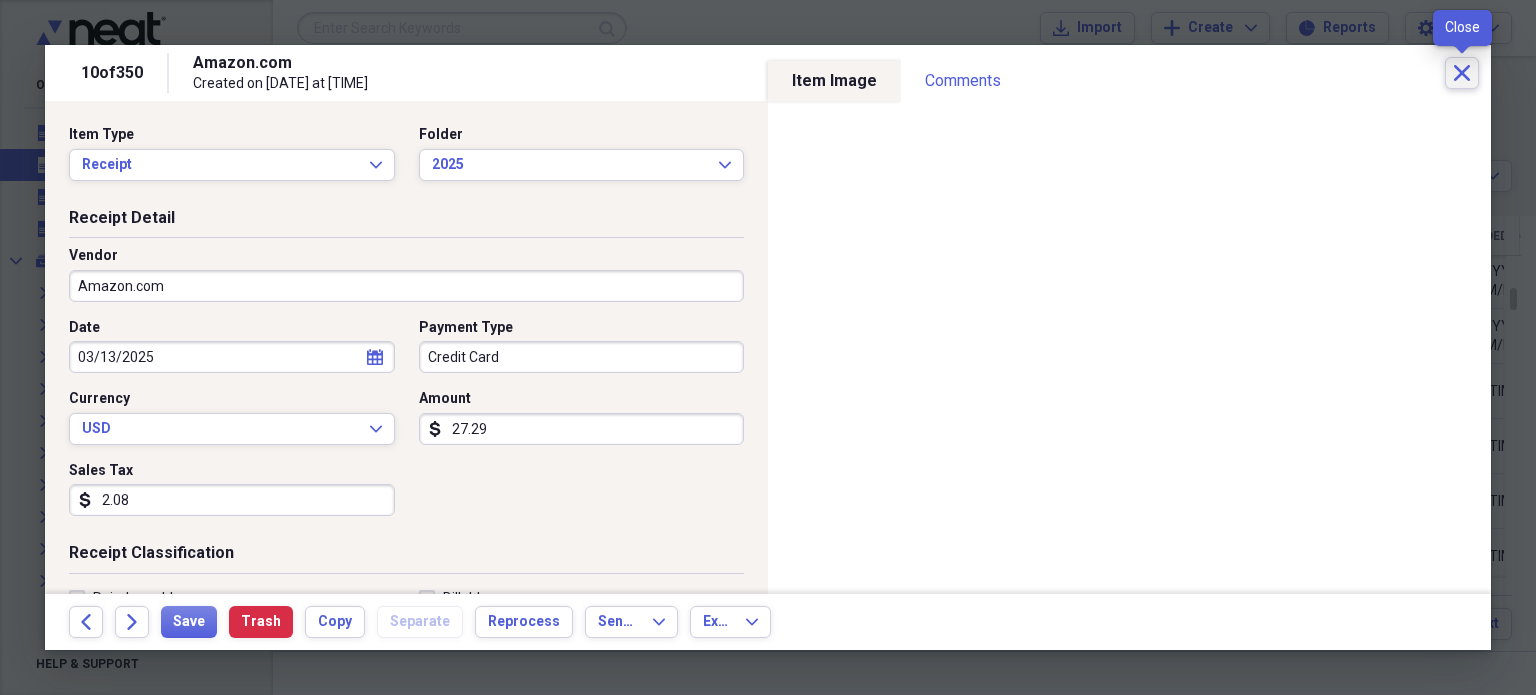 click 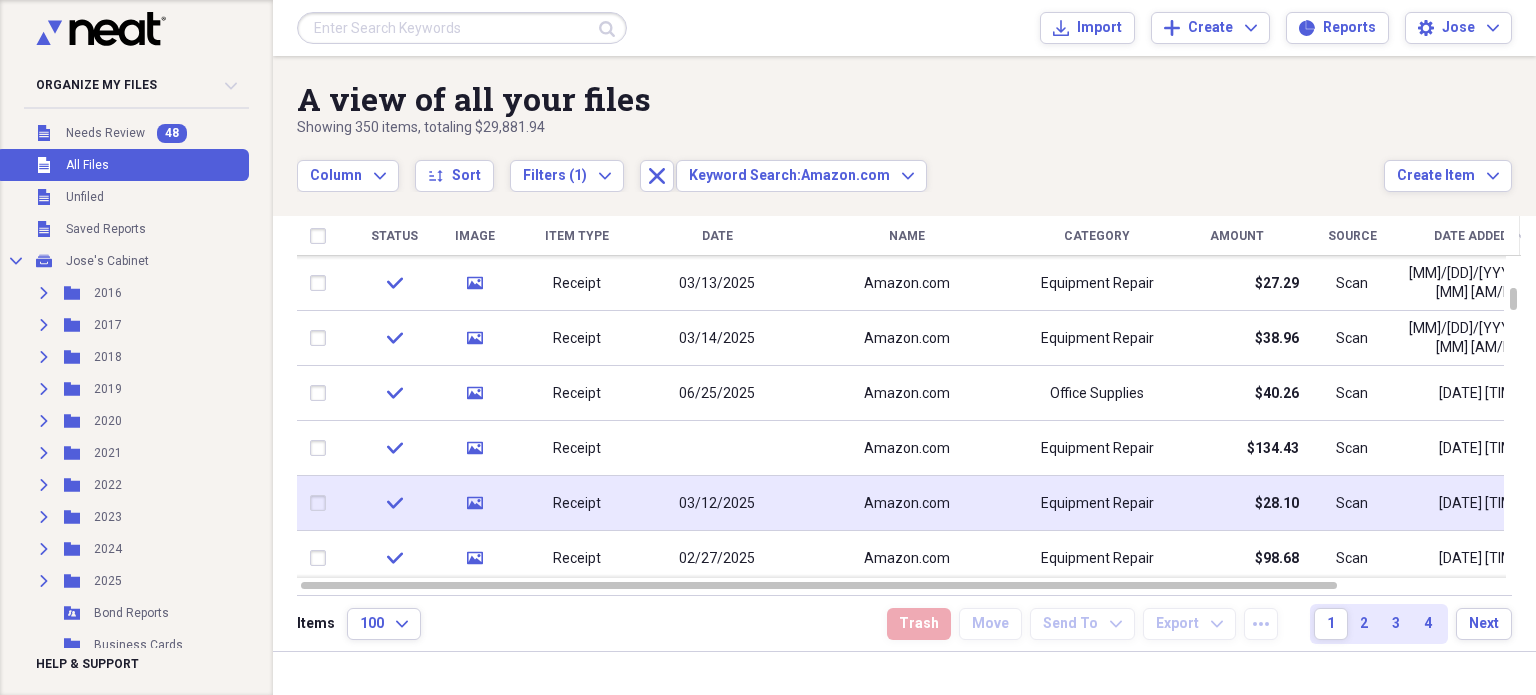 click on "03/12/2025" at bounding box center (717, 503) 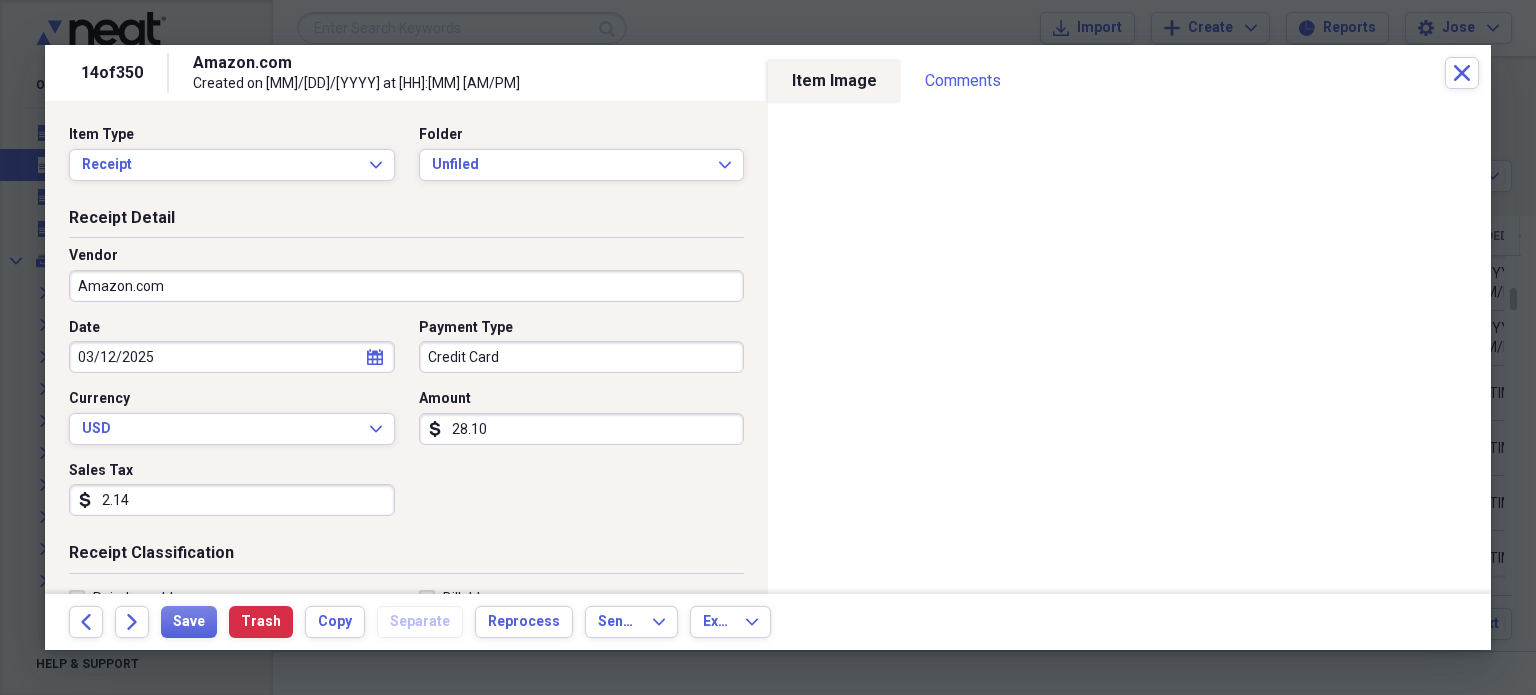 scroll, scrollTop: 431, scrollLeft: 0, axis: vertical 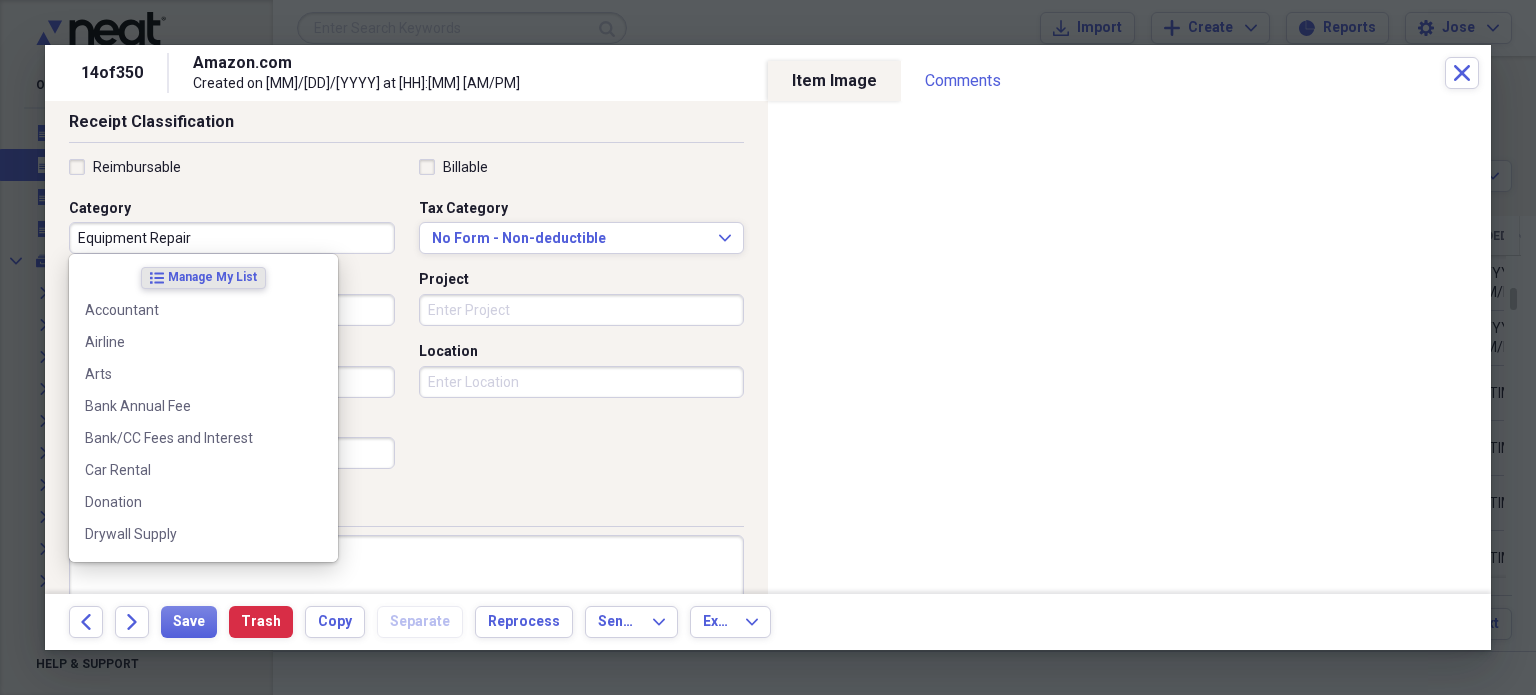 click on "Equipment Repair" at bounding box center [232, 238] 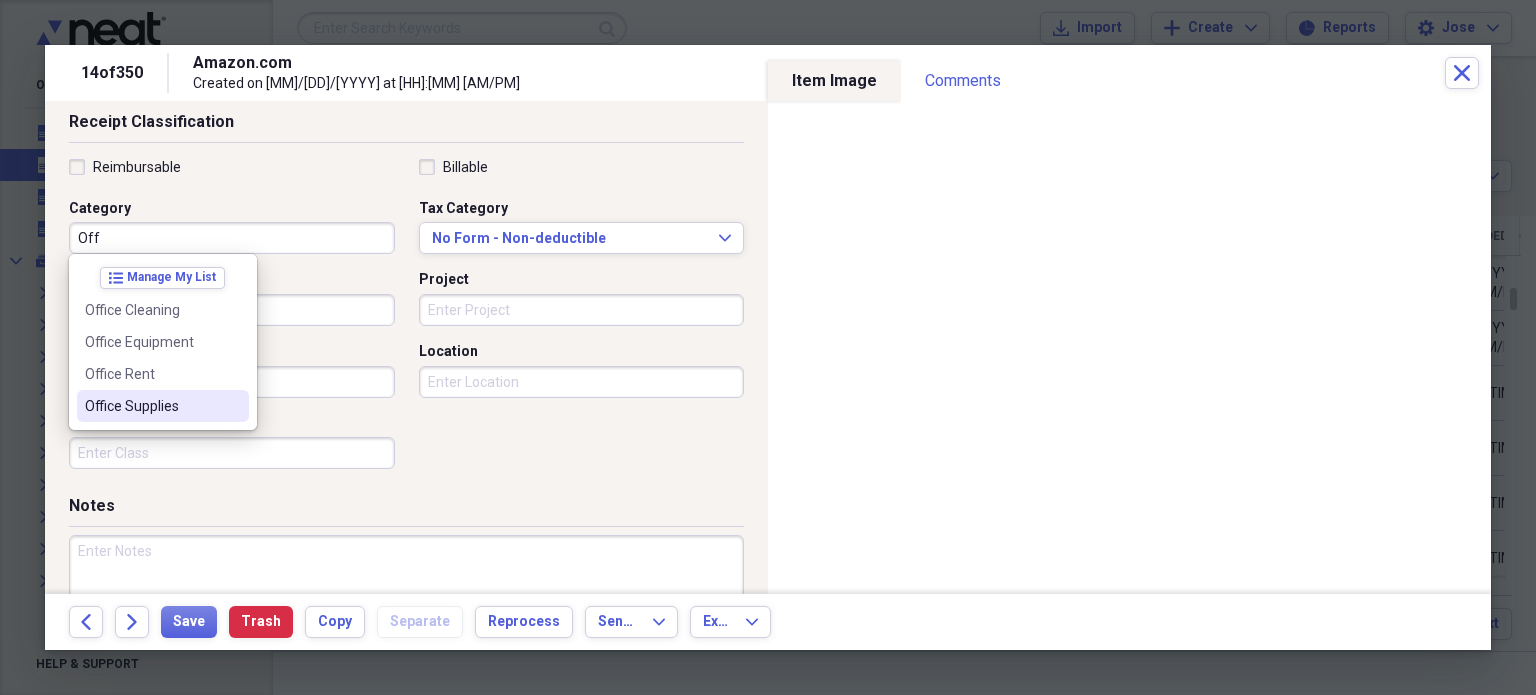 click on "Office Supplies" at bounding box center [163, 406] 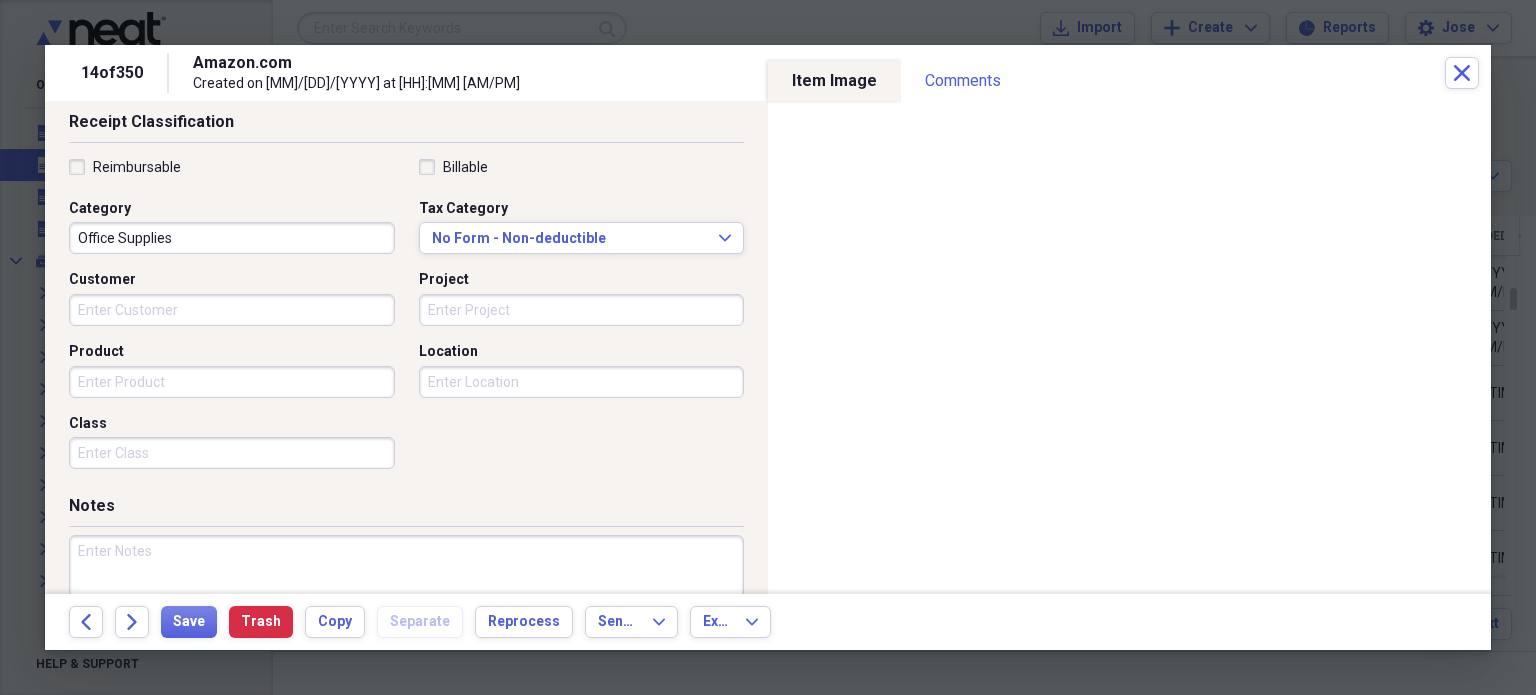 scroll, scrollTop: 0, scrollLeft: 0, axis: both 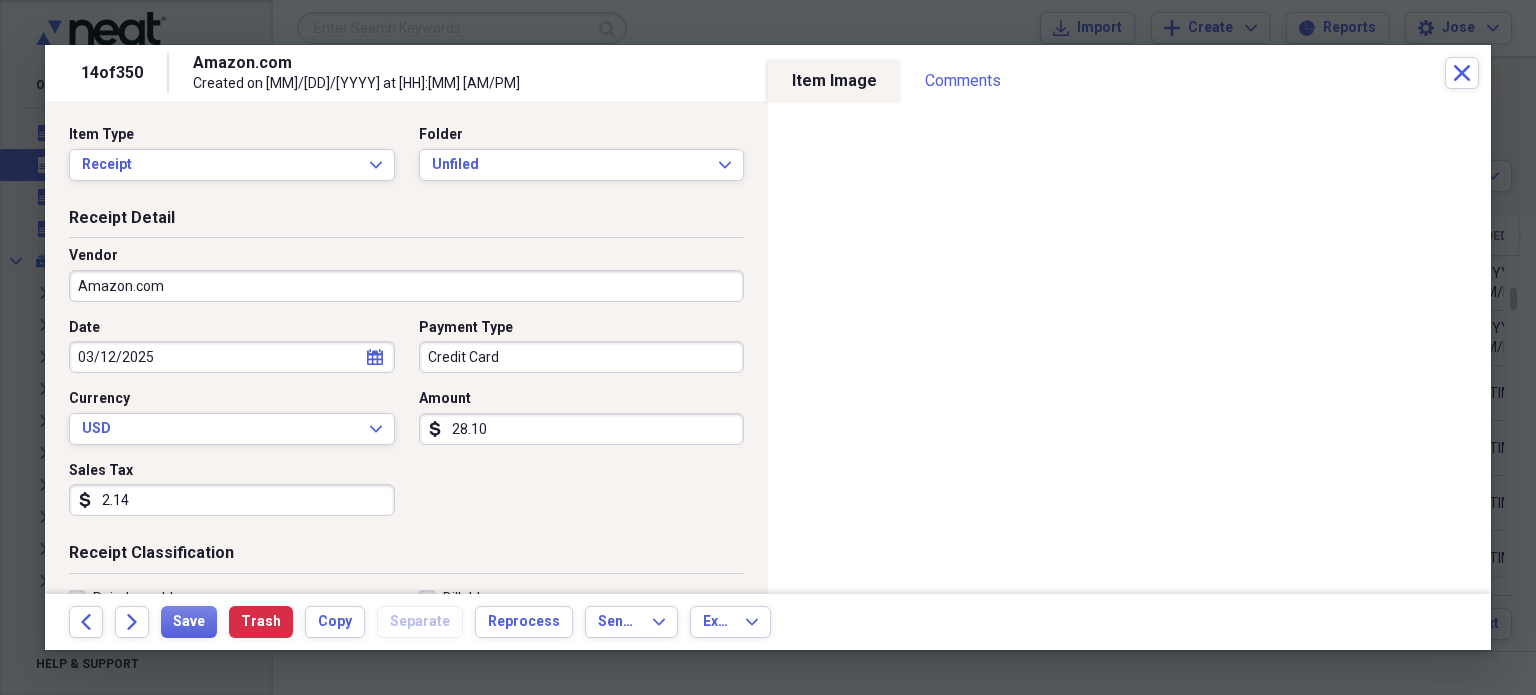 click on "calendar Calendar" at bounding box center [375, 357] 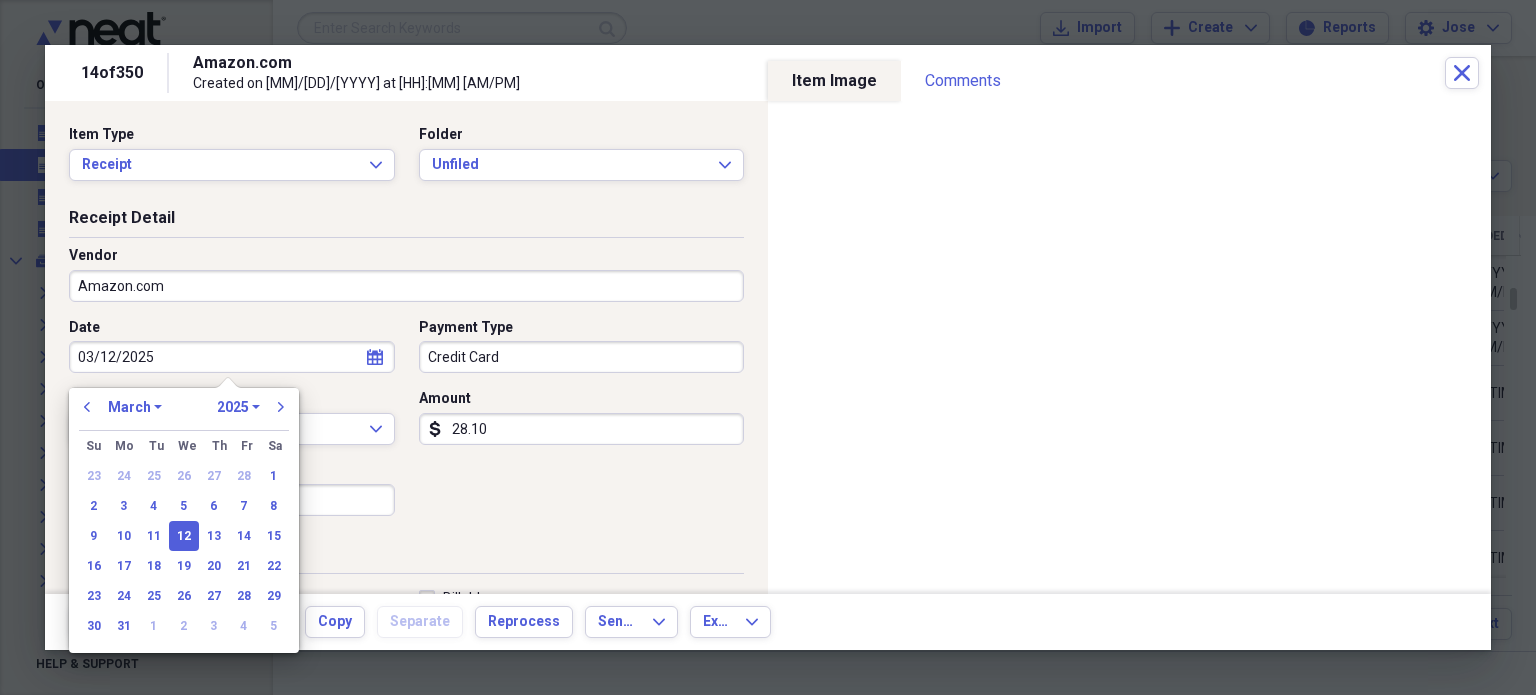 click on "2.14" at bounding box center (232, 500) 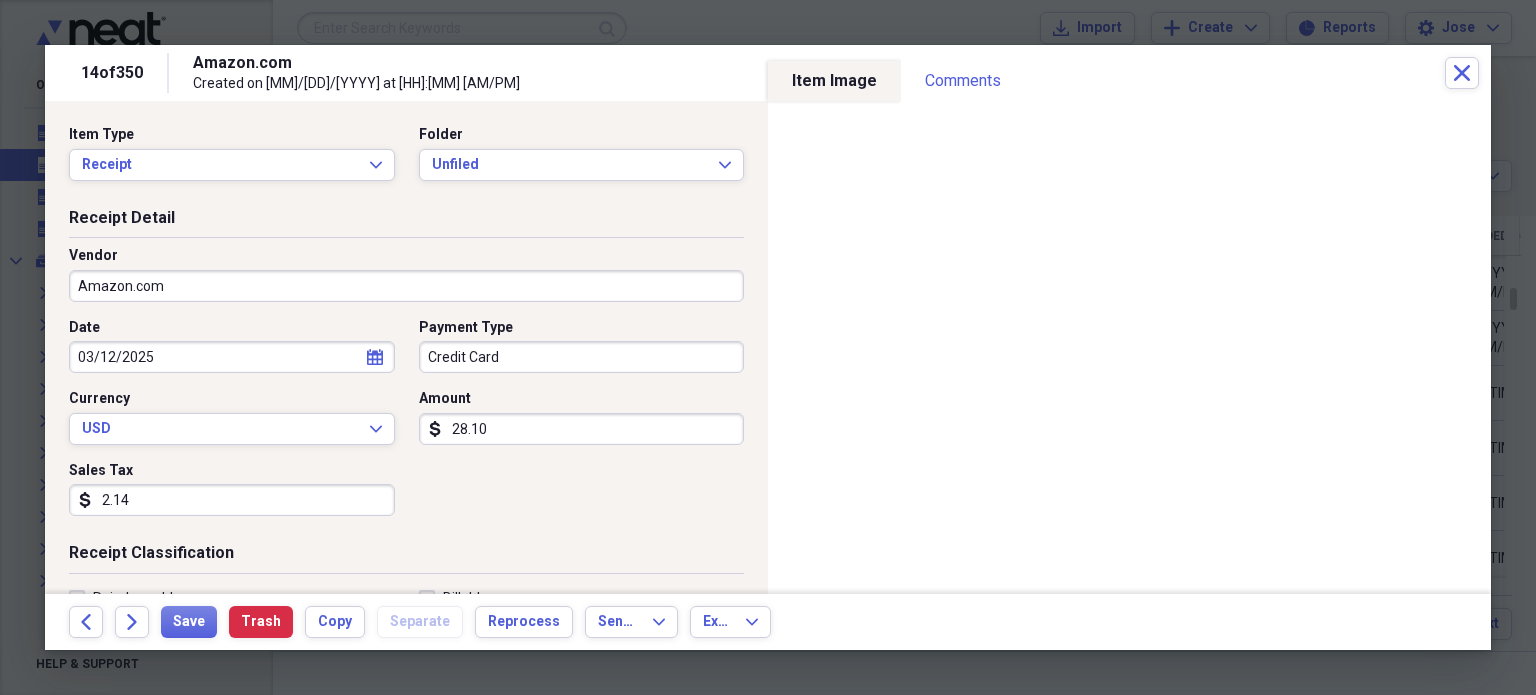 click on "Date 03/12/2025 calendar Calendar Payment Type Credit Card Currency USD Expand Amount dollar-sign 28.10 Sales Tax dollar-sign 2.14" at bounding box center [406, 425] 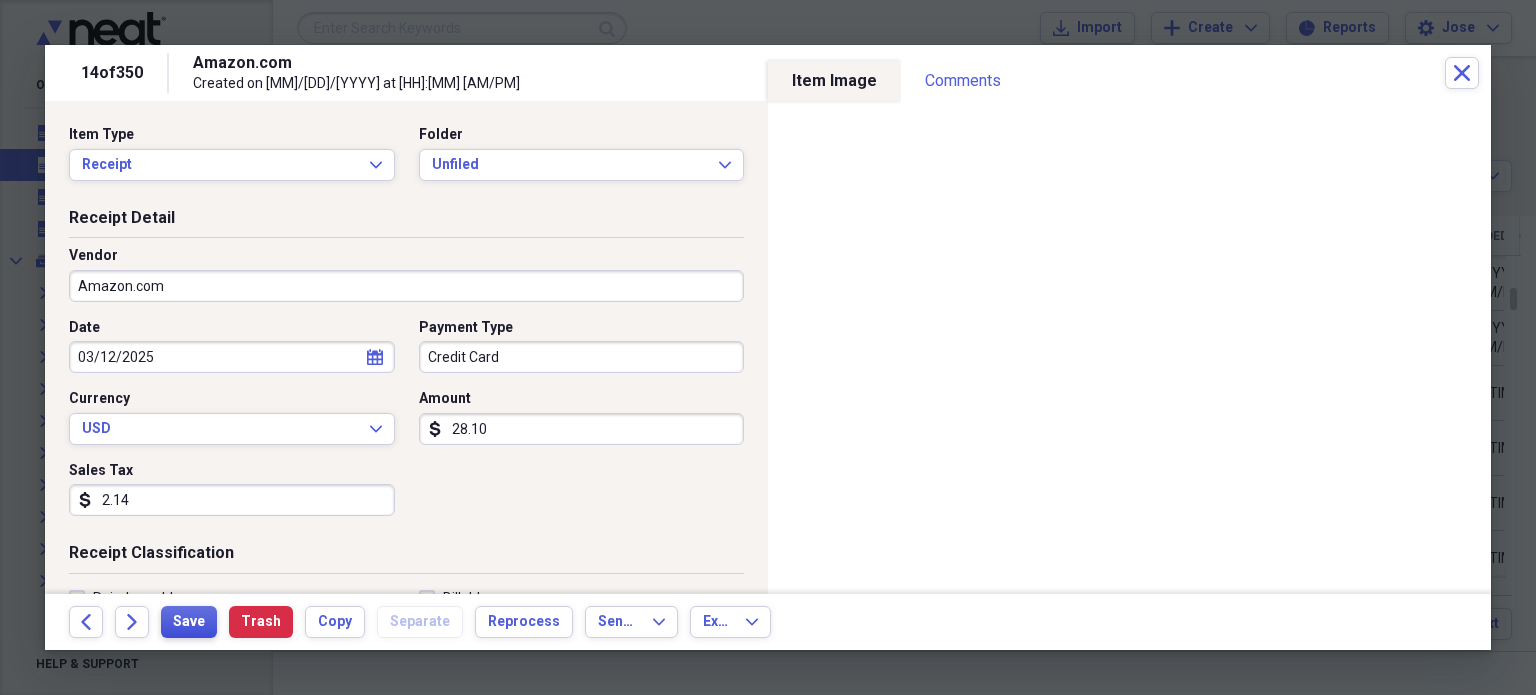 click on "Save" at bounding box center [189, 622] 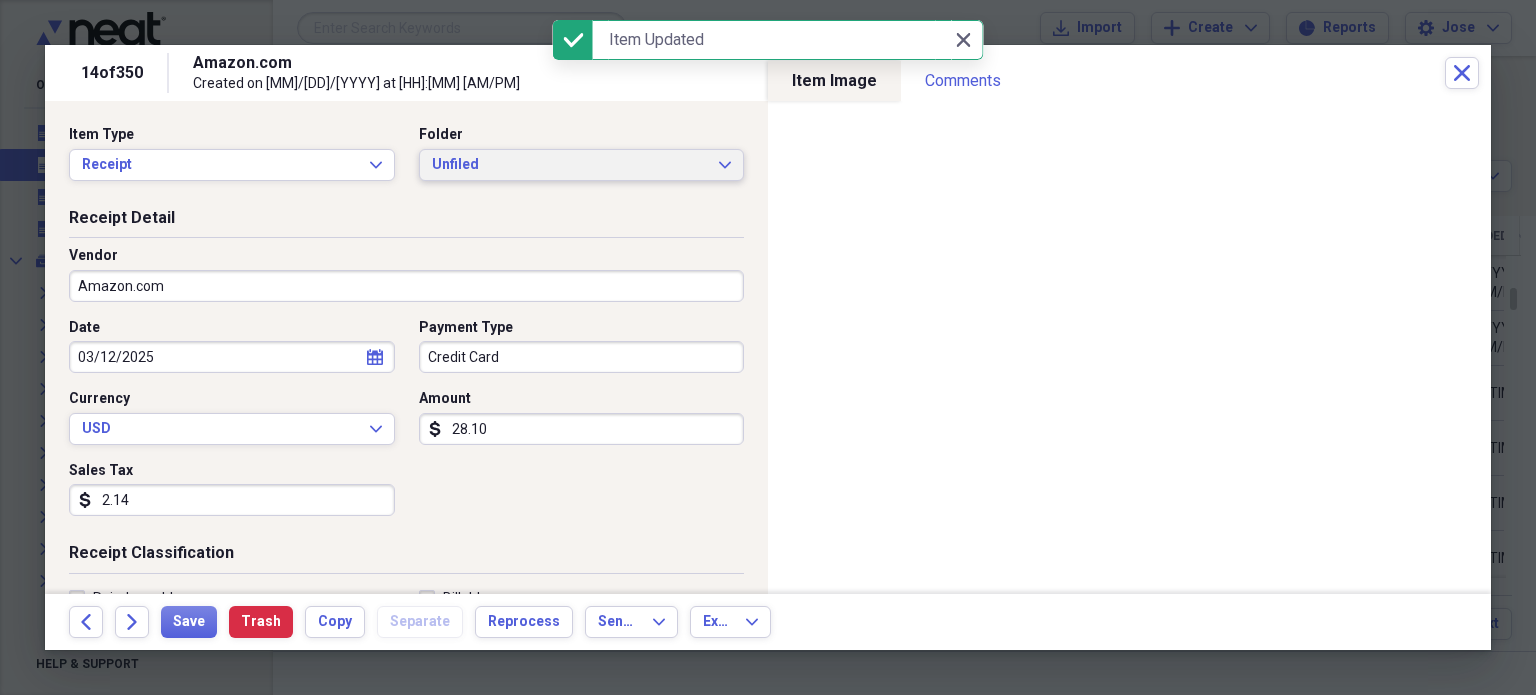 click on "Unfiled" at bounding box center (570, 165) 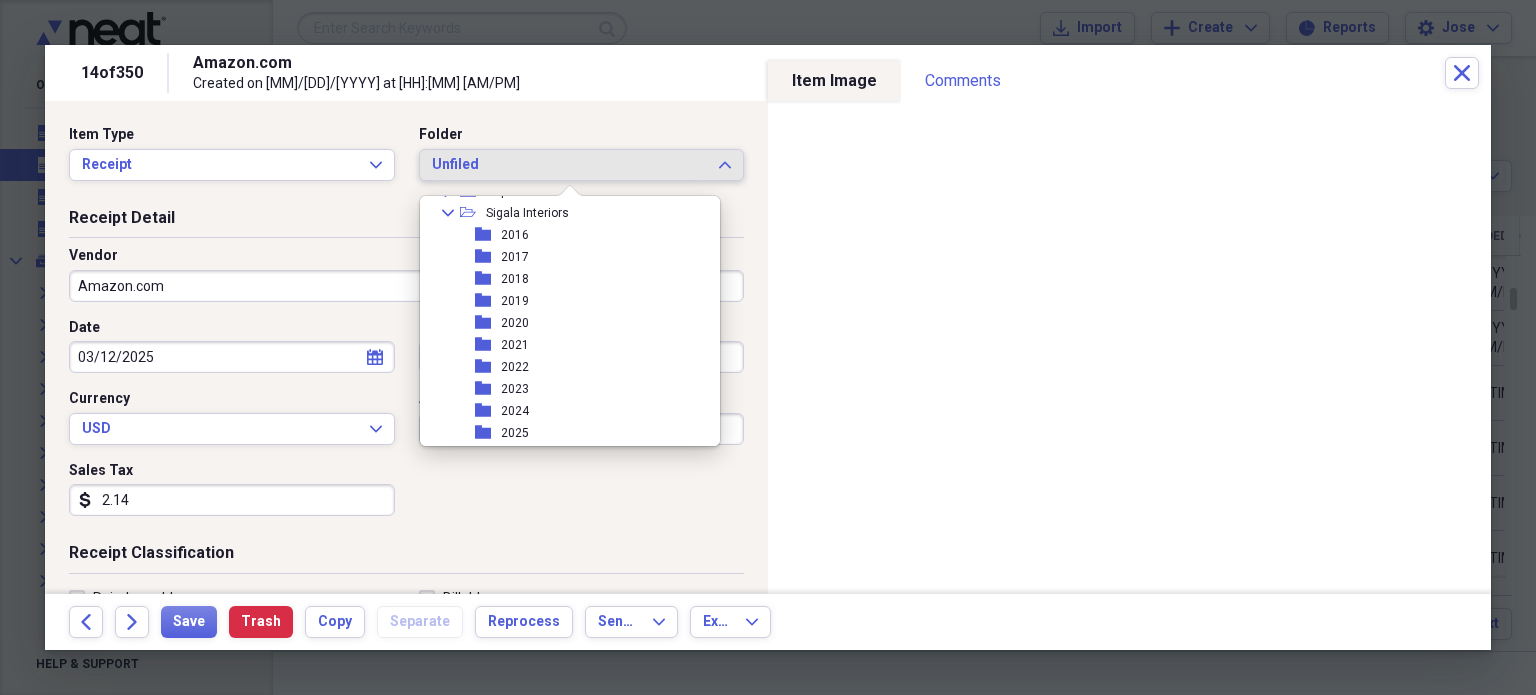 scroll, scrollTop: 776, scrollLeft: 0, axis: vertical 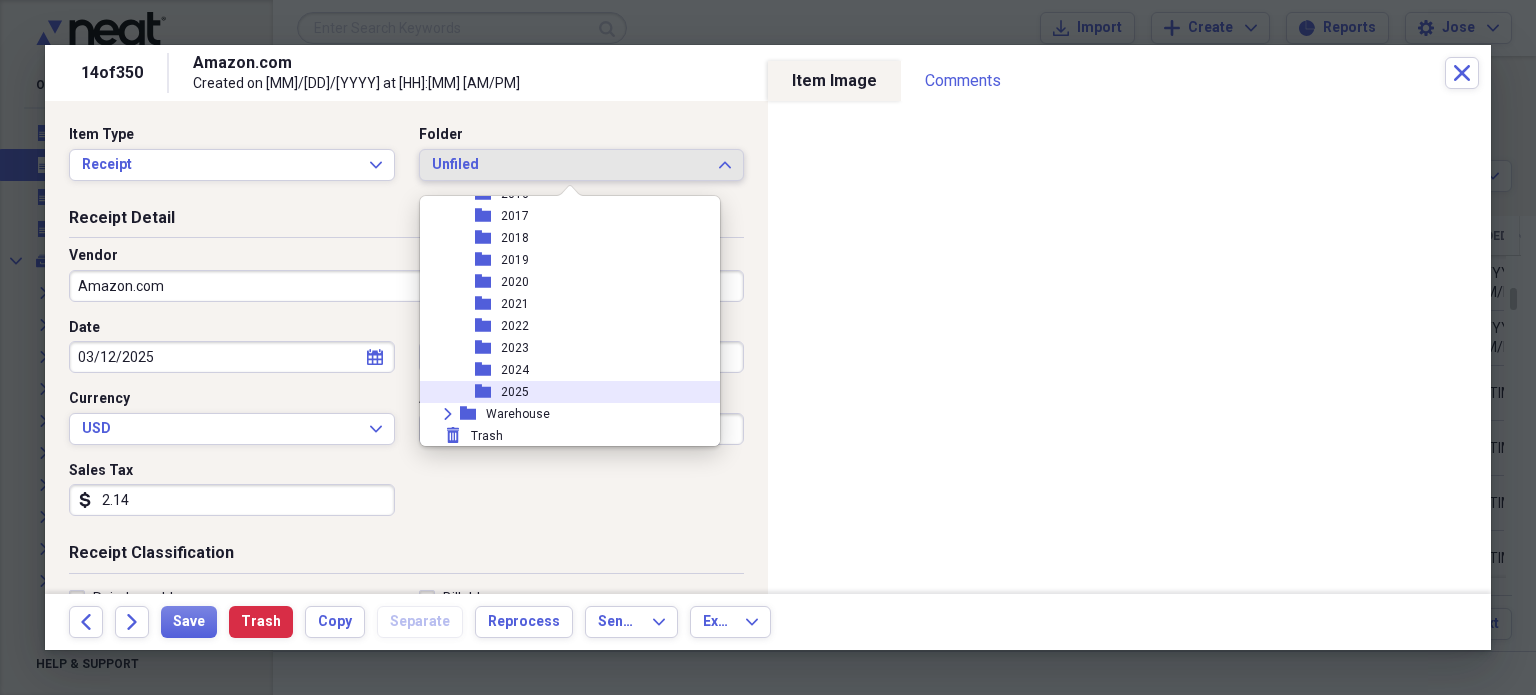 click on "folder" 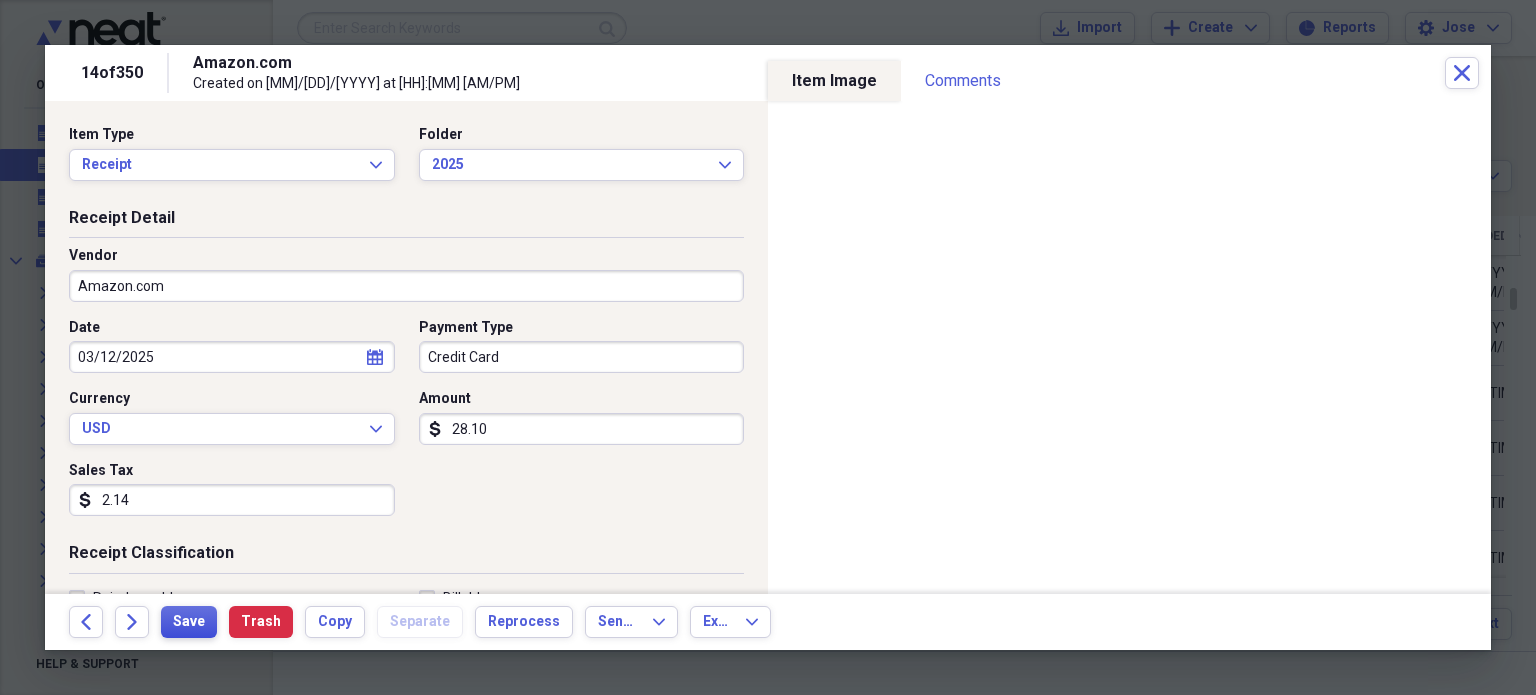 click on "Save" at bounding box center (189, 622) 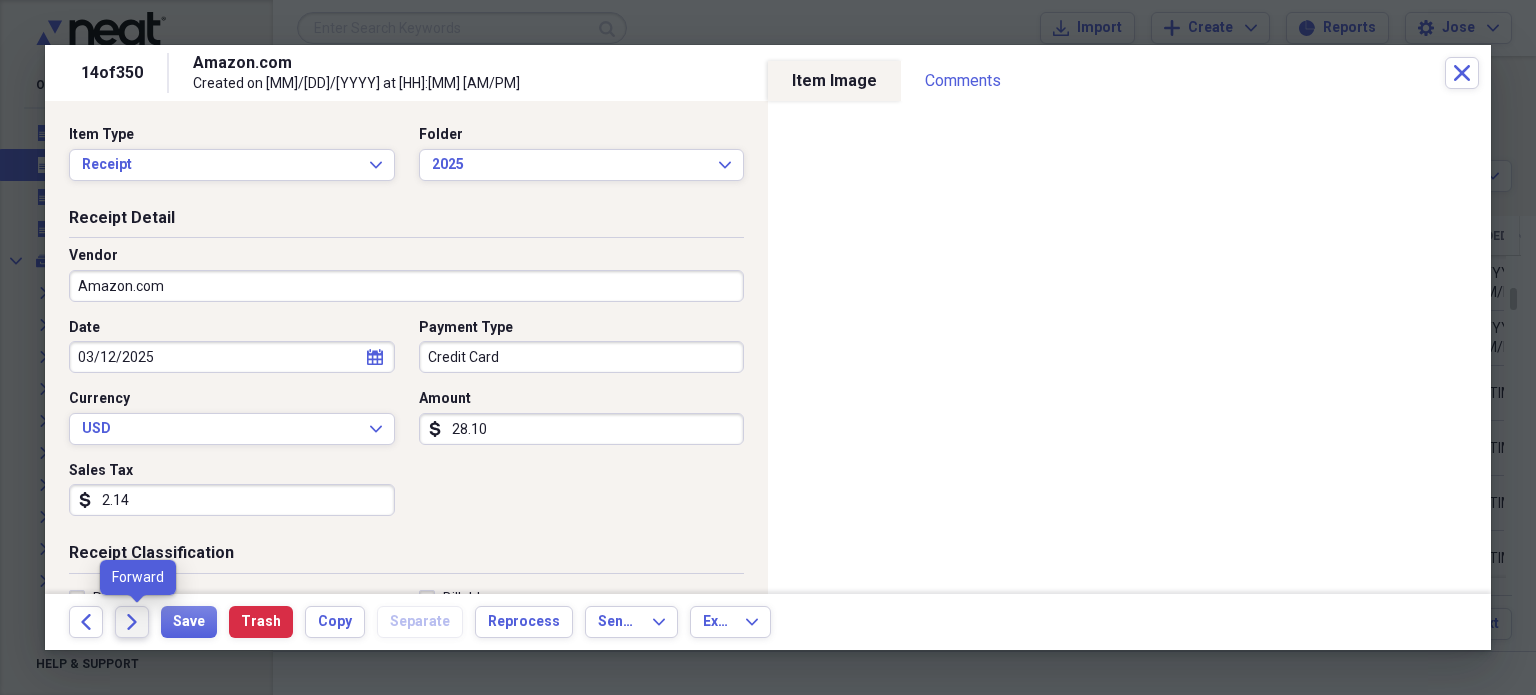 click on "Forward" at bounding box center (132, 622) 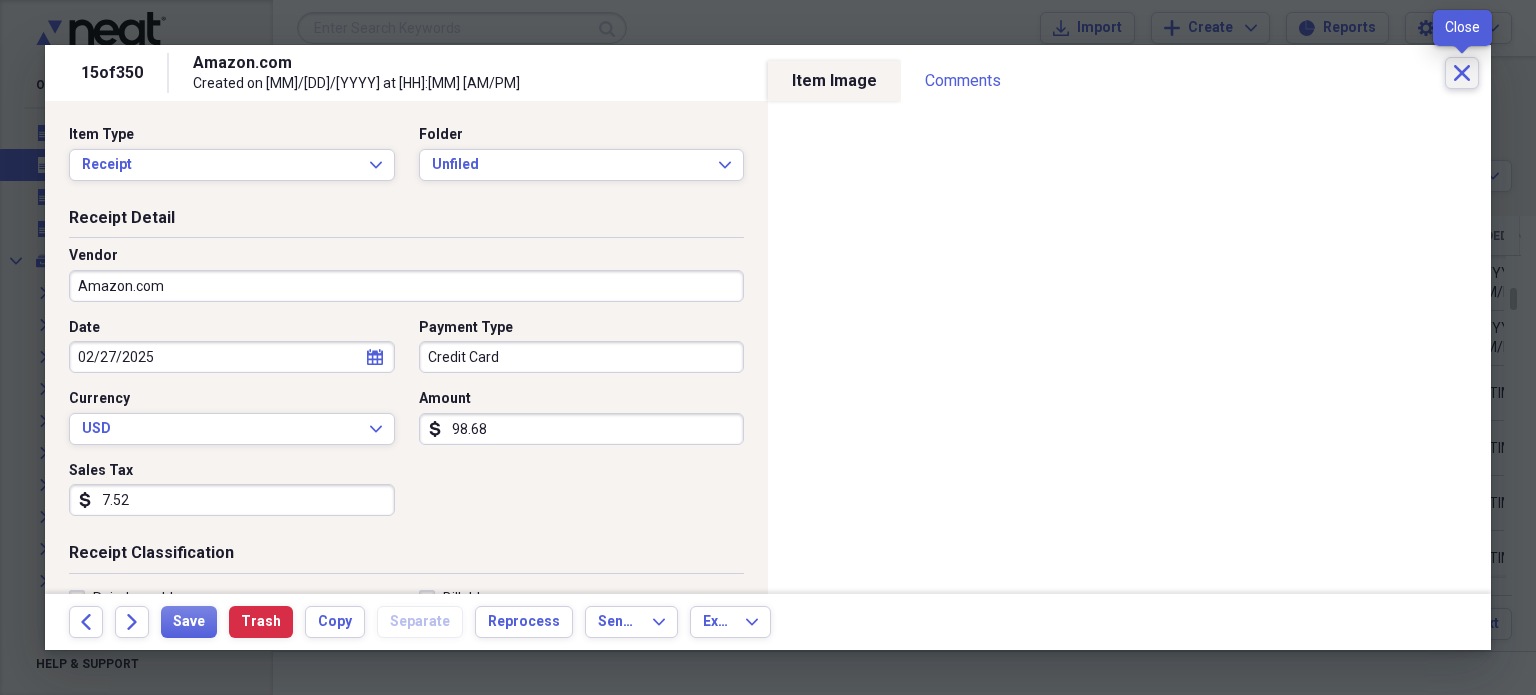click on "Close" at bounding box center (1462, 73) 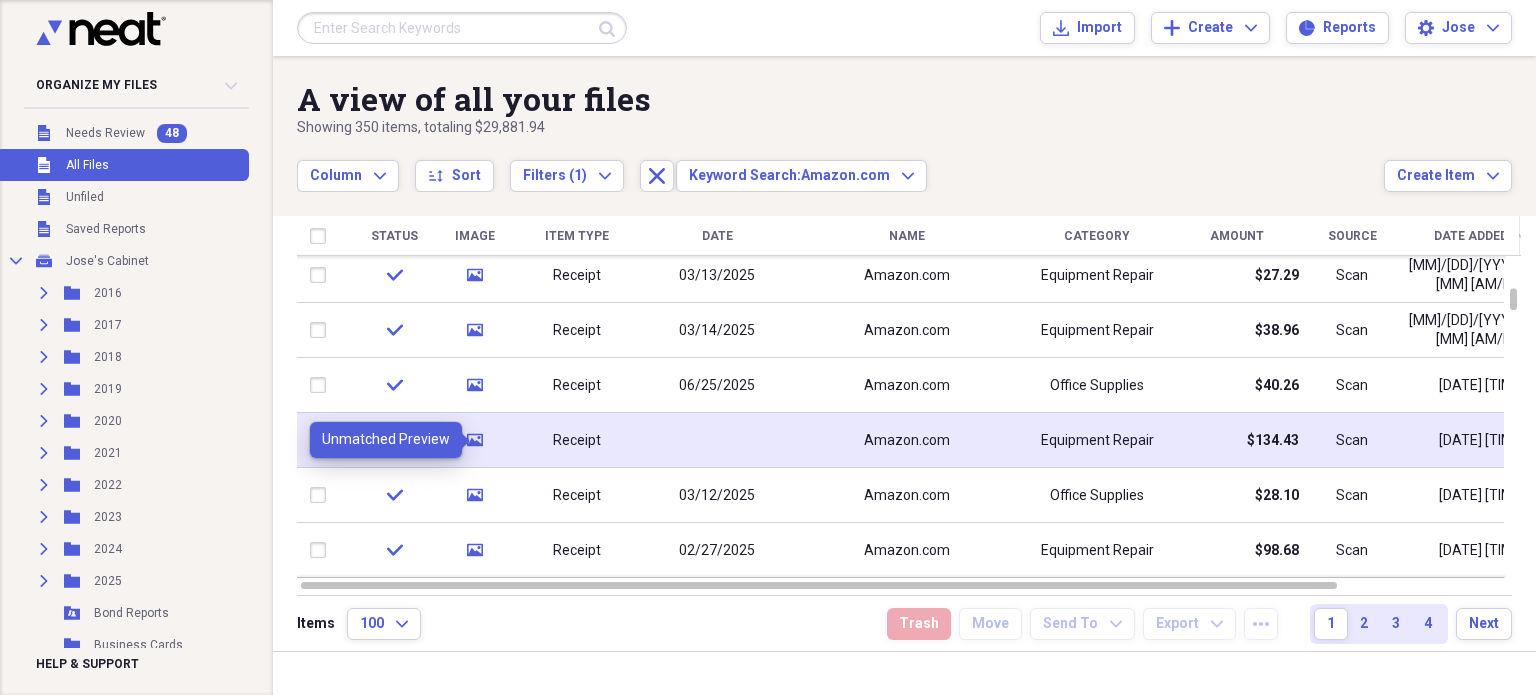 click 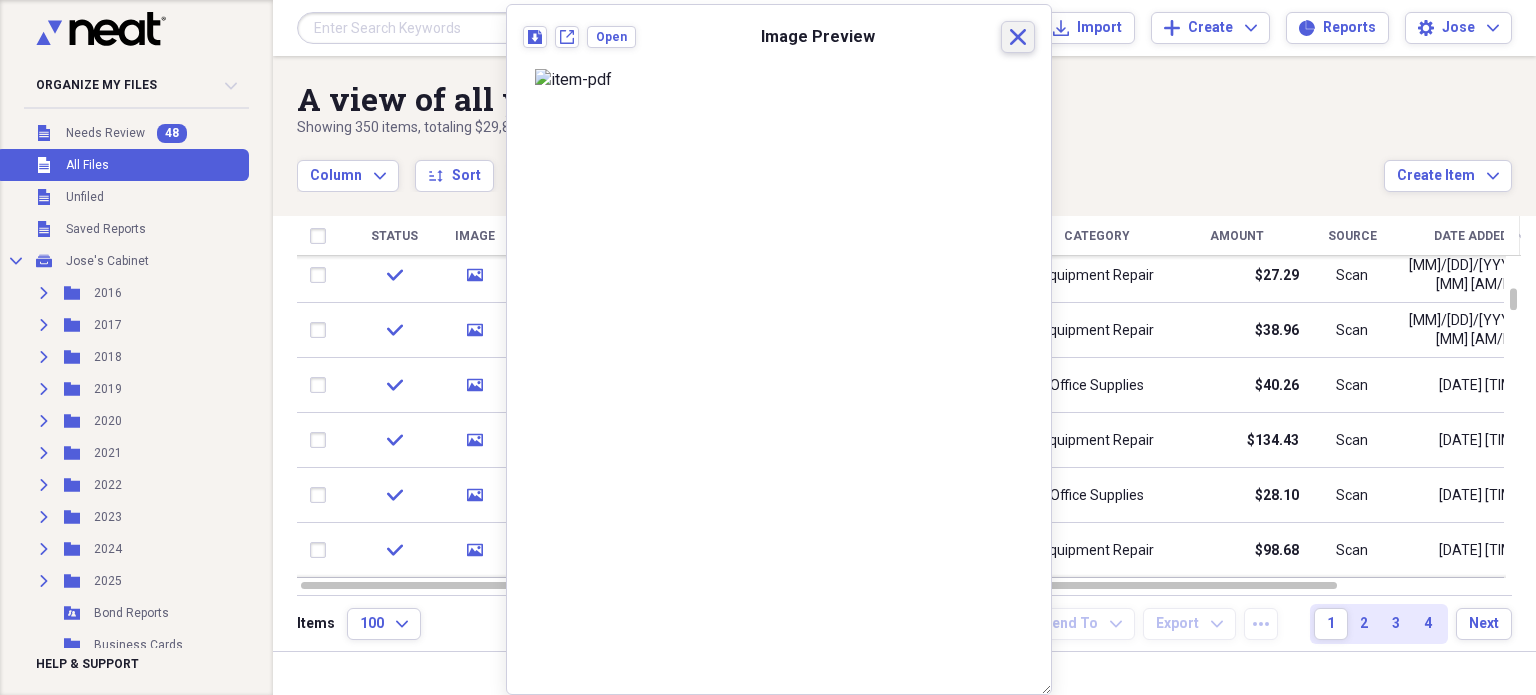 click on "Close" at bounding box center [1018, 37] 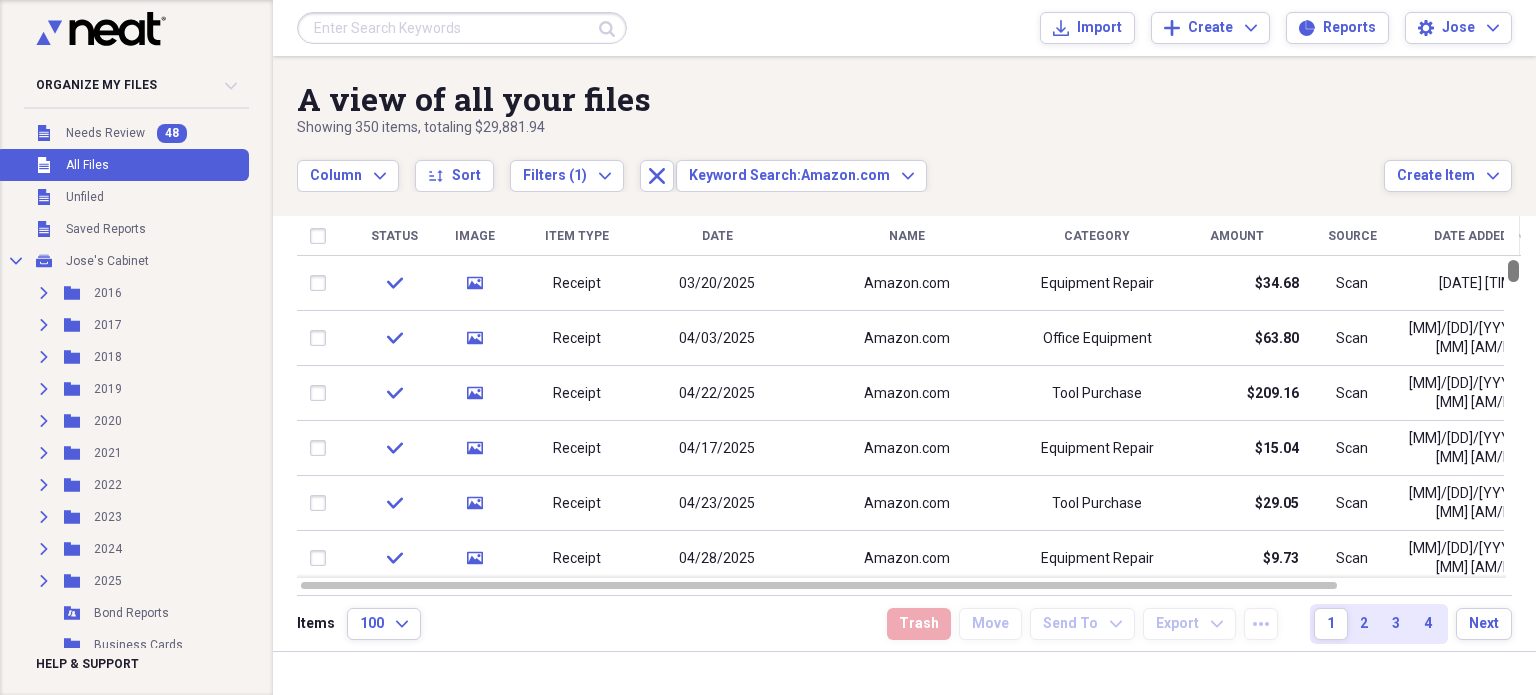 drag, startPoint x: 1530, startPoint y: 292, endPoint x: 1528, endPoint y: 199, distance: 93.0215 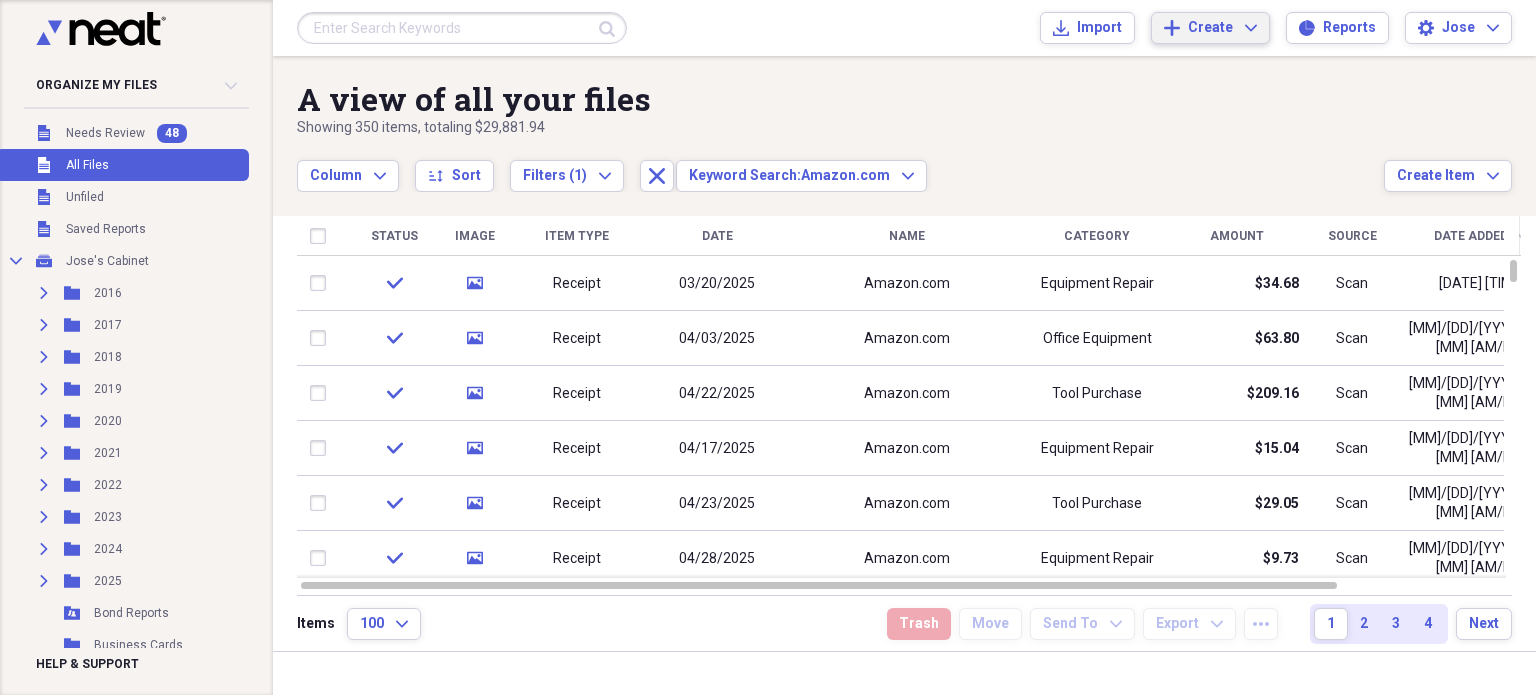 click on "Add Create Expand" at bounding box center (1210, 28) 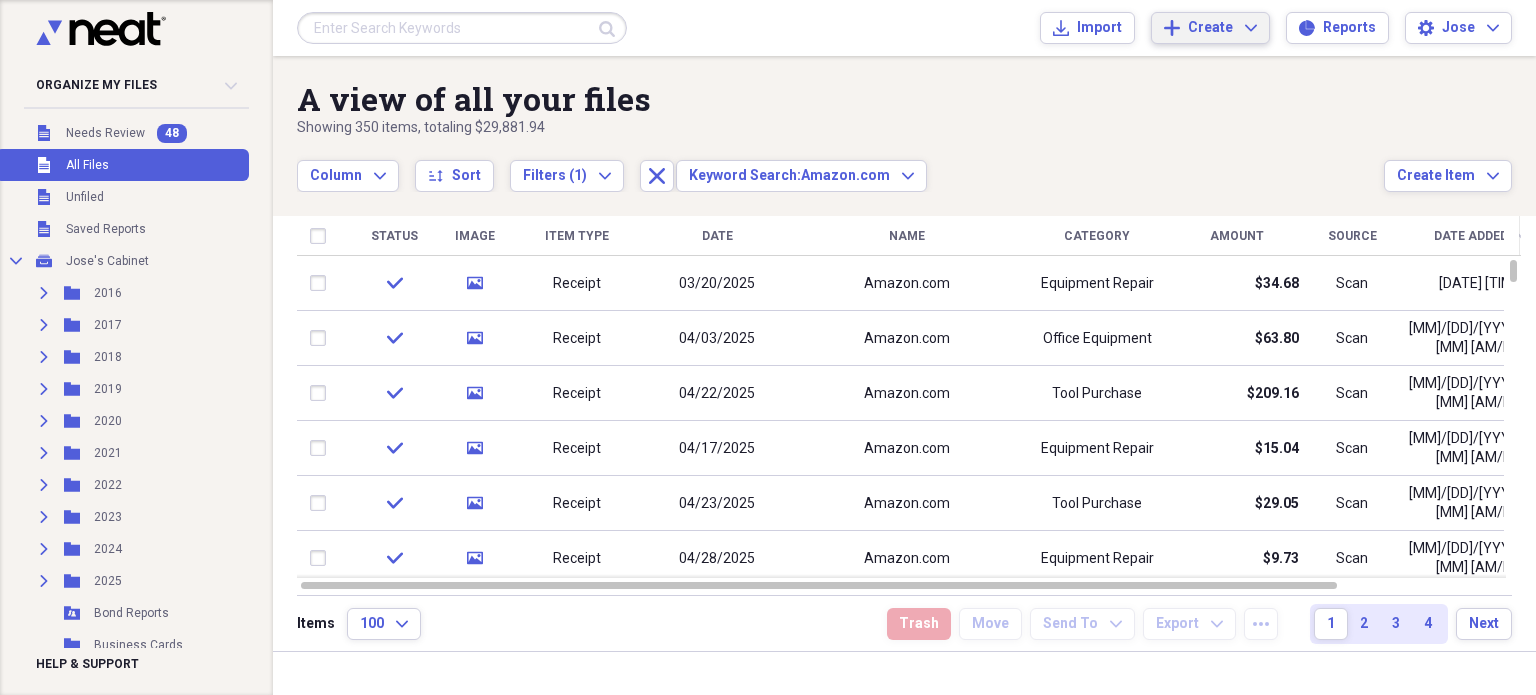 click on "A view of all your files" at bounding box center [840, 99] 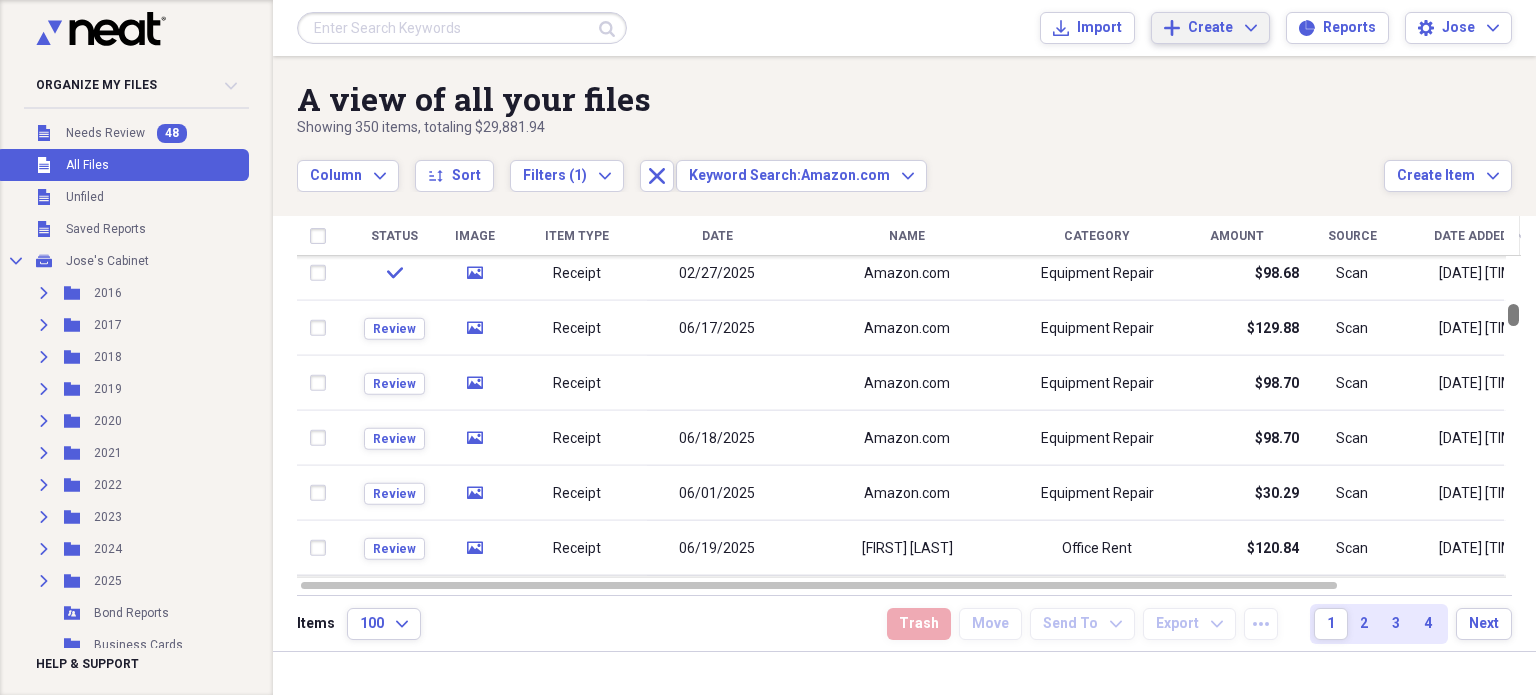 drag, startPoint x: 1535, startPoint y: 277, endPoint x: 1535, endPoint y: 321, distance: 44 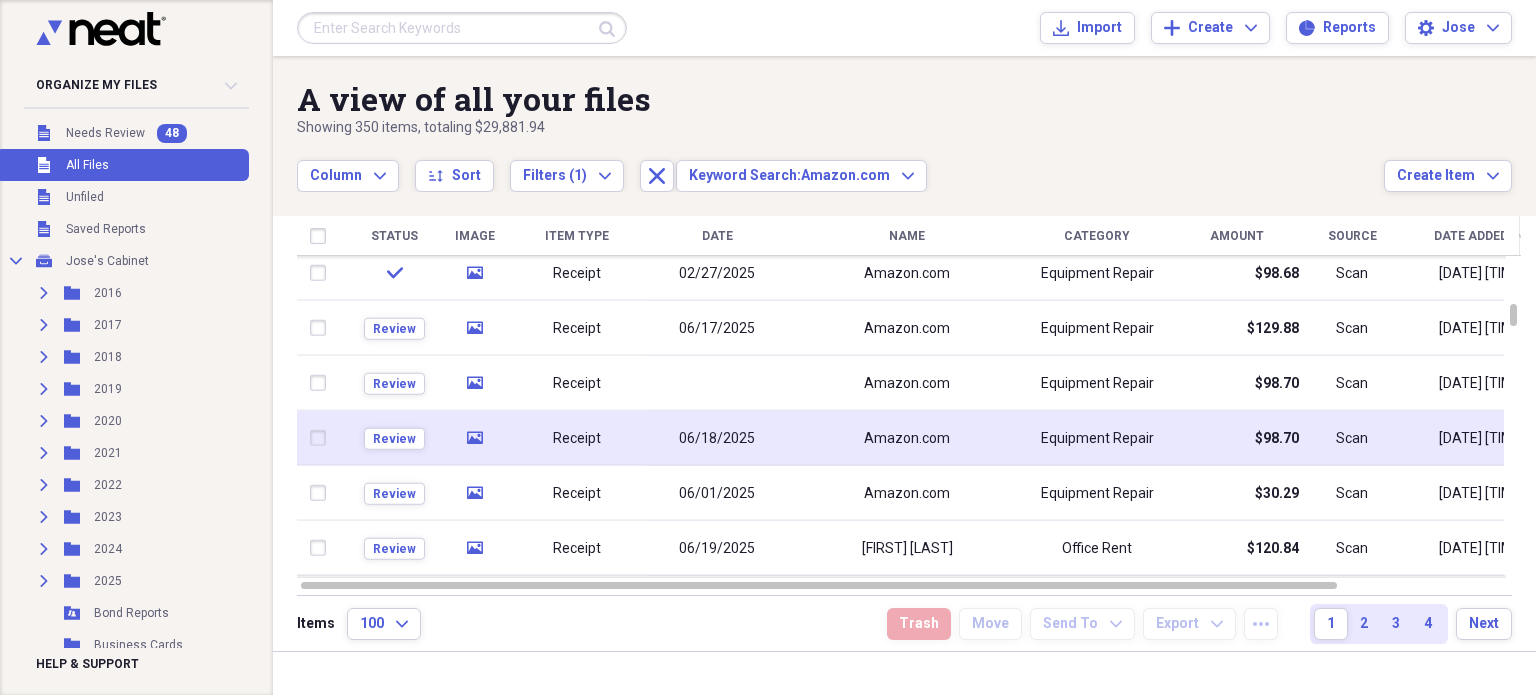 click on "media" 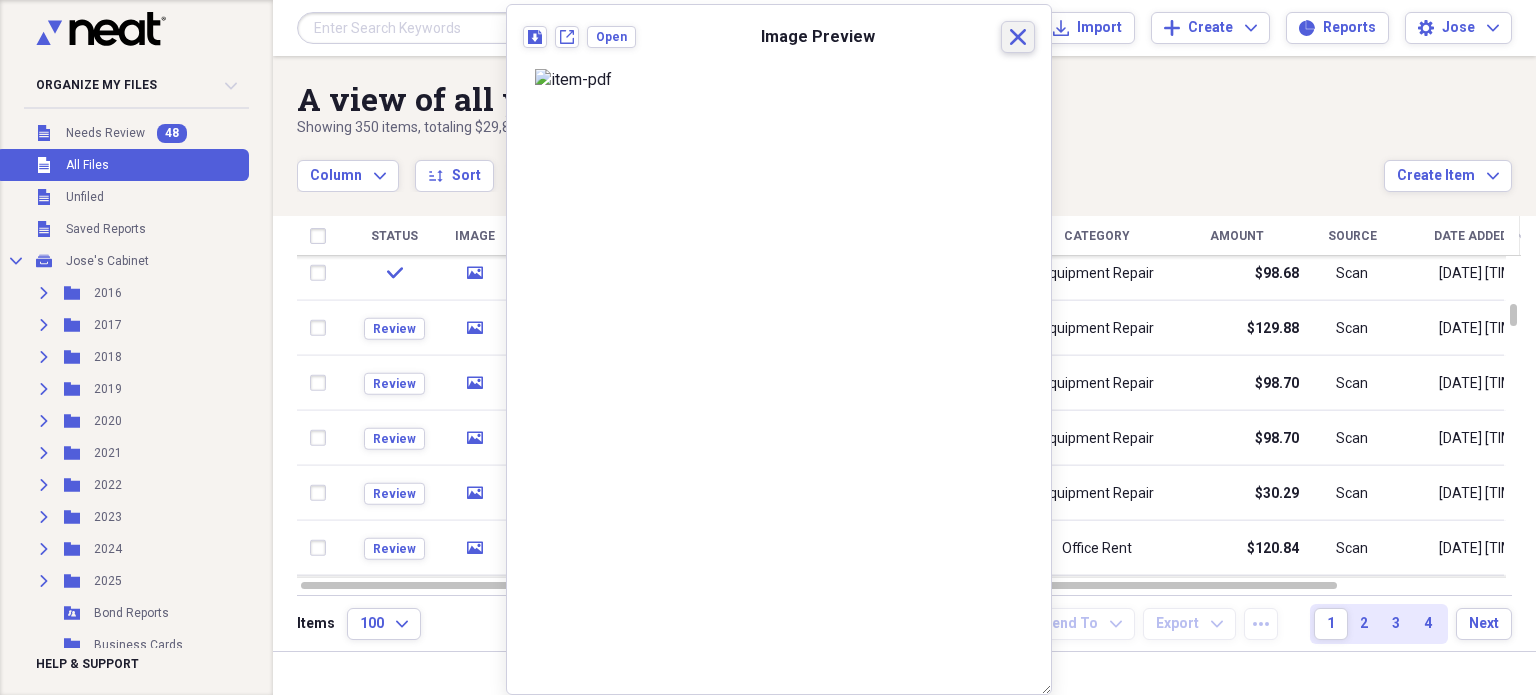 click on "Close" at bounding box center [1018, 37] 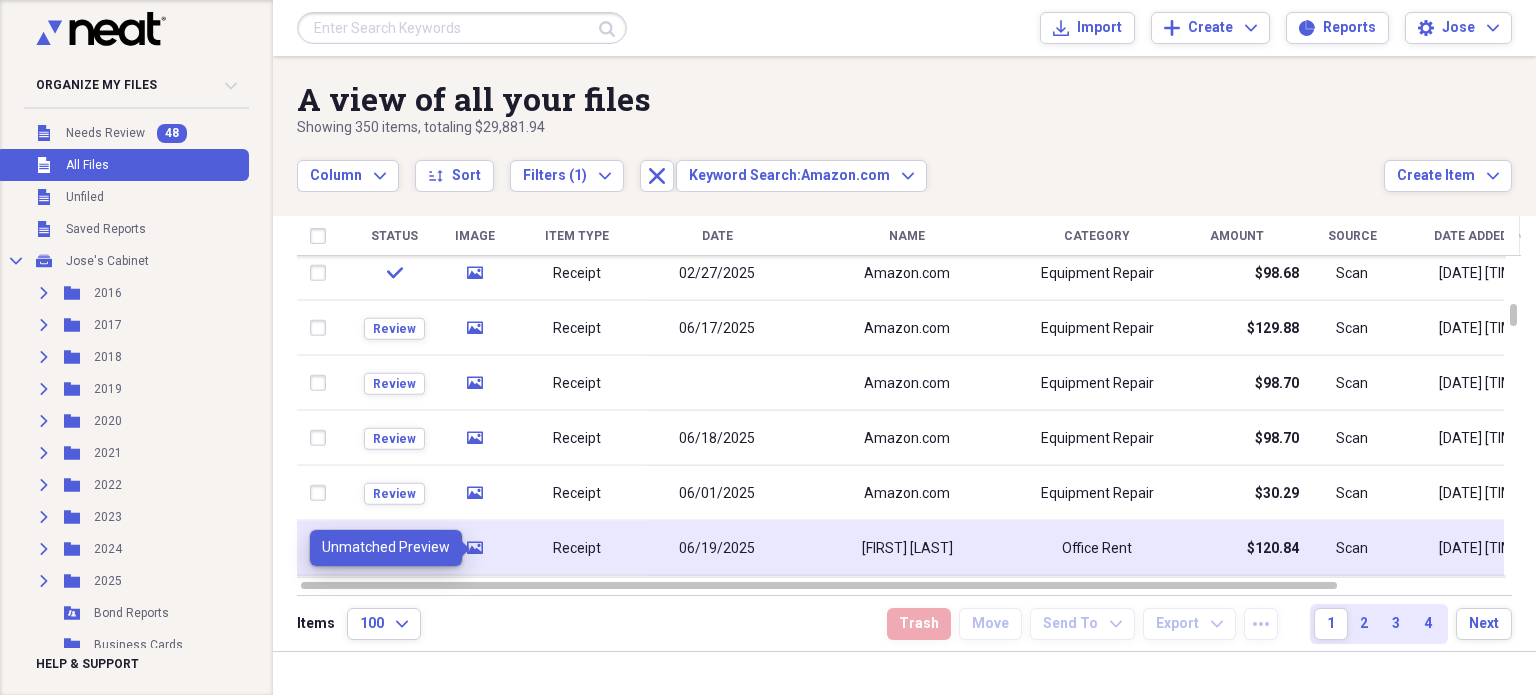 click 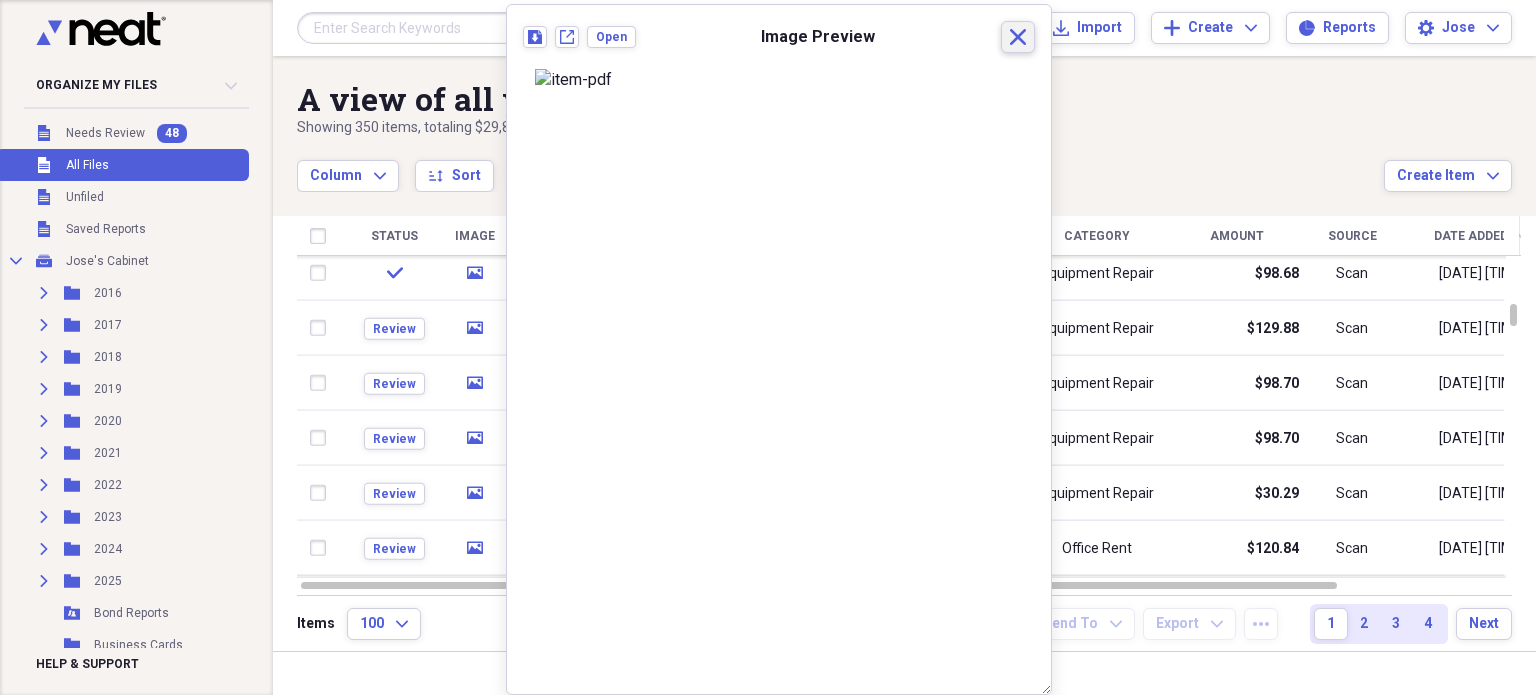 click 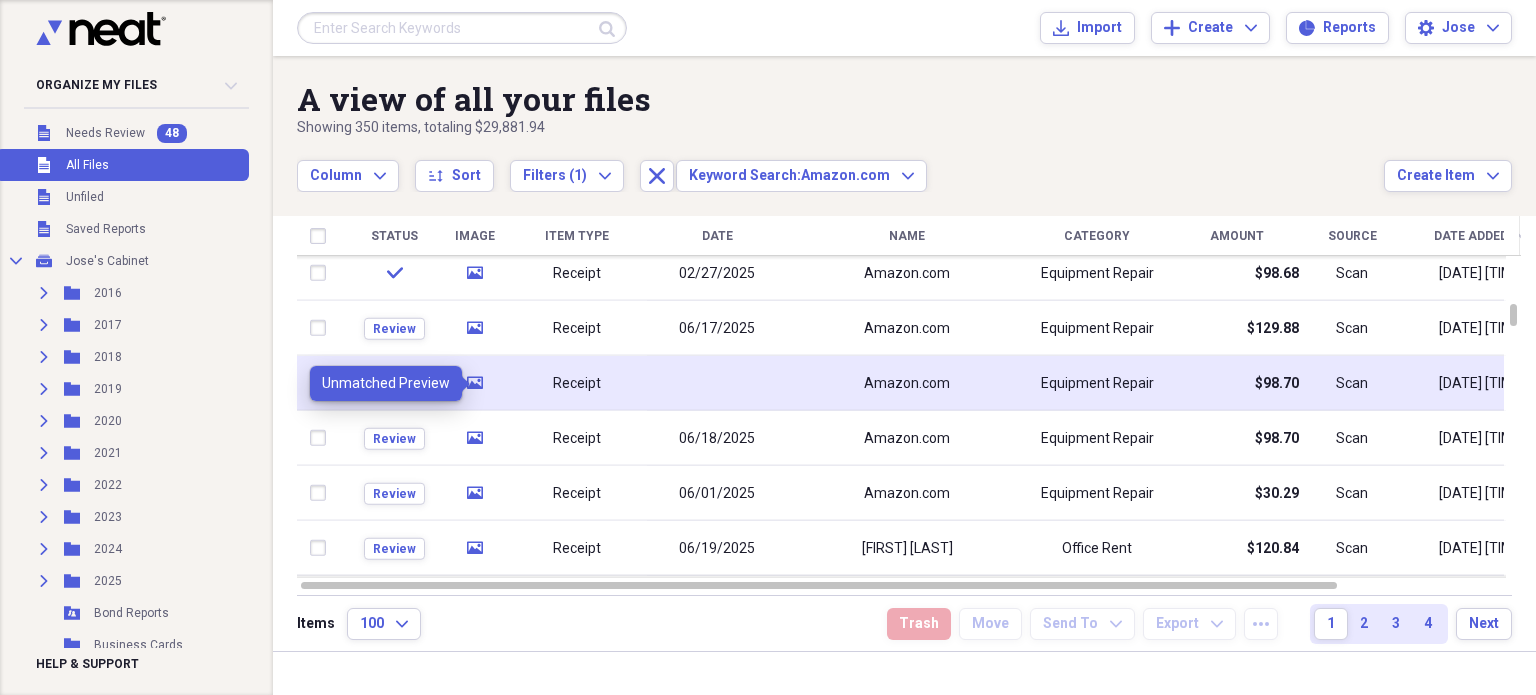 click on "media" 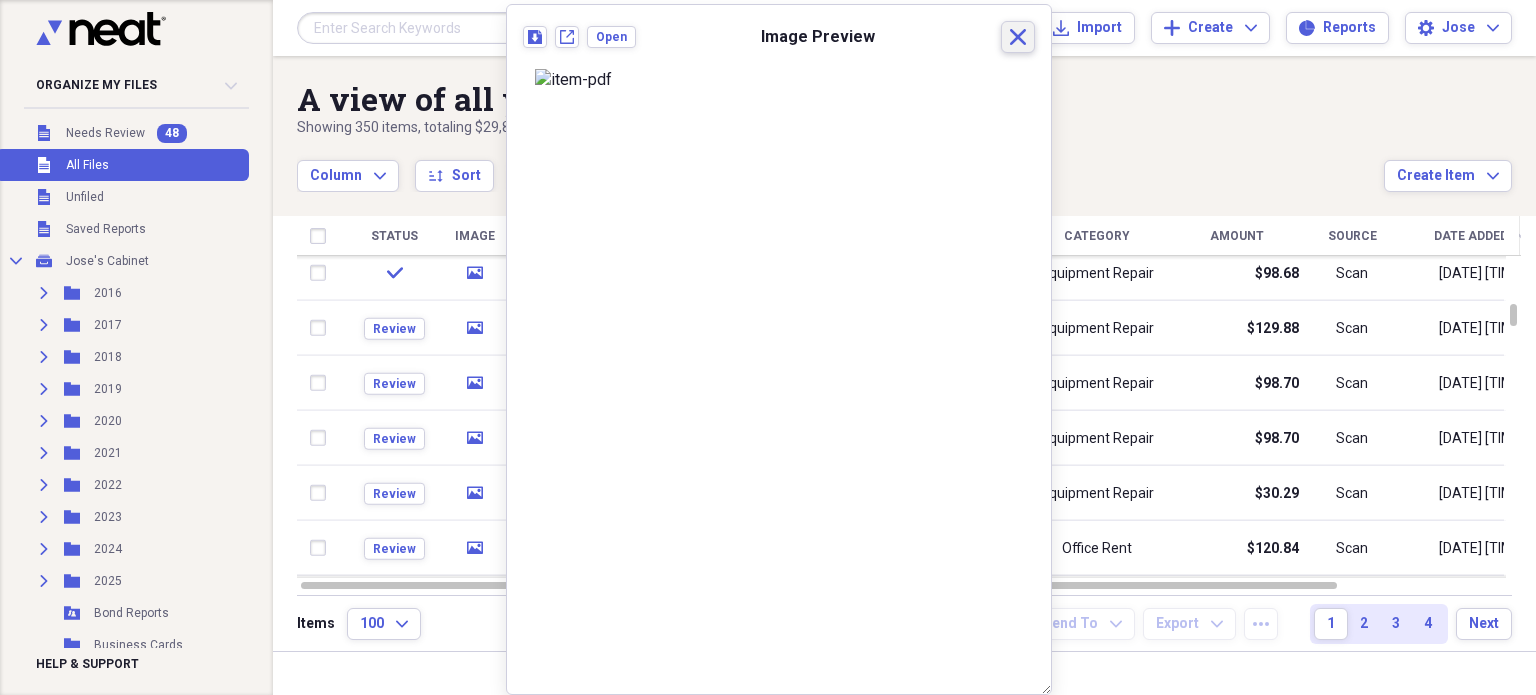 click on "Close" at bounding box center [1018, 37] 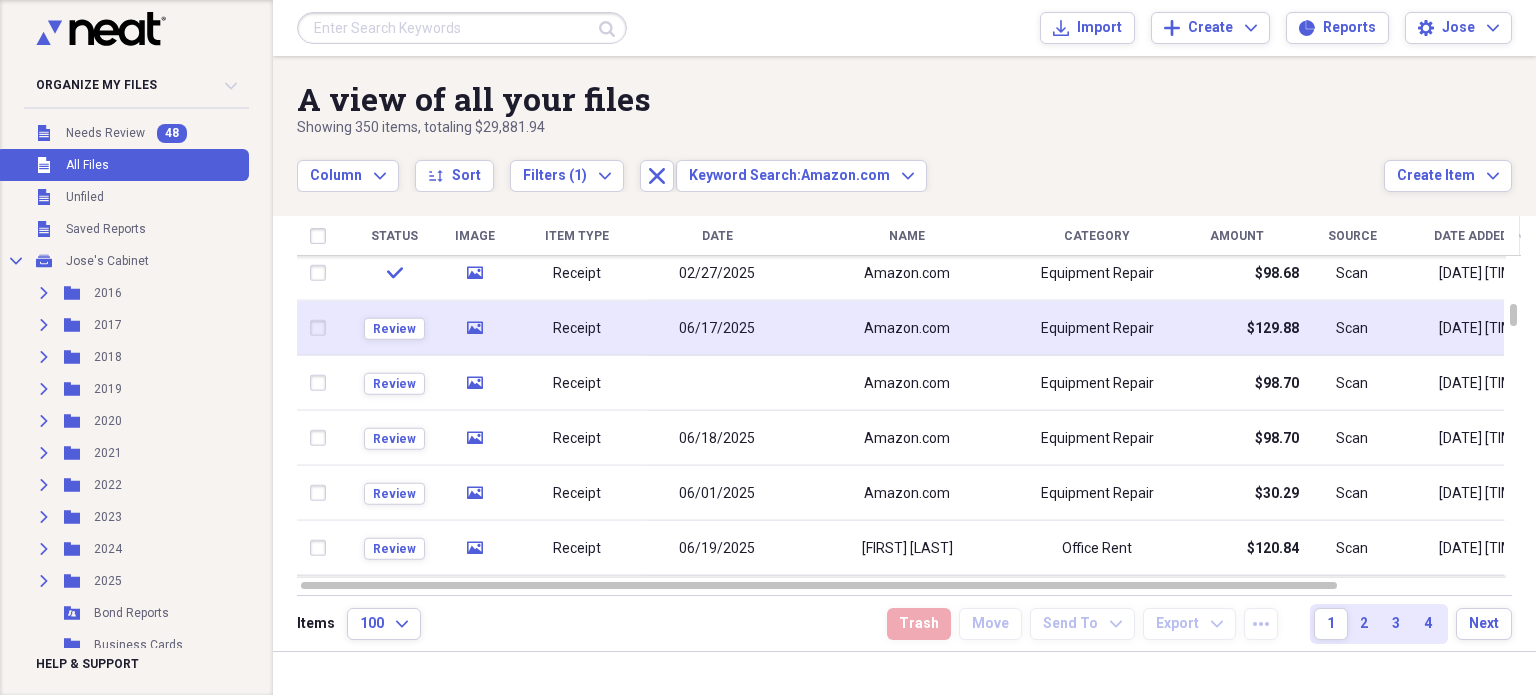 click on "media" 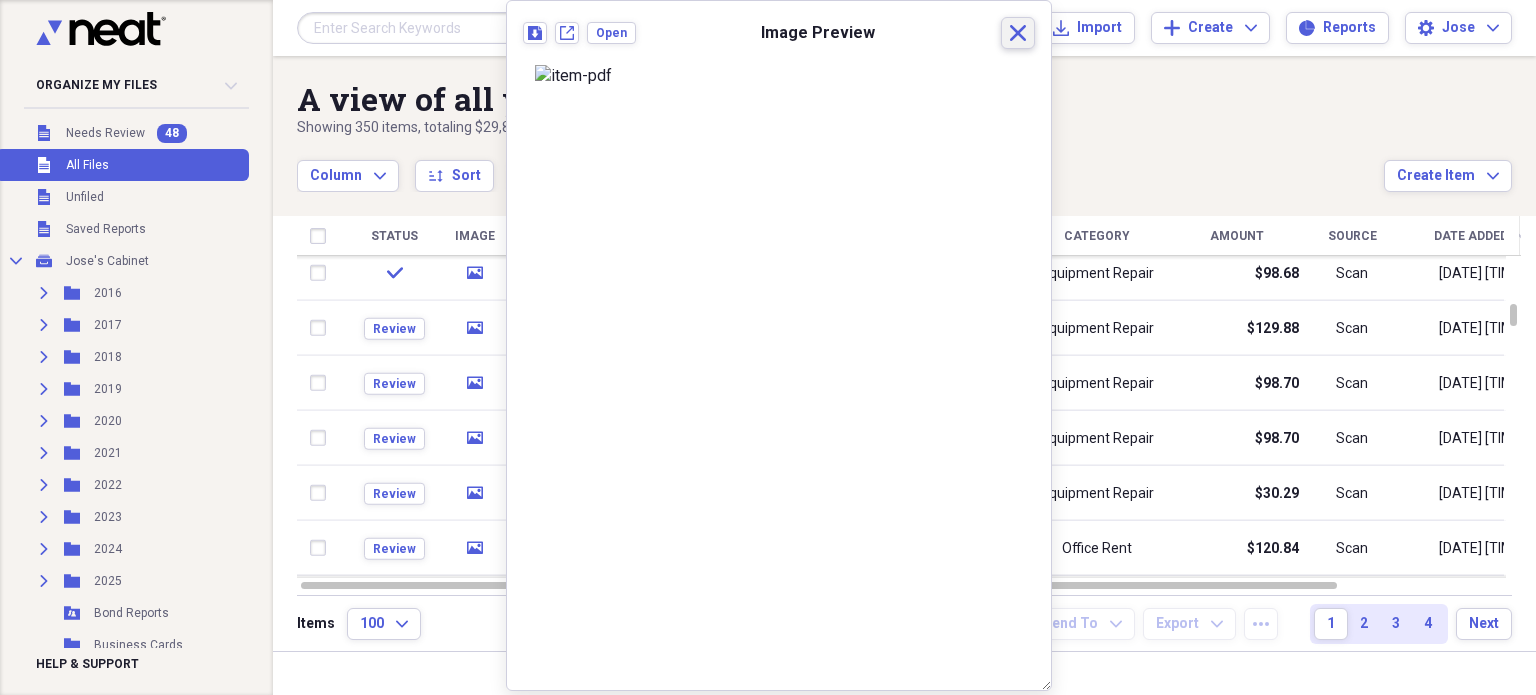 click on "Close" at bounding box center [1018, 33] 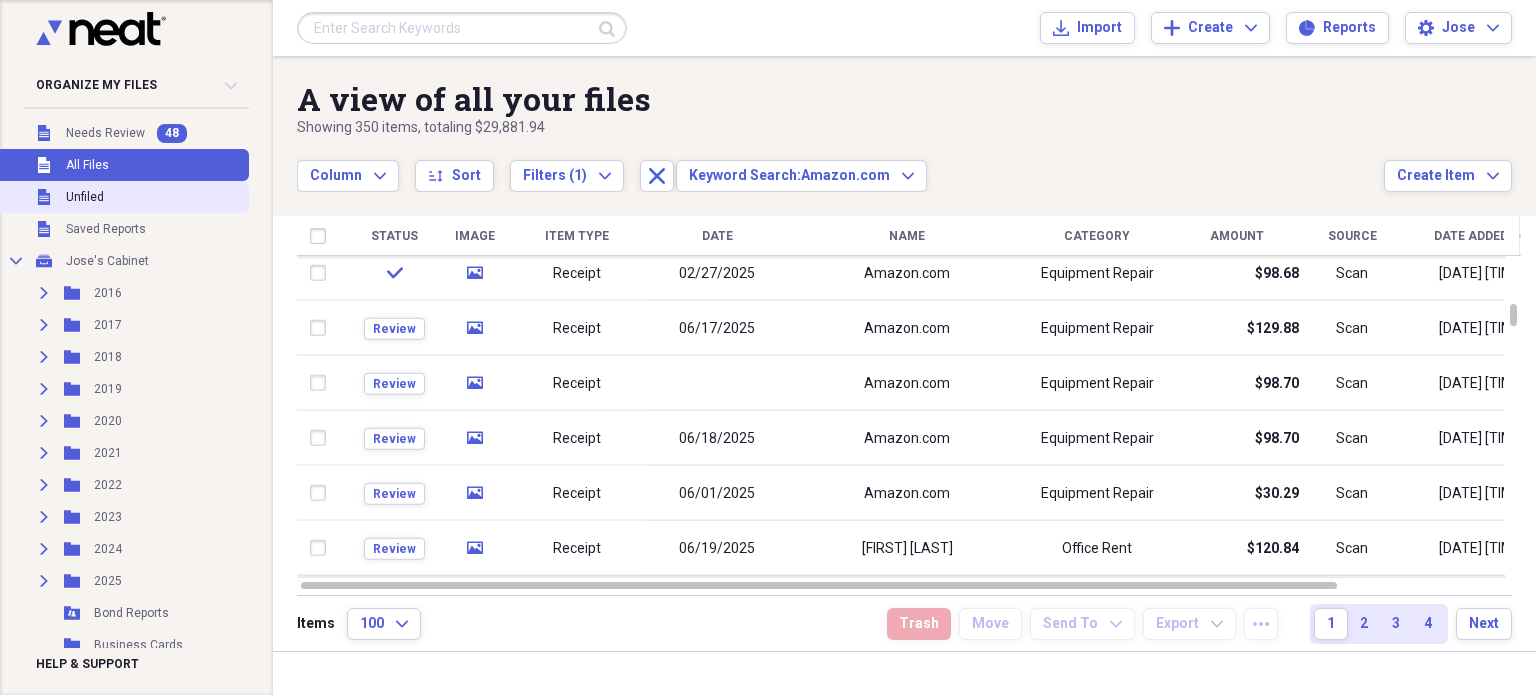 click on "Unfiled Unfiled" at bounding box center (122, 197) 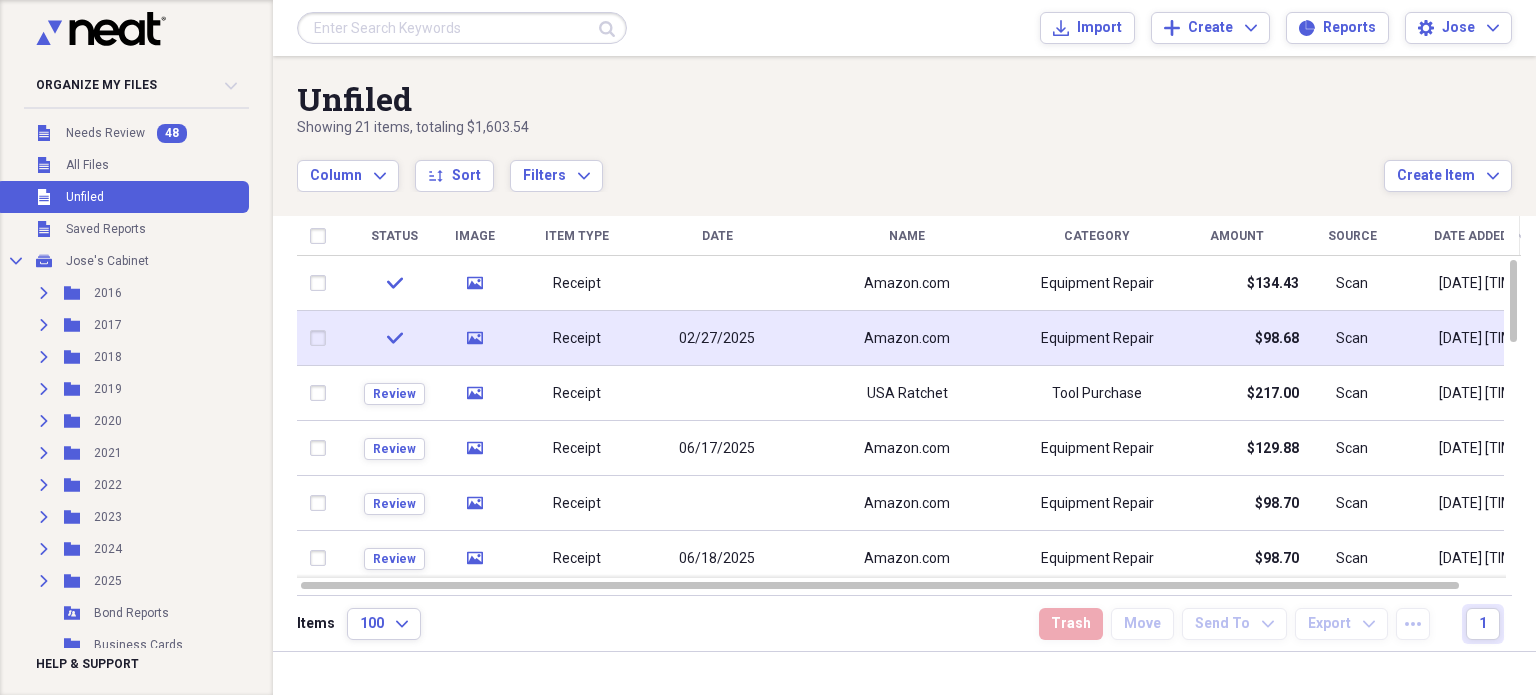click on "Receipt" at bounding box center (577, 338) 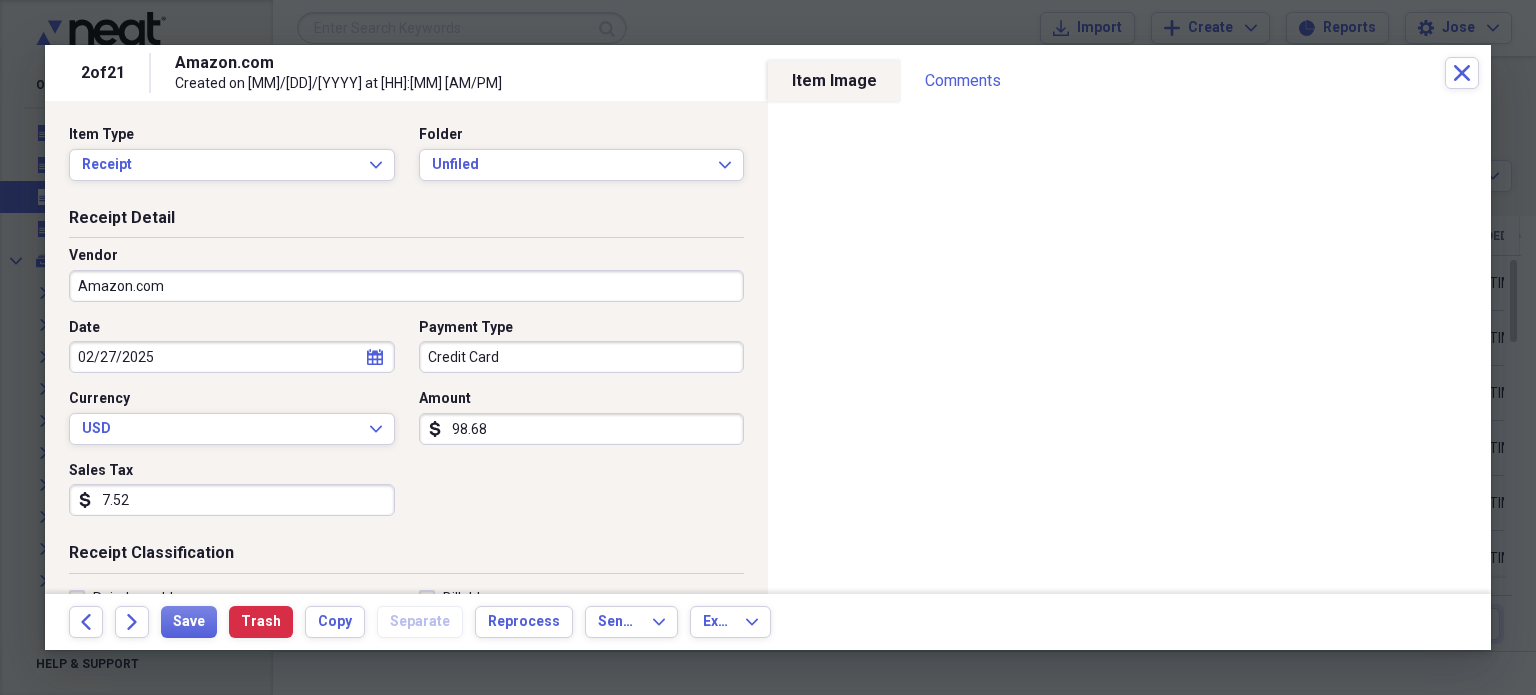 scroll, scrollTop: 431, scrollLeft: 0, axis: vertical 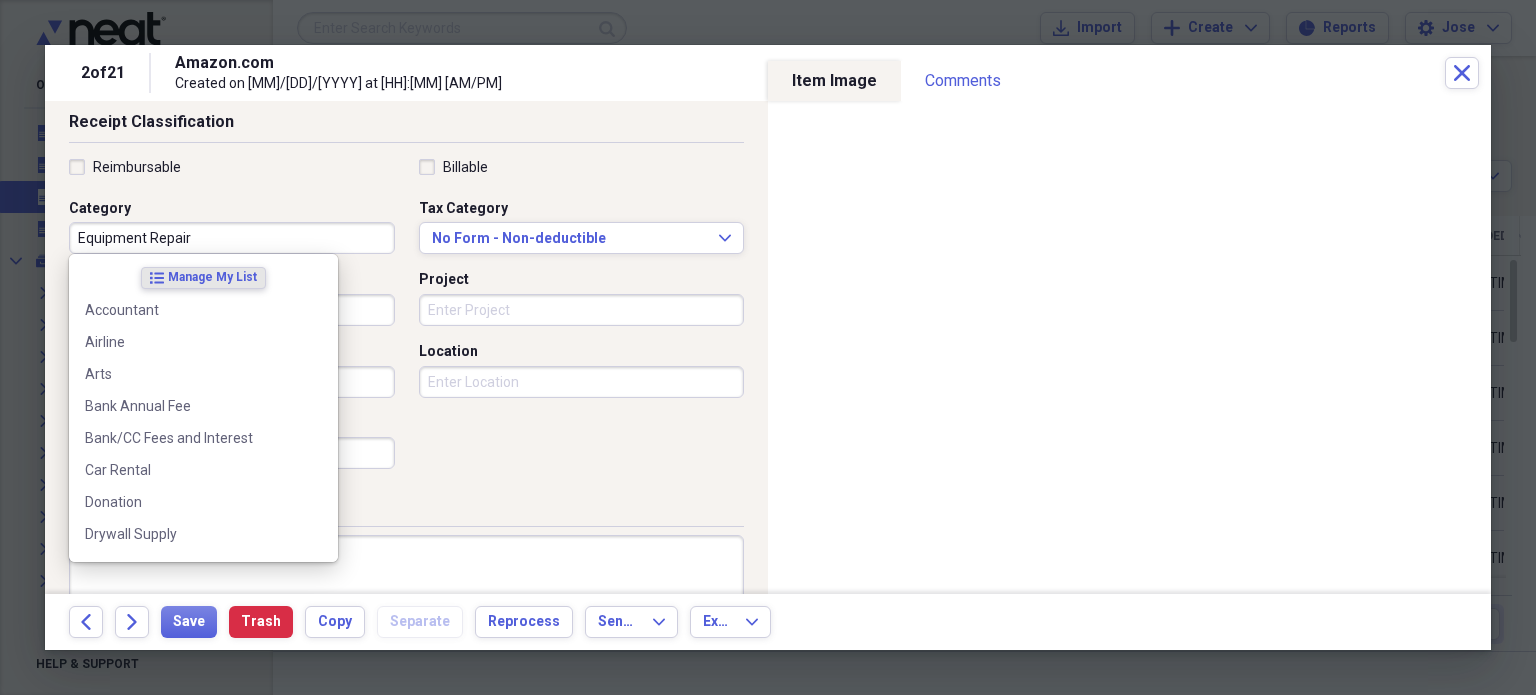 click on "Equipment Repair" at bounding box center (232, 238) 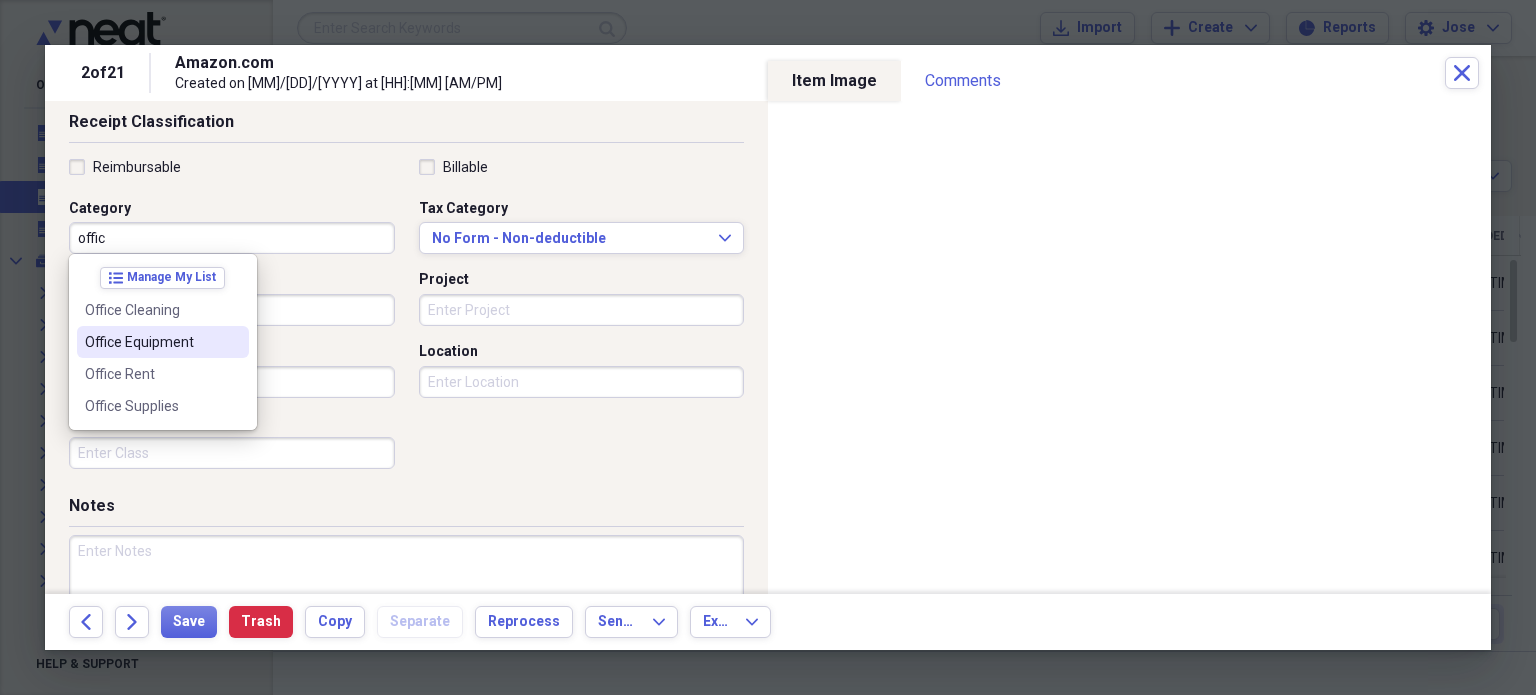 click on "Office Equipment" at bounding box center (151, 342) 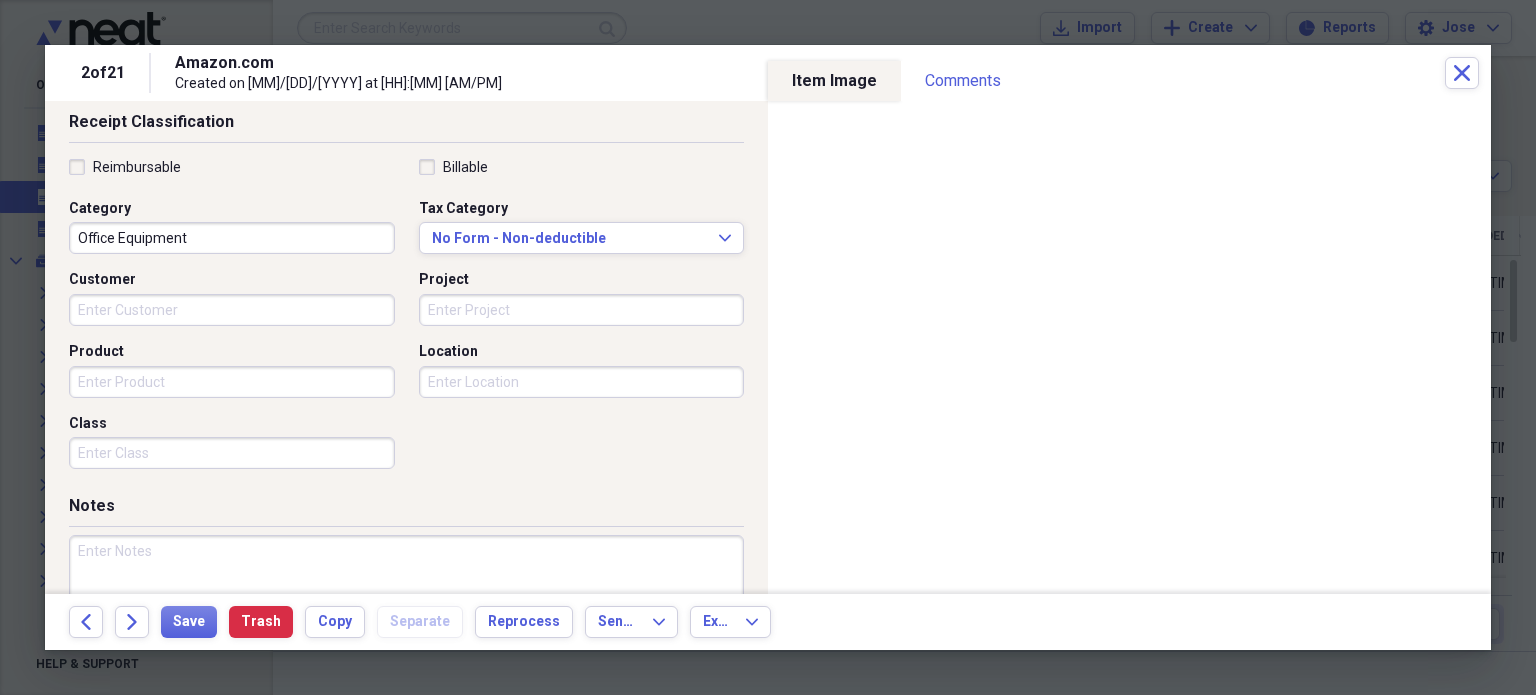 click on "Office Equipment" at bounding box center (232, 238) 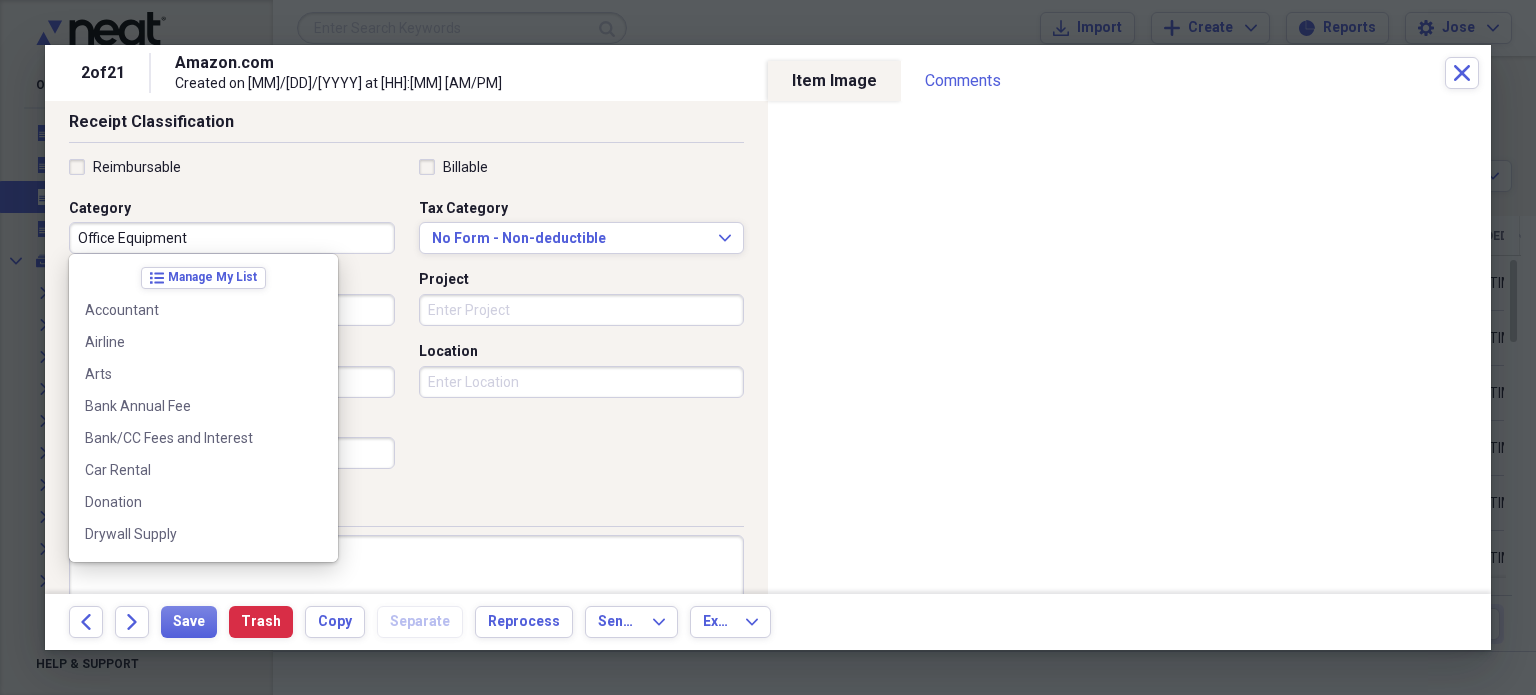 click on "Office Equipment" at bounding box center (232, 238) 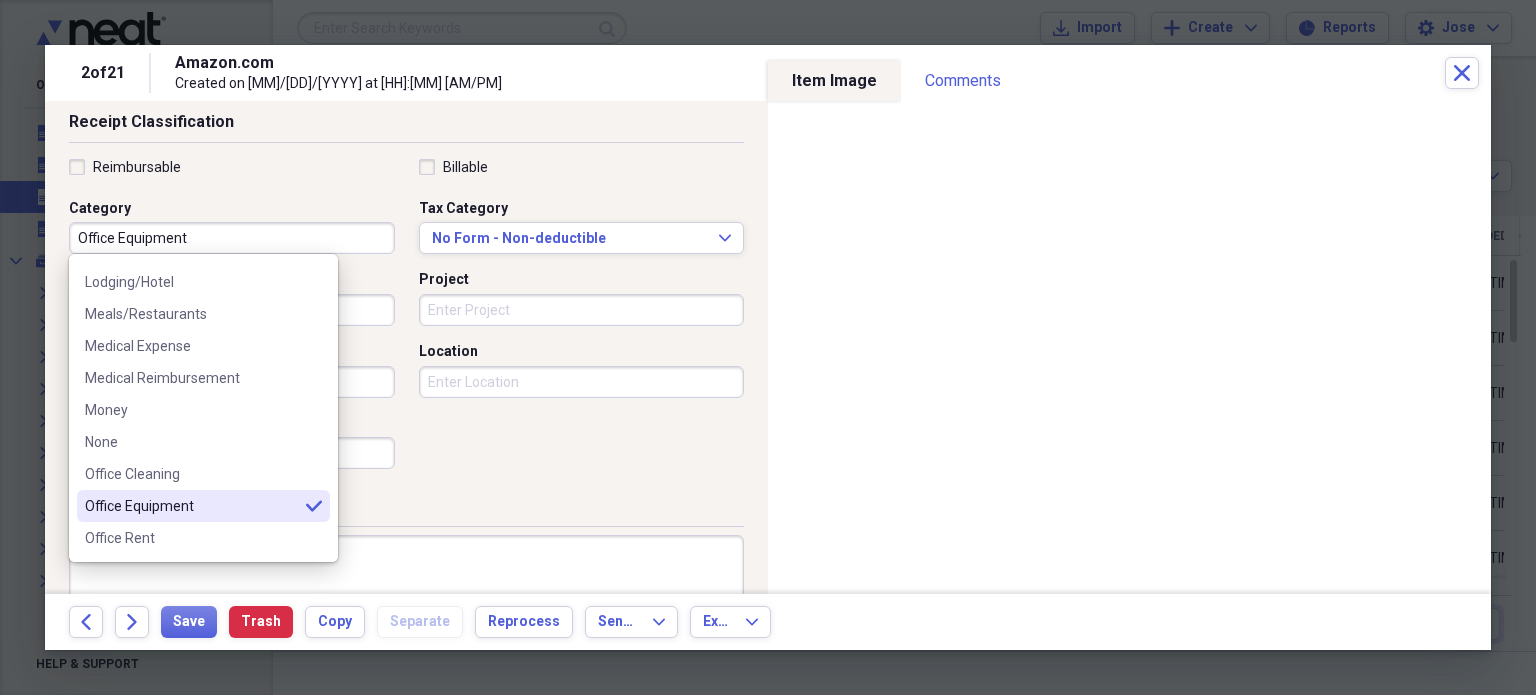 click on "Office Equipment" at bounding box center [232, 238] 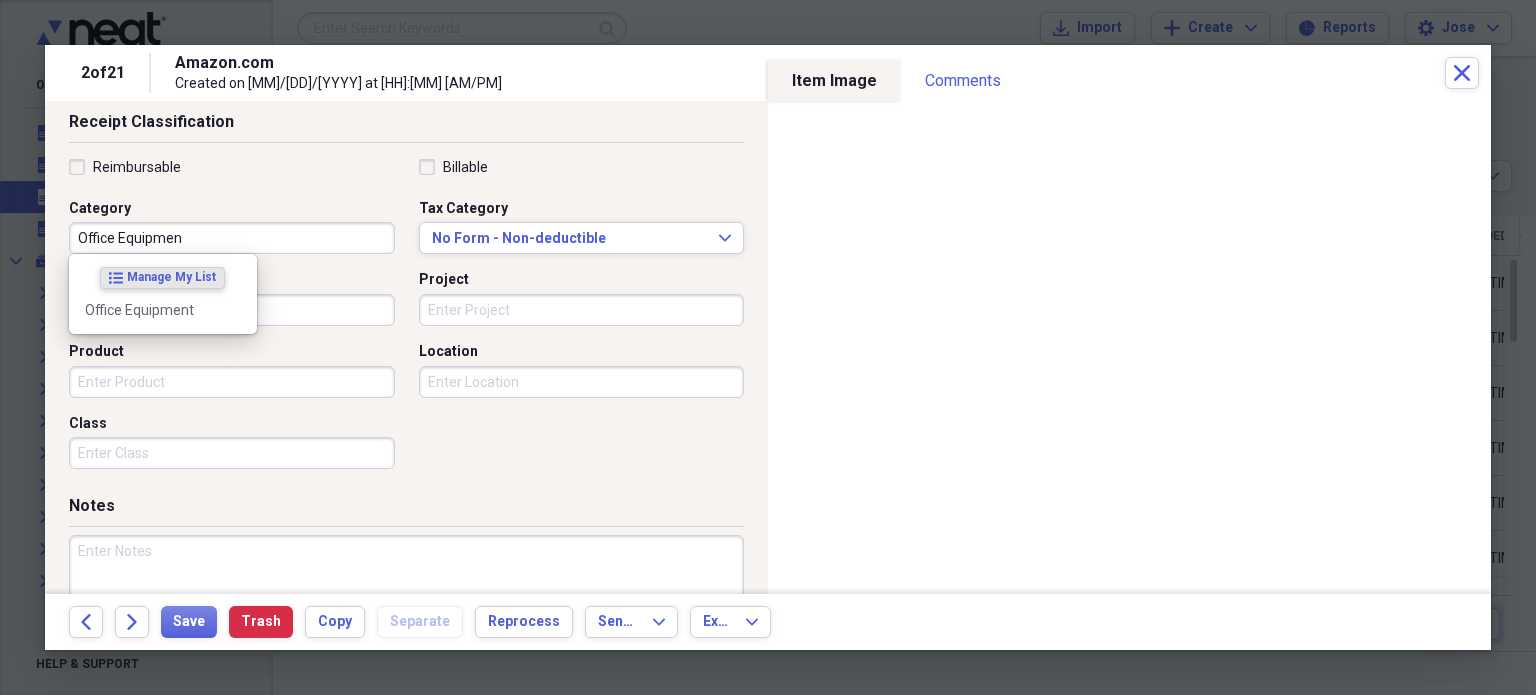 scroll, scrollTop: 0, scrollLeft: 0, axis: both 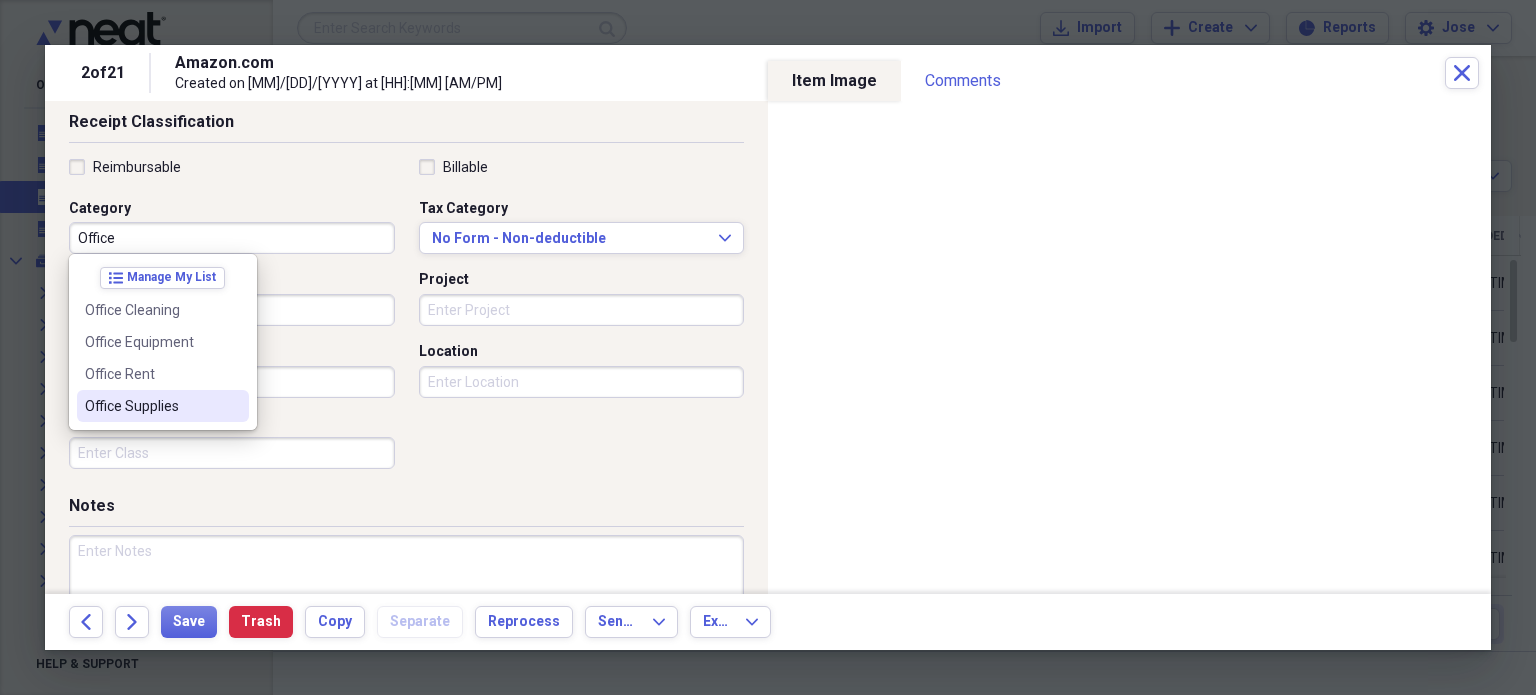click on "Office Supplies" at bounding box center [151, 406] 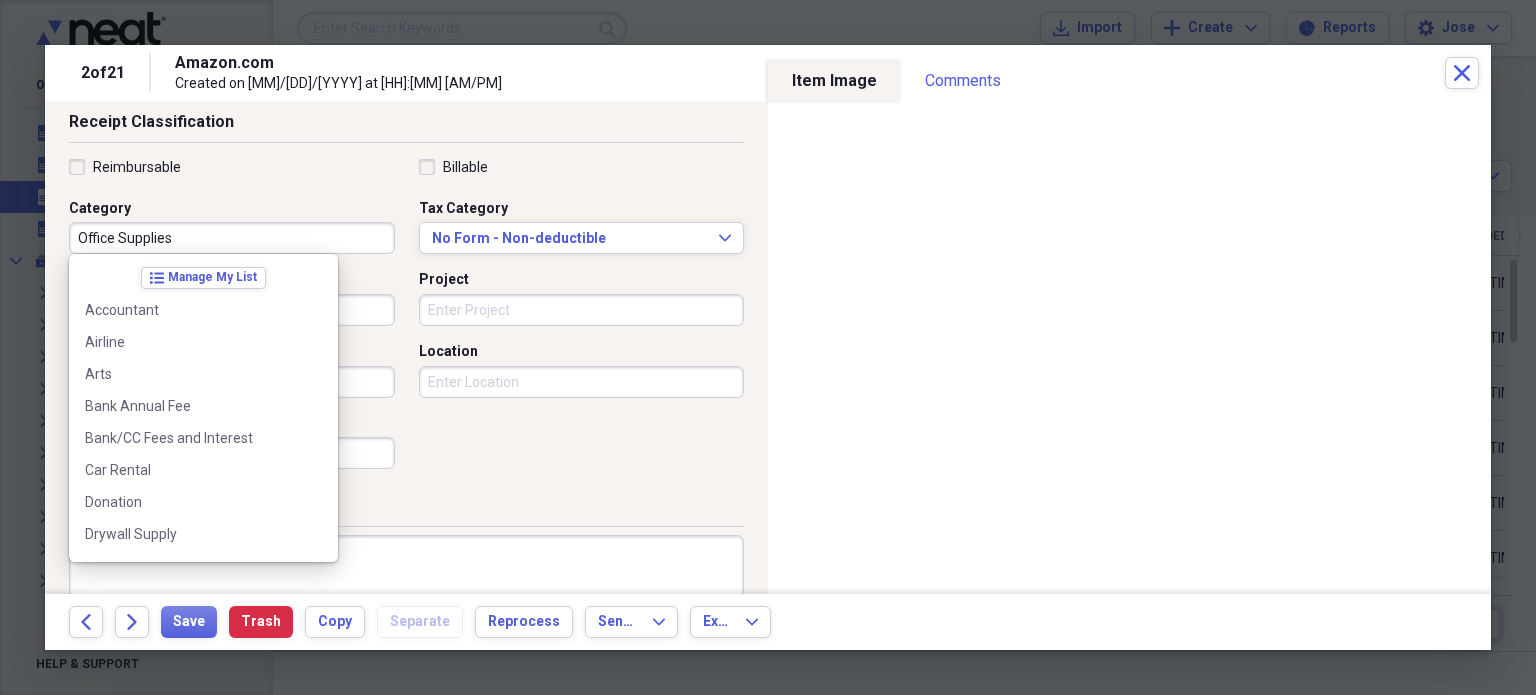 scroll, scrollTop: 956, scrollLeft: 0, axis: vertical 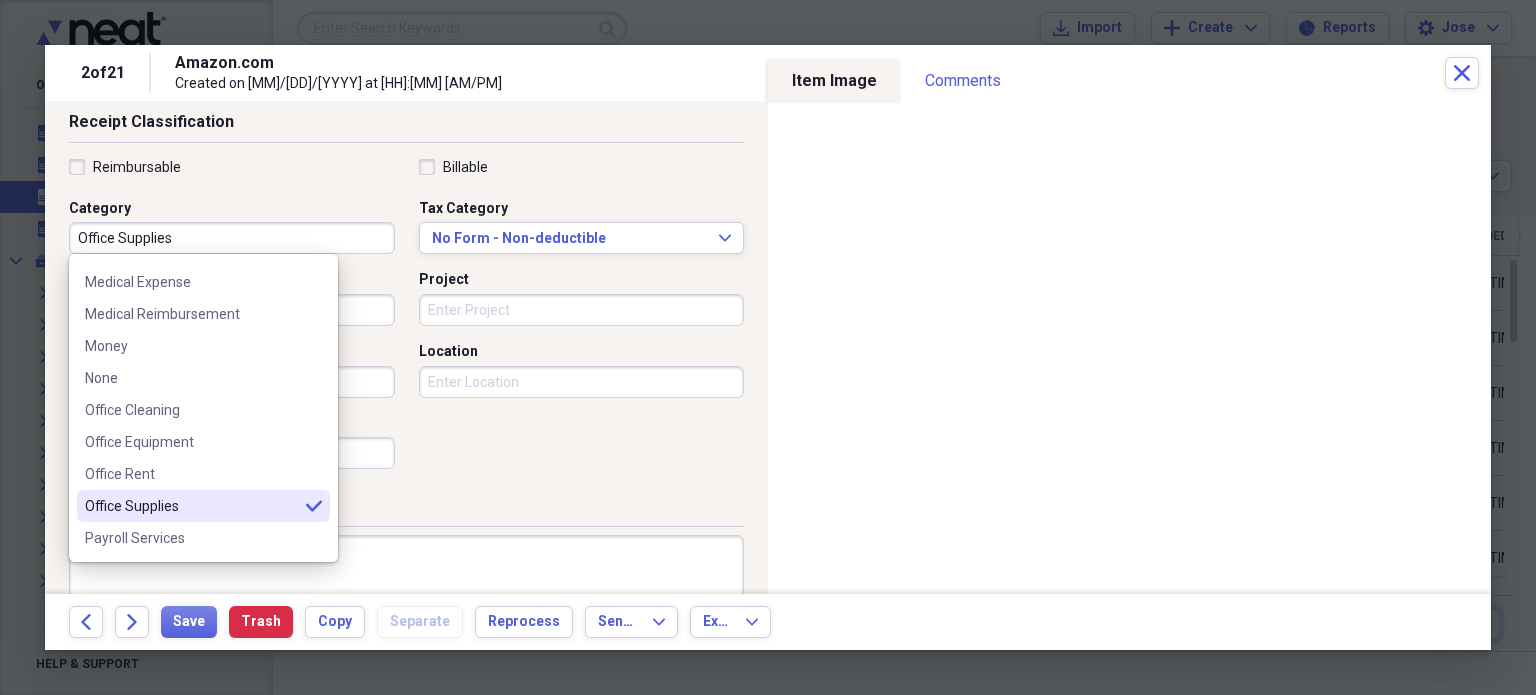 click on "Office Cleaning" at bounding box center [191, 410] 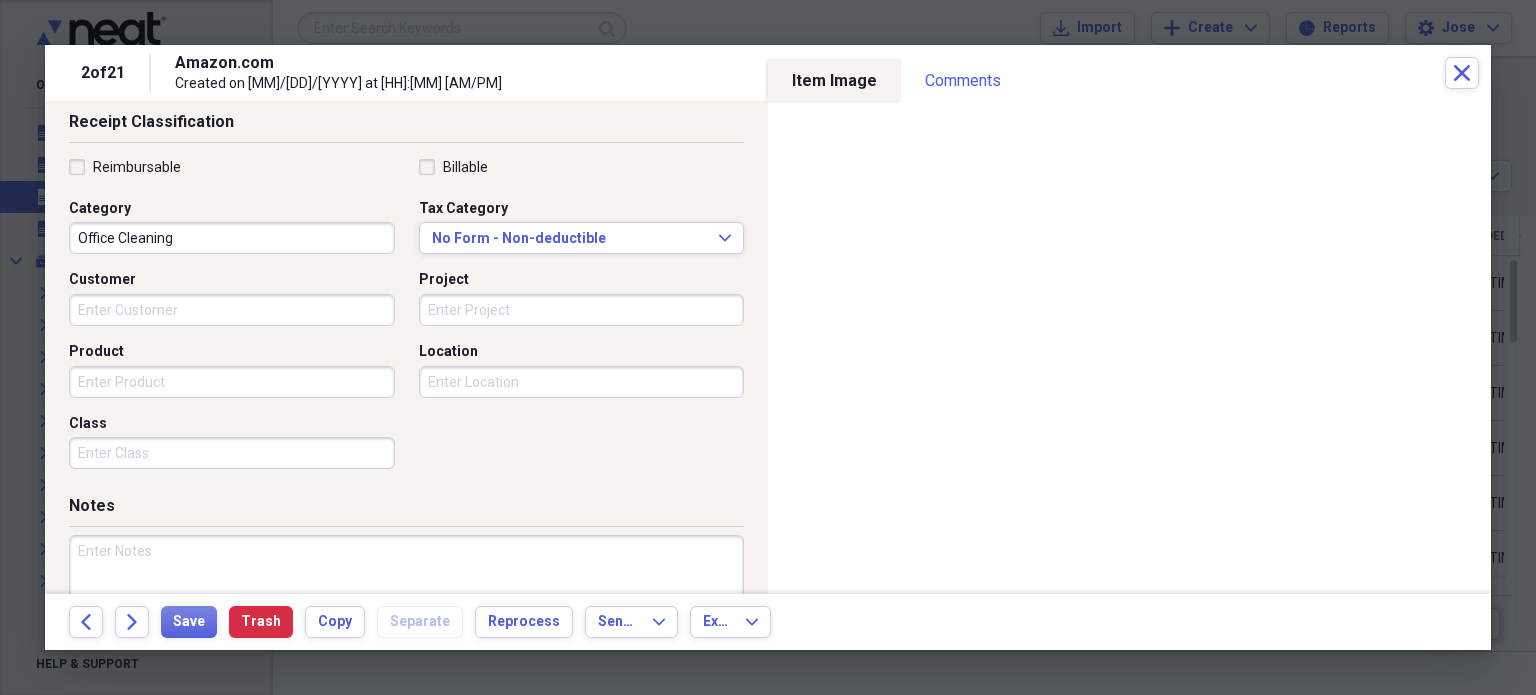 click on "Office Cleaning" at bounding box center [232, 238] 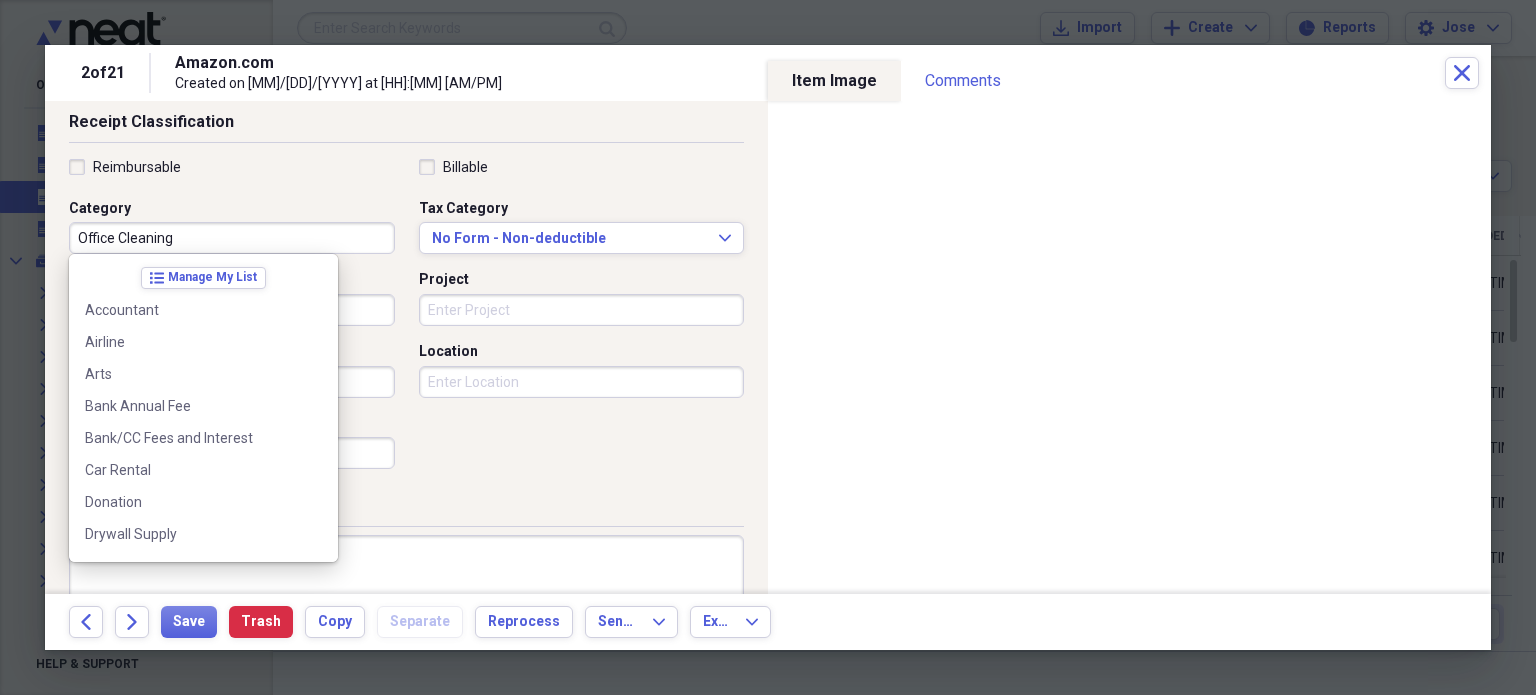 click on "Office Cleaning" at bounding box center [232, 238] 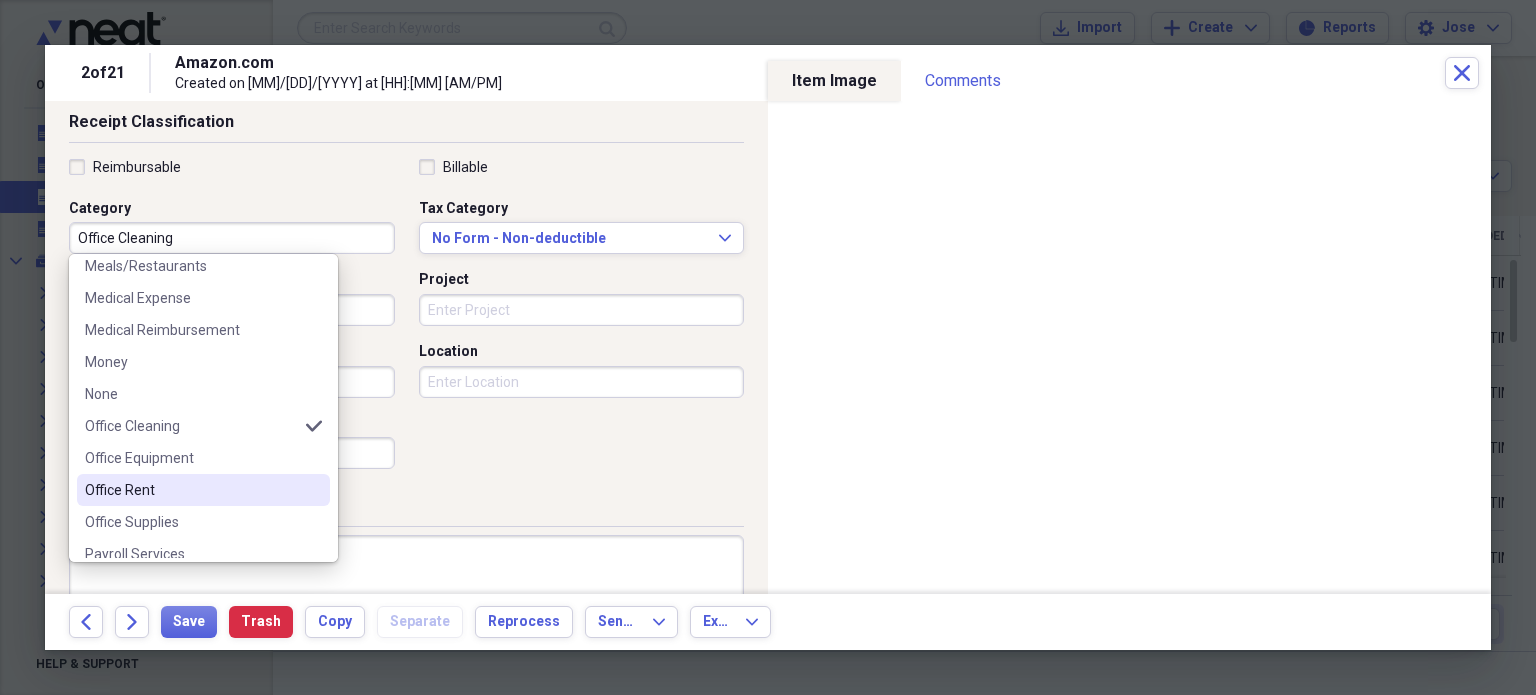 scroll, scrollTop: 980, scrollLeft: 0, axis: vertical 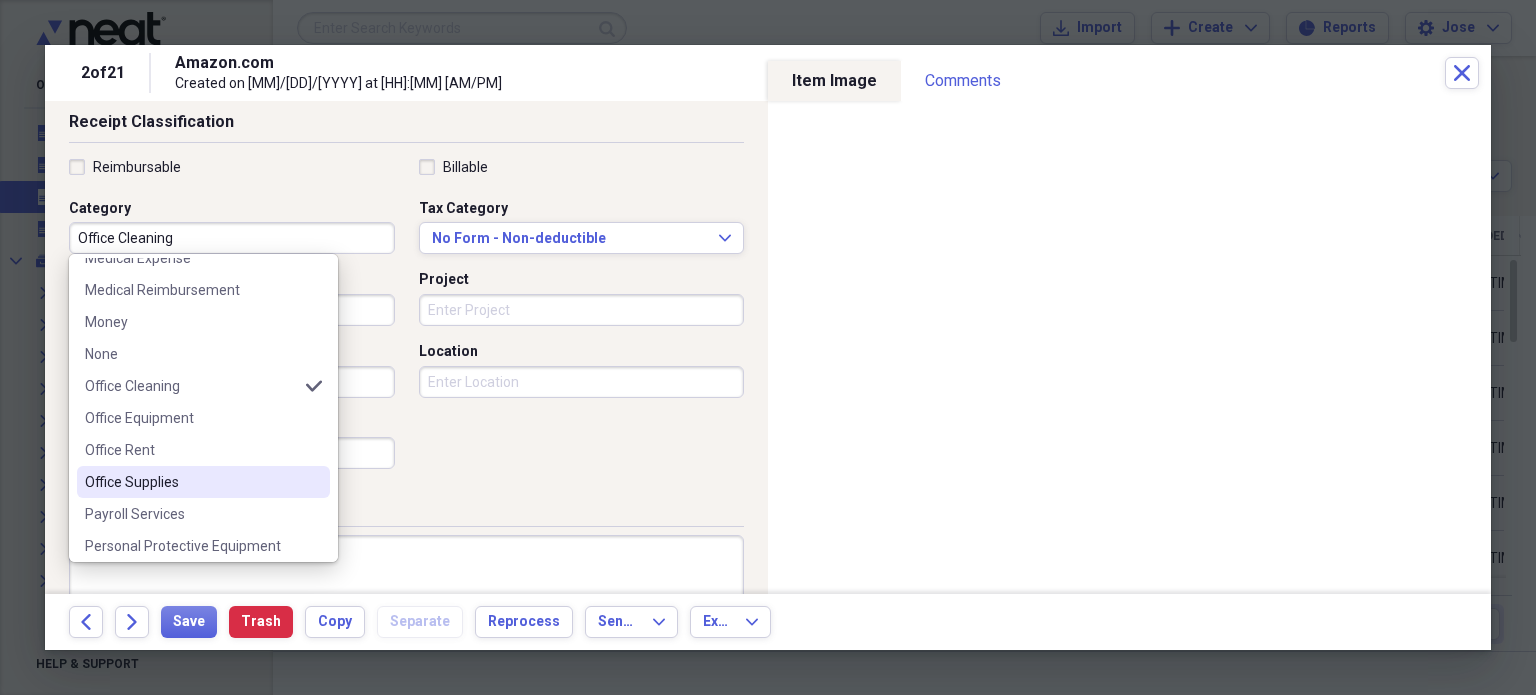 click on "Office Supplies" at bounding box center [203, 482] 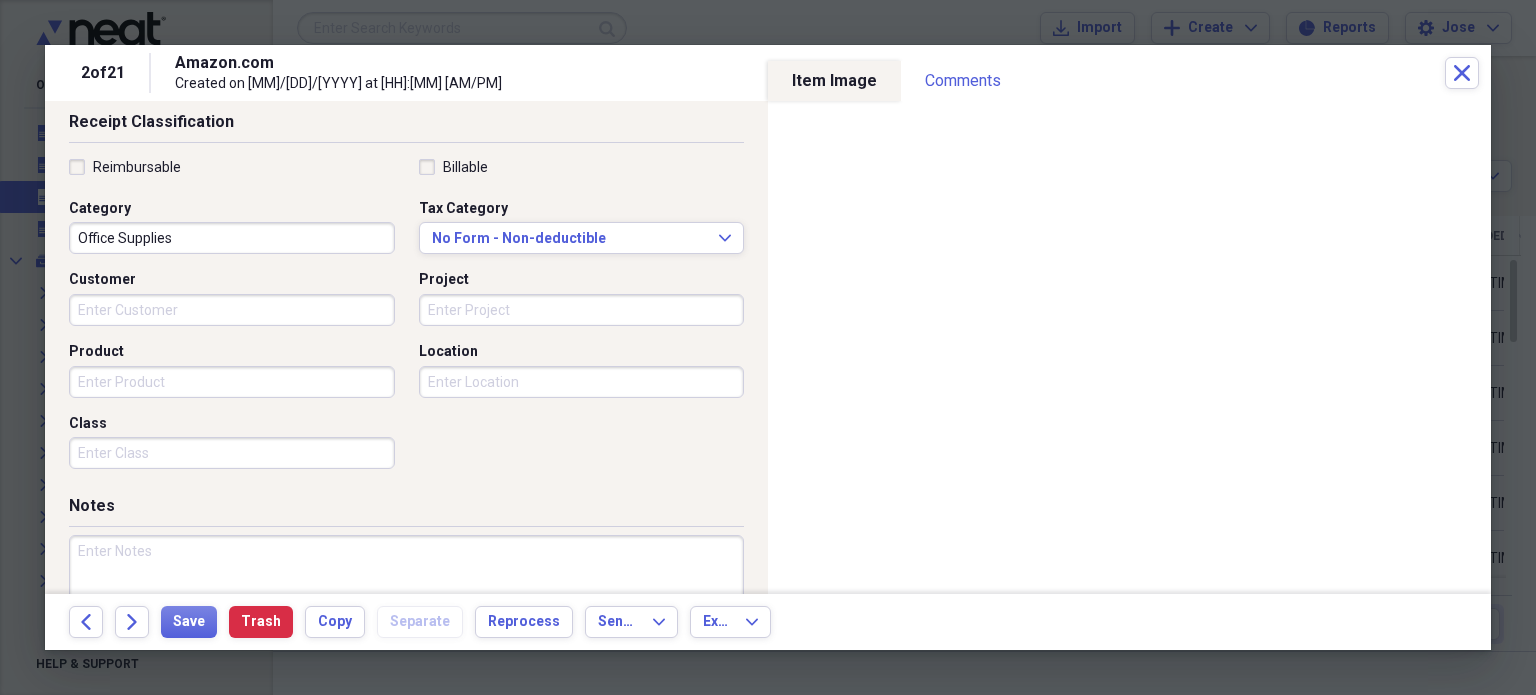 click on "Reimbursable Billable Category Office Supplies Tax Category No Form - Non-deductible Expand Customer Project Product Location Class" at bounding box center (406, 318) 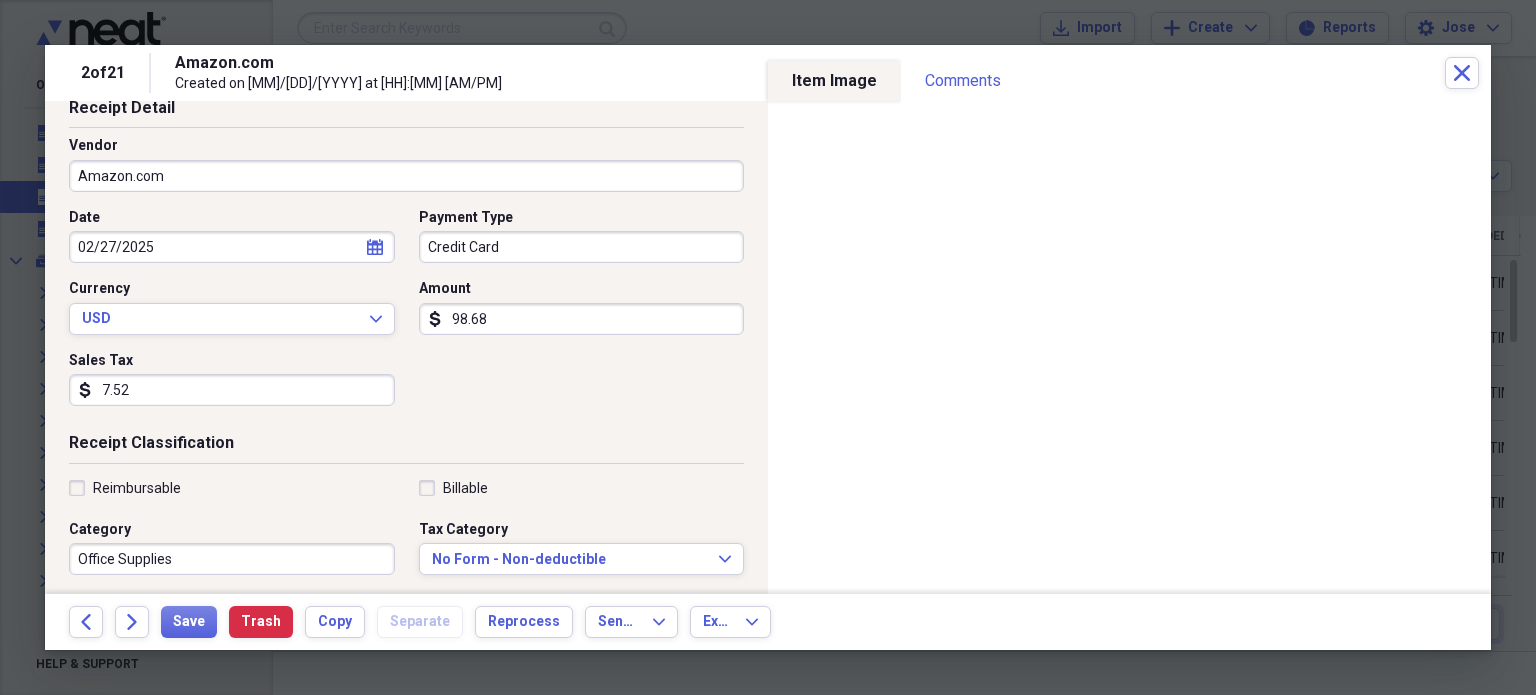 scroll, scrollTop: 104, scrollLeft: 0, axis: vertical 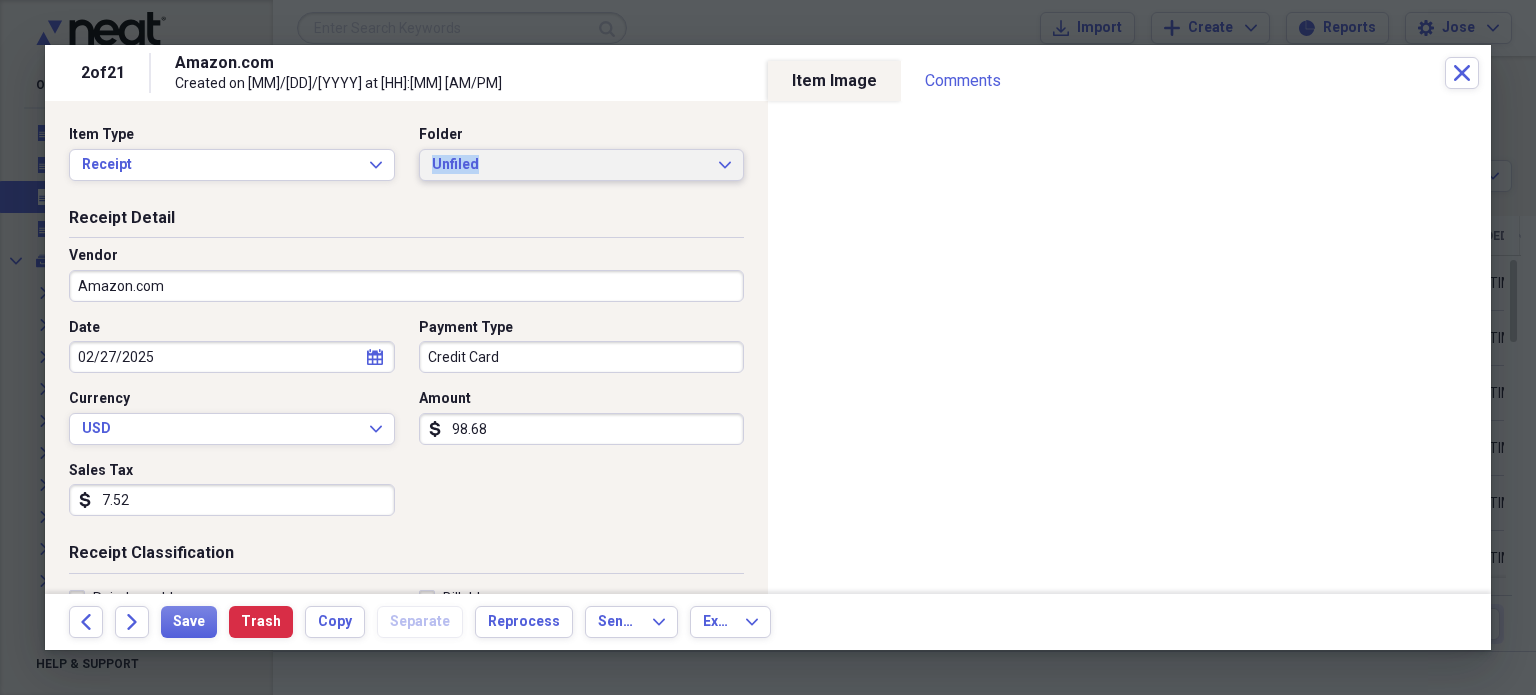 click on "Folder Unfiled Expand" at bounding box center [576, 153] 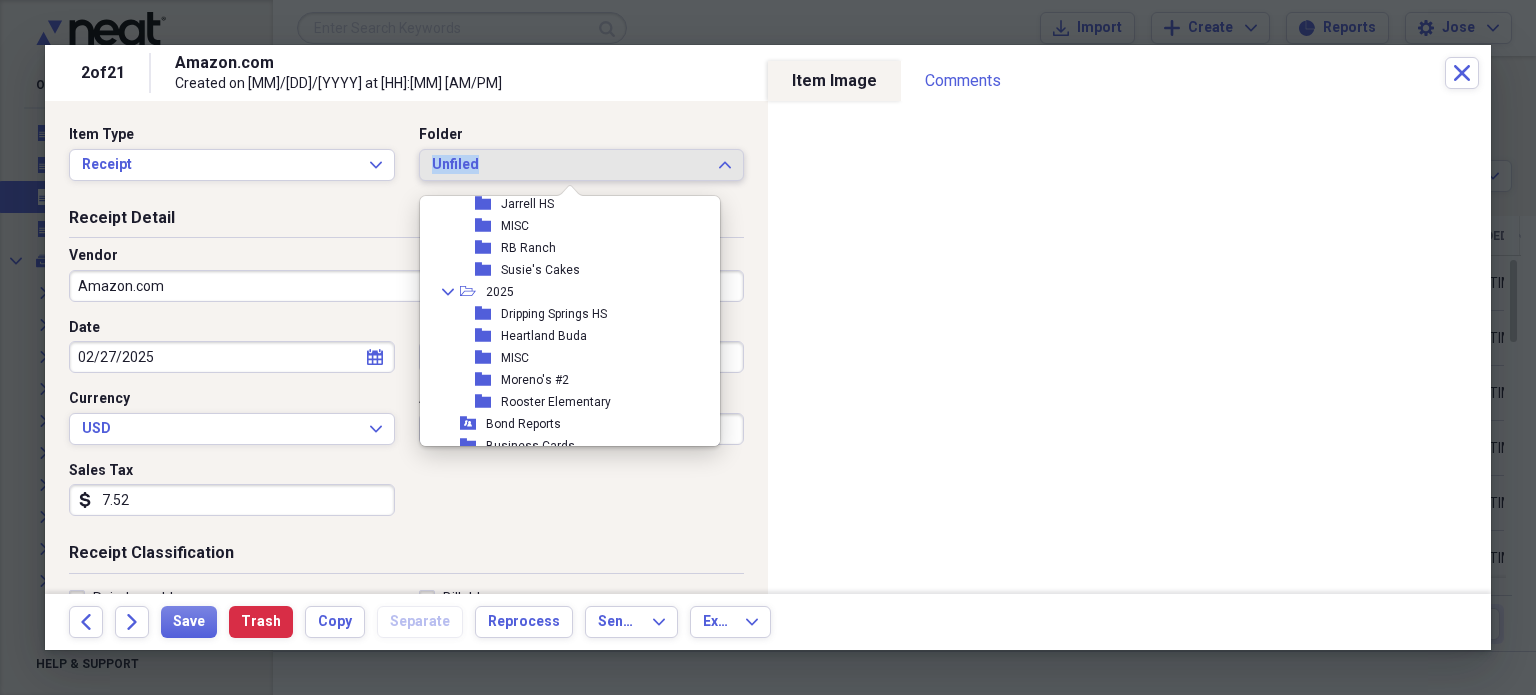 scroll, scrollTop: 655, scrollLeft: 0, axis: vertical 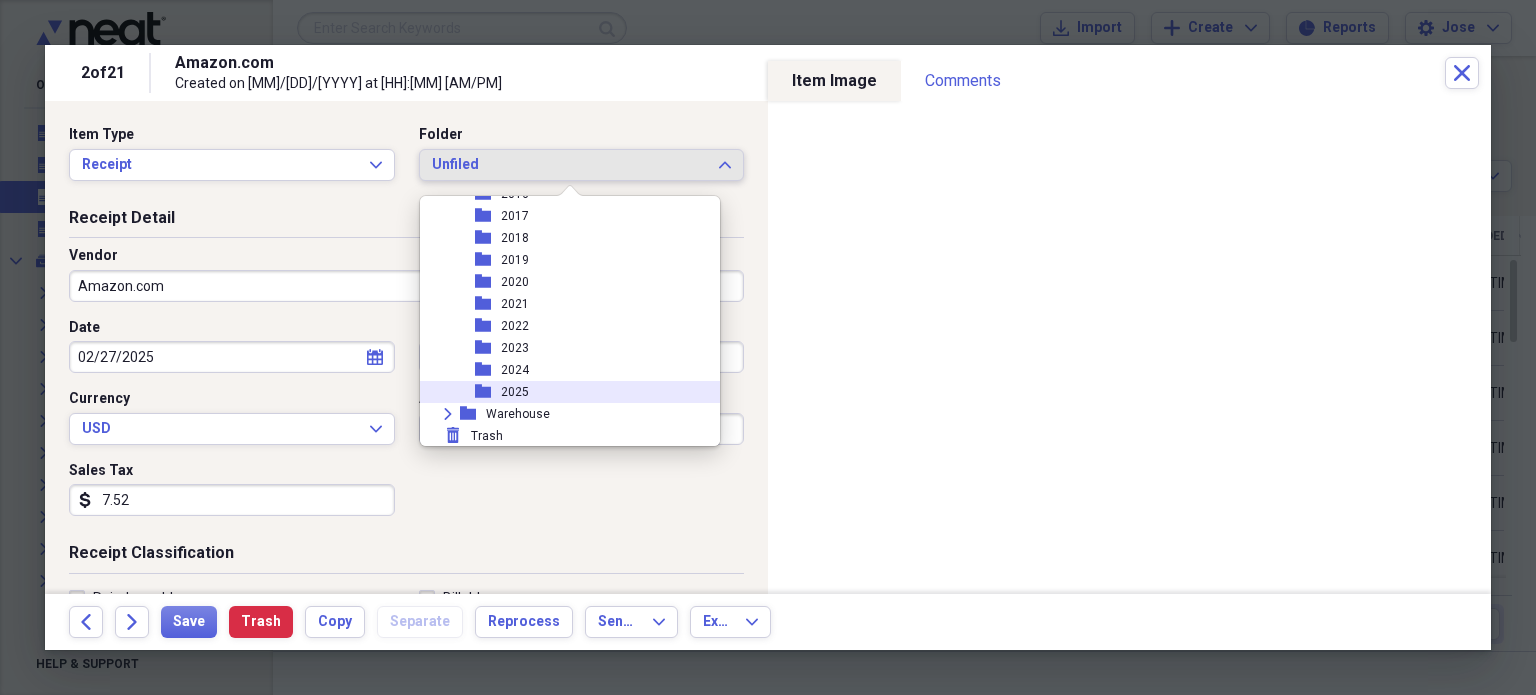click on "folder 2025" at bounding box center [562, 392] 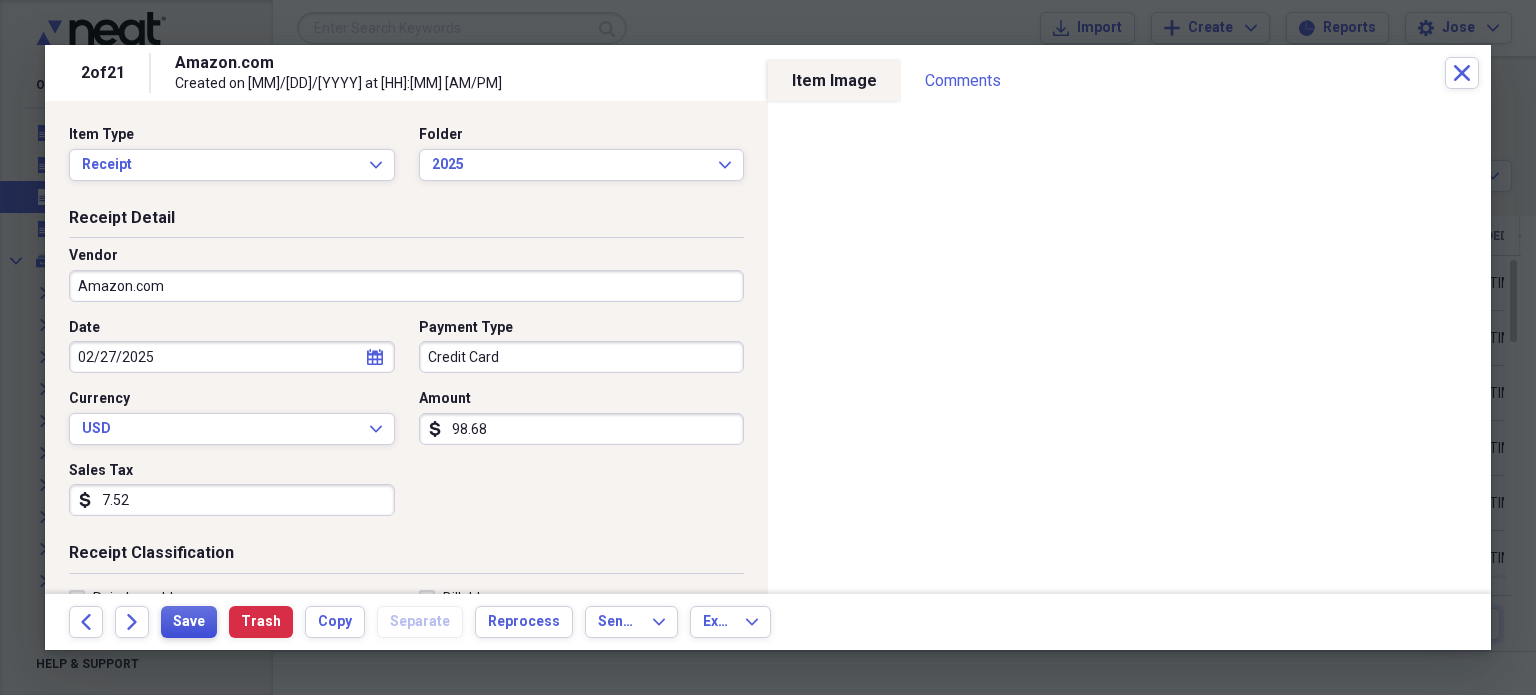 click on "Save" at bounding box center [189, 622] 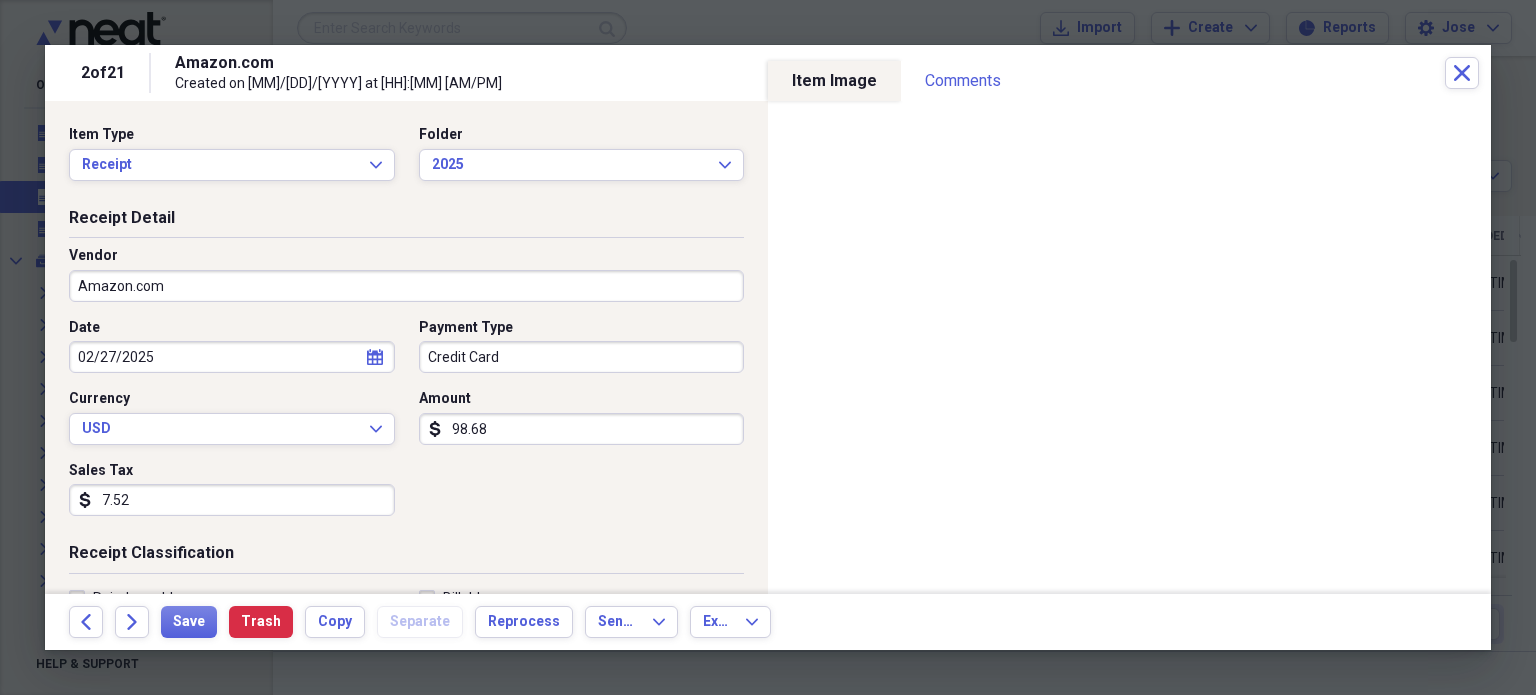 click on "2  of  21 Amazon.com Created on 06/23/2025 at 2:53 pm Close" at bounding box center (768, 73) 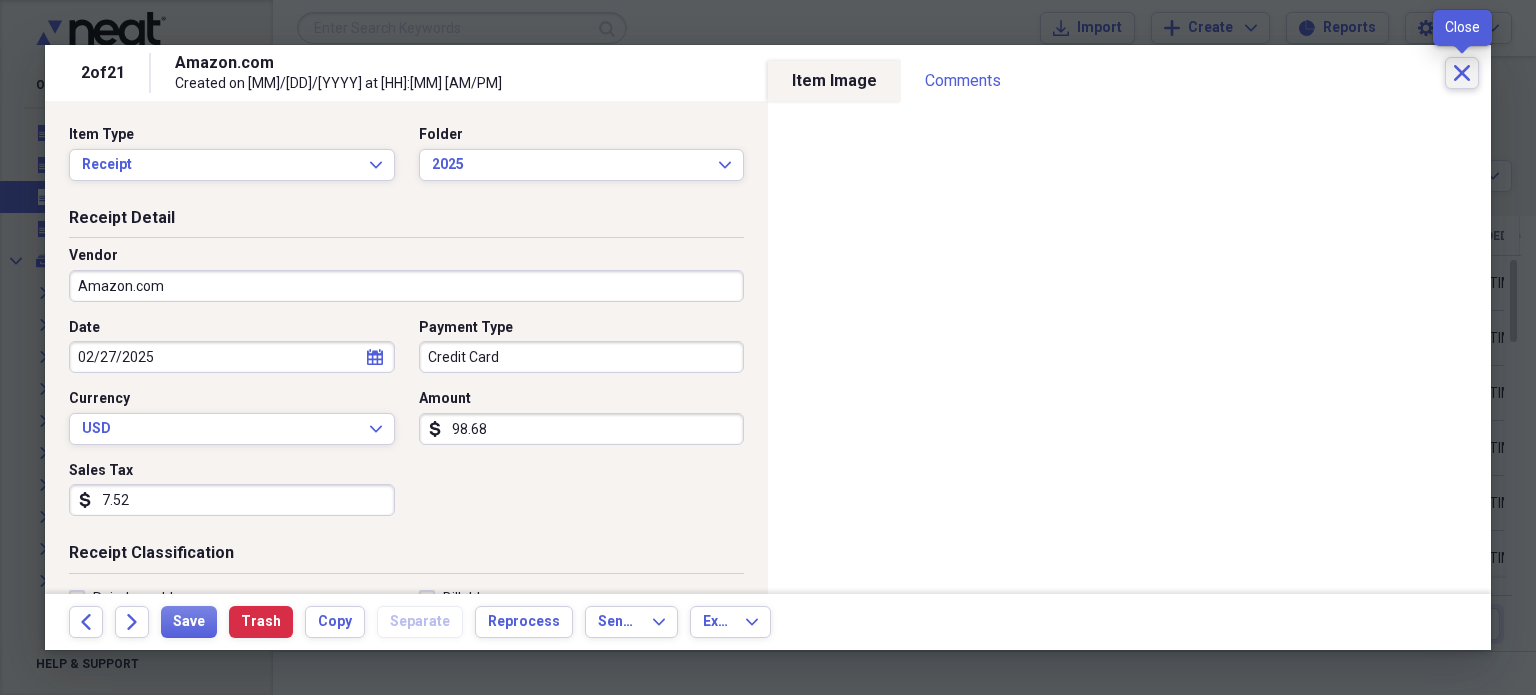 click on "Close" at bounding box center [1462, 73] 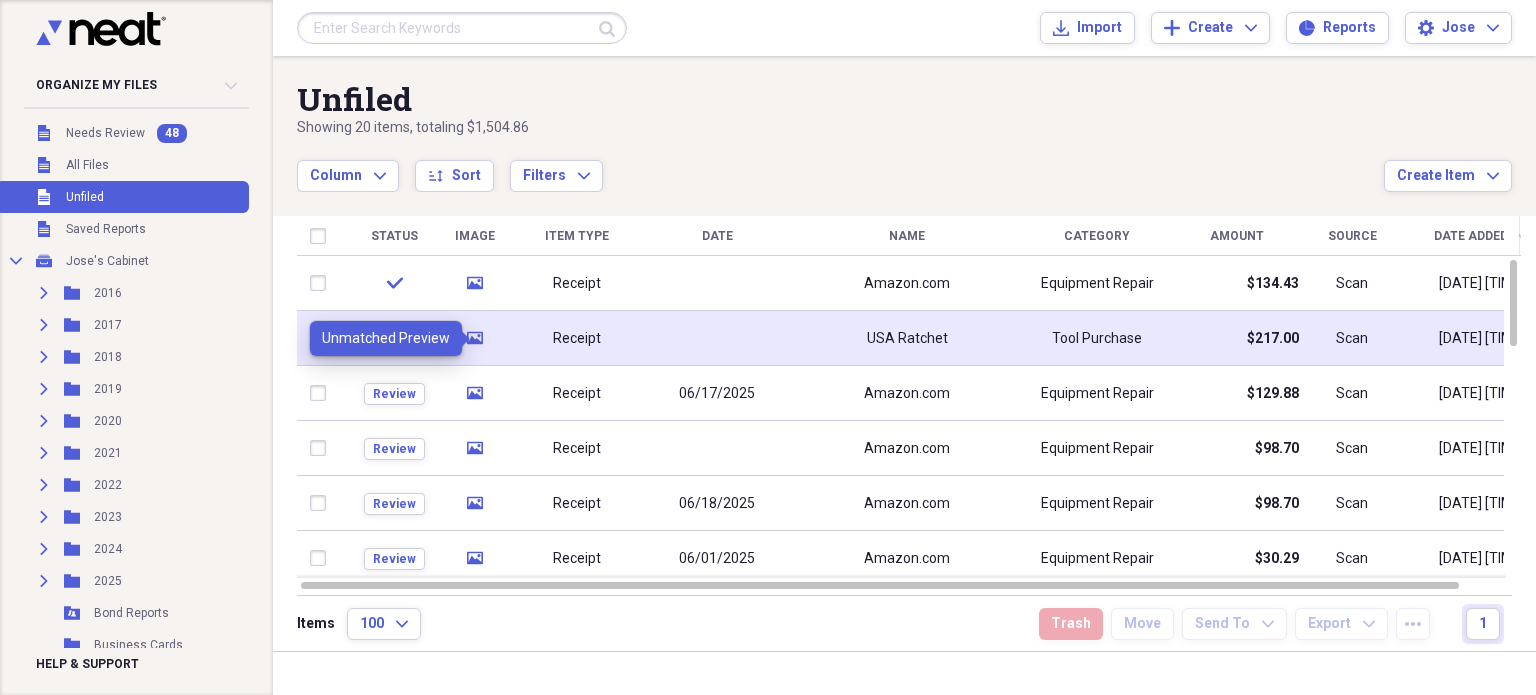 click on "media" at bounding box center (475, 338) 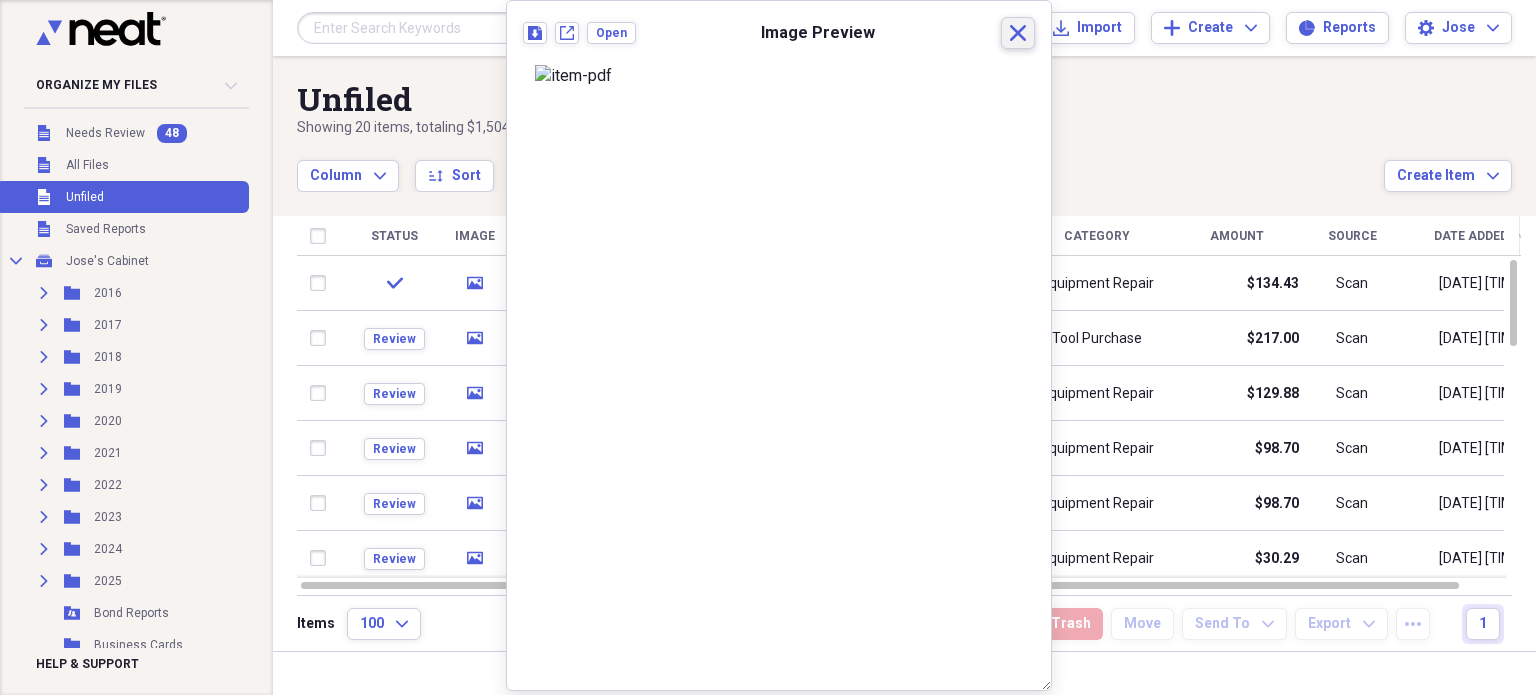click on "Close" at bounding box center (1018, 33) 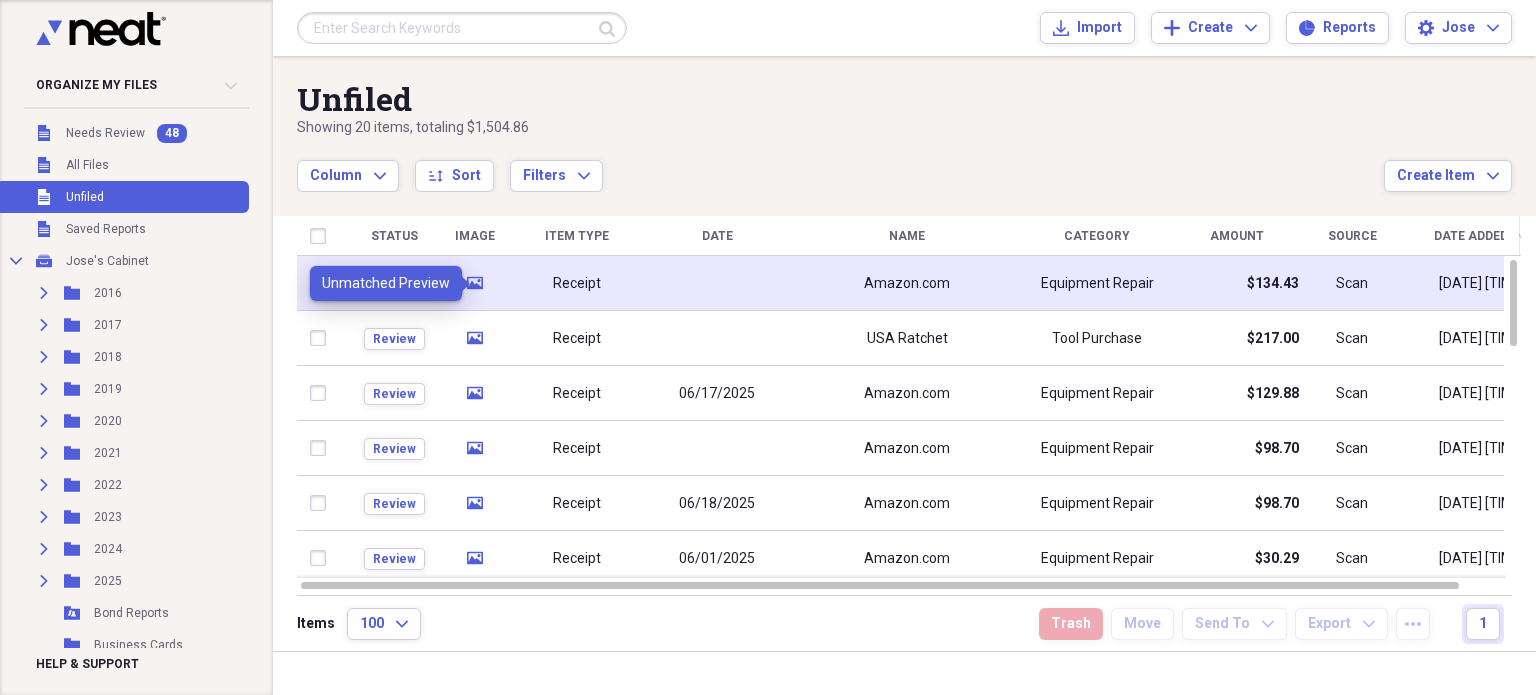 click on "media" 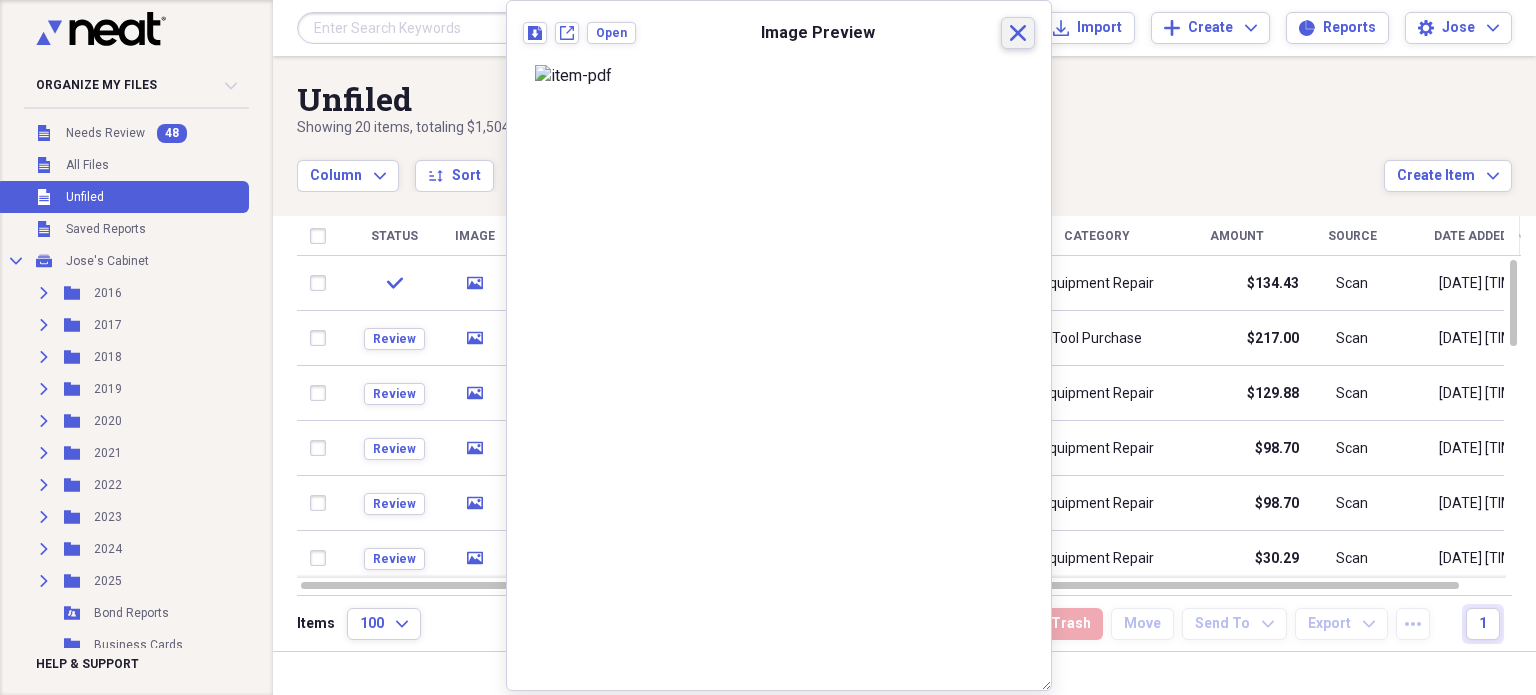 click 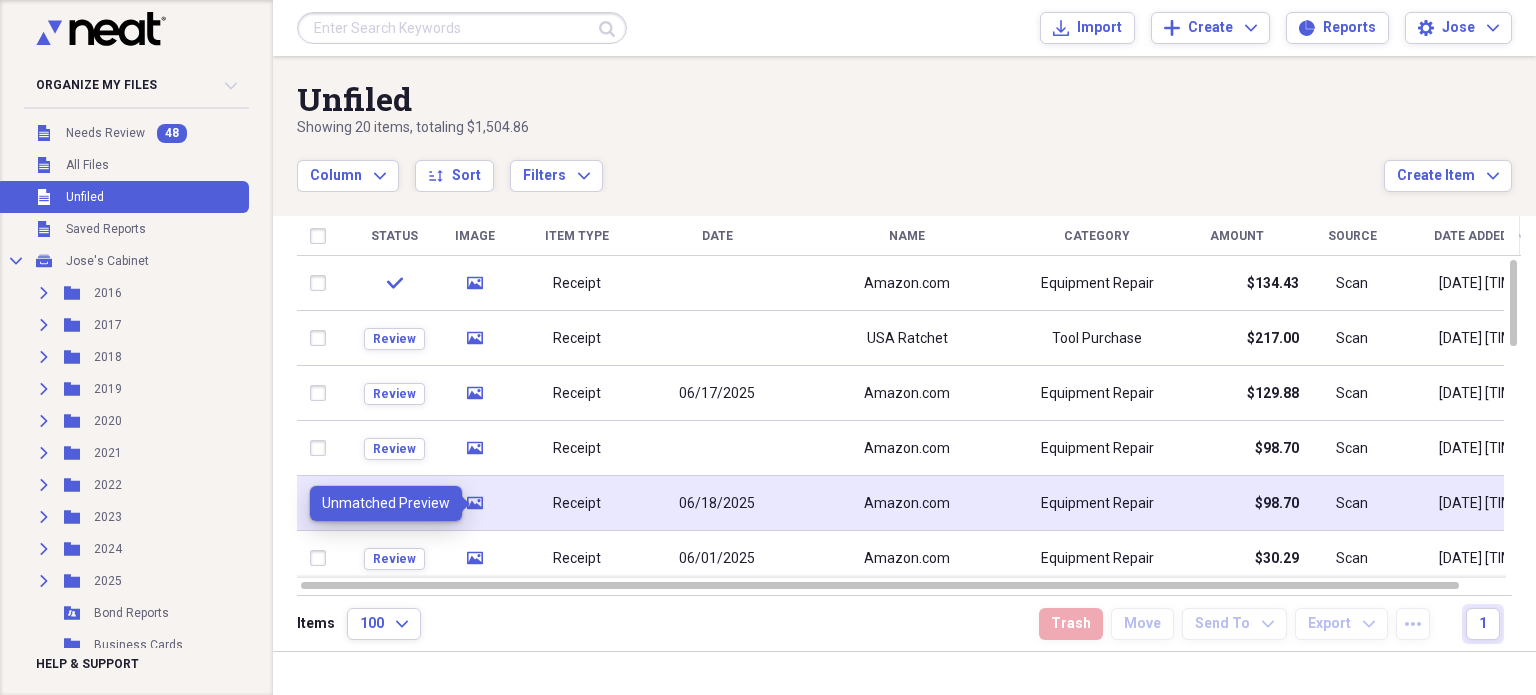 click 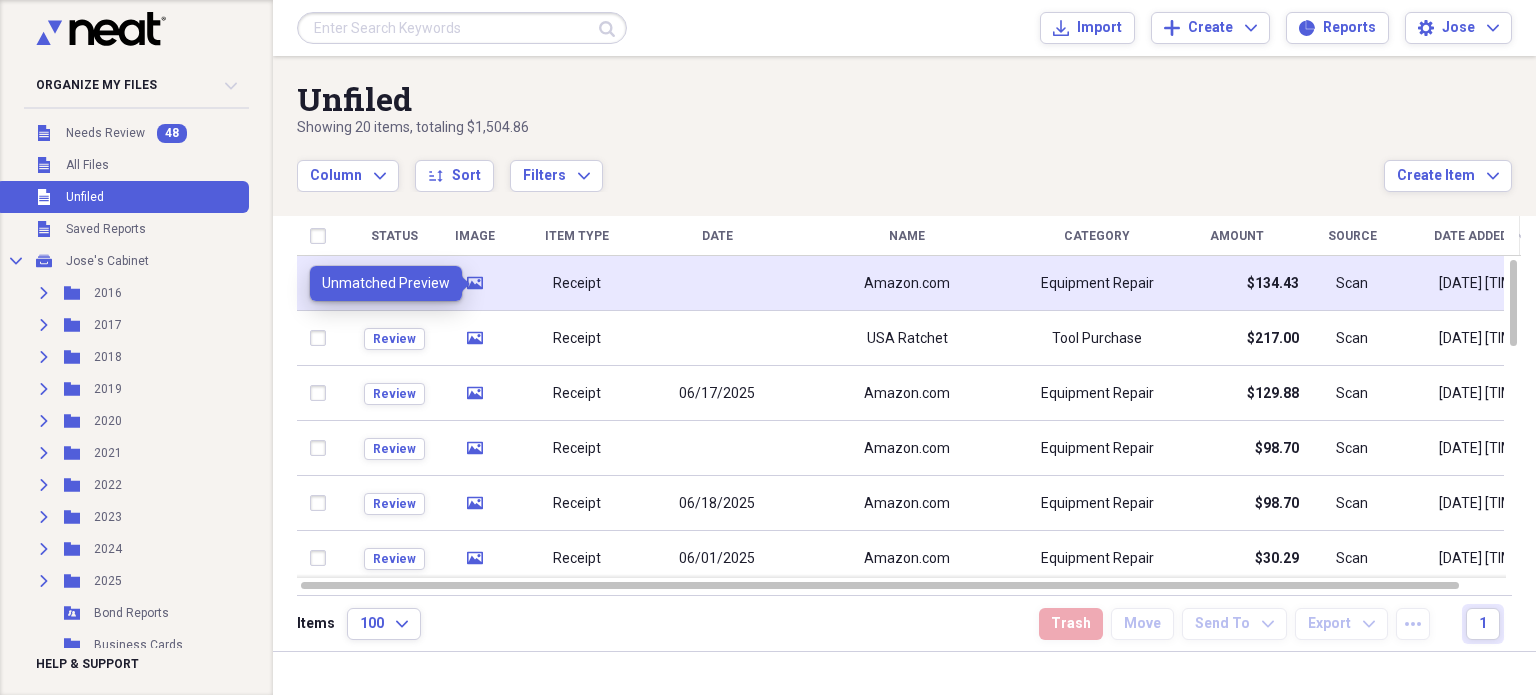click 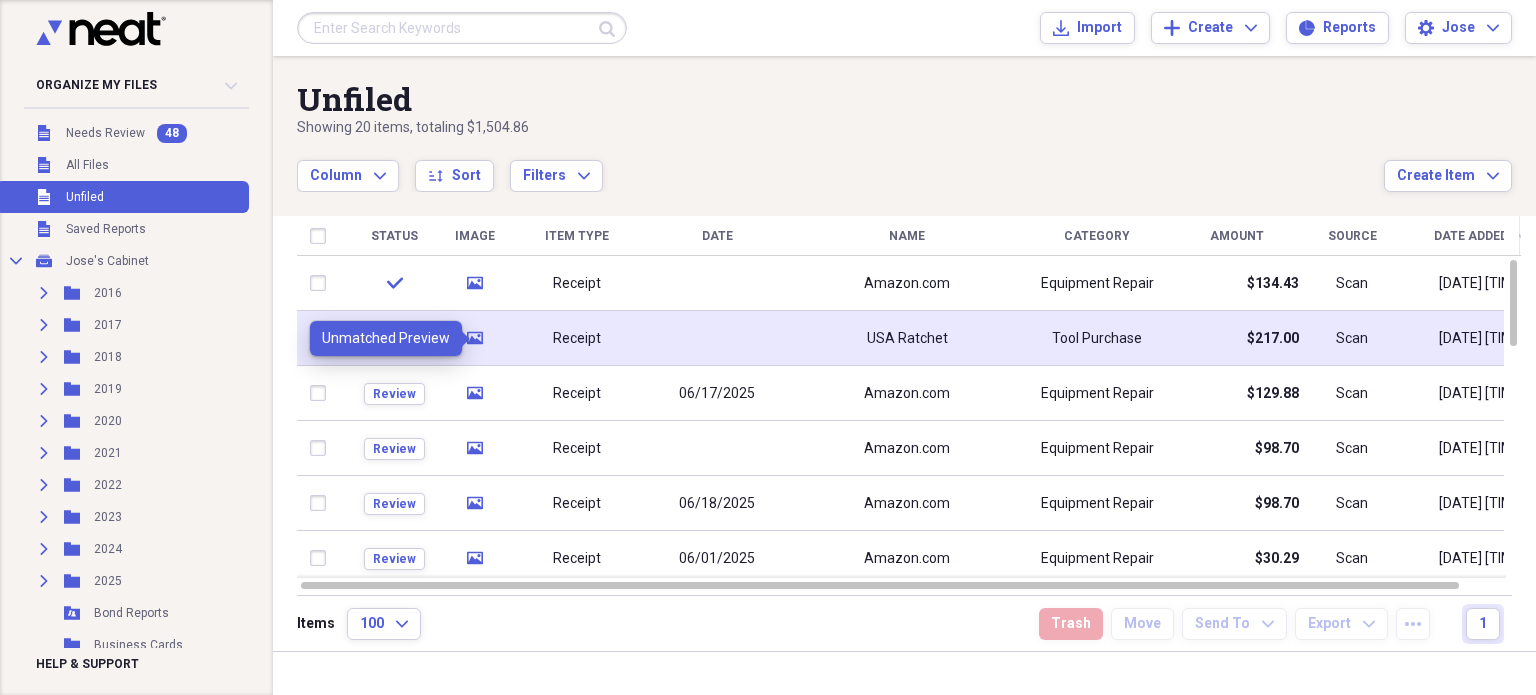 click on "media" 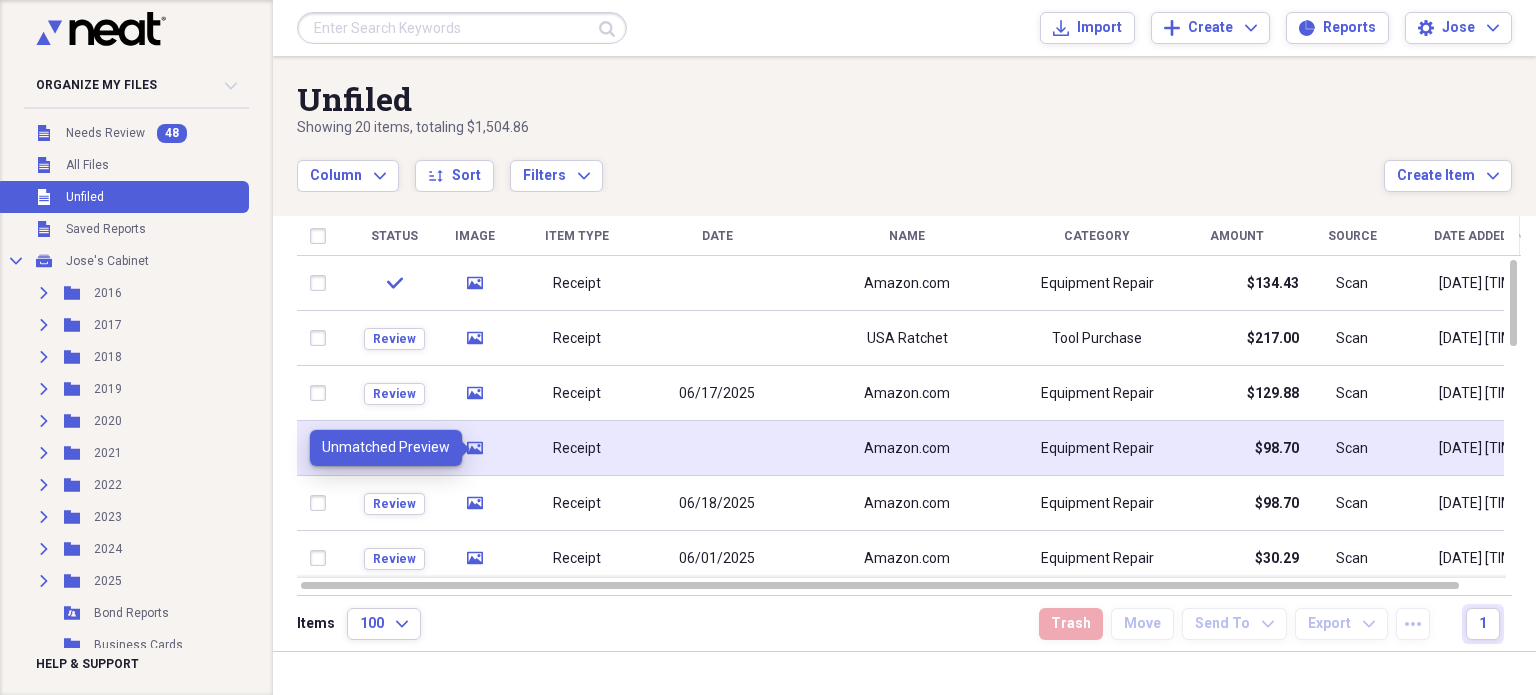 click on "media" 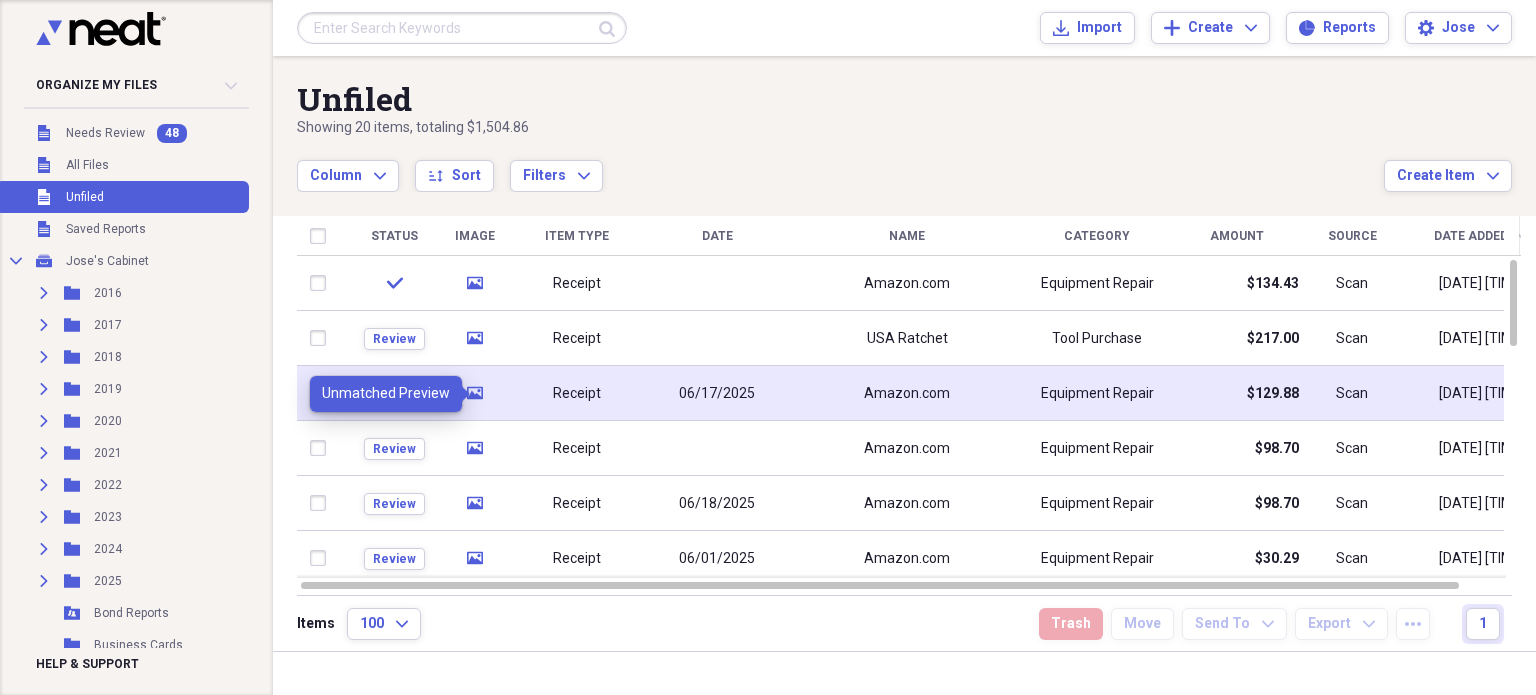 click on "media" 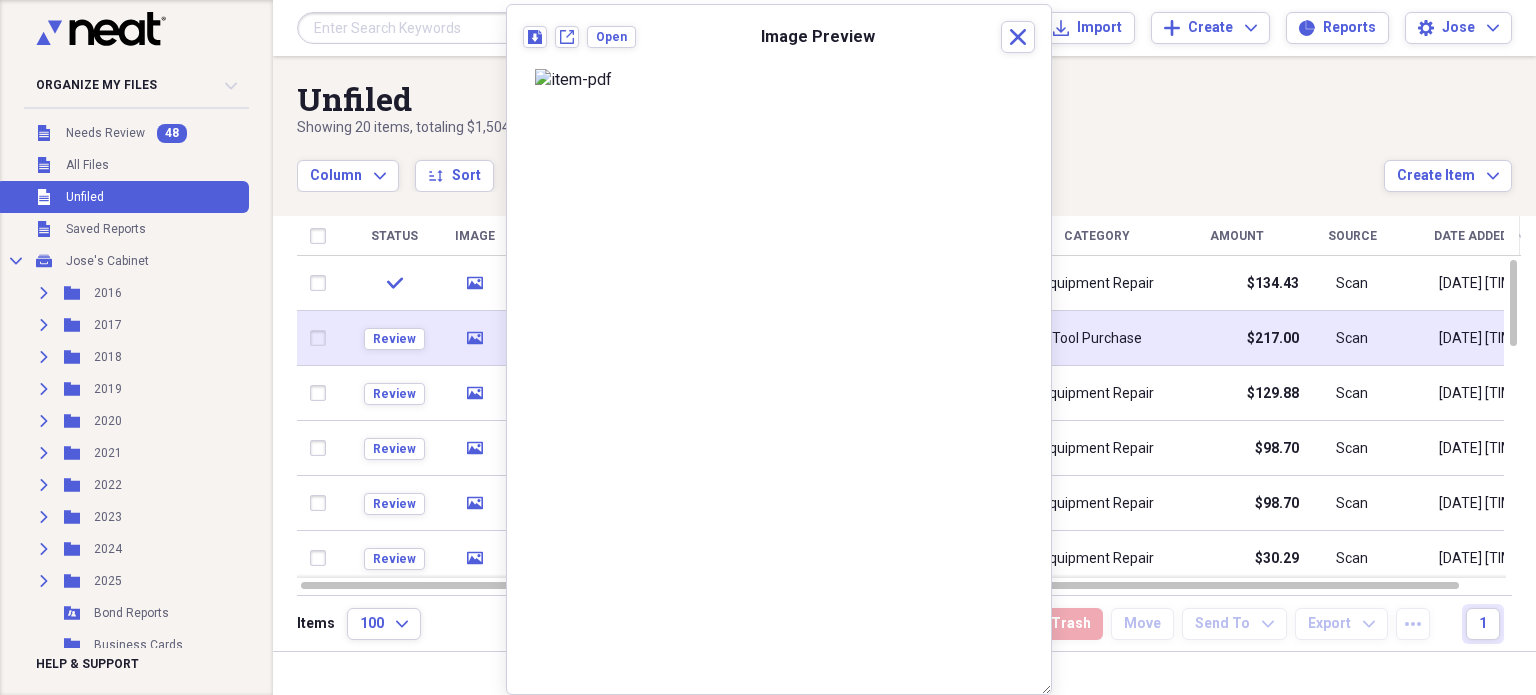 click on "media" 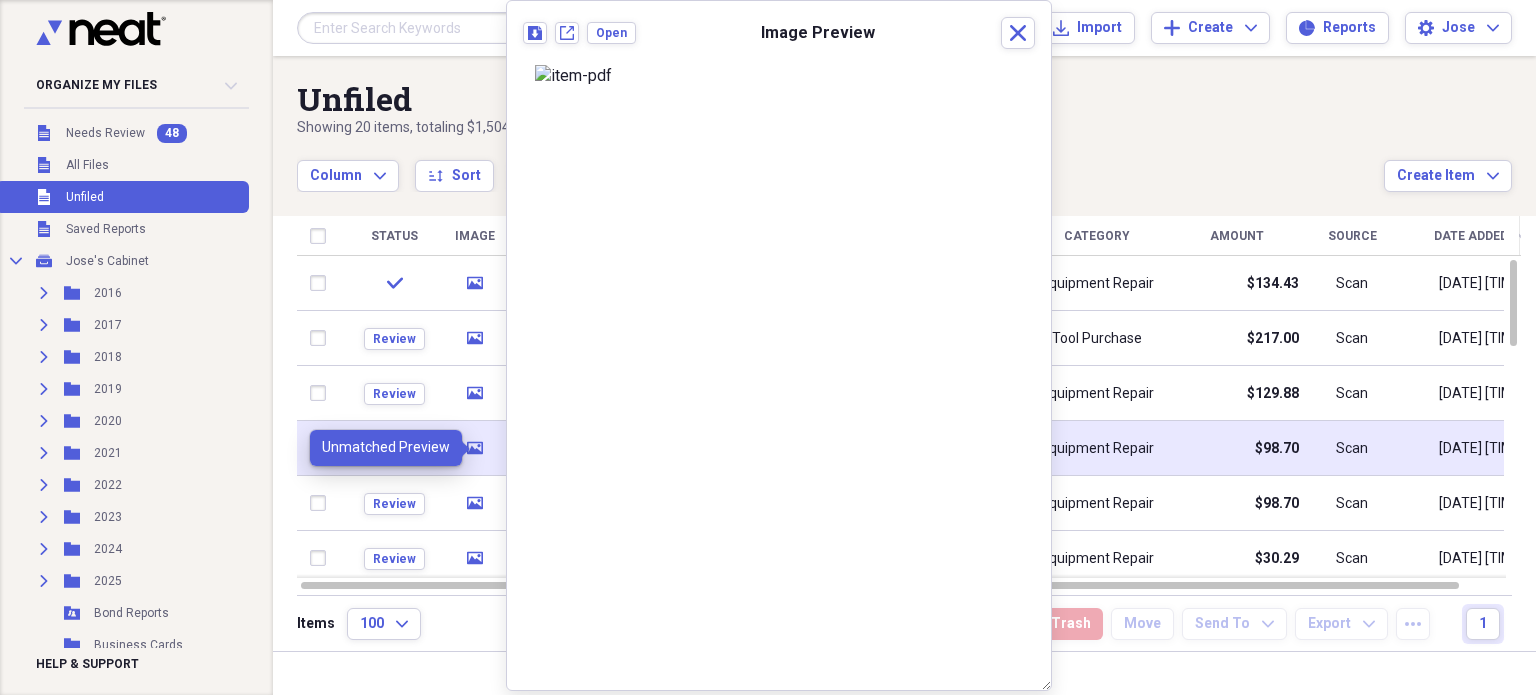 click on "media" 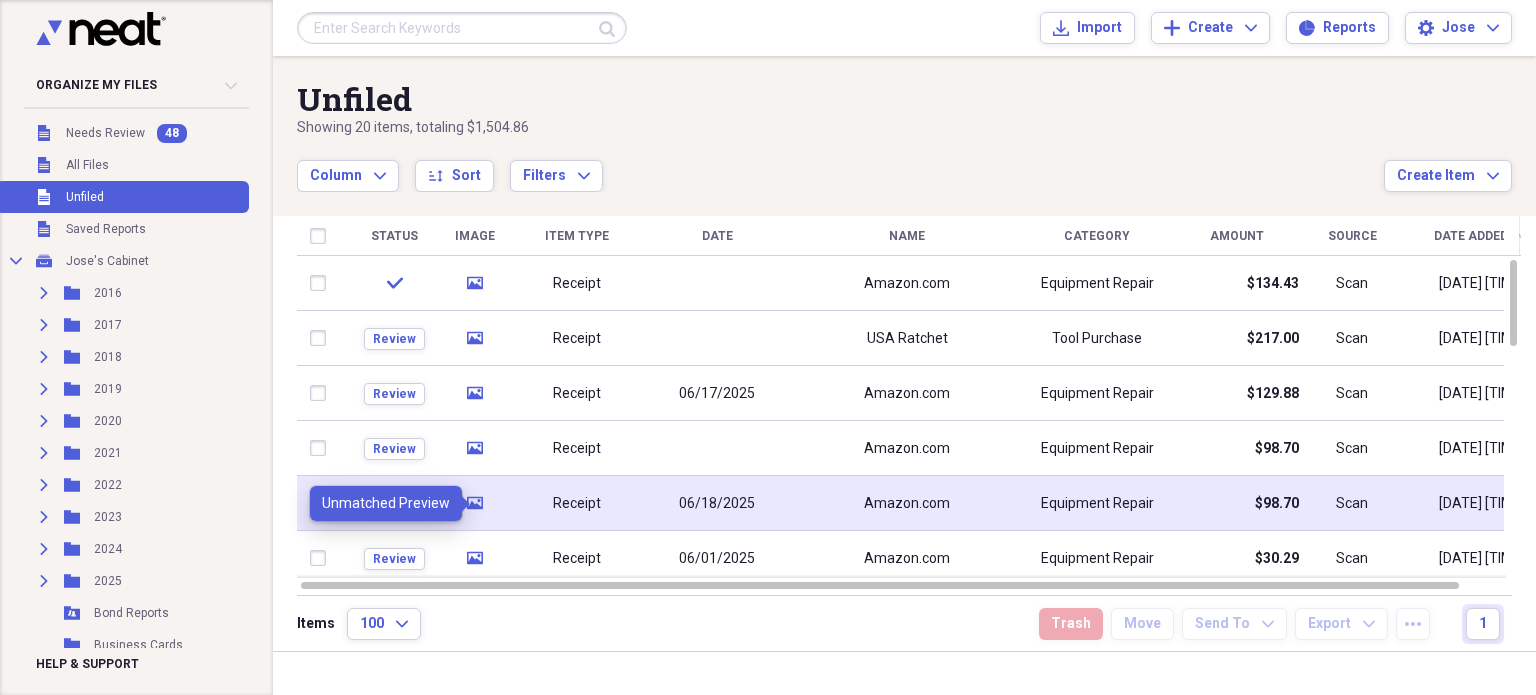 click 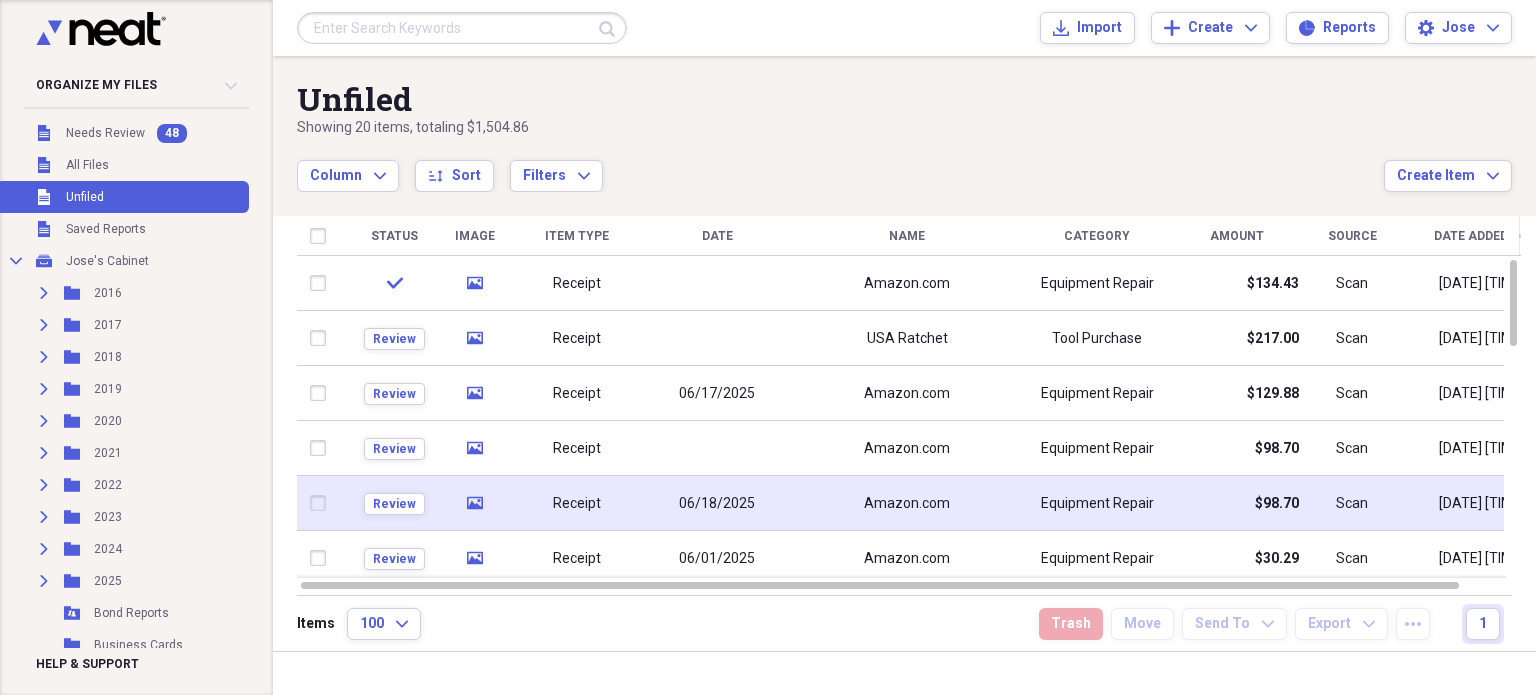click at bounding box center (322, 503) 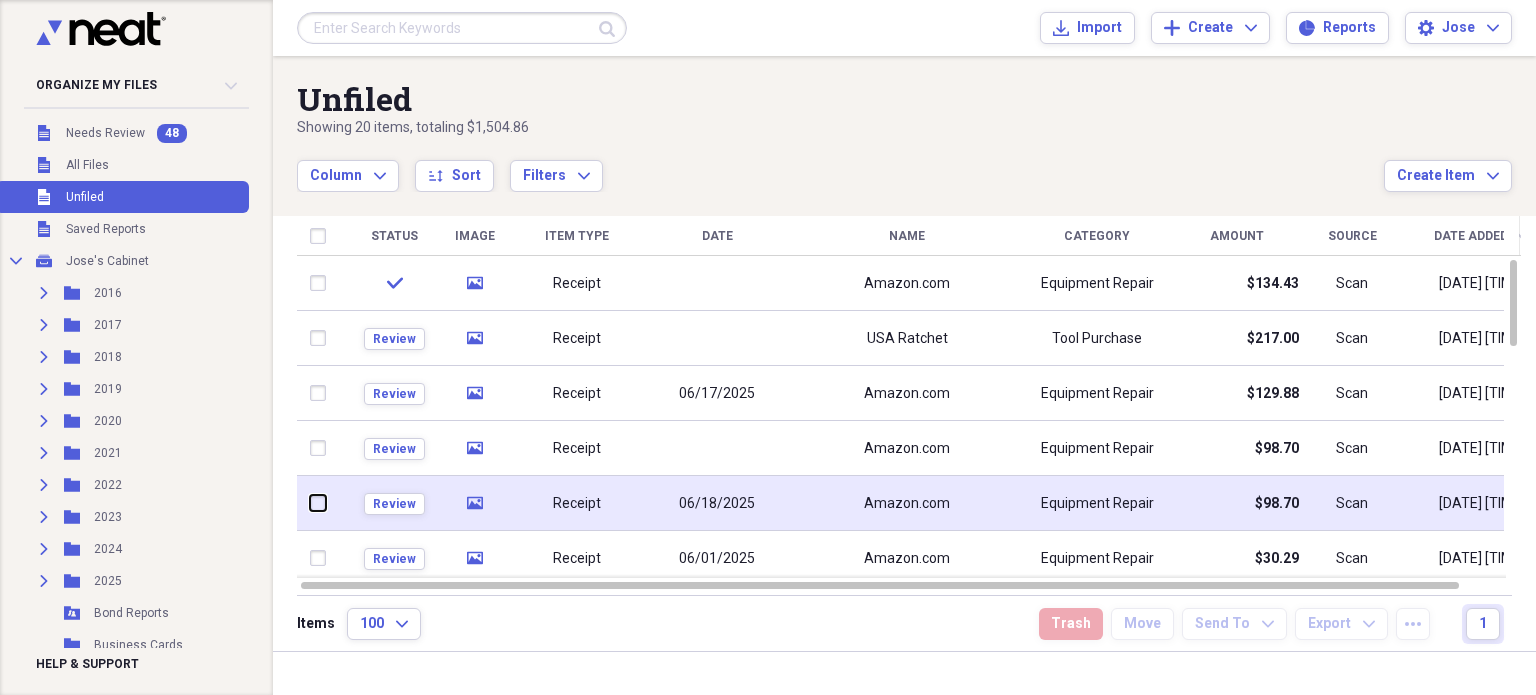 click at bounding box center (310, 503) 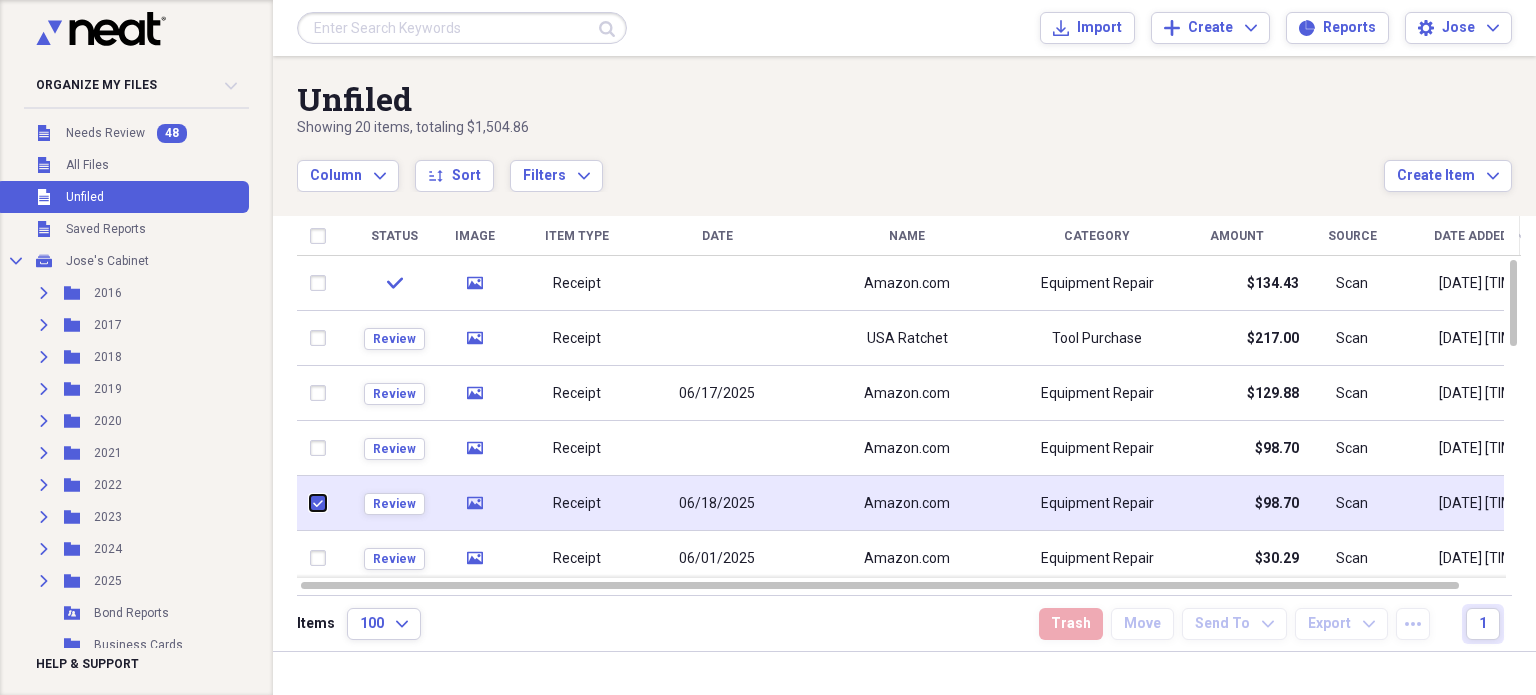checkbox on "true" 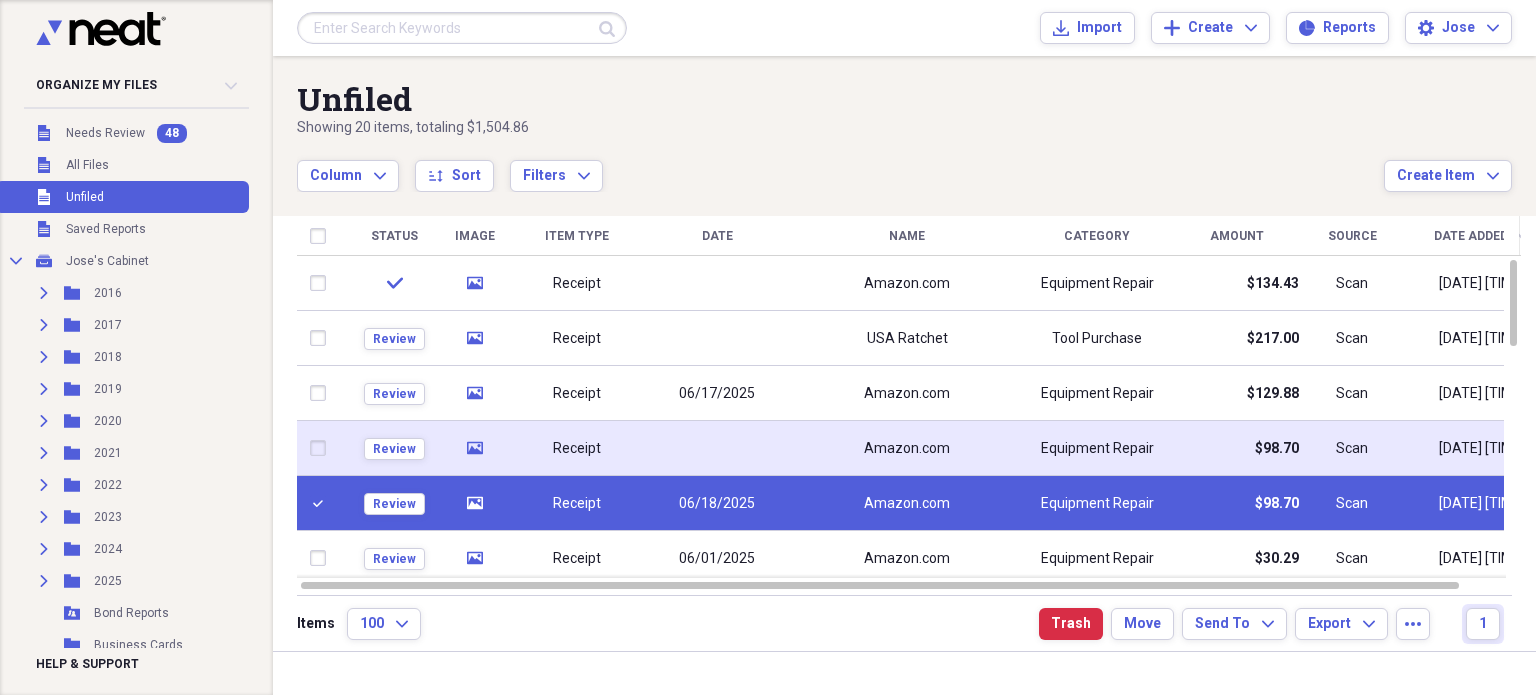 click at bounding box center [322, 448] 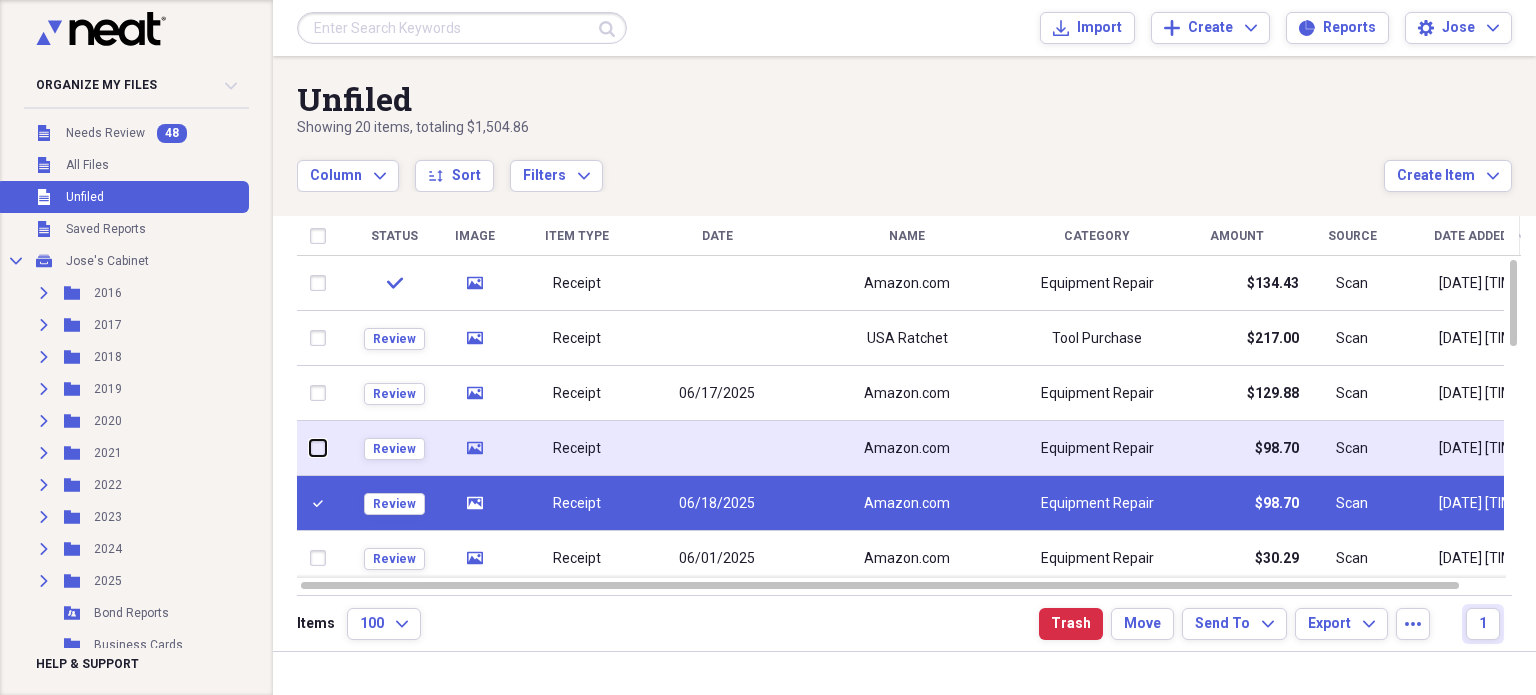 click at bounding box center (310, 448) 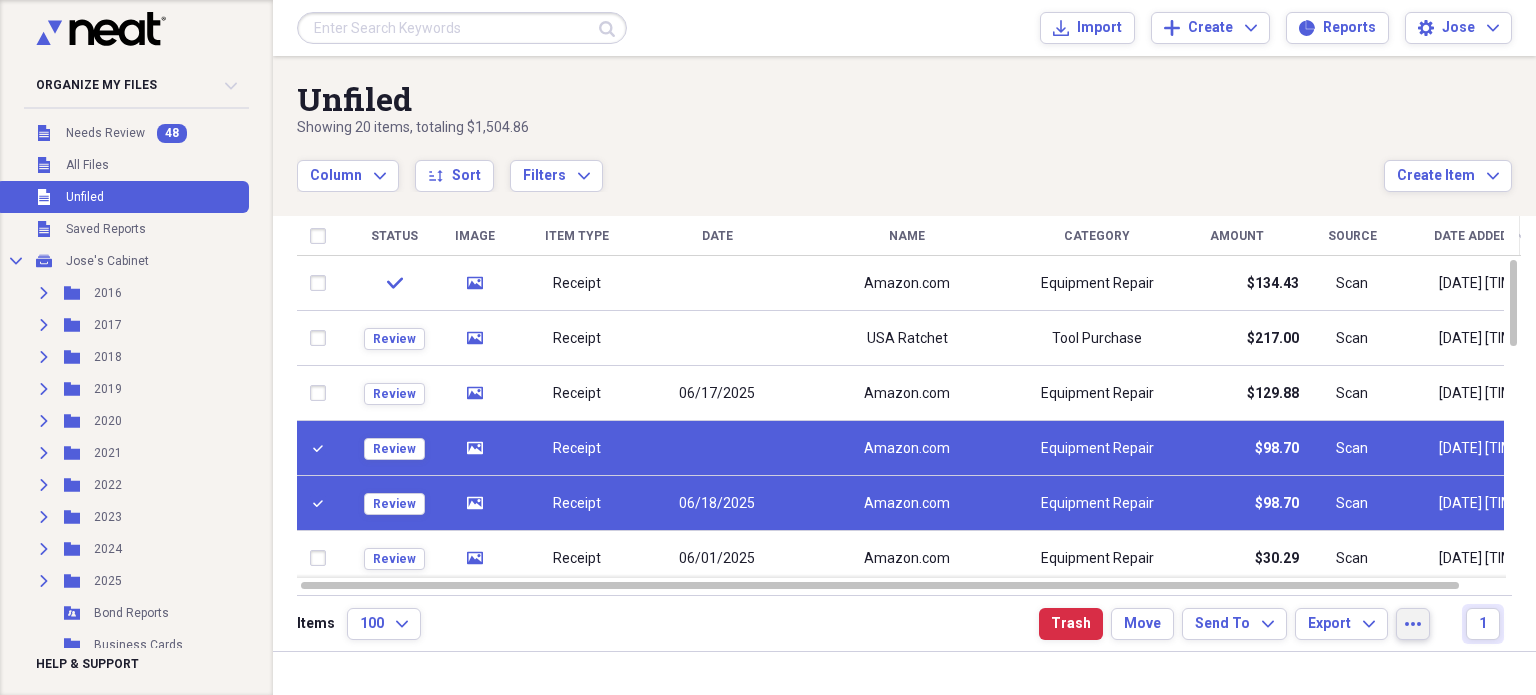 click on "more" 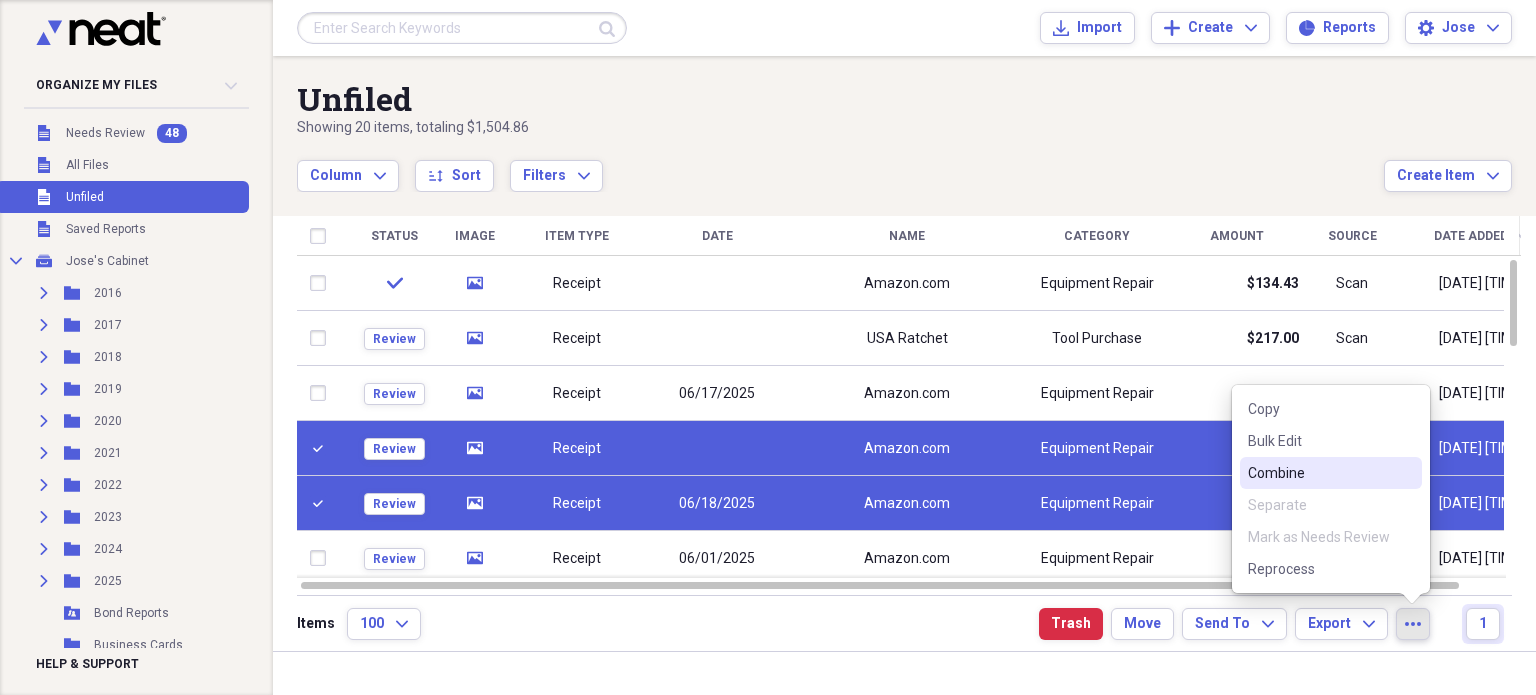 click on "Combine" at bounding box center [1319, 473] 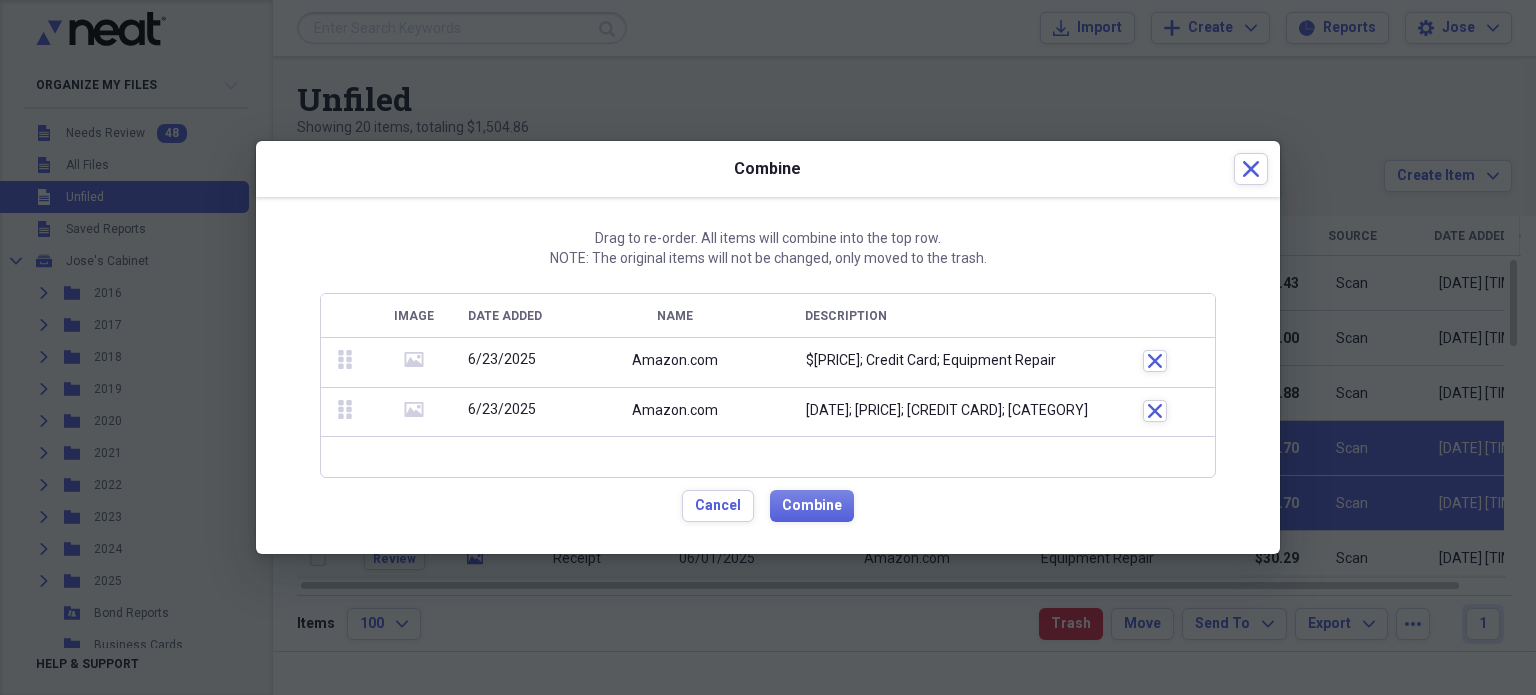 drag, startPoint x: 850, startPoint y: 353, endPoint x: 764, endPoint y: 508, distance: 177.25969 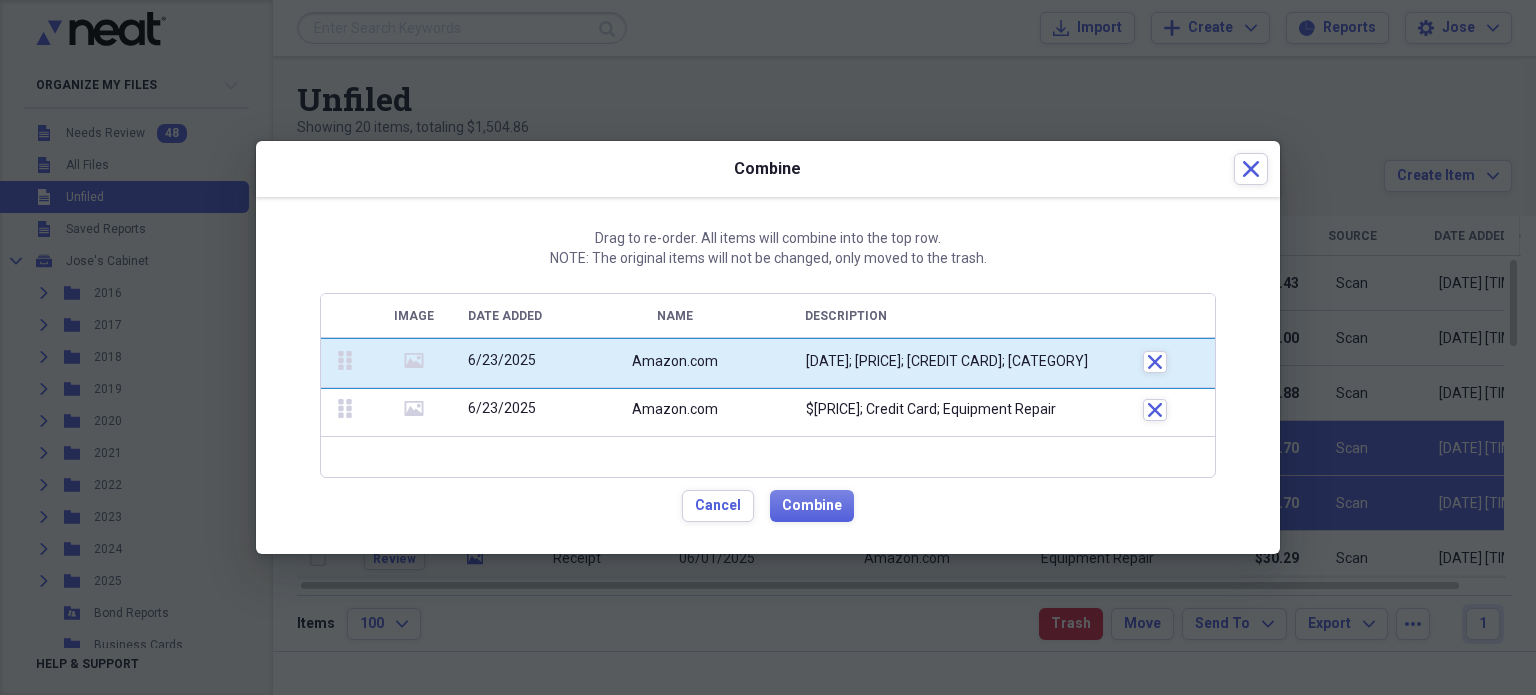 drag, startPoint x: 348, startPoint y: 409, endPoint x: 399, endPoint y: 312, distance: 109.59015 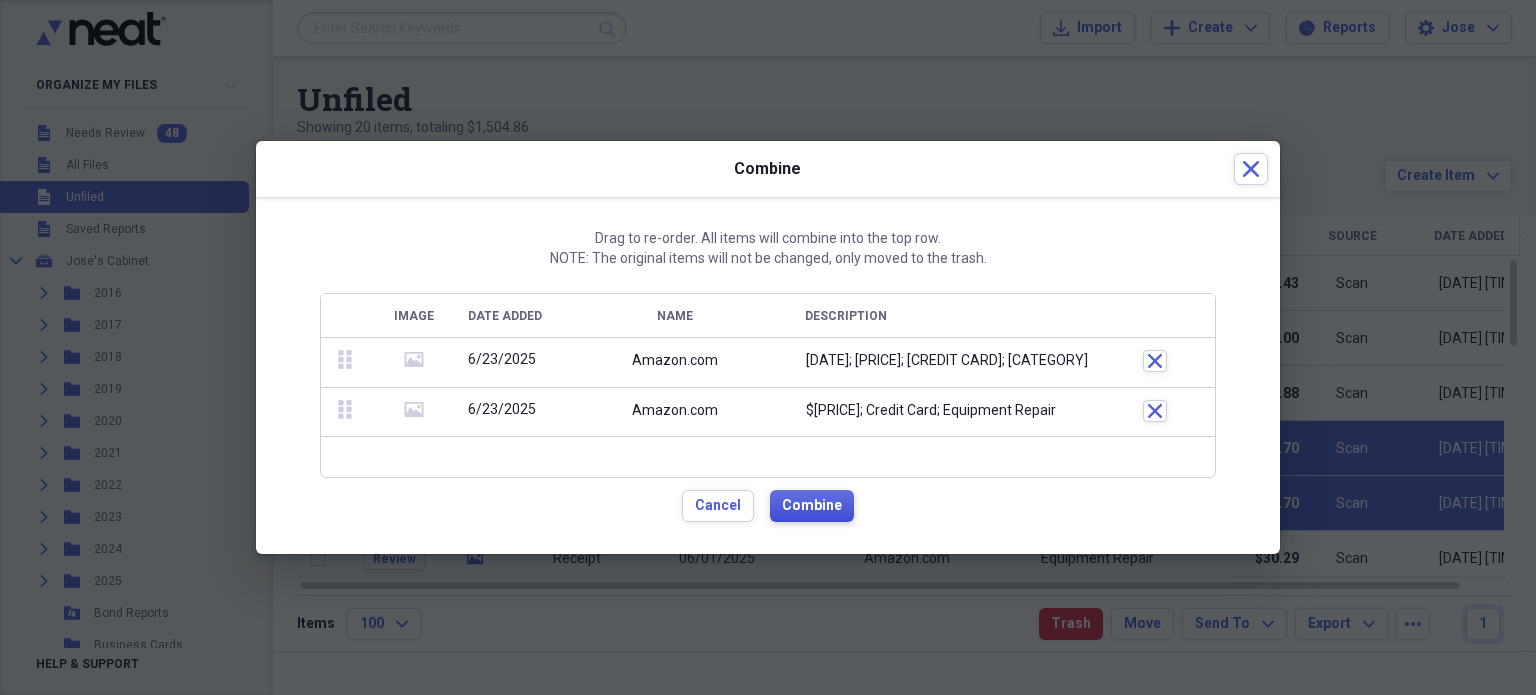 click on "Combine" at bounding box center (812, 506) 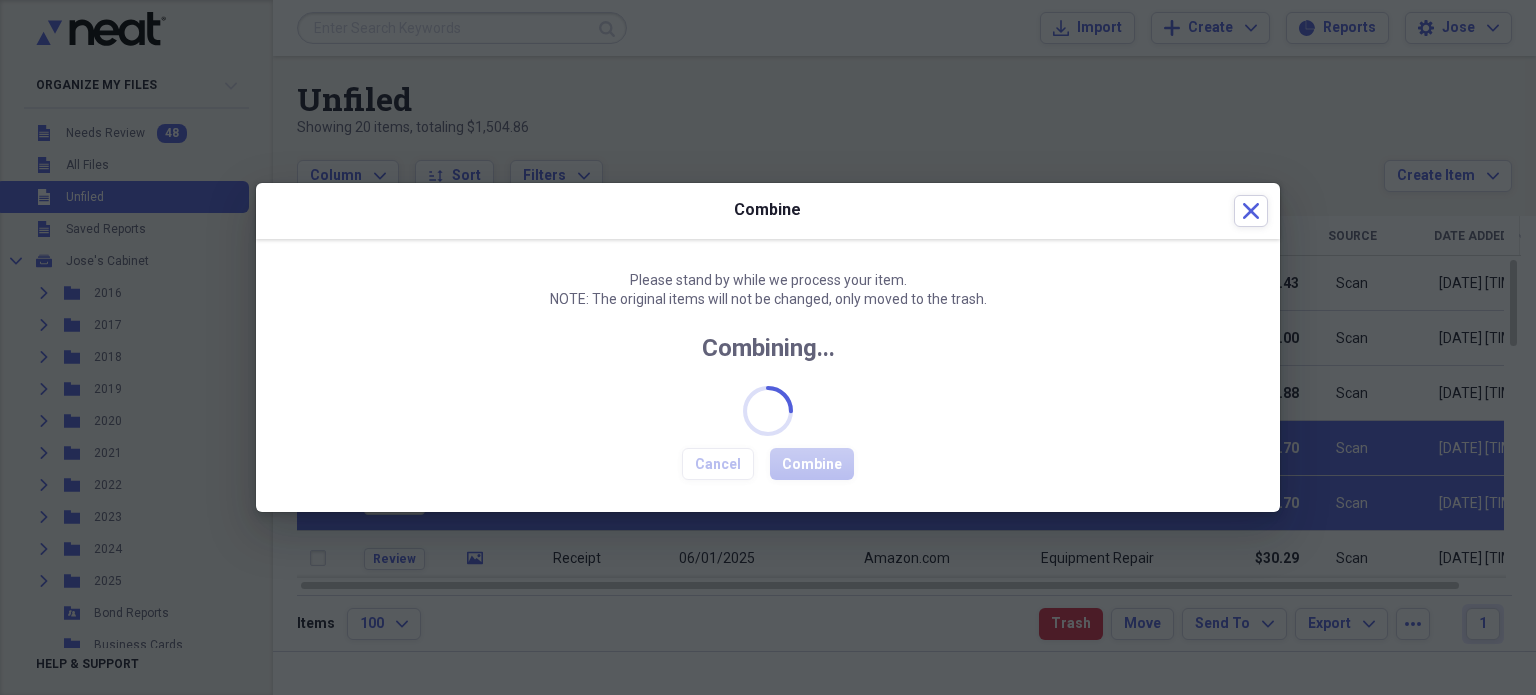 checkbox on "false" 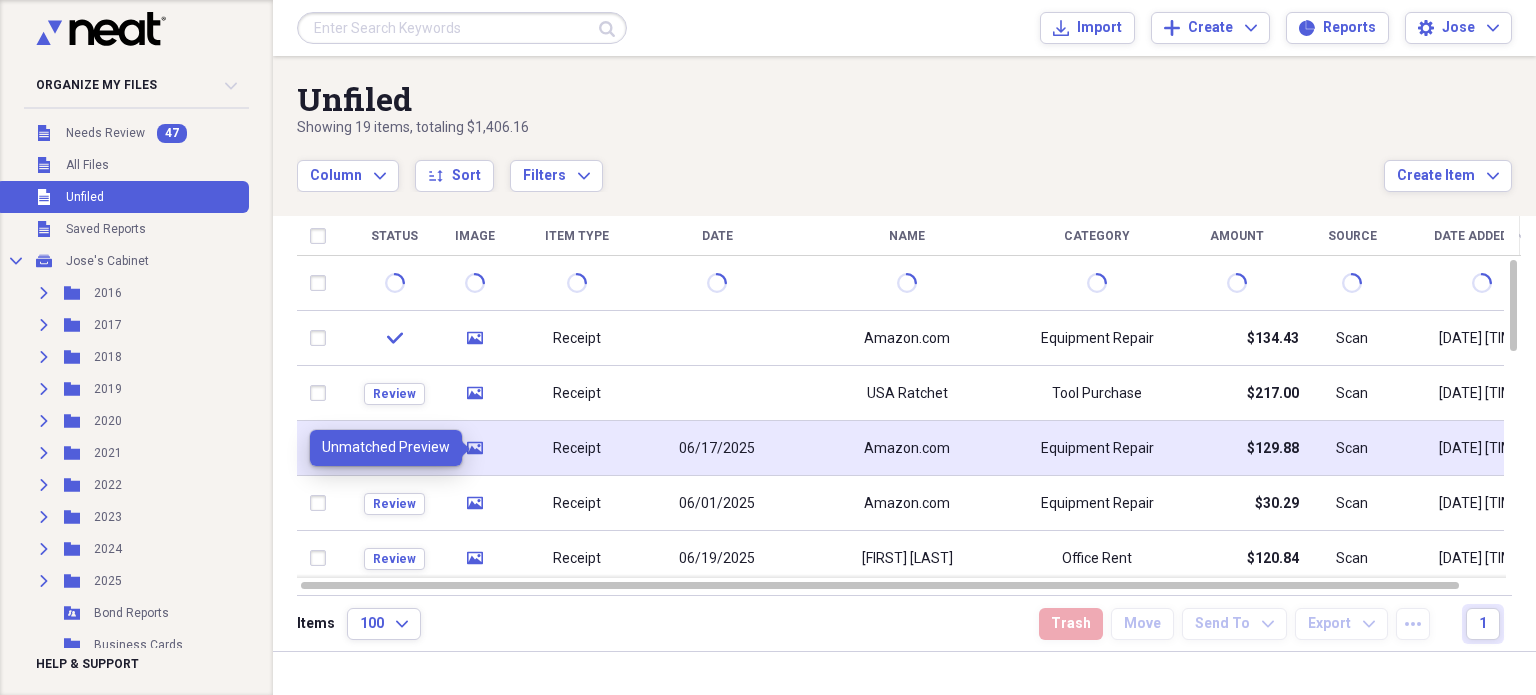 click on "media" 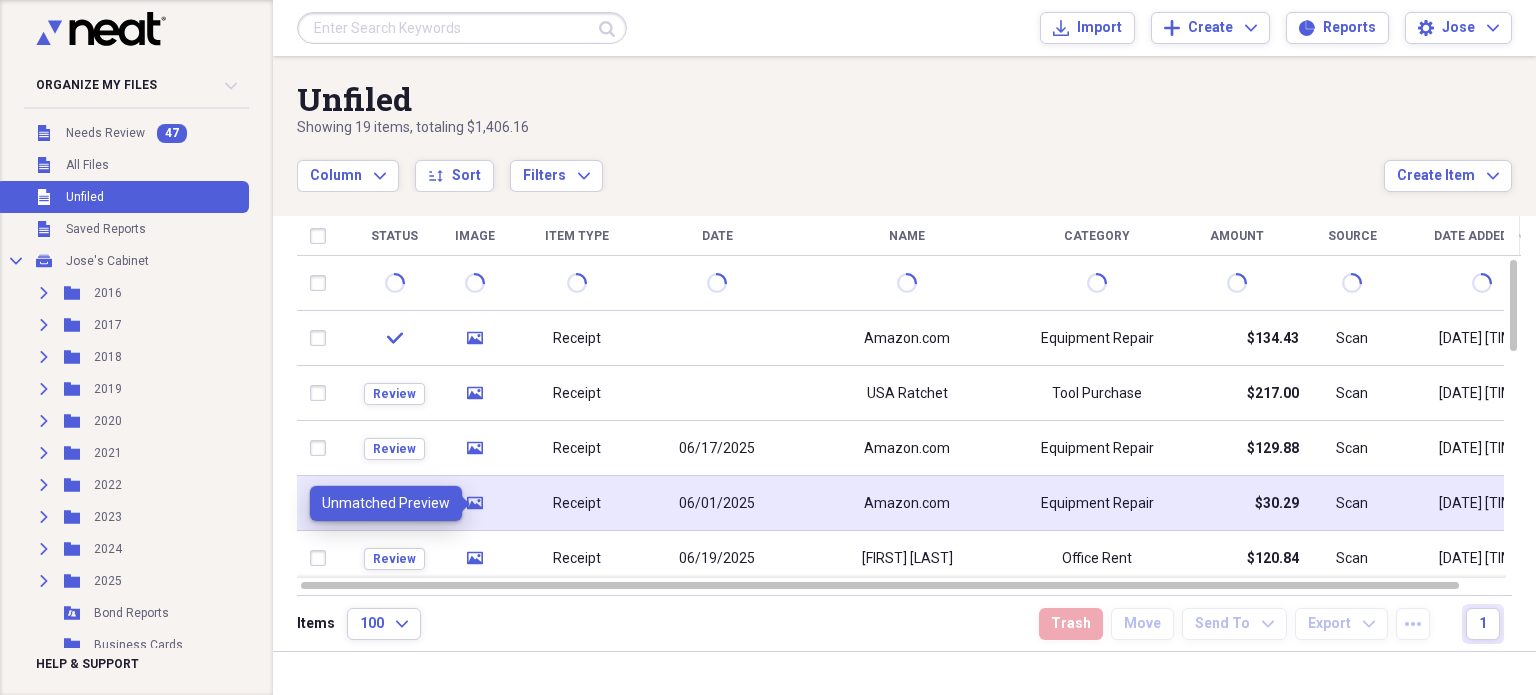 click 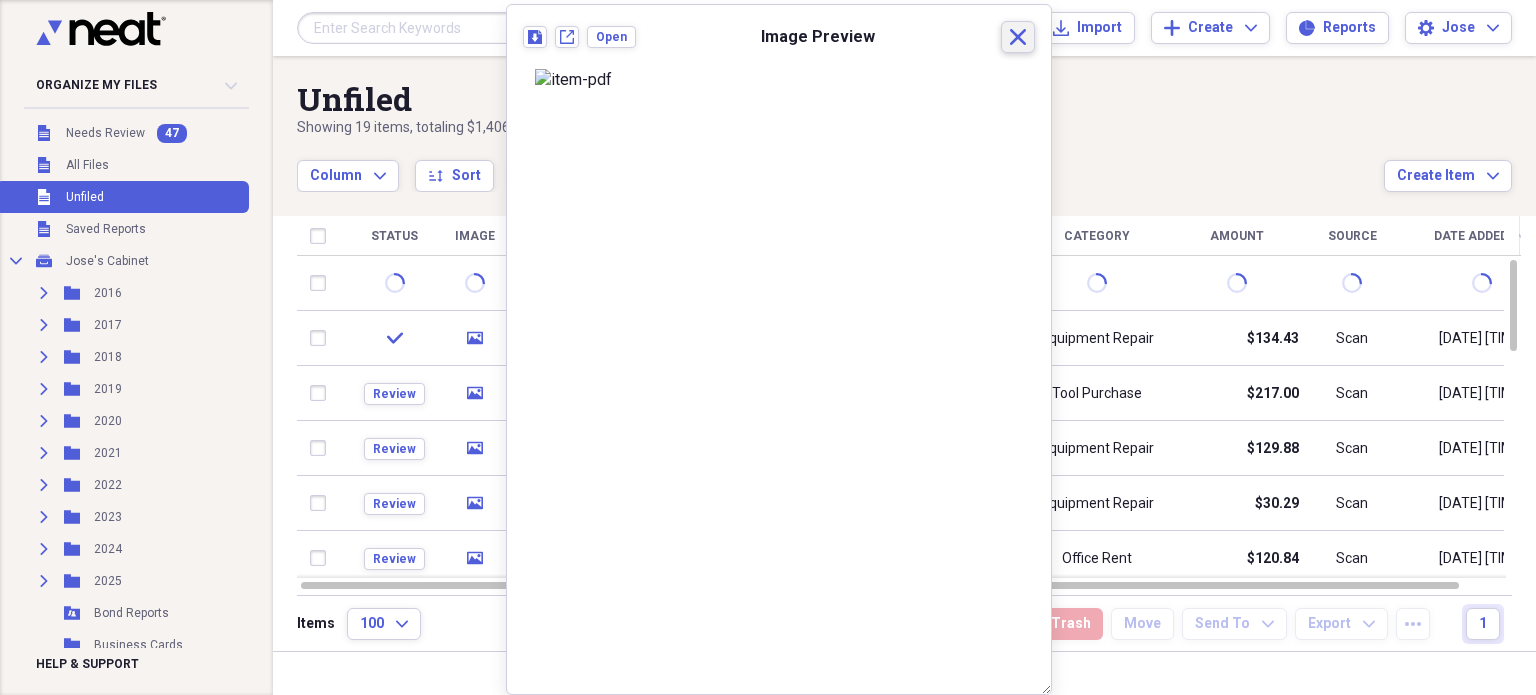 click 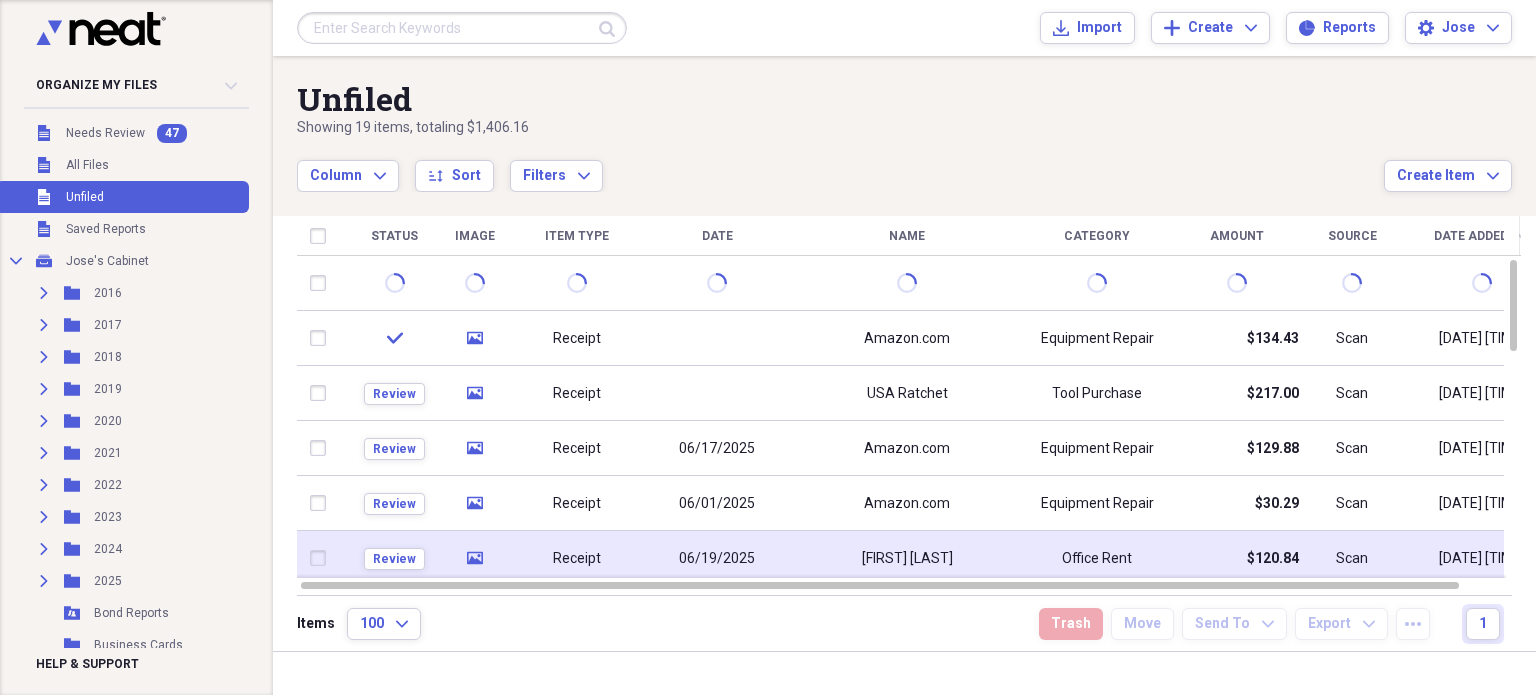 click 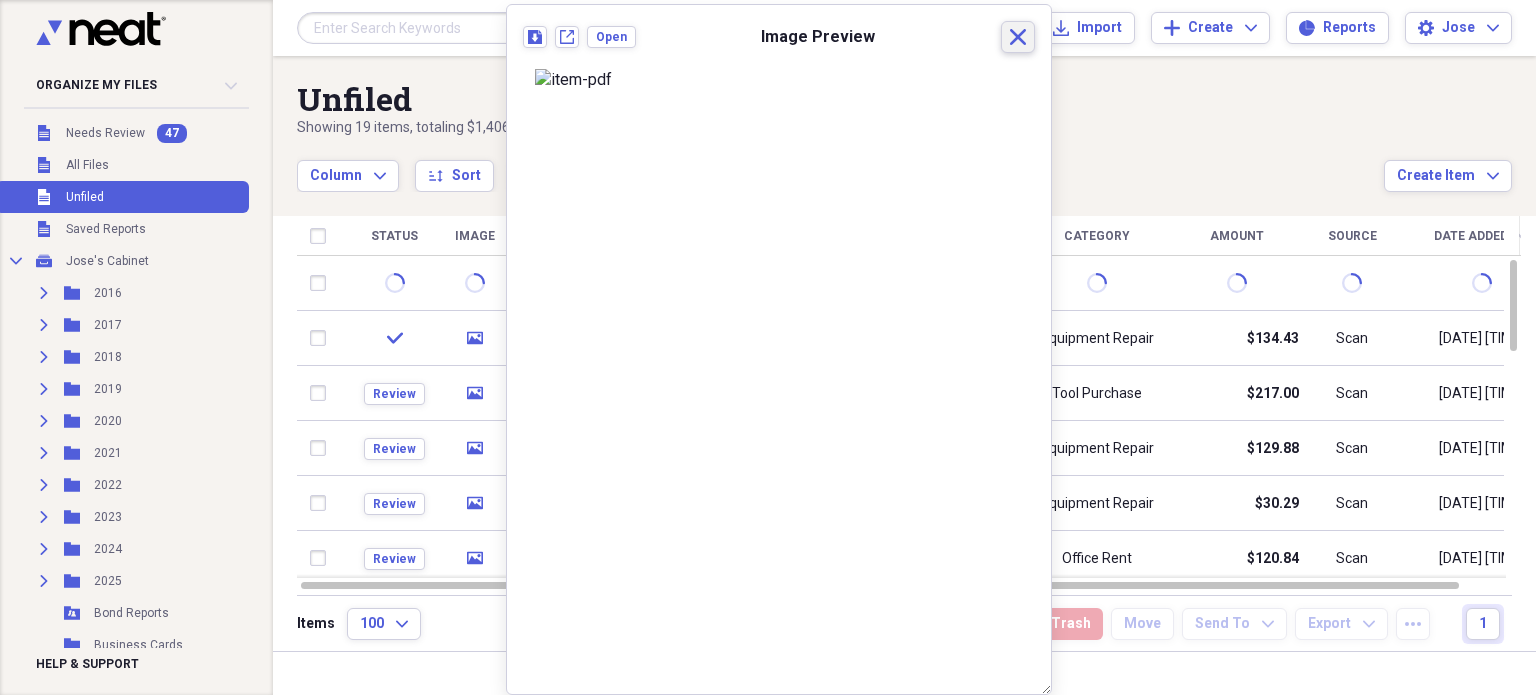 click on "Close" 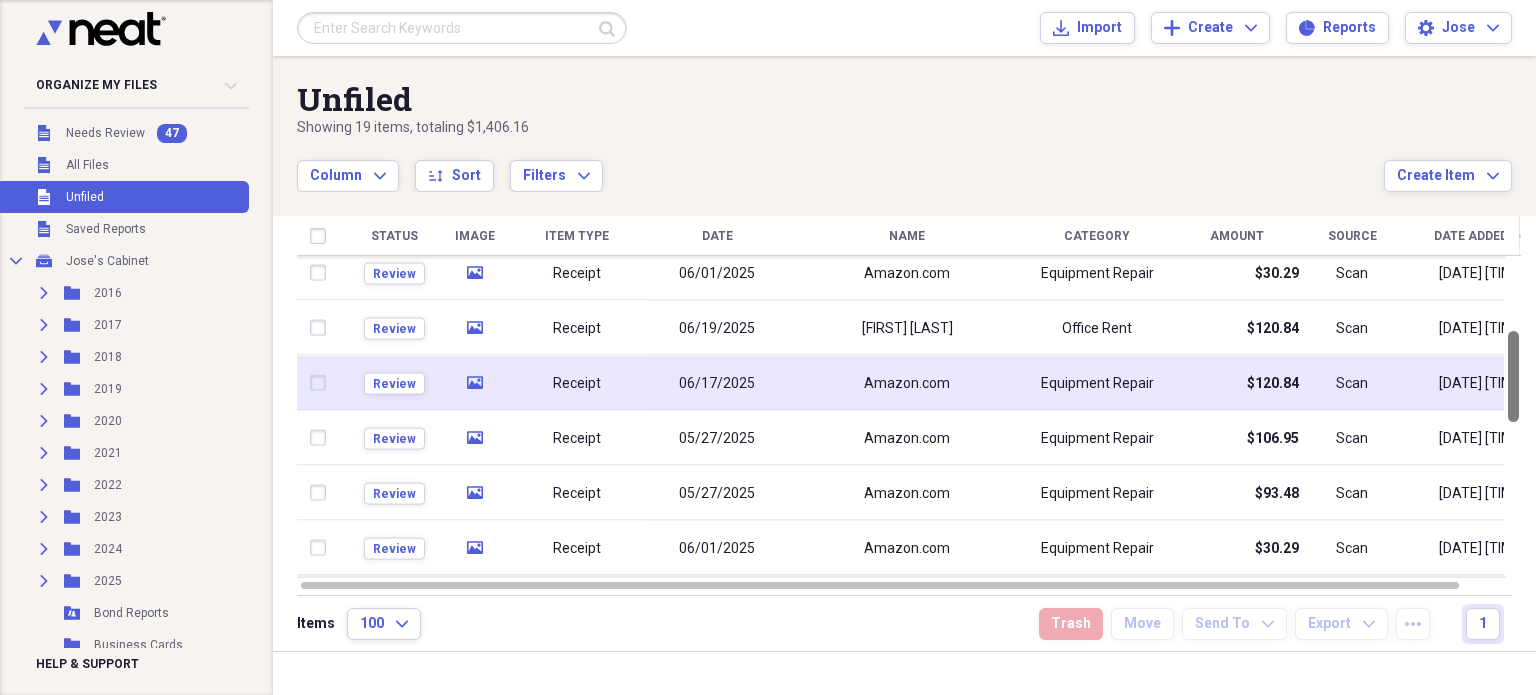 drag, startPoint x: 1527, startPoint y: 326, endPoint x: 1508, endPoint y: 397, distance: 73.4983 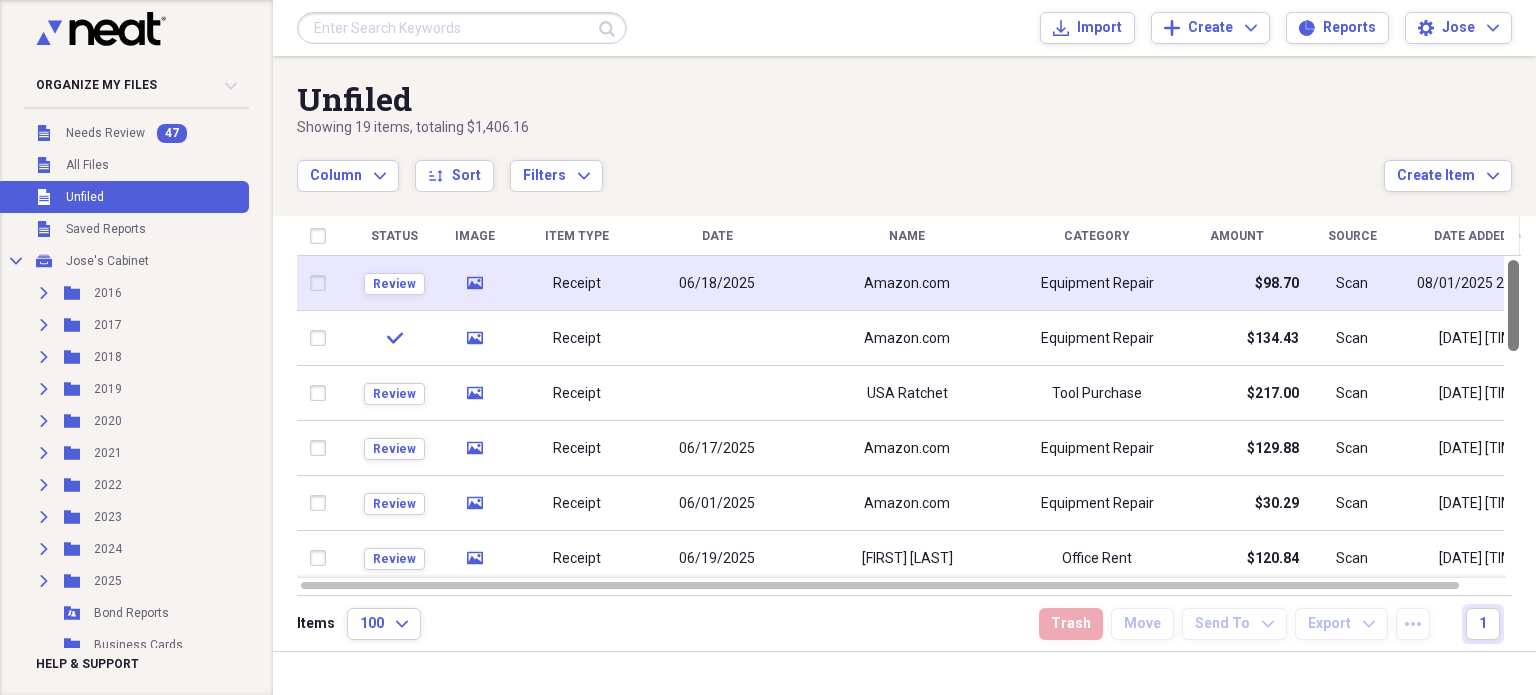 drag, startPoint x: 1535, startPoint y: 390, endPoint x: 1209, endPoint y: 299, distance: 338.4627 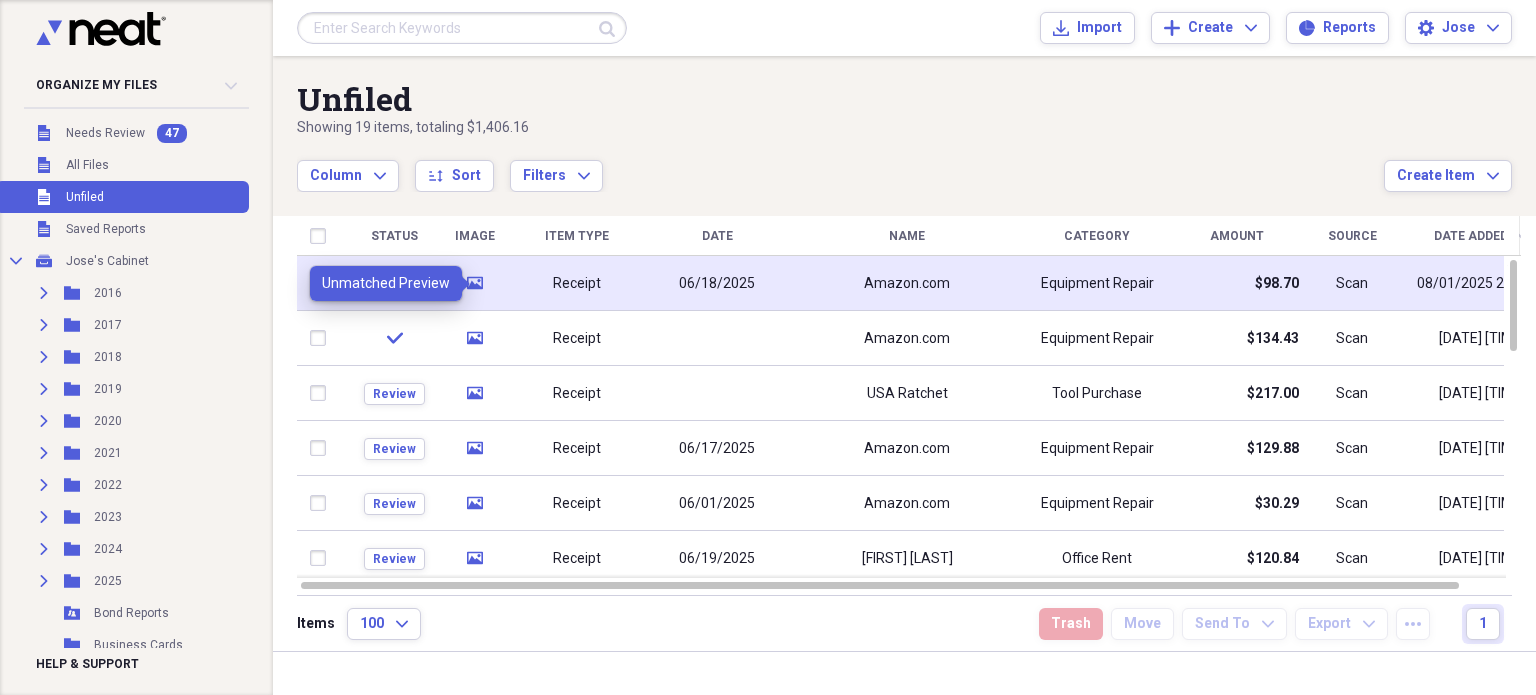 click on "media" 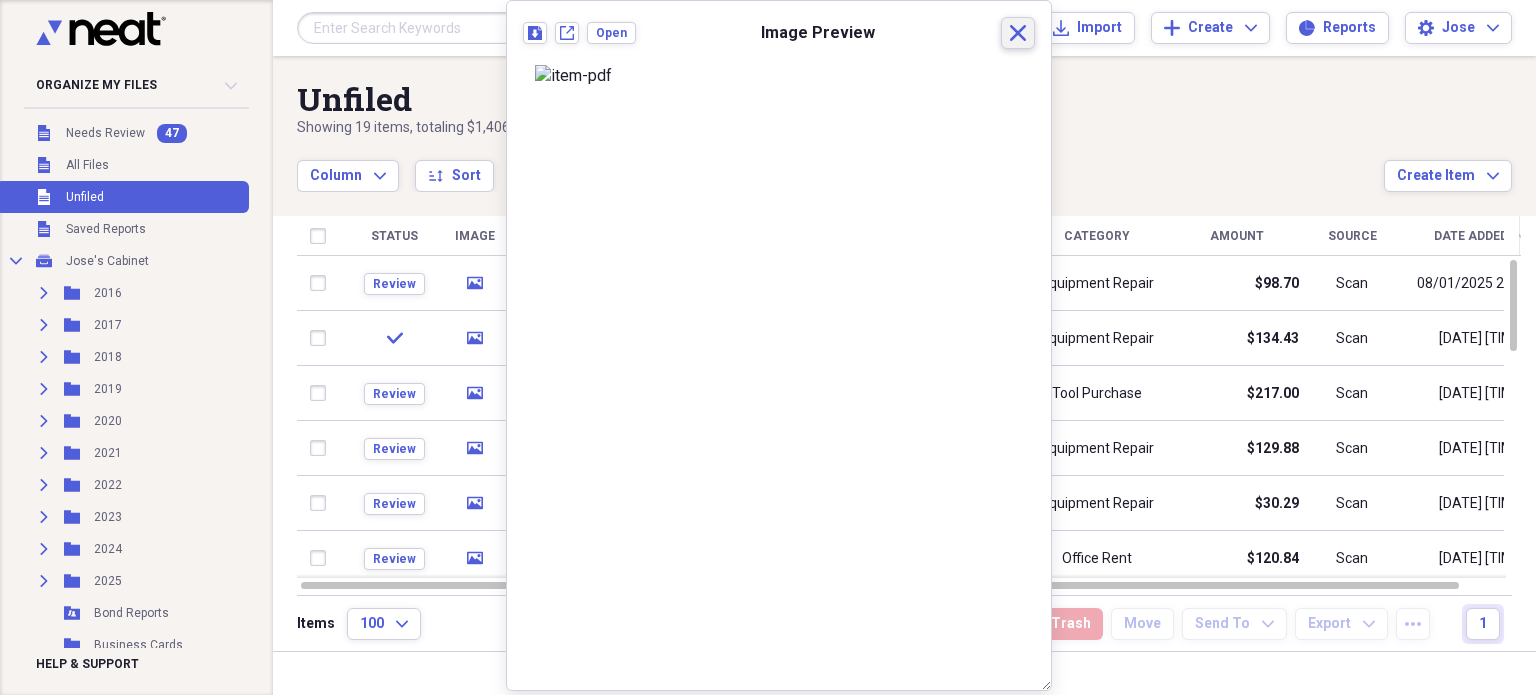 click on "Close" at bounding box center [1018, 33] 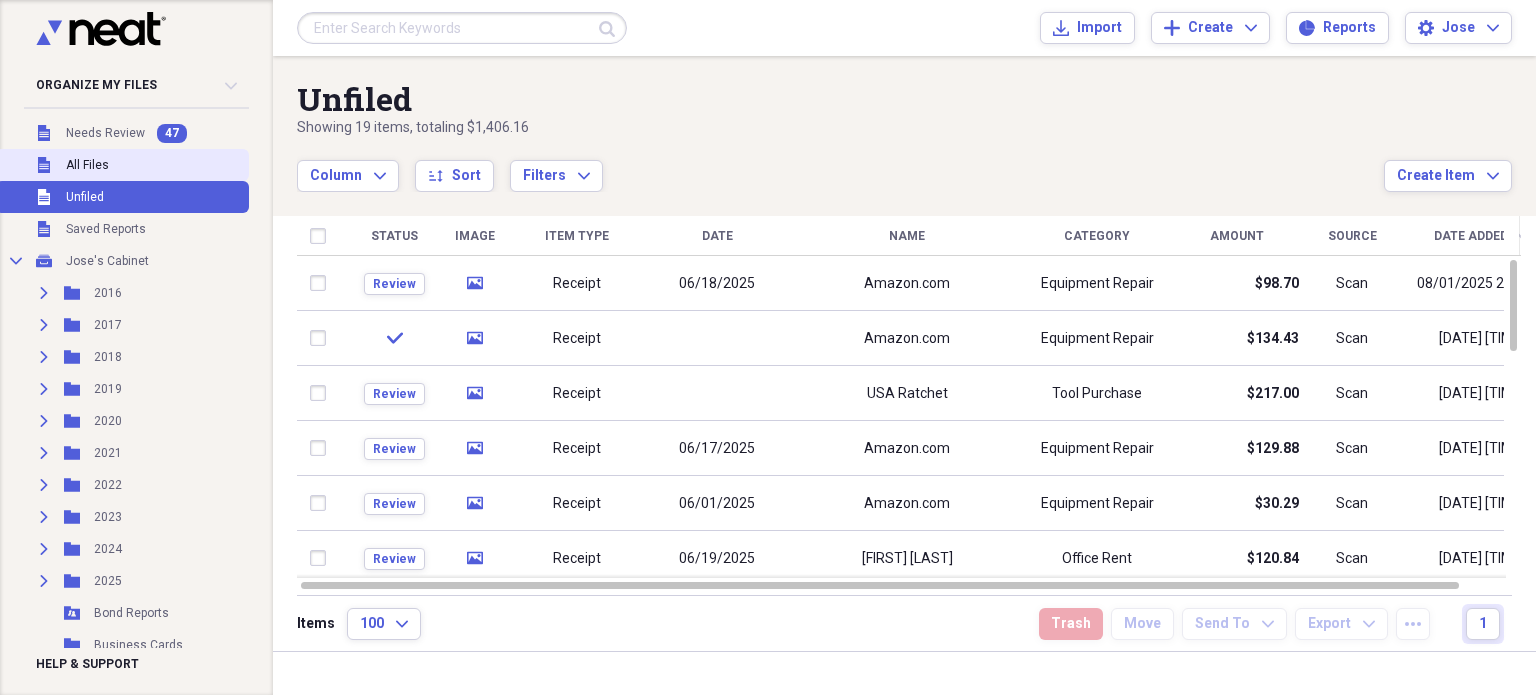 click on "Unfiled All Files" at bounding box center [122, 165] 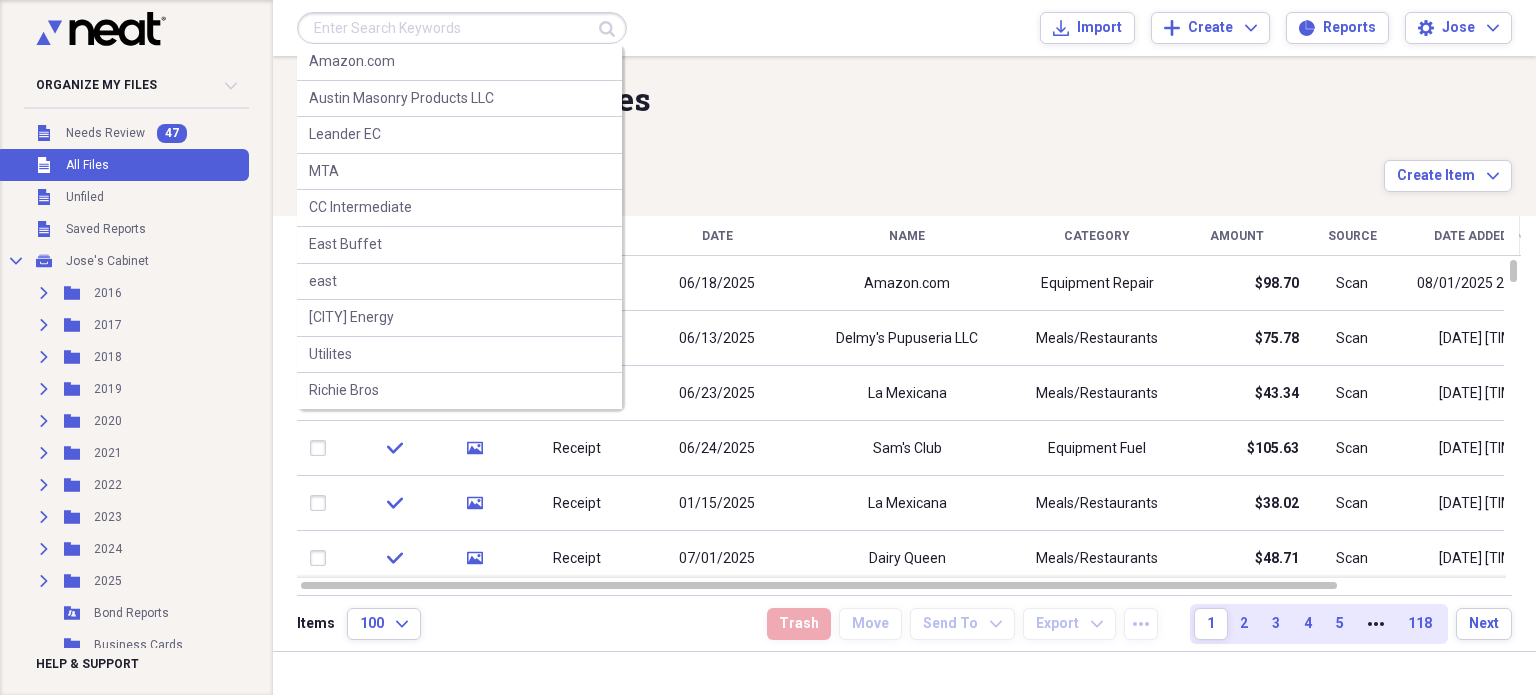click at bounding box center (462, 28) 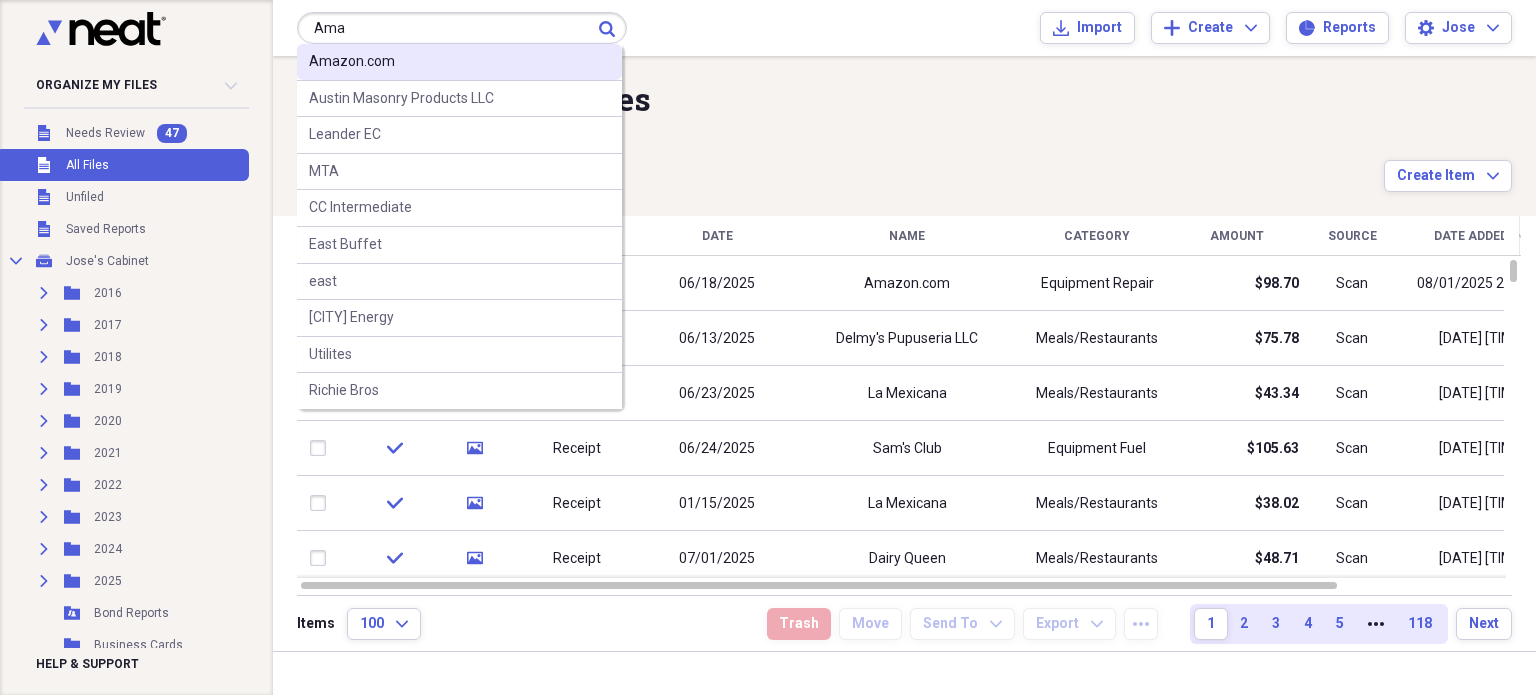 type on "Ama" 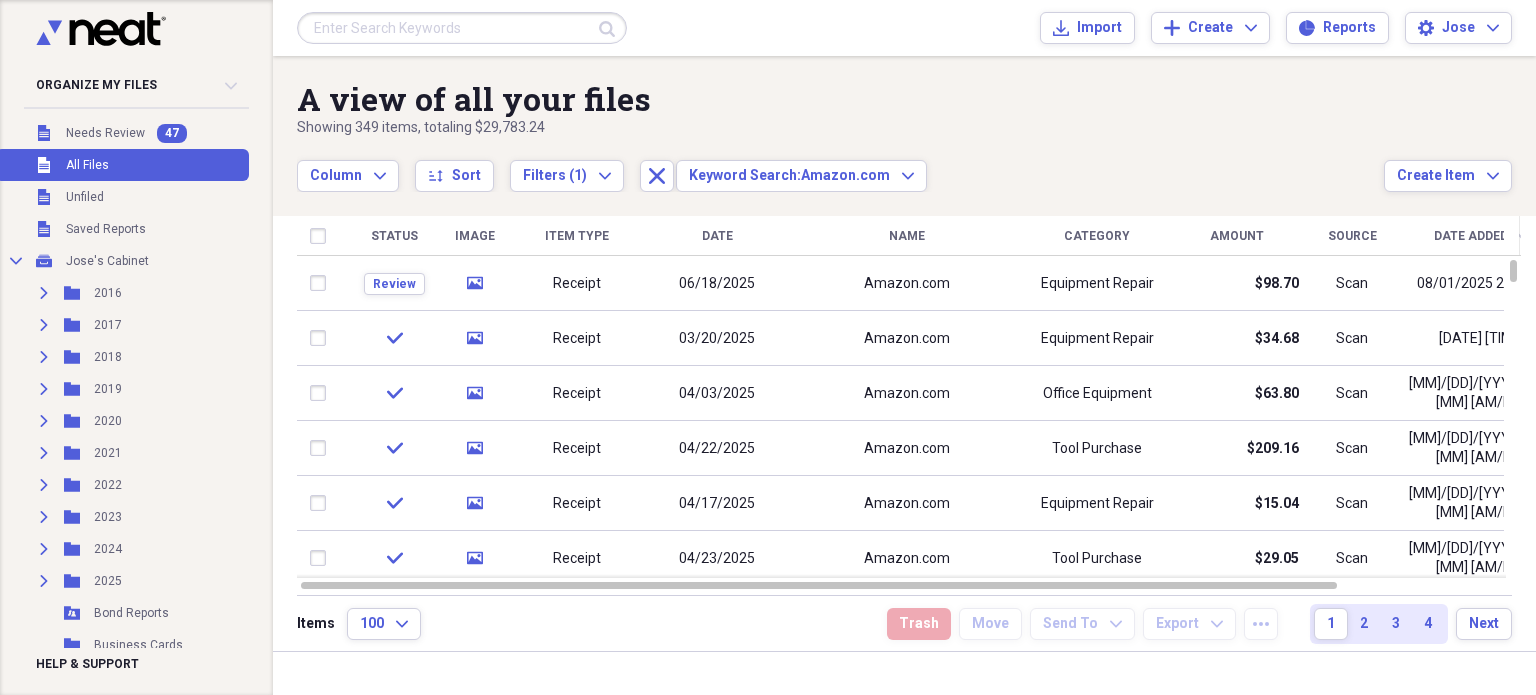 click on "Date" at bounding box center (717, 236) 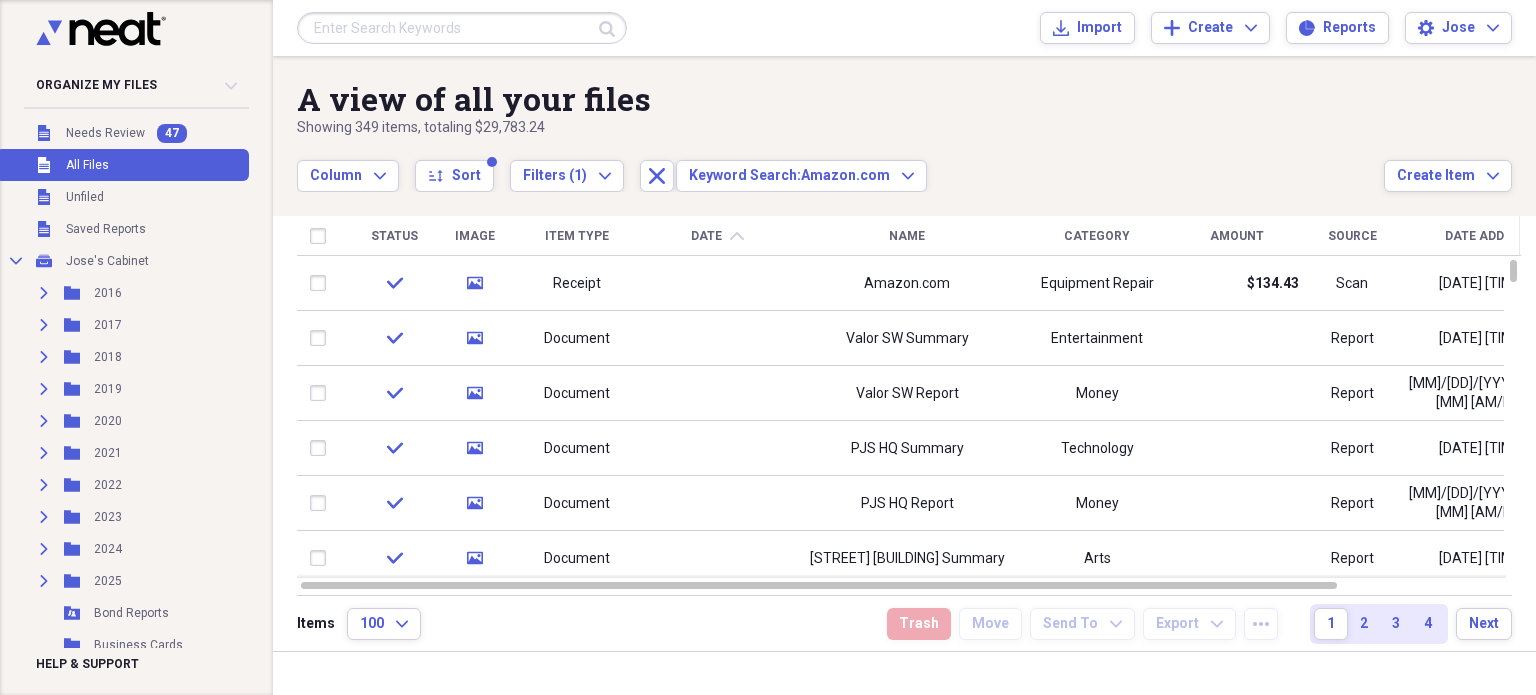 click on "Date" at bounding box center (706, 236) 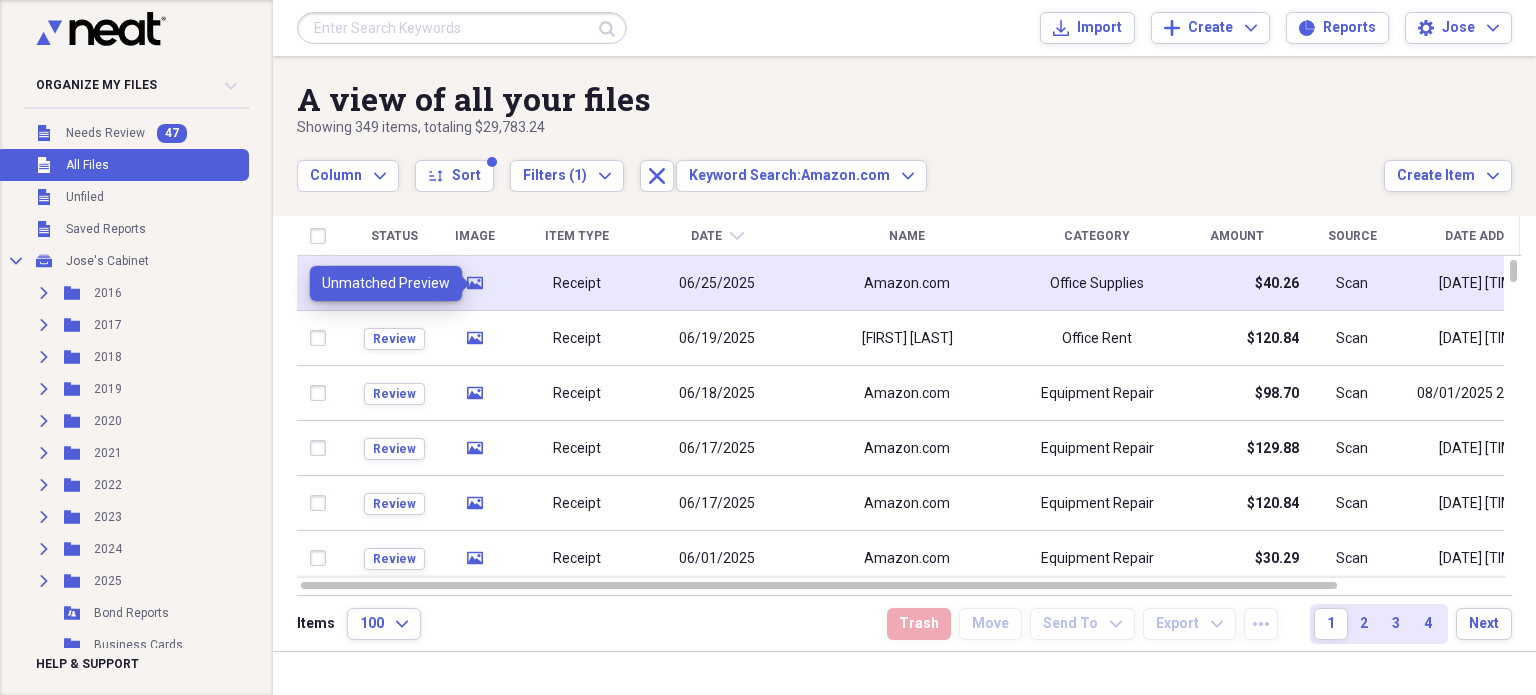 click on "media" 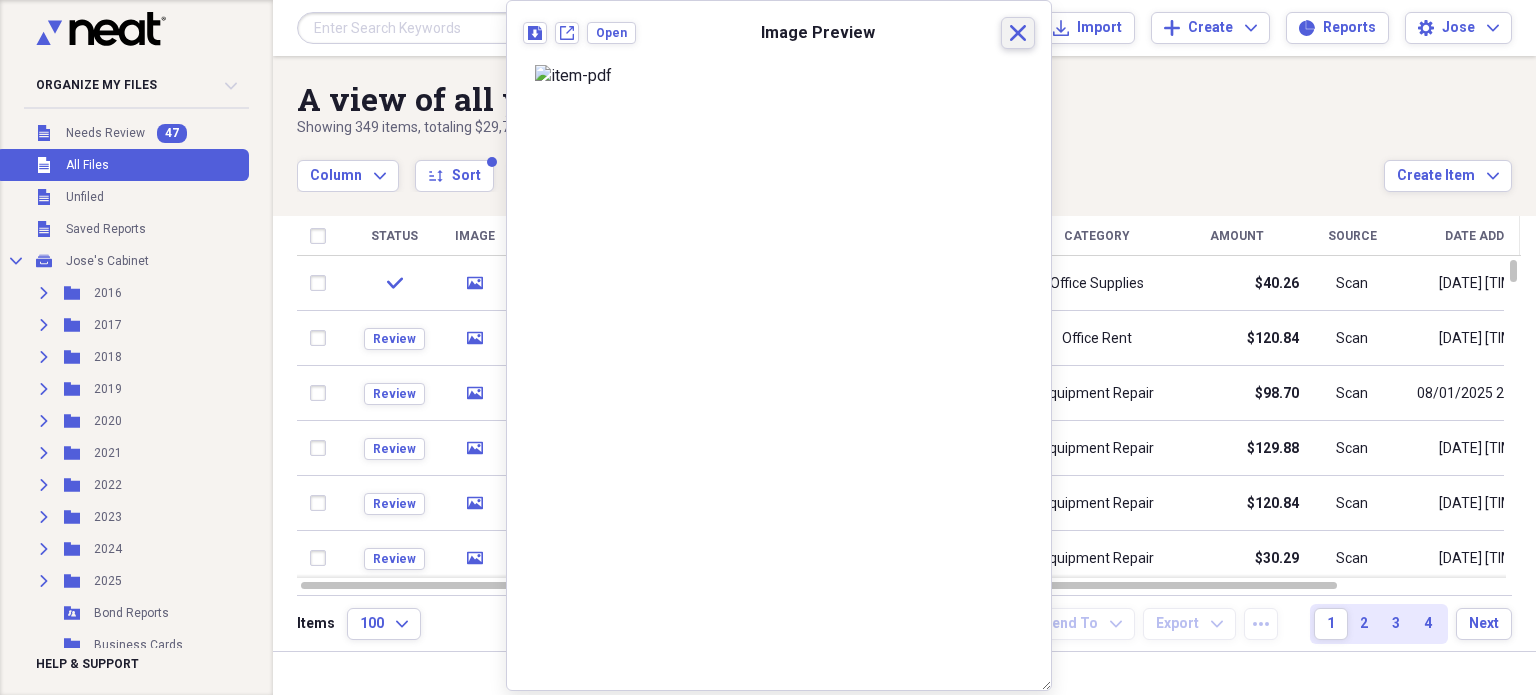 click on "Close" 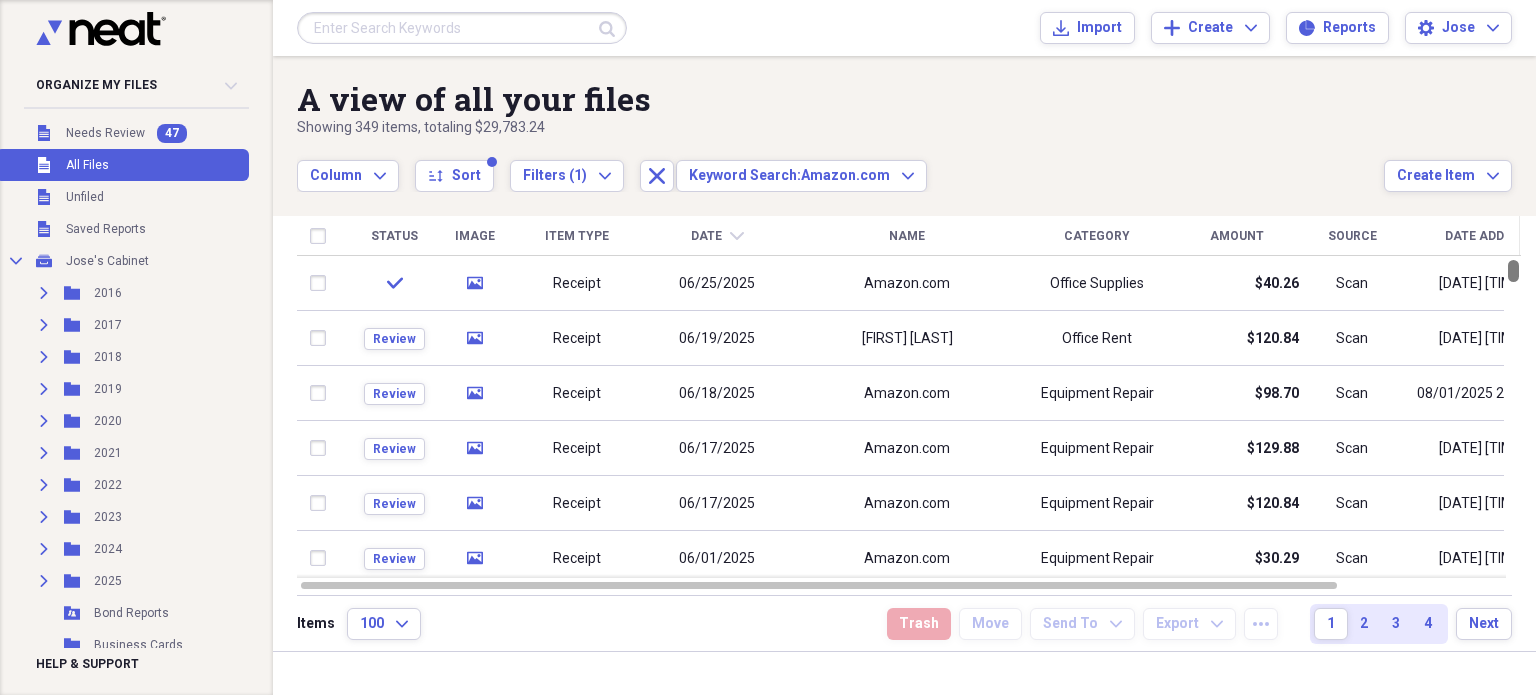 click at bounding box center [1513, 271] 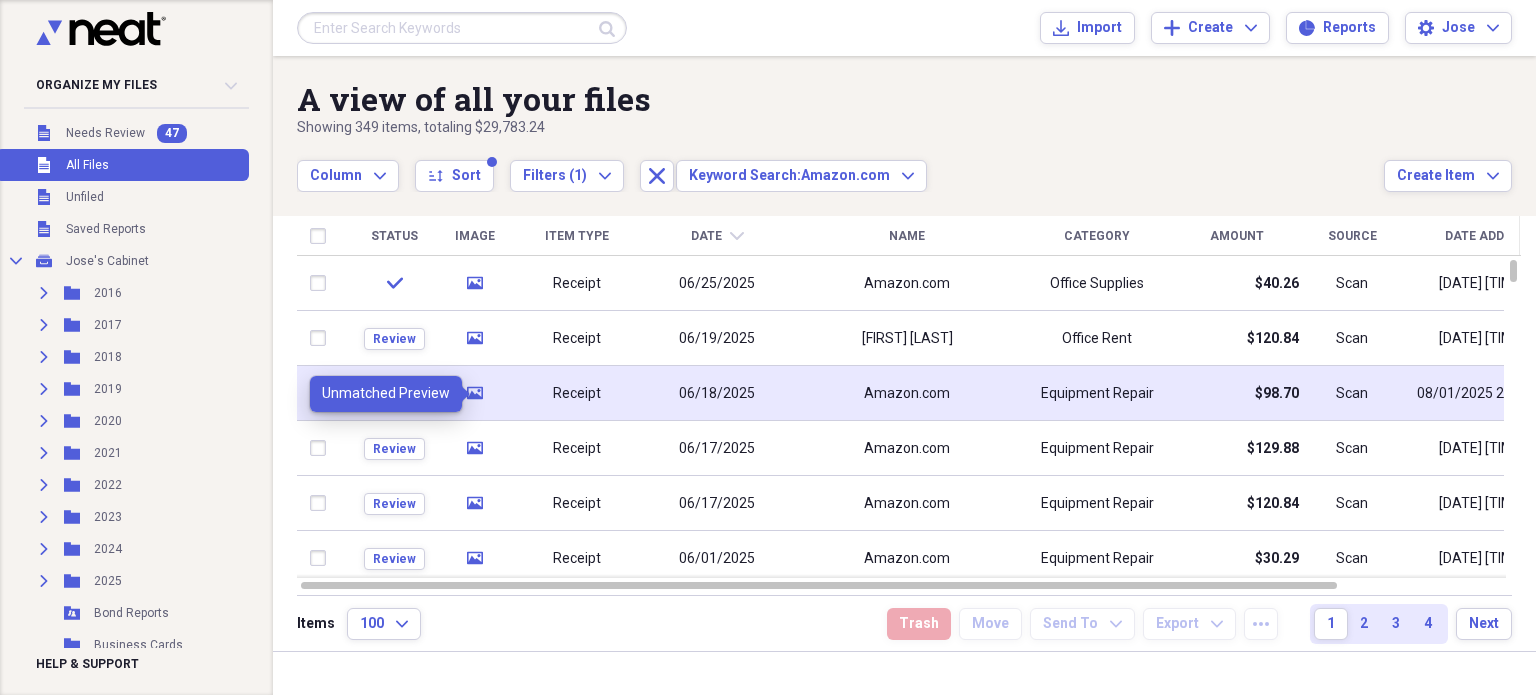 click on "media" 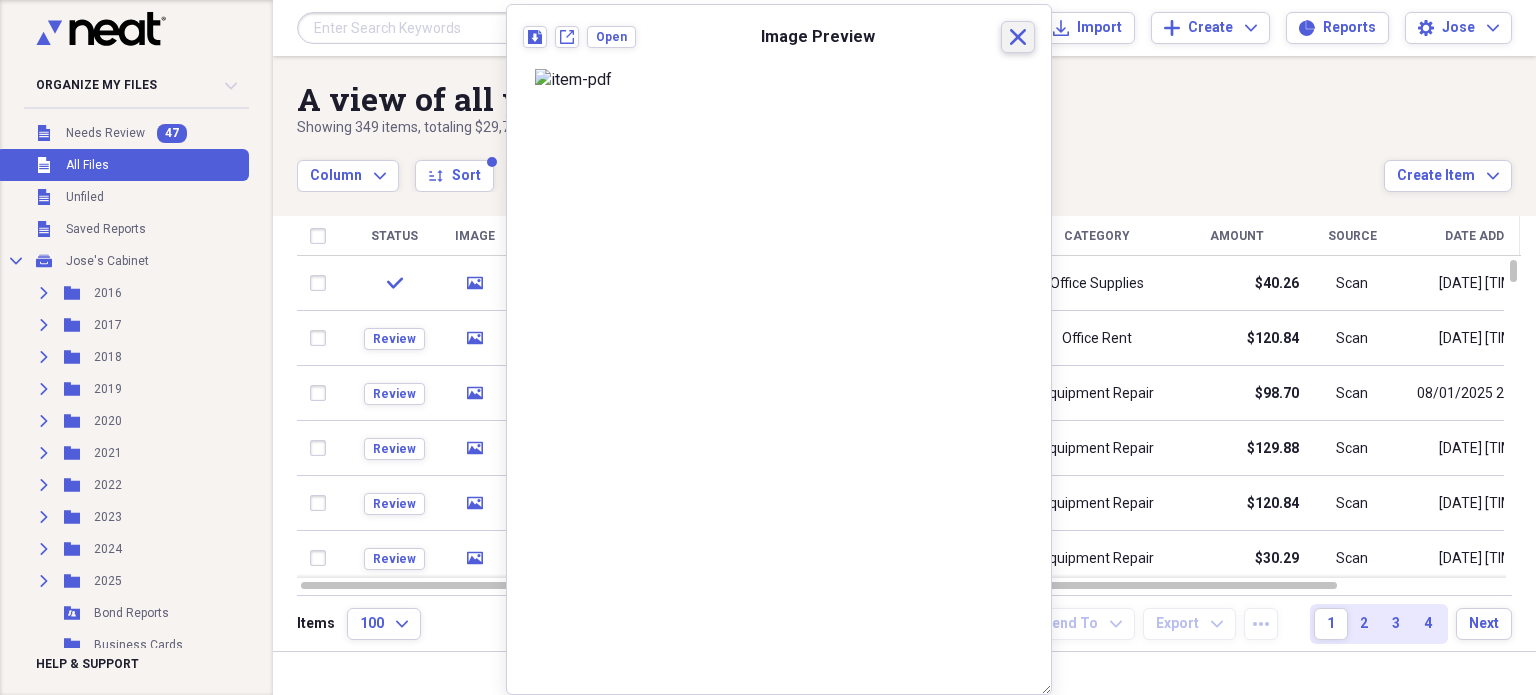 click 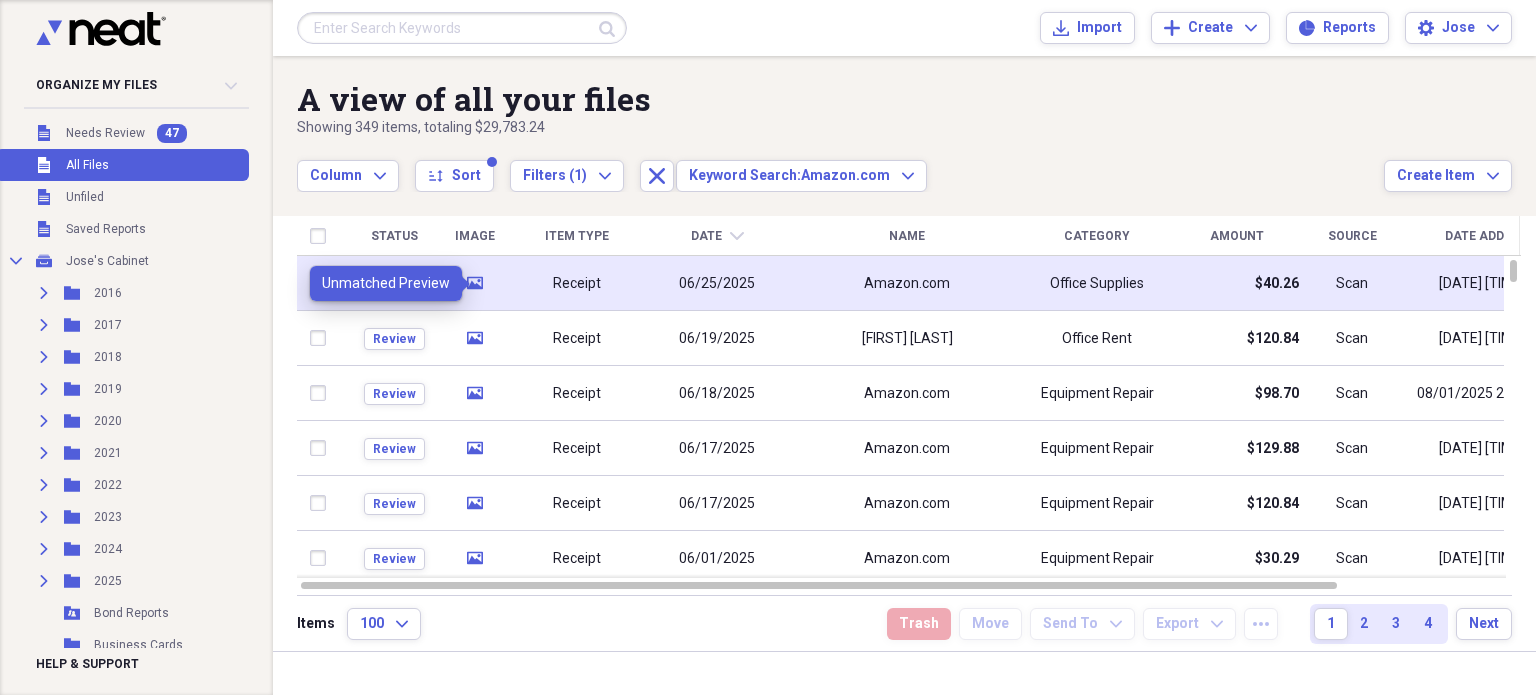 click 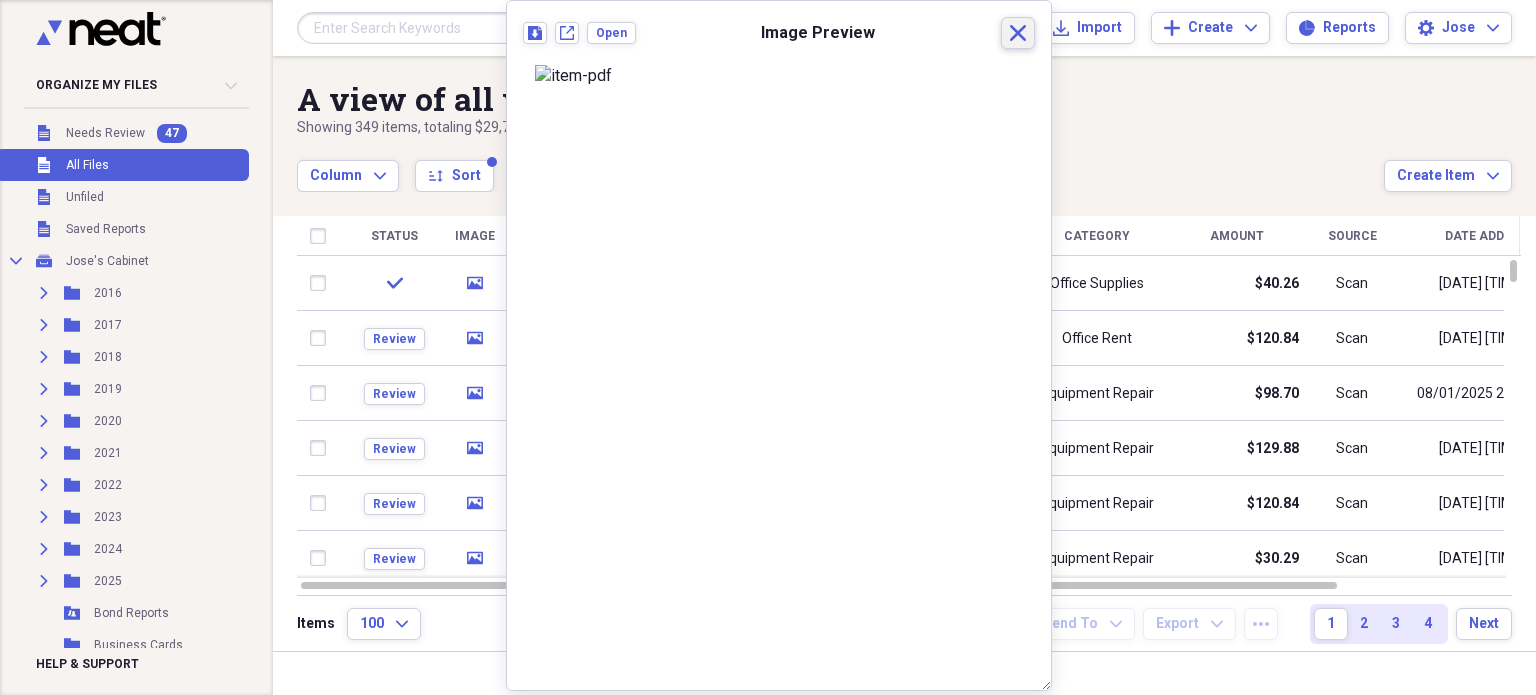 click on "Close" at bounding box center [1018, 33] 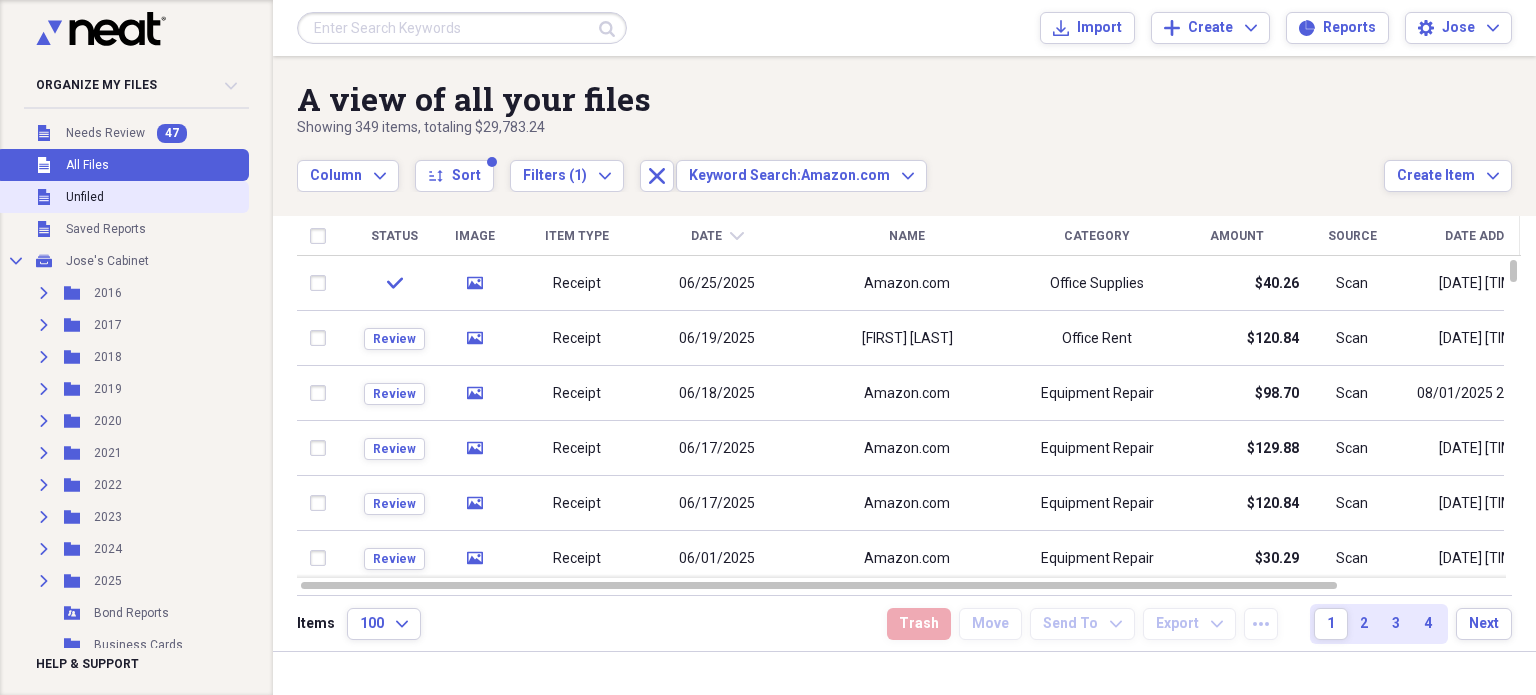 click on "Unfiled Unfiled" at bounding box center (122, 197) 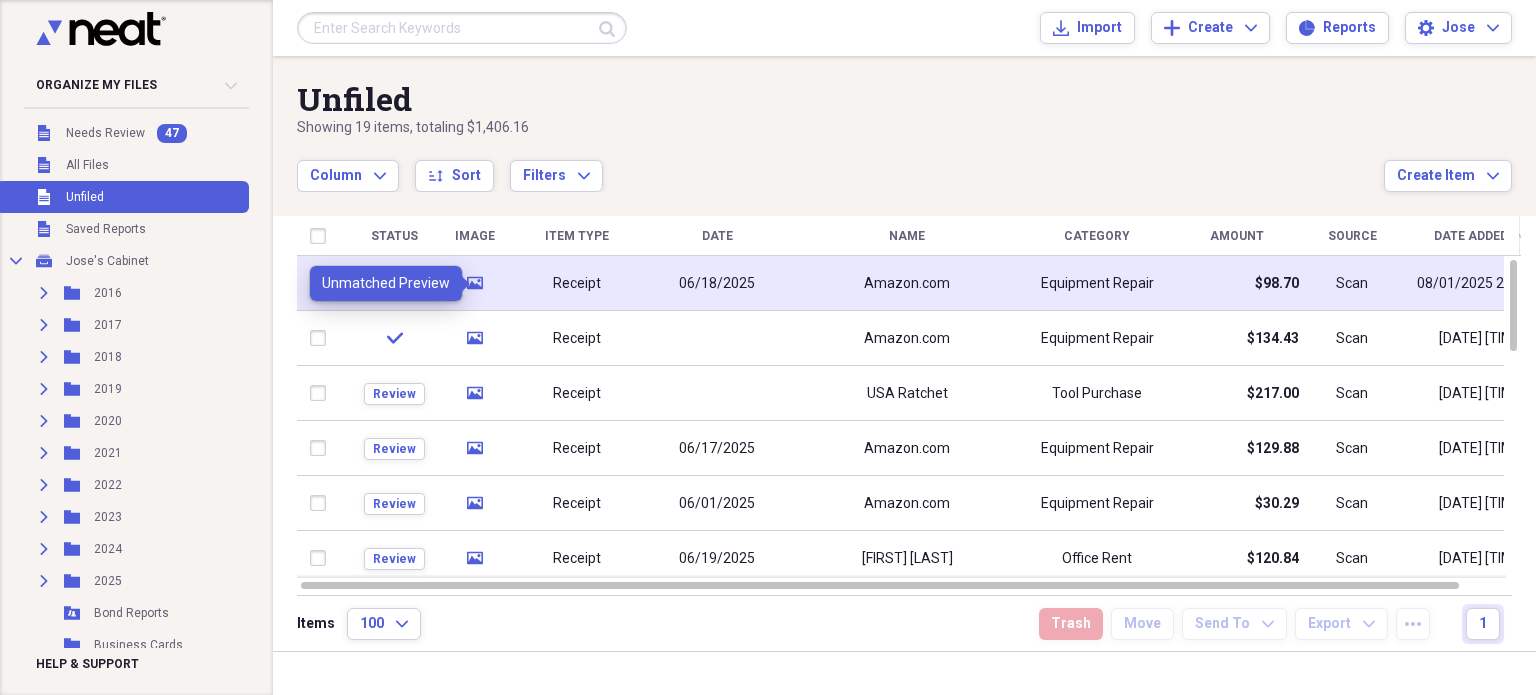 click on "media" 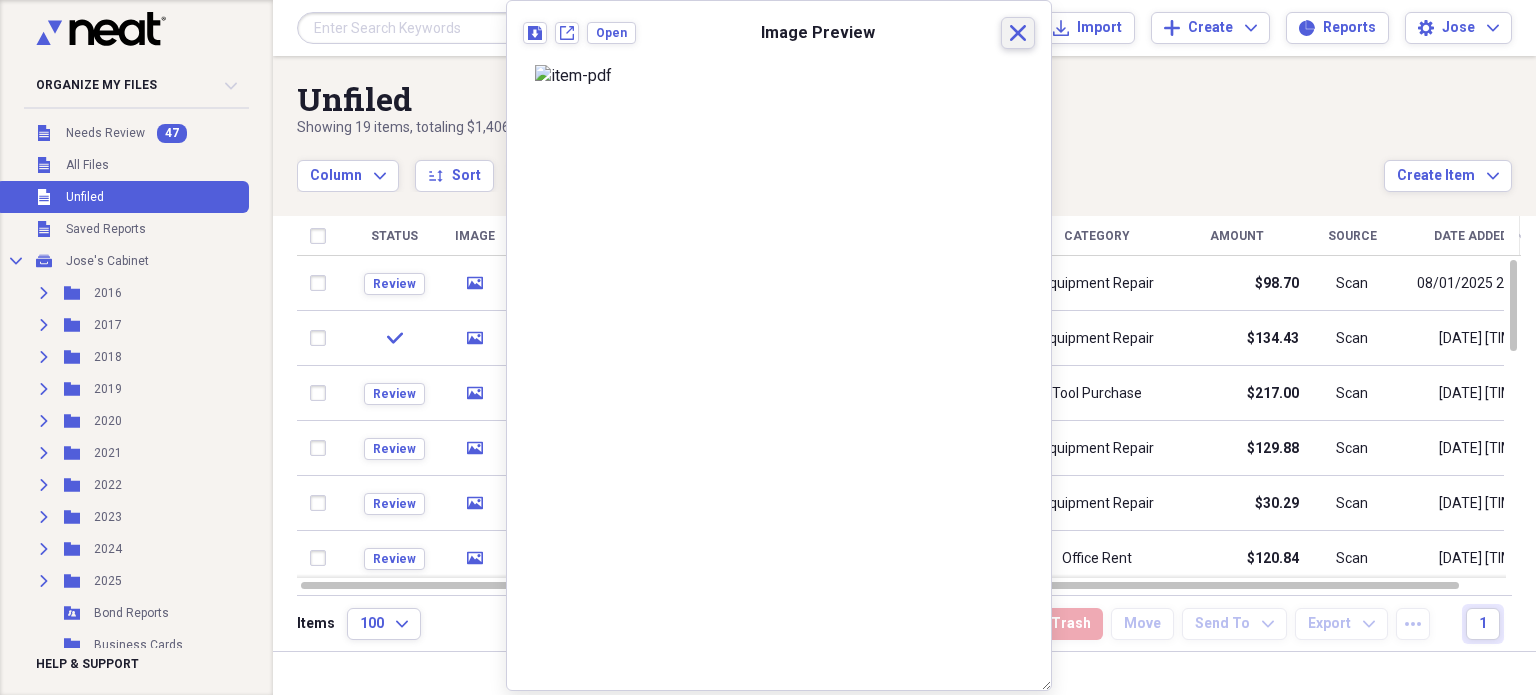 click on "Close" at bounding box center [1018, 33] 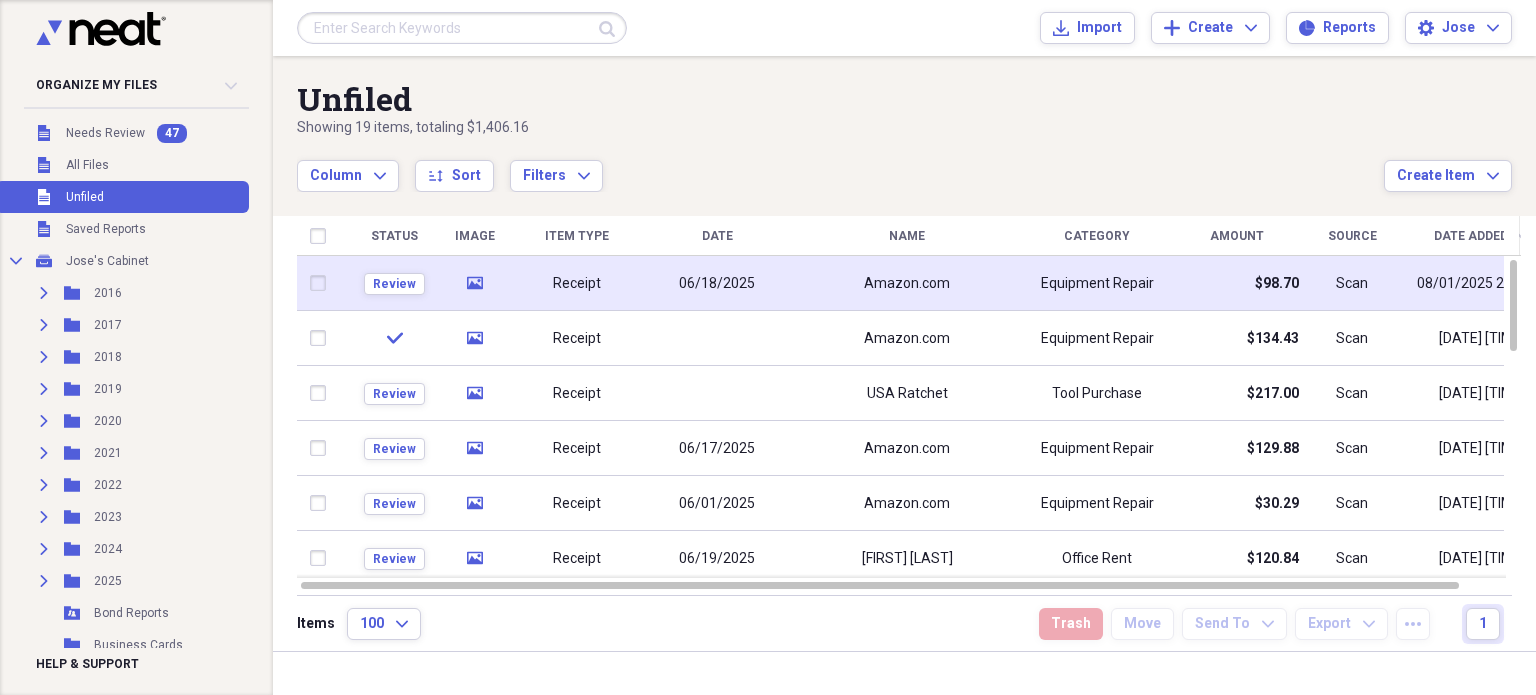 click on "Receipt" at bounding box center (577, 284) 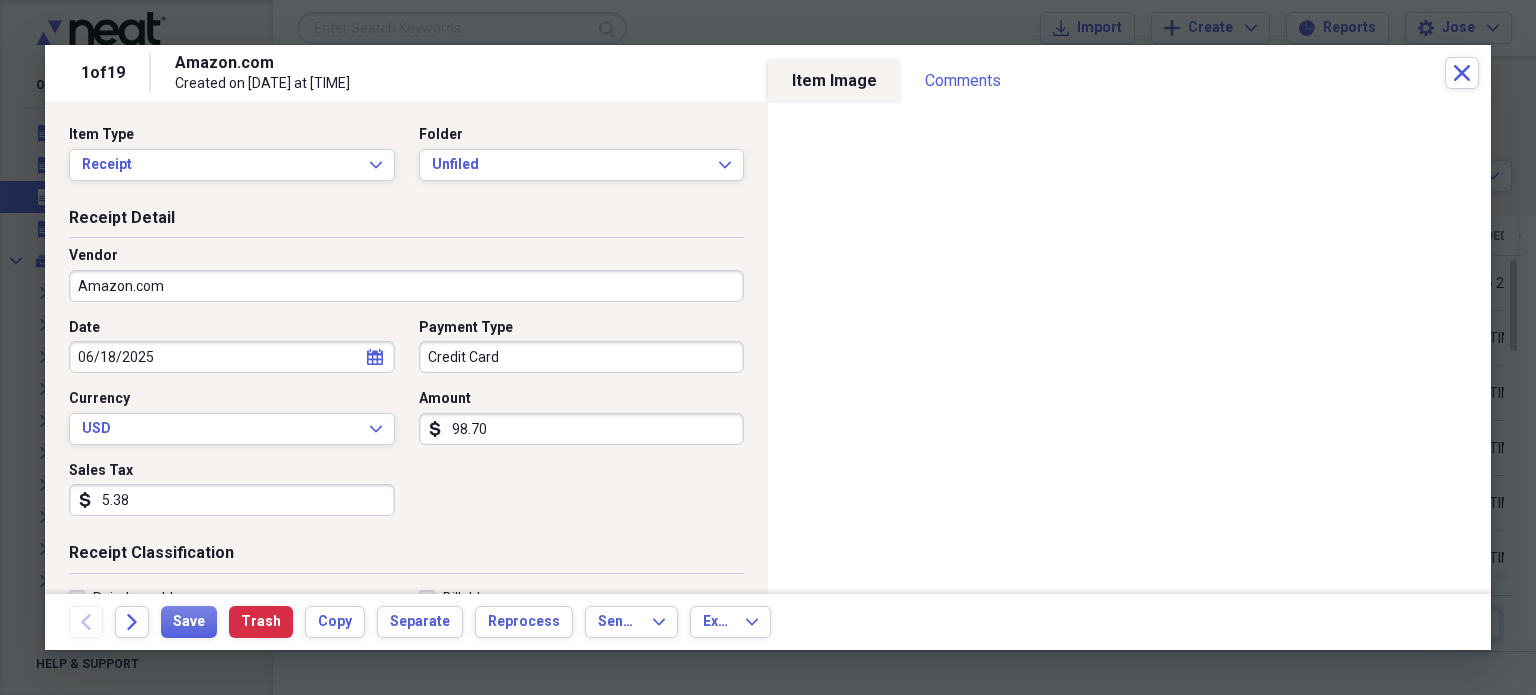 scroll, scrollTop: 431, scrollLeft: 0, axis: vertical 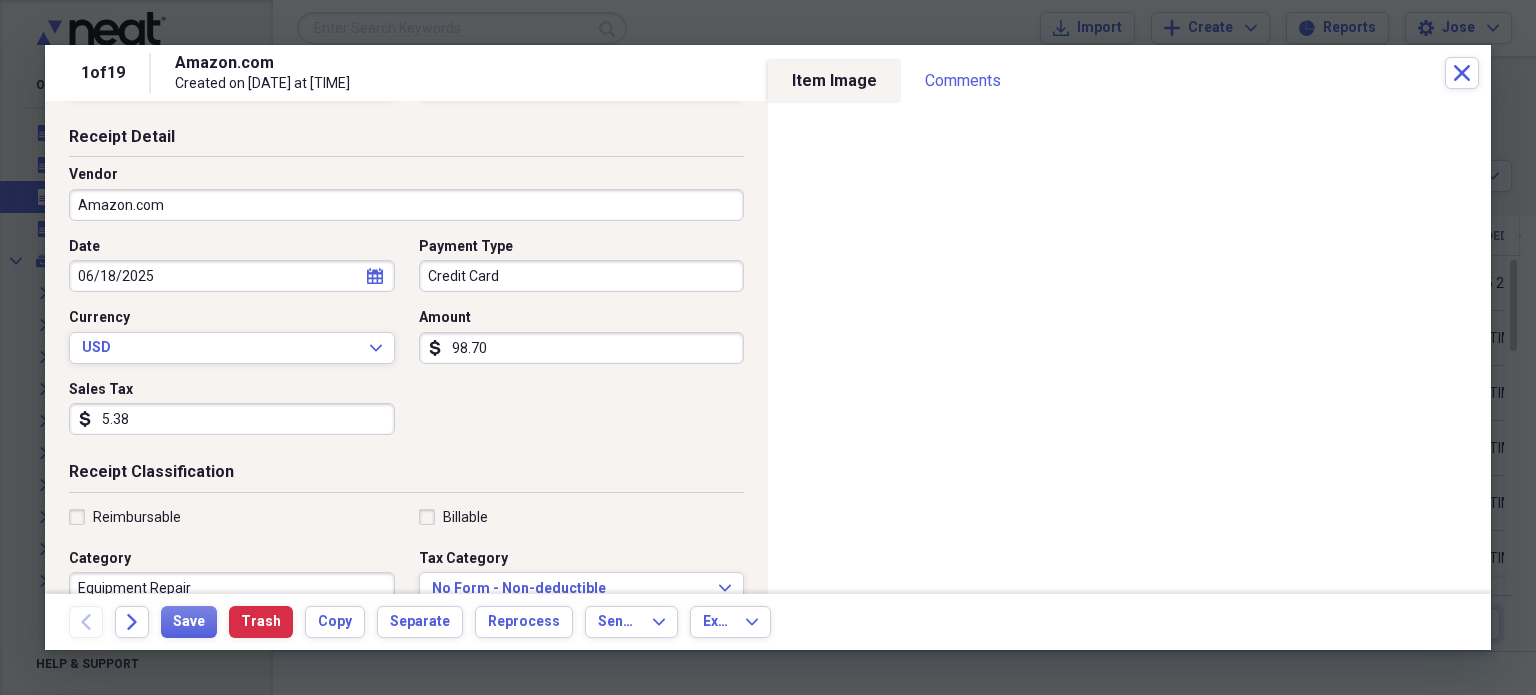 click on "5.38" at bounding box center (232, 419) 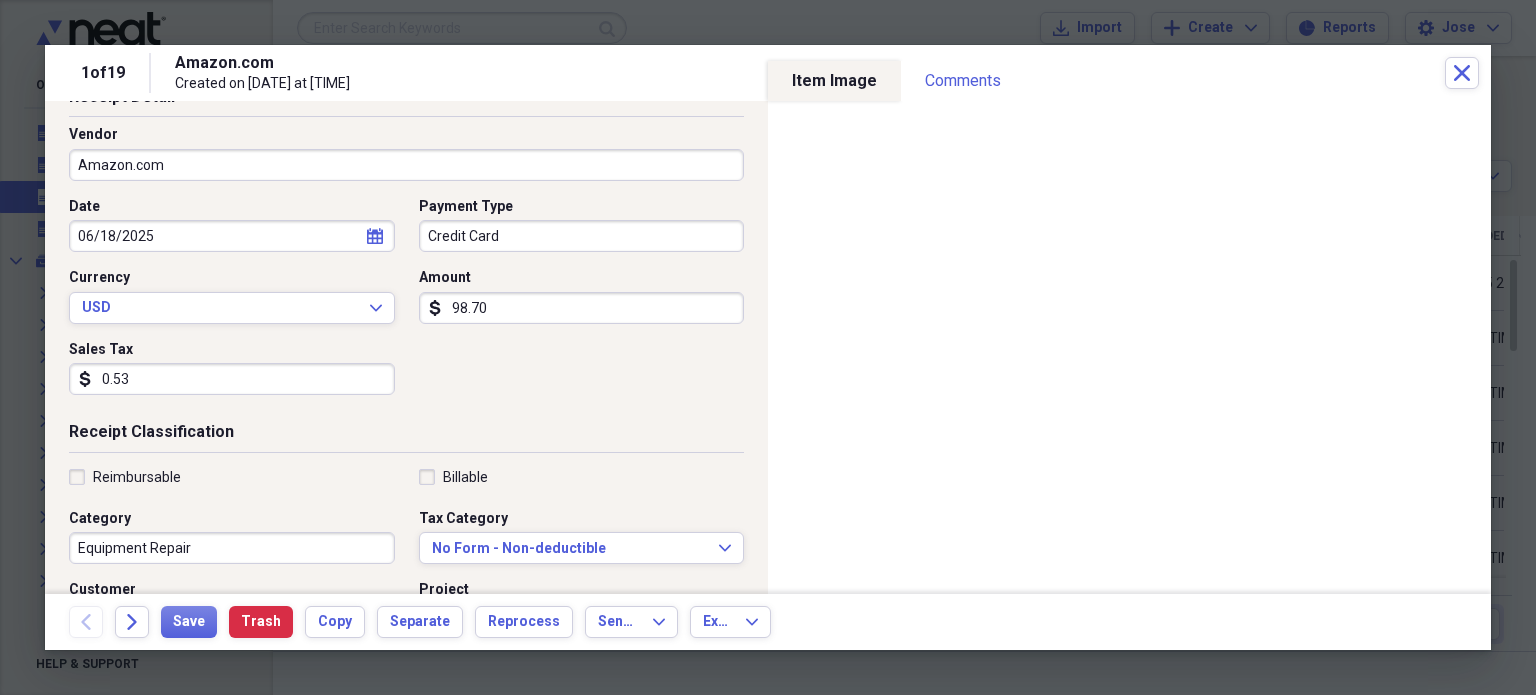 type on "0.05" 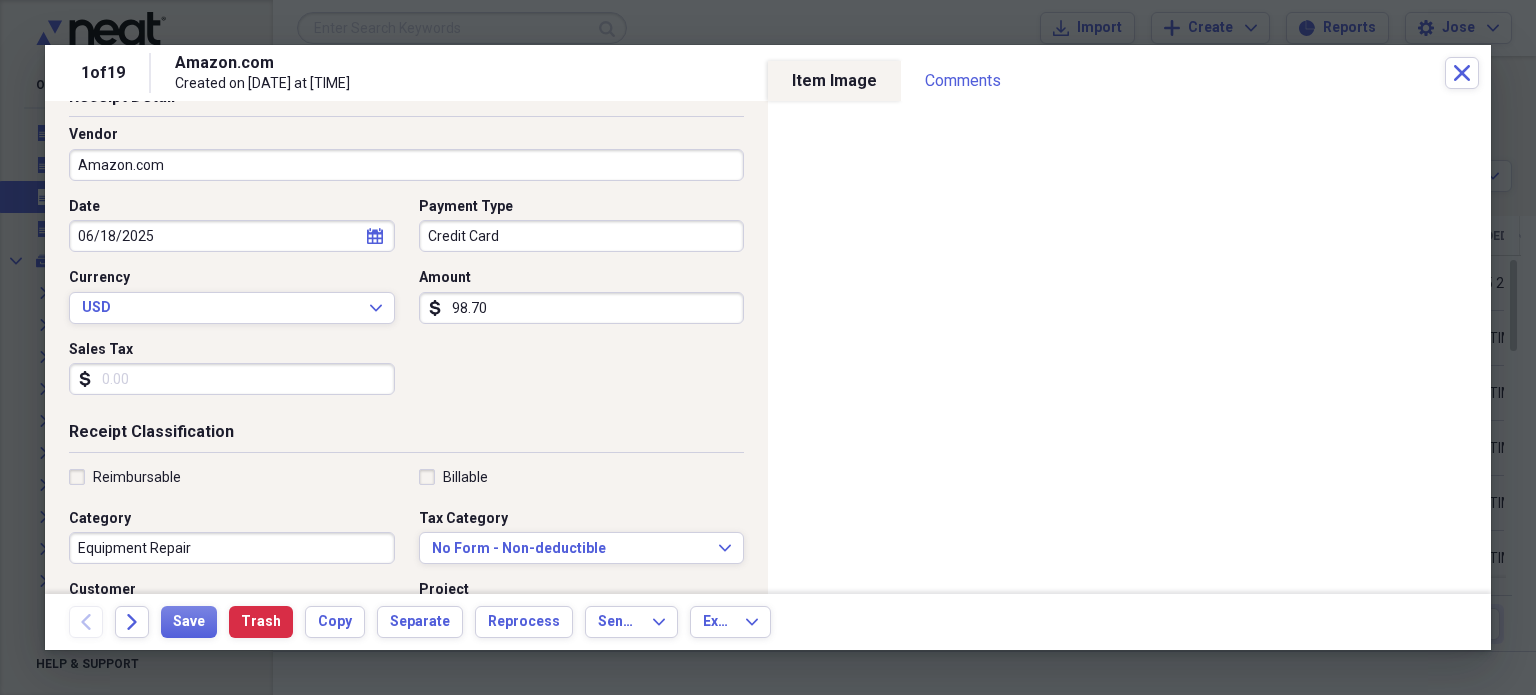 scroll, scrollTop: 161, scrollLeft: 0, axis: vertical 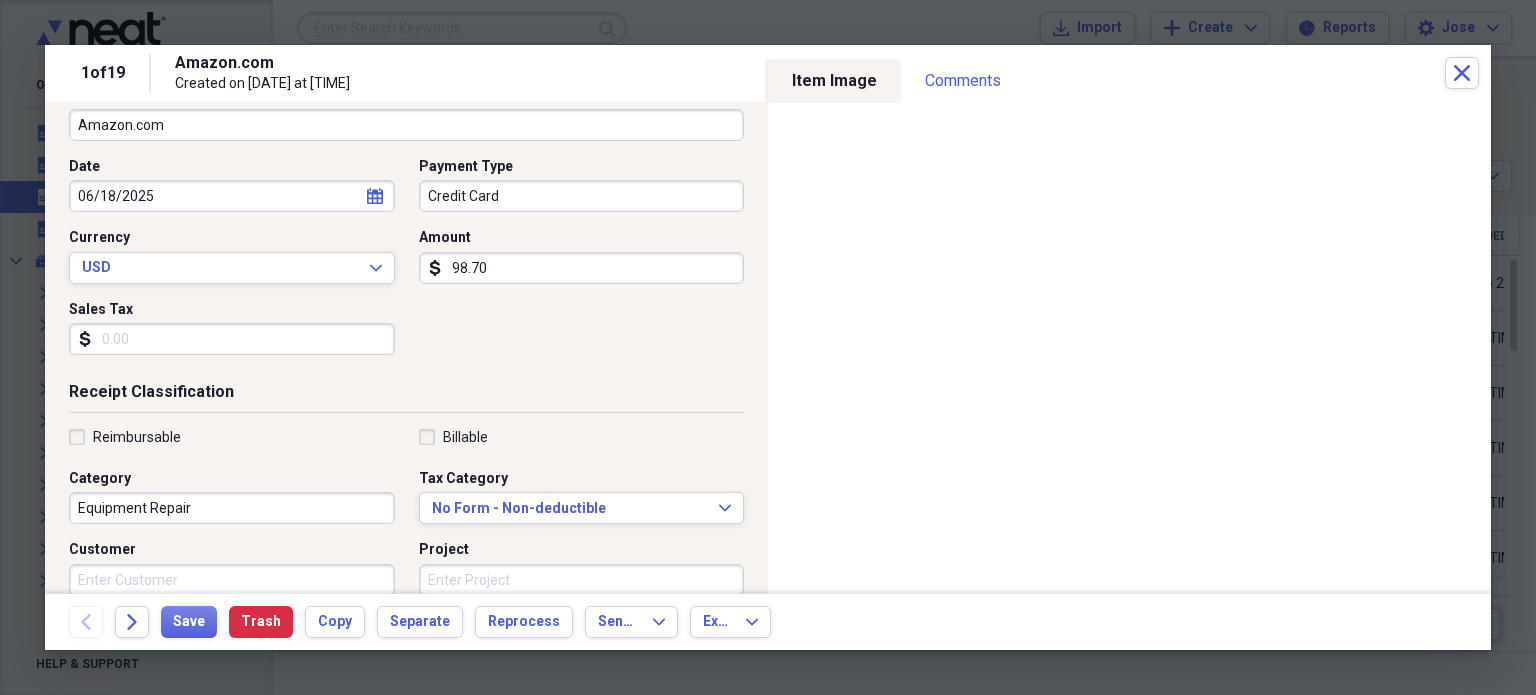 click on "Sales Tax" at bounding box center (232, 339) 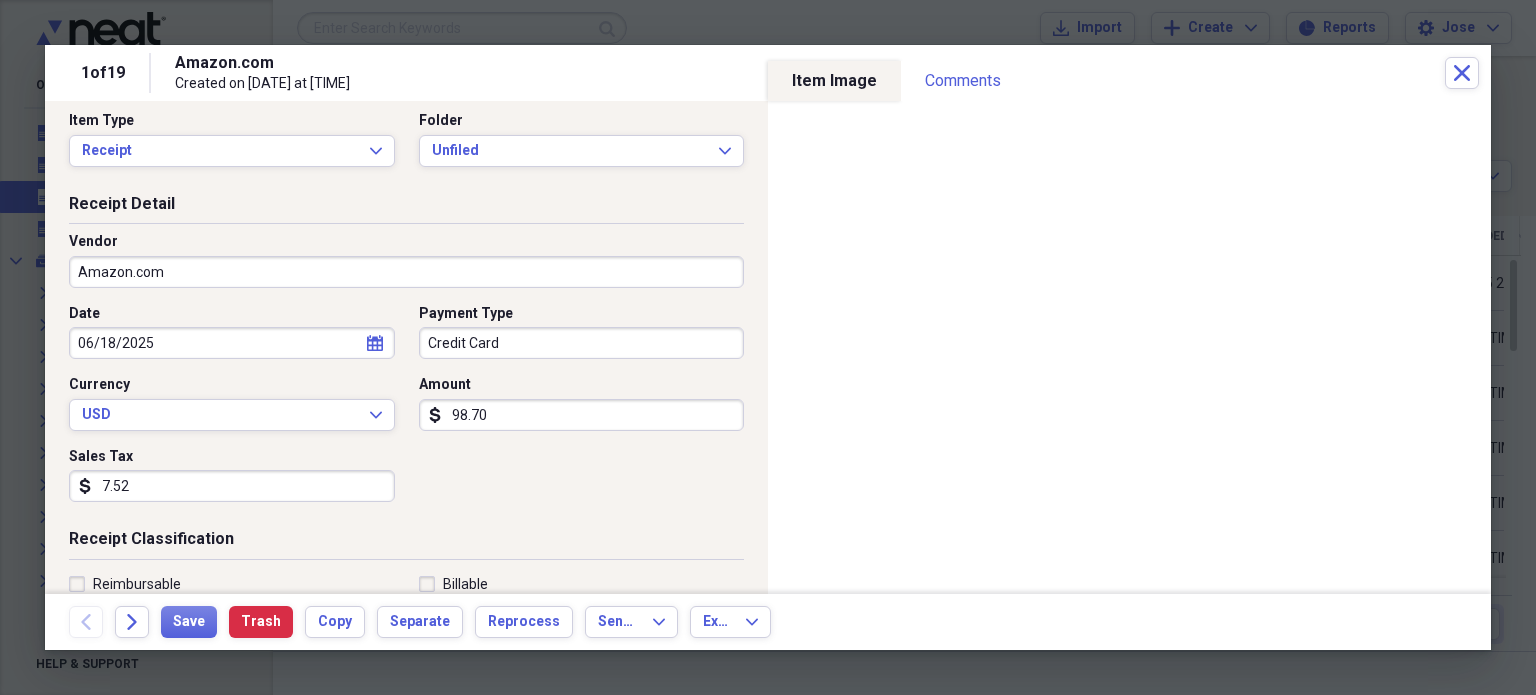 scroll, scrollTop: 0, scrollLeft: 0, axis: both 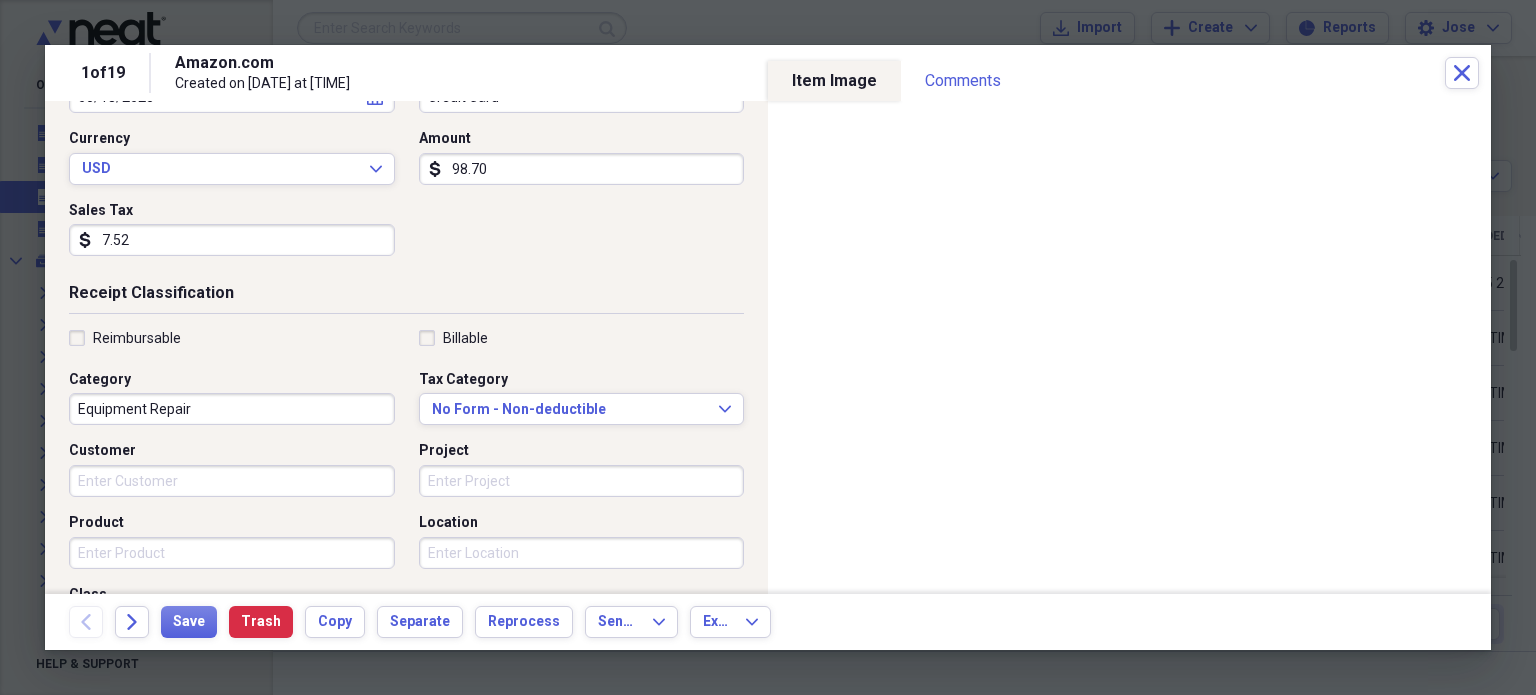 type on "7.52" 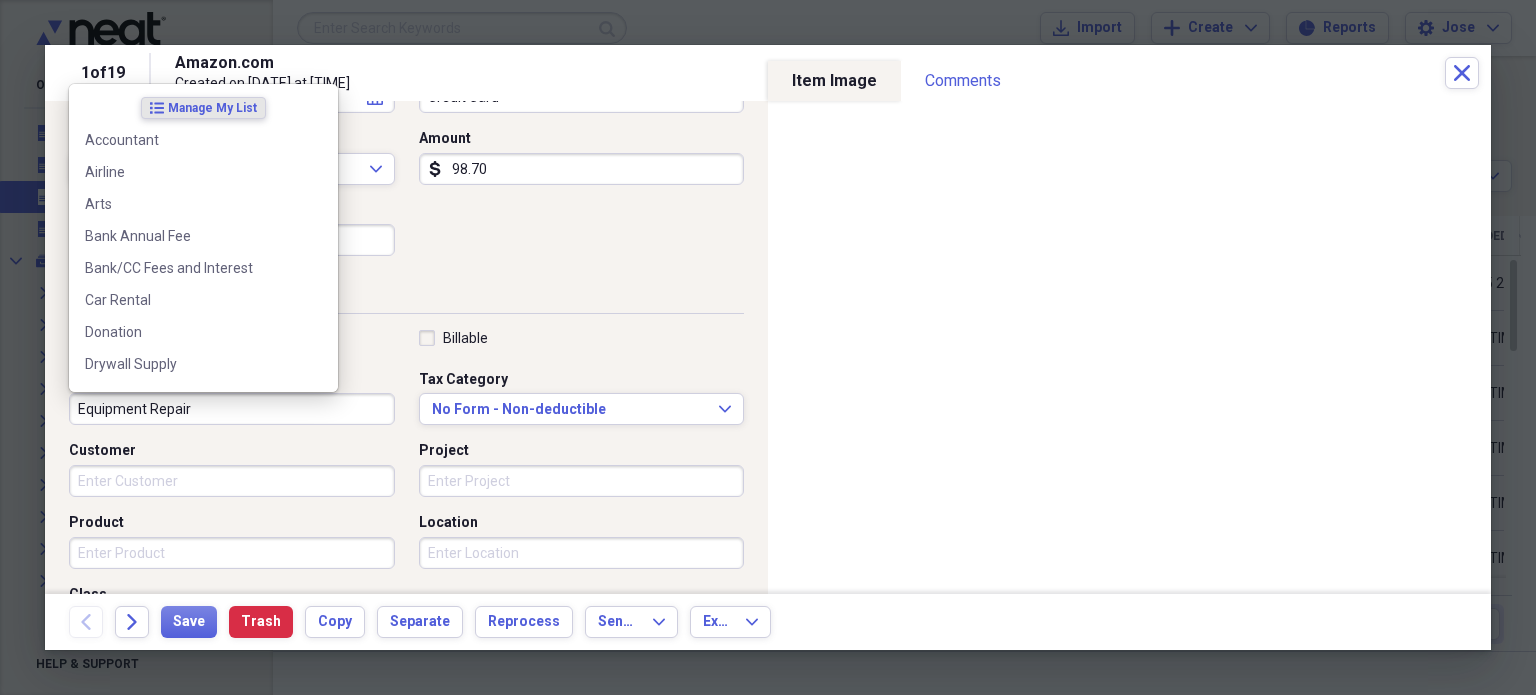 click on "Equipment Repair" at bounding box center [232, 409] 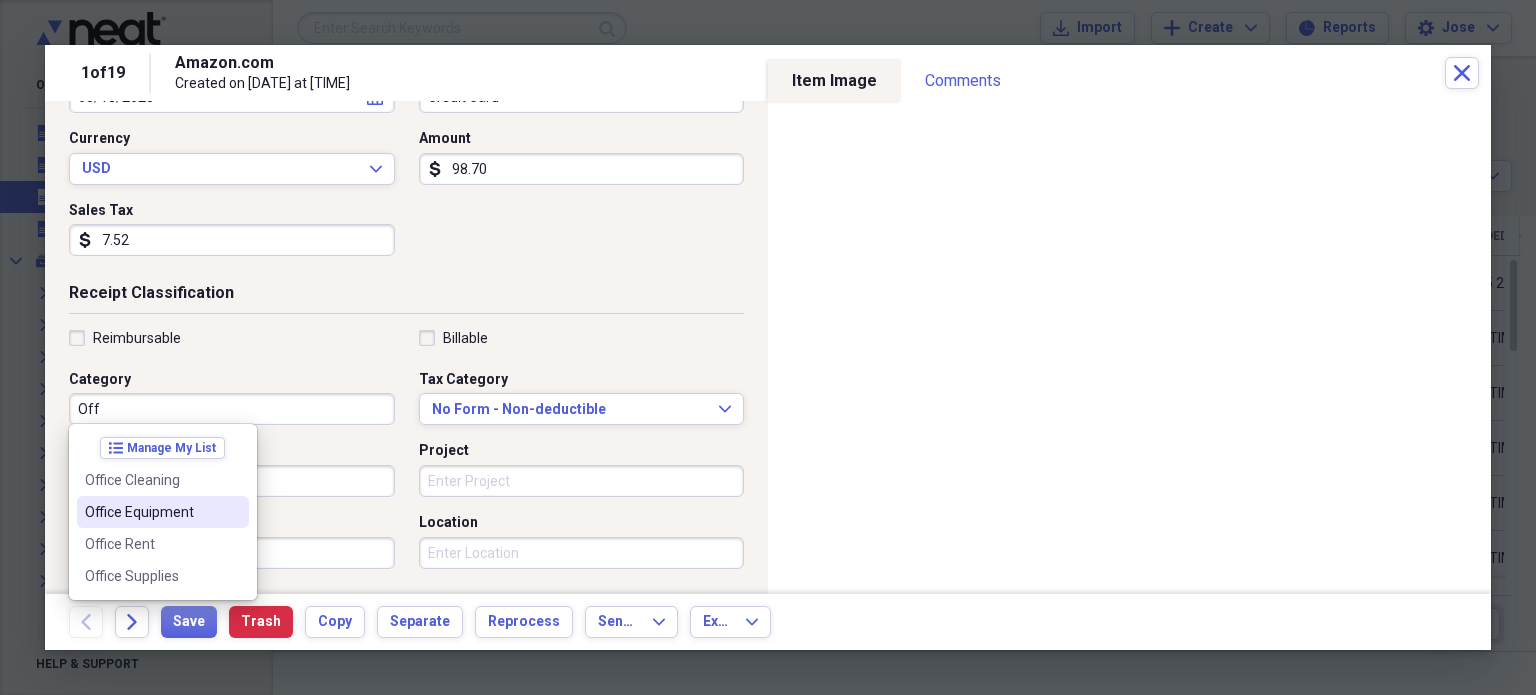 click on "Office Equipment" at bounding box center (151, 512) 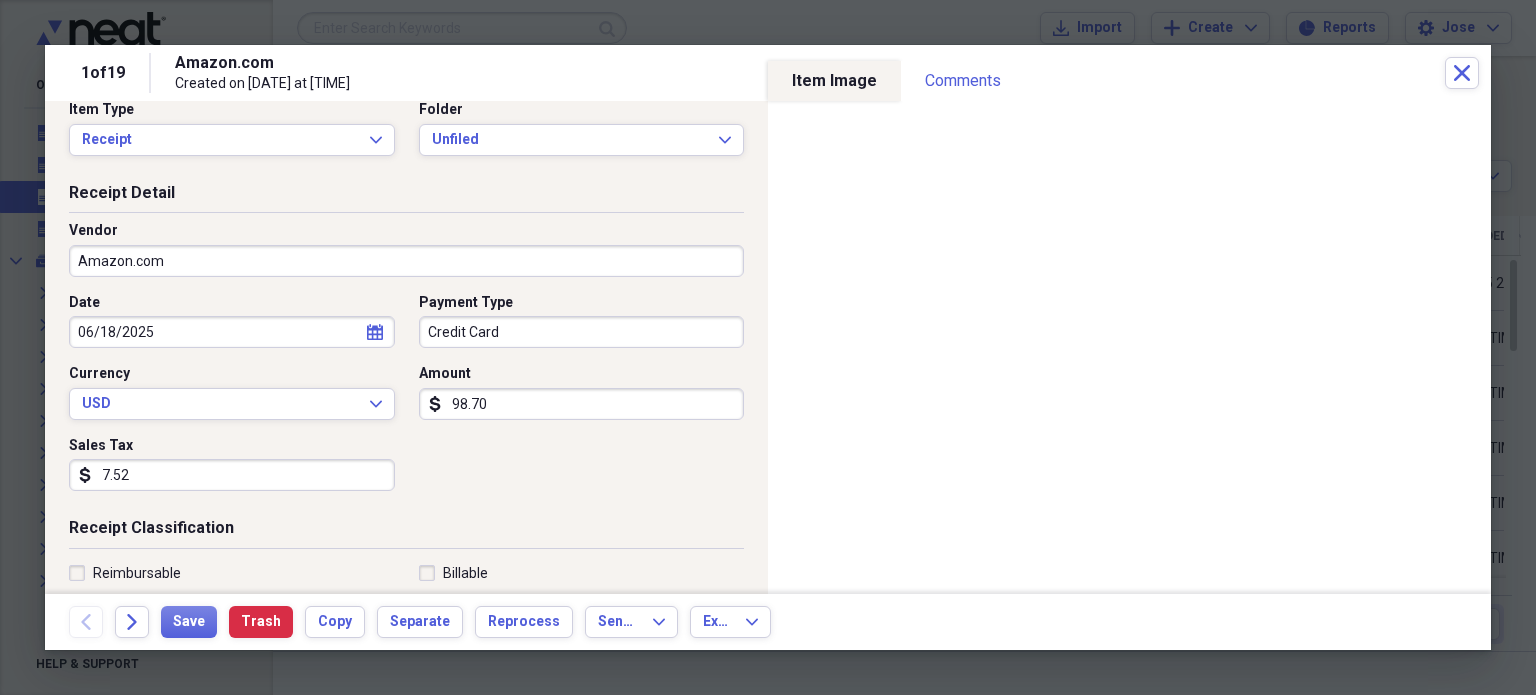 scroll, scrollTop: 0, scrollLeft: 0, axis: both 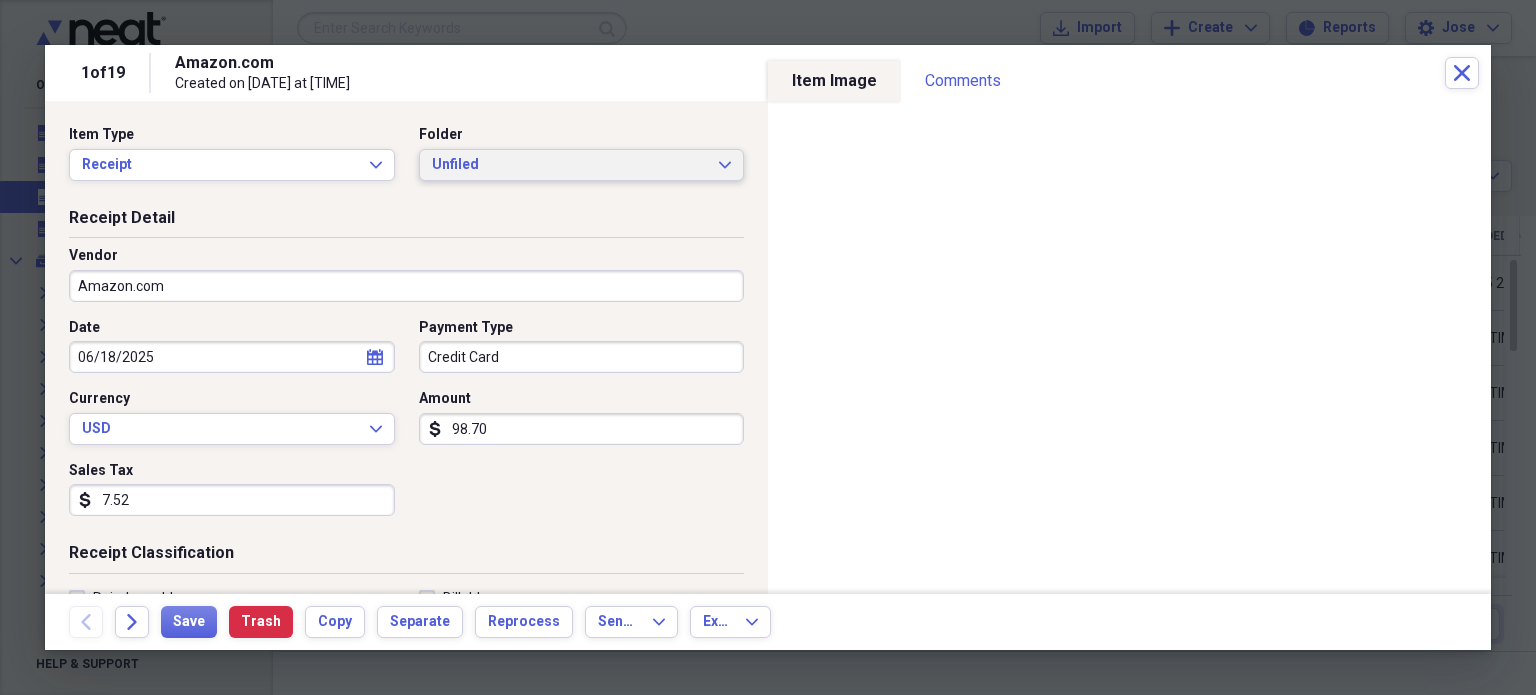 click on "Unfiled" at bounding box center [570, 165] 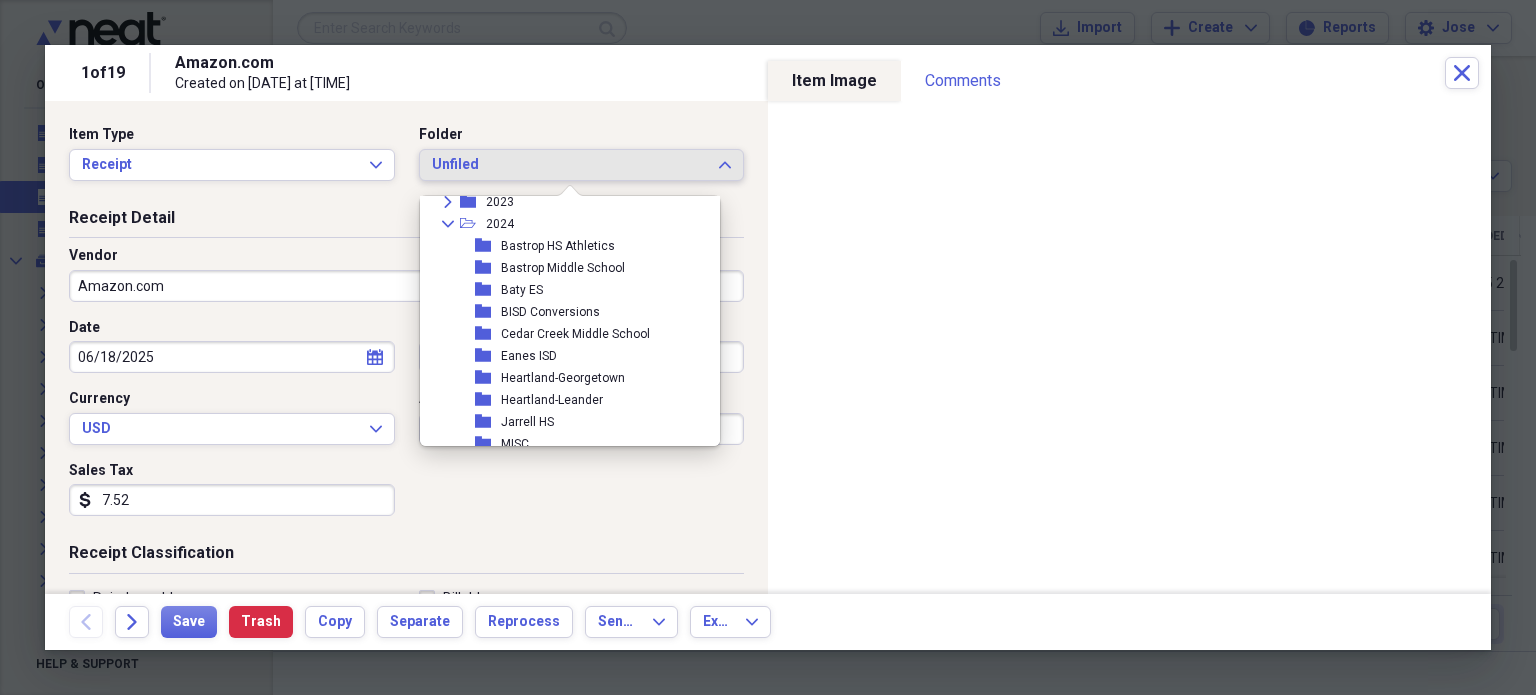 scroll, scrollTop: 436, scrollLeft: 0, axis: vertical 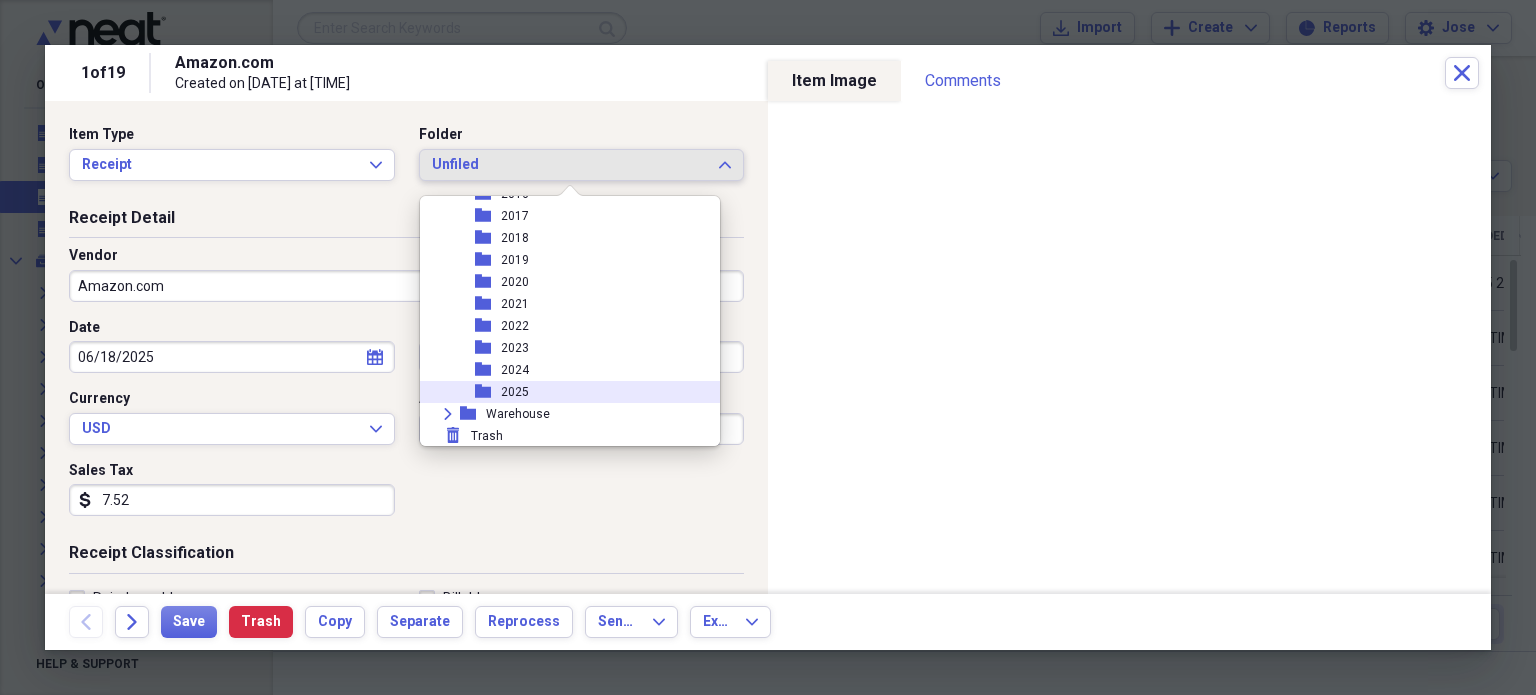 click on "folder 2025" at bounding box center [562, 392] 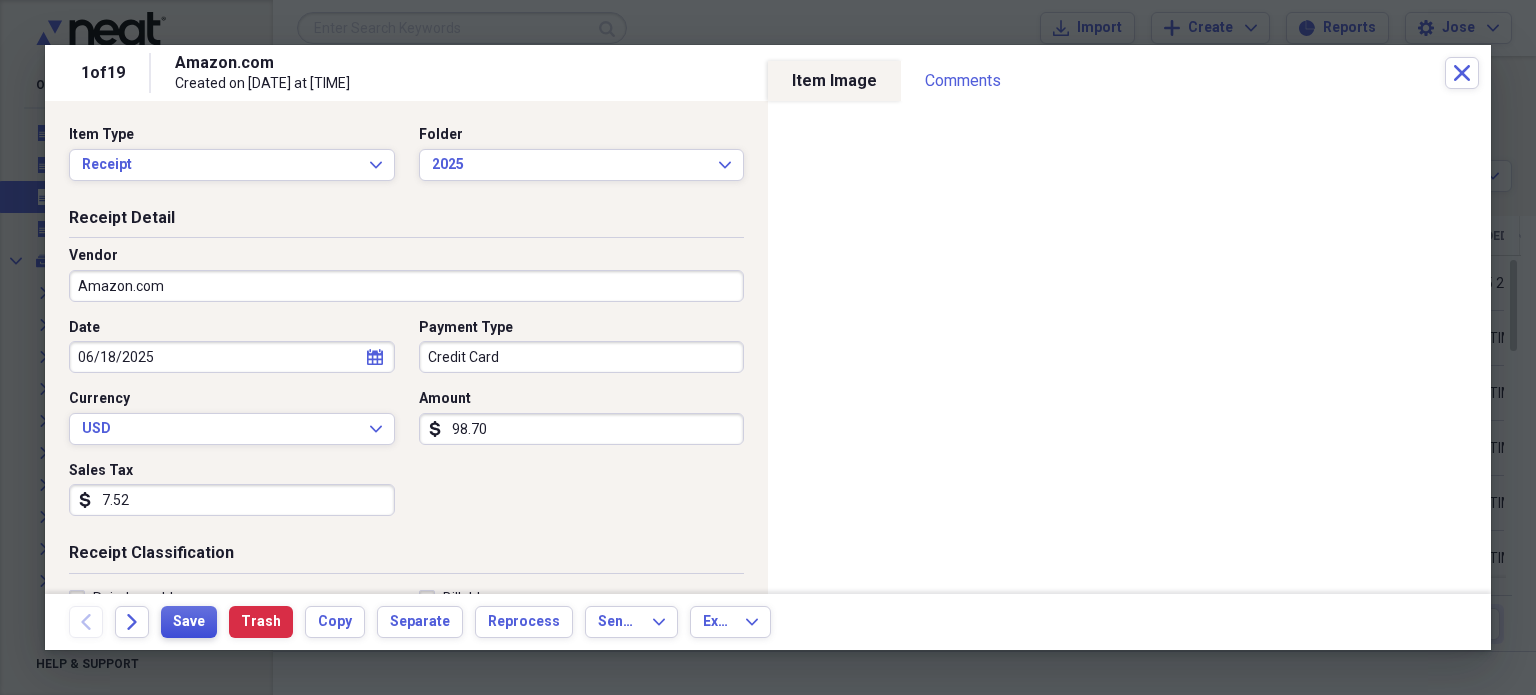 click on "Save" at bounding box center [189, 622] 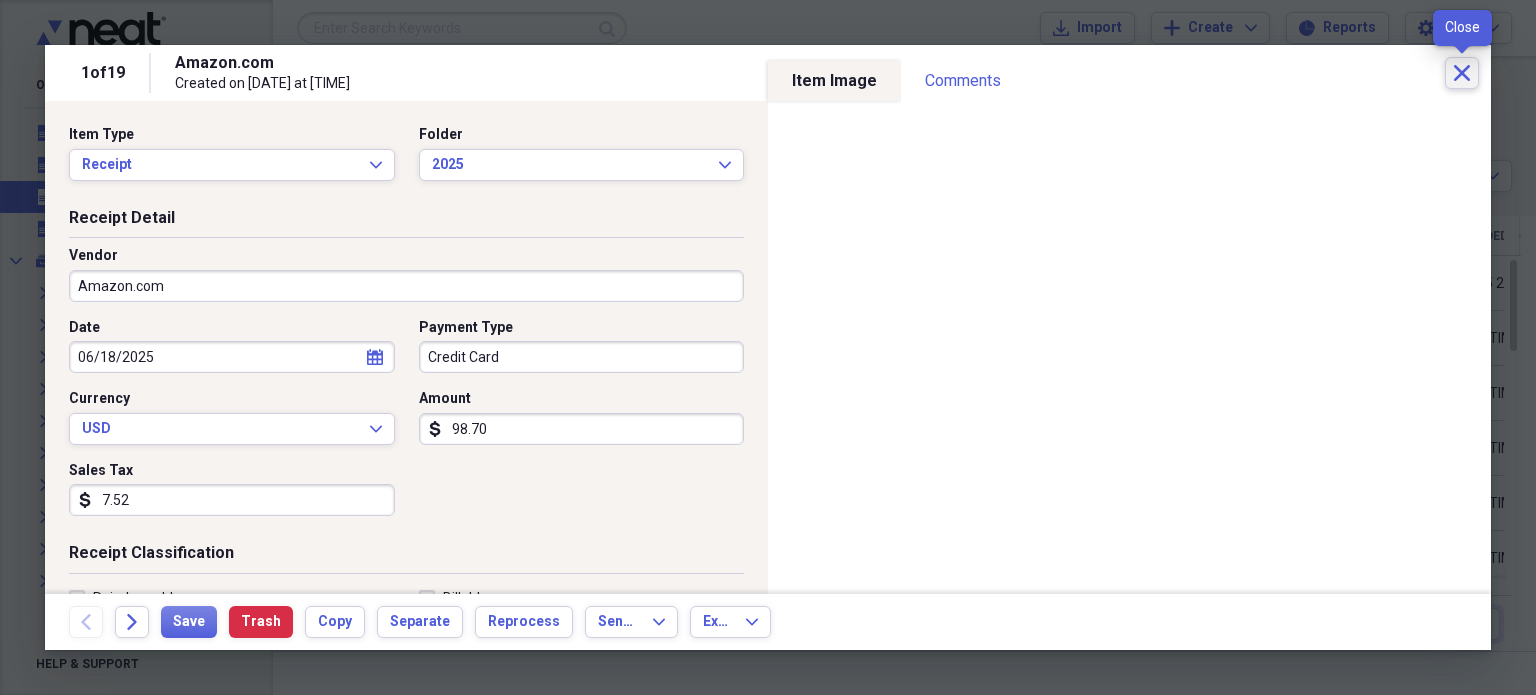click on "Close" at bounding box center (1462, 73) 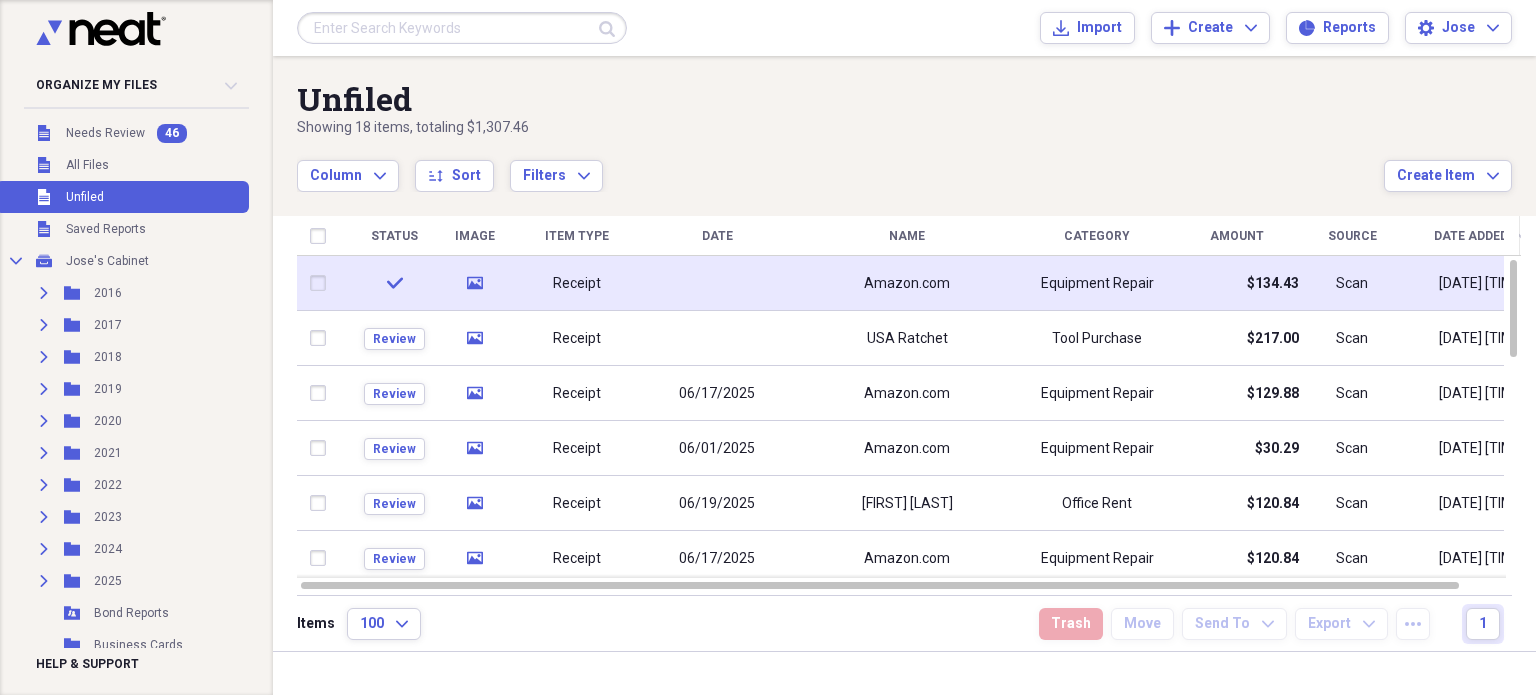 click on "Amazon.com" at bounding box center [907, 283] 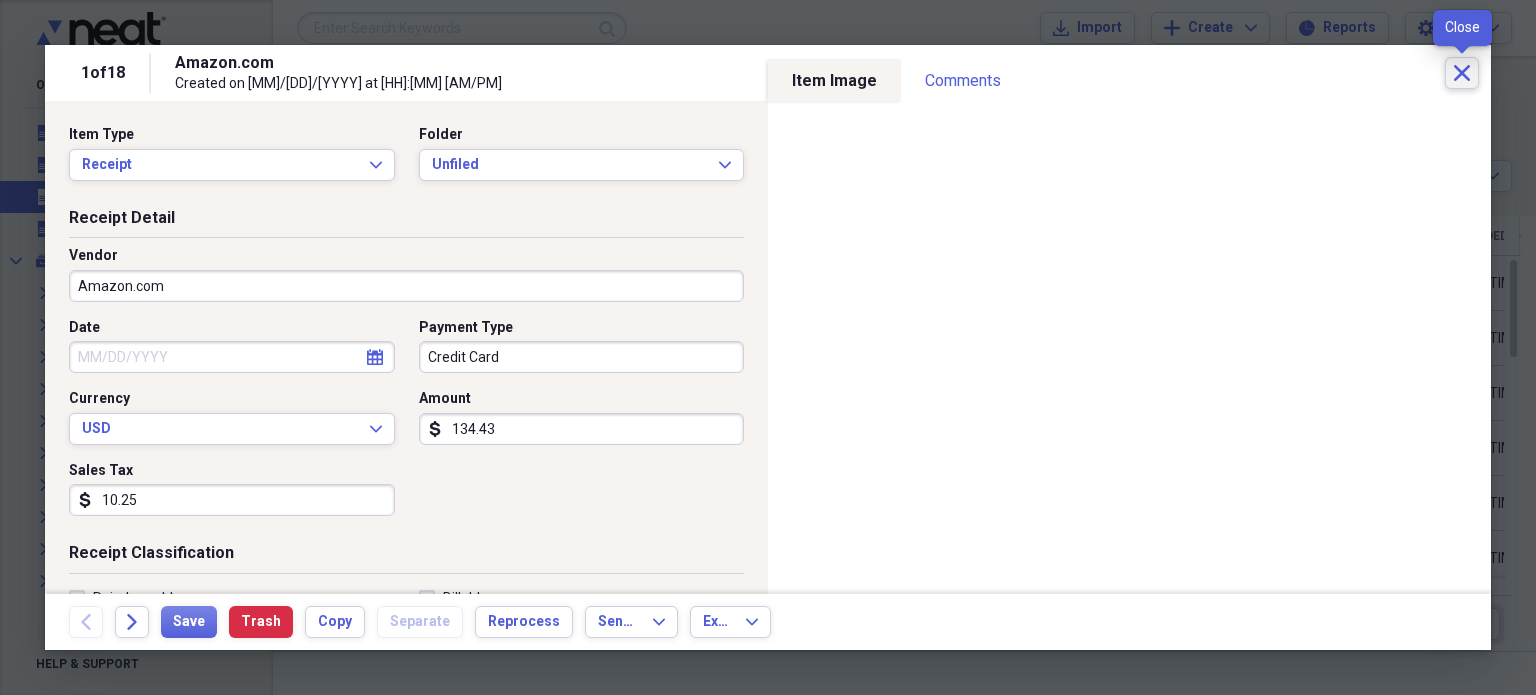 click on "Close" 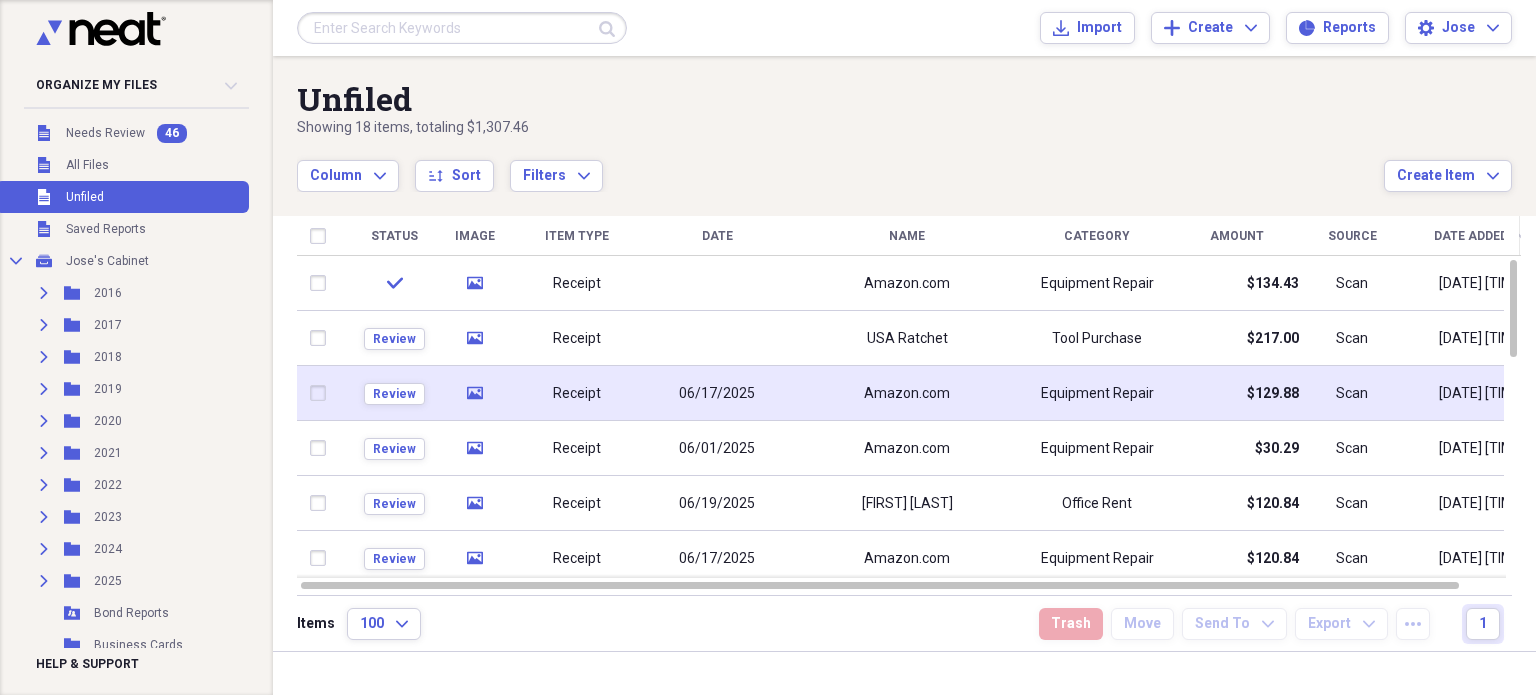click on "media" at bounding box center [474, 393] 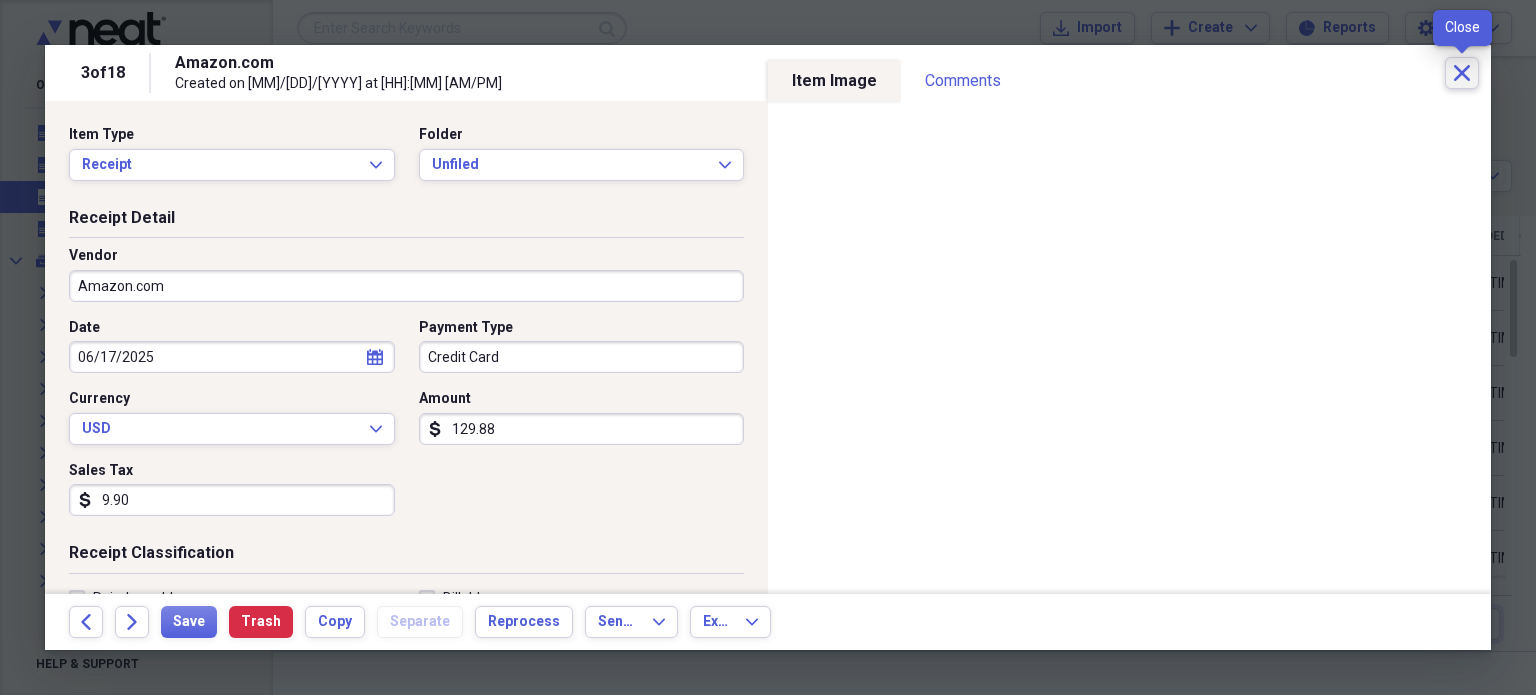 click on "Close" 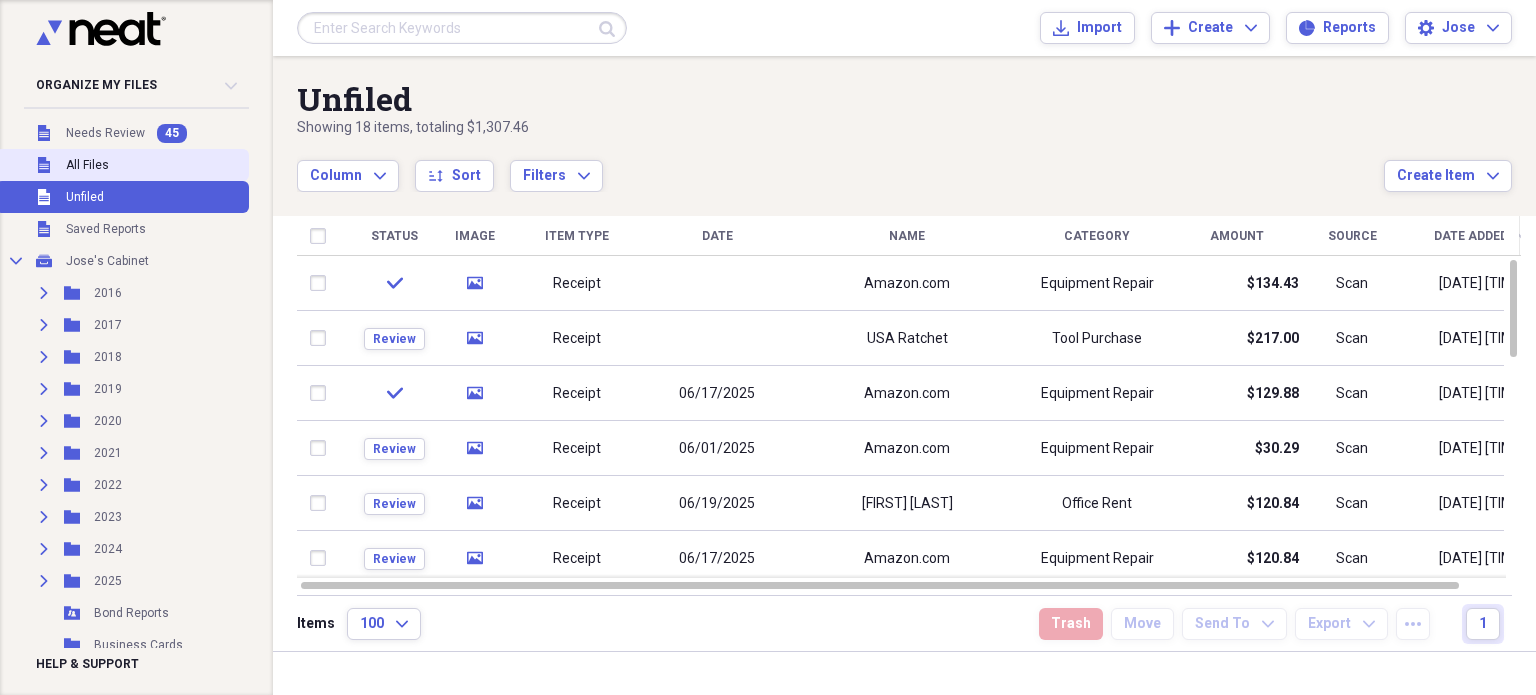 click on "Unfiled All Files" at bounding box center (122, 165) 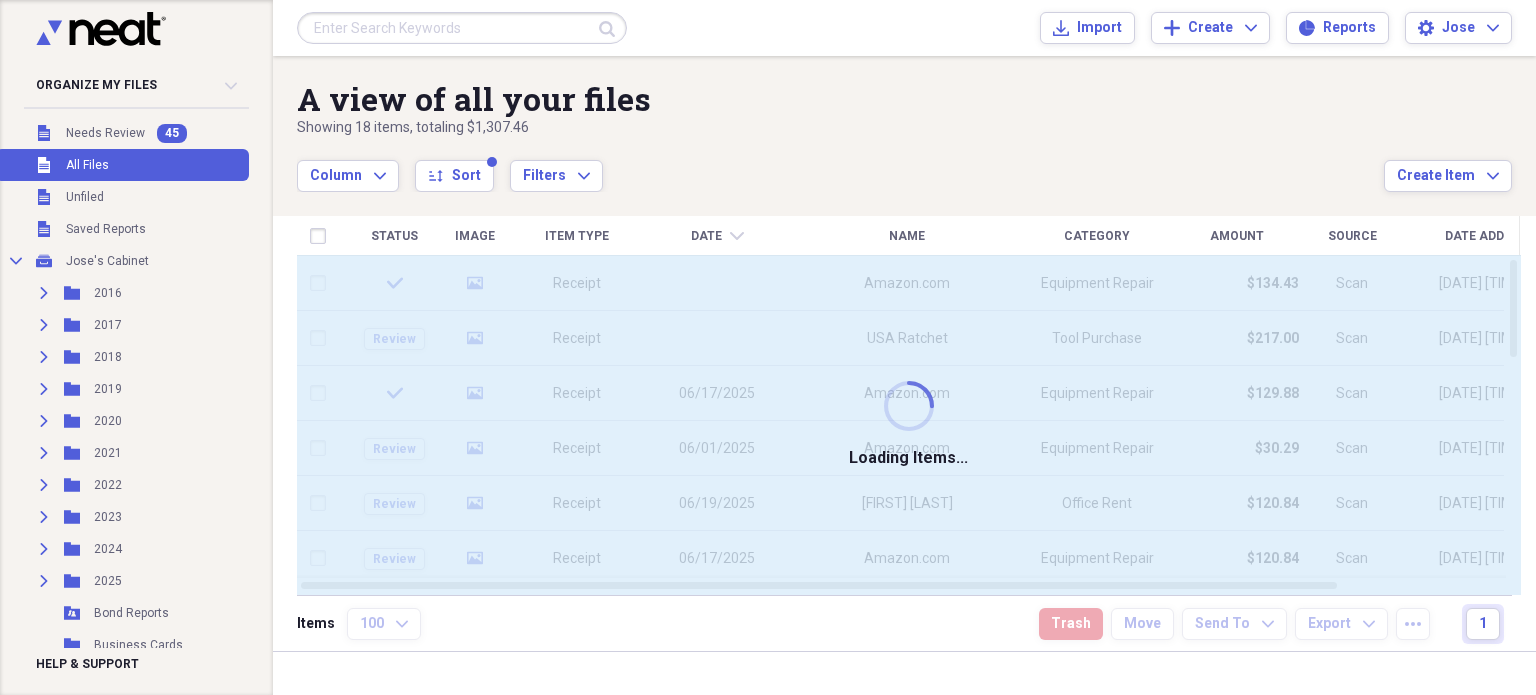 click on "Submit Import Import Add Create Expand Reports Reports Settings Jose Expand" at bounding box center (904, 28) 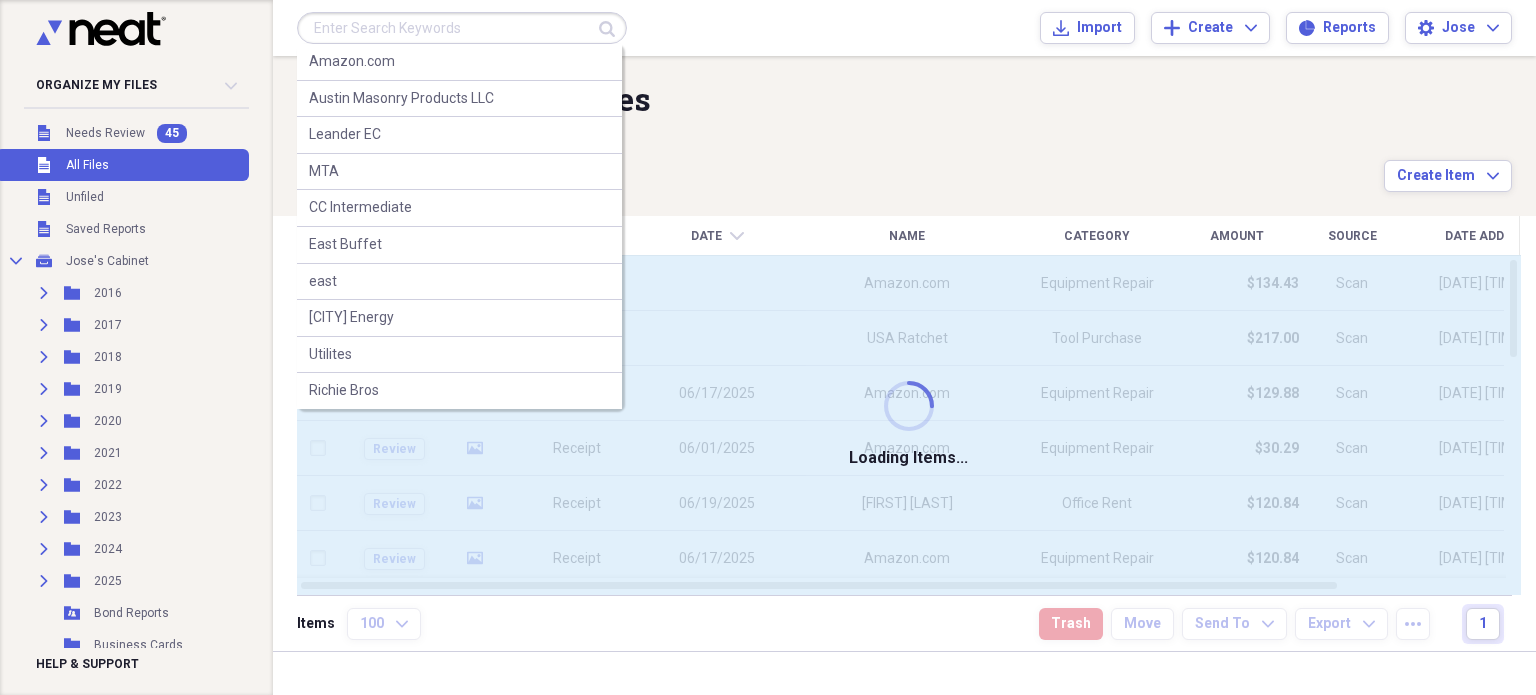 click at bounding box center [462, 28] 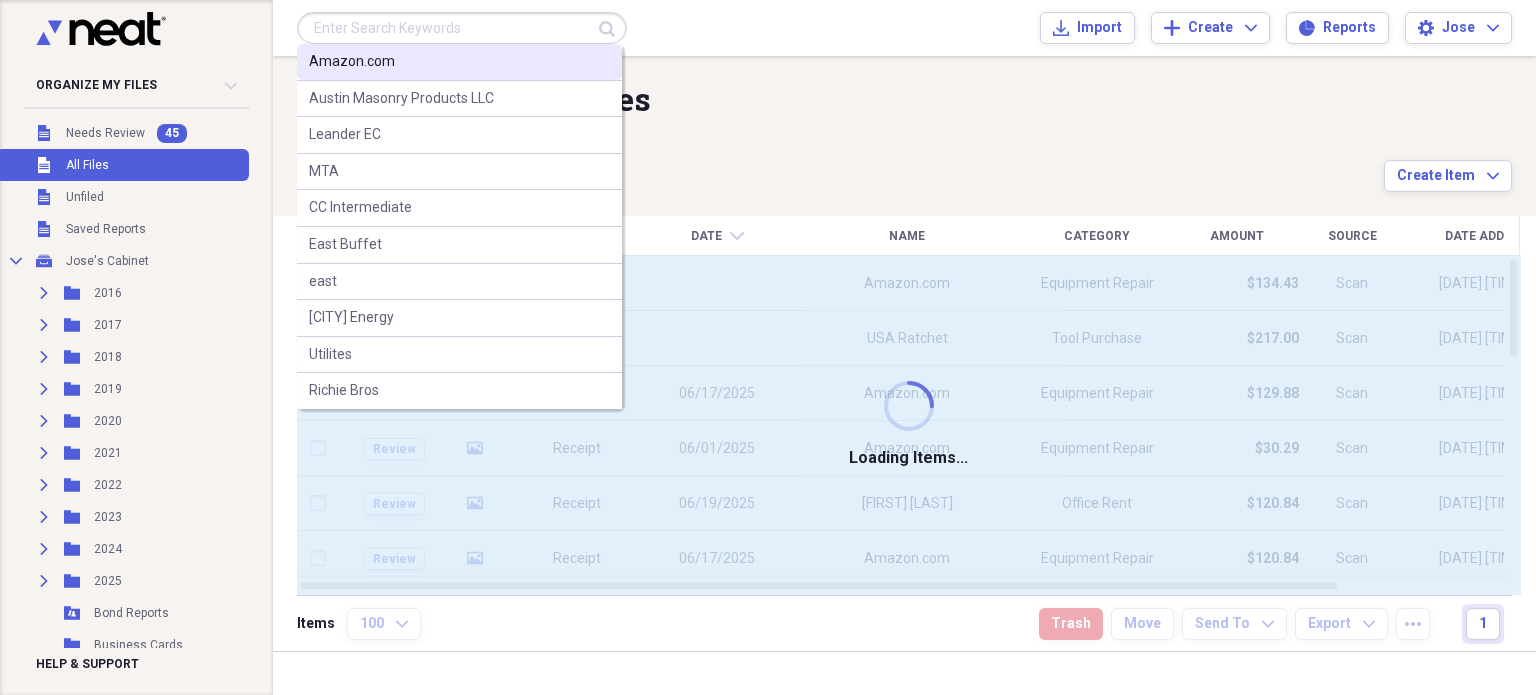 click on "Amazon.com" at bounding box center (352, 62) 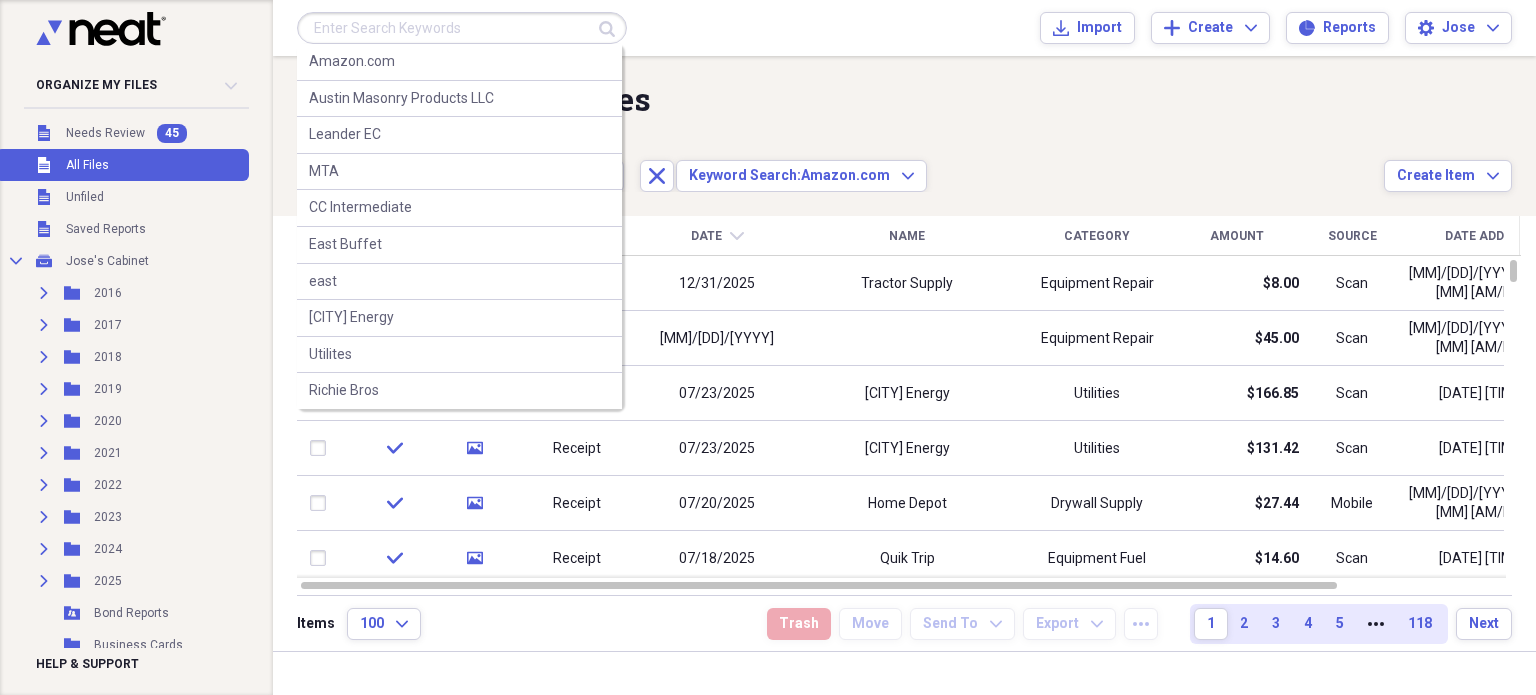 click at bounding box center (462, 28) 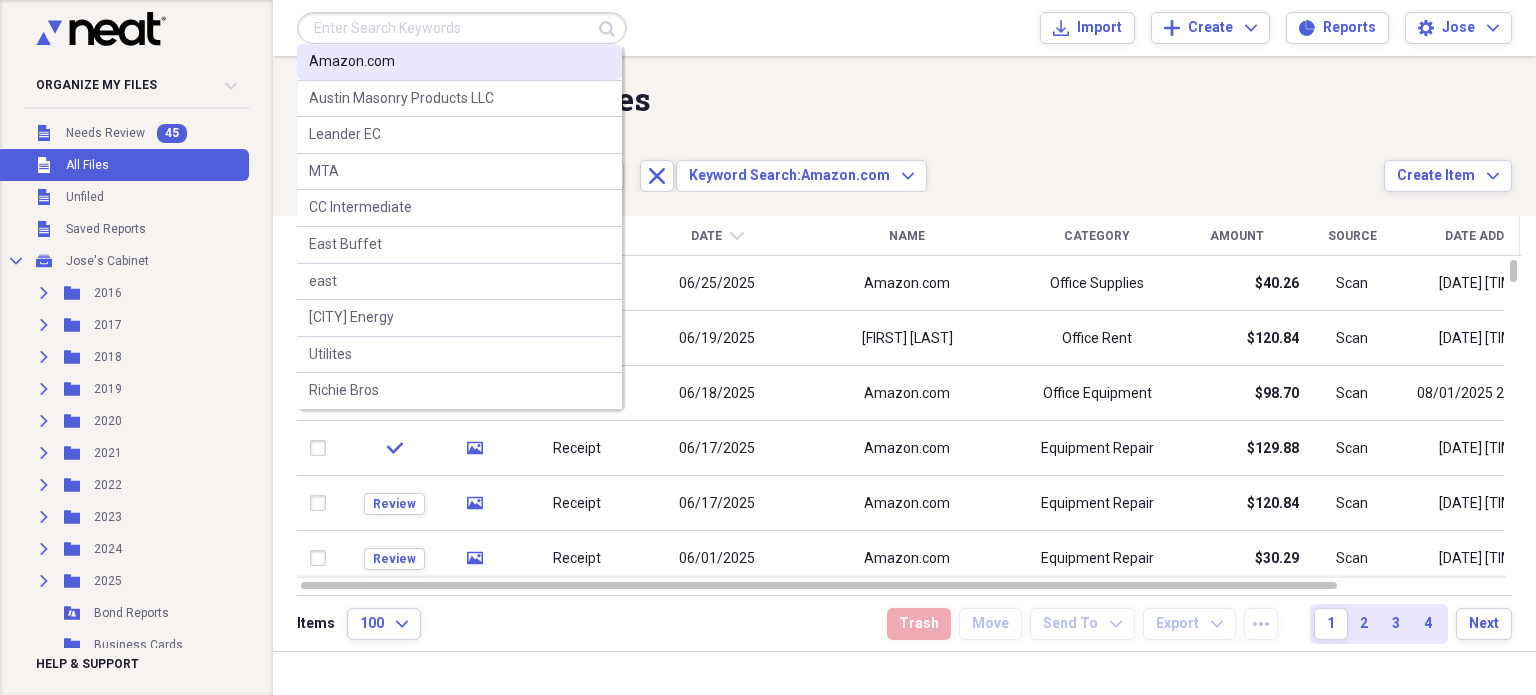 click on "Amazon.com" at bounding box center (352, 62) 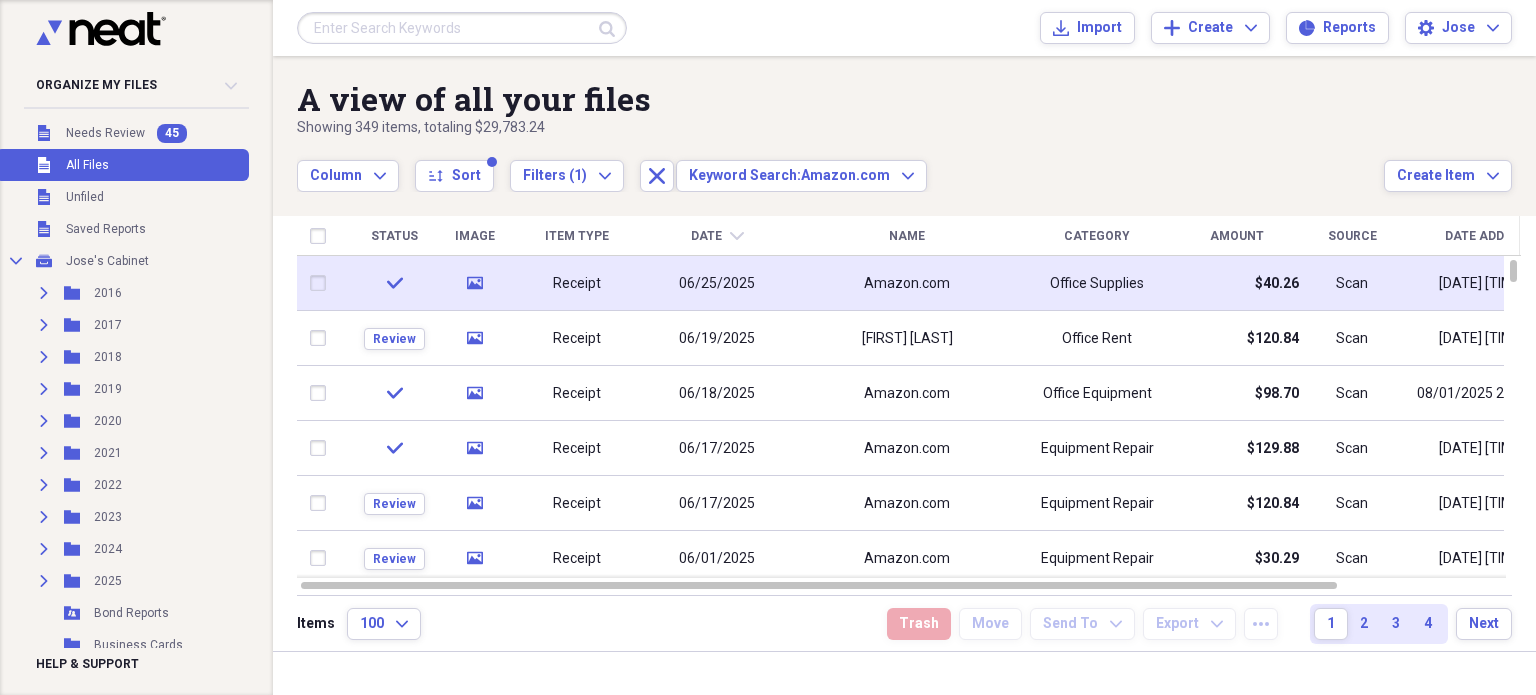 click on "07/02/2025 12:00 pm" at bounding box center [1482, 283] 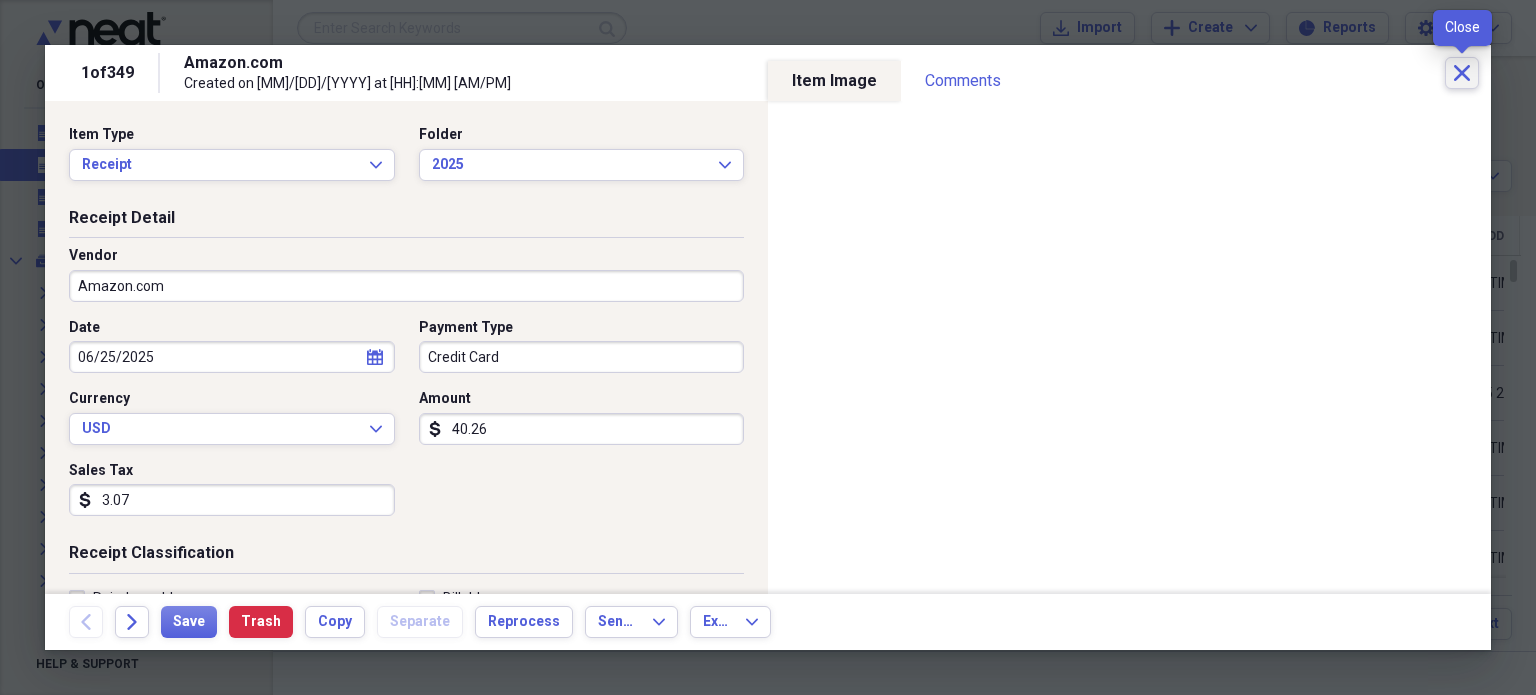 click on "Close" at bounding box center (1462, 73) 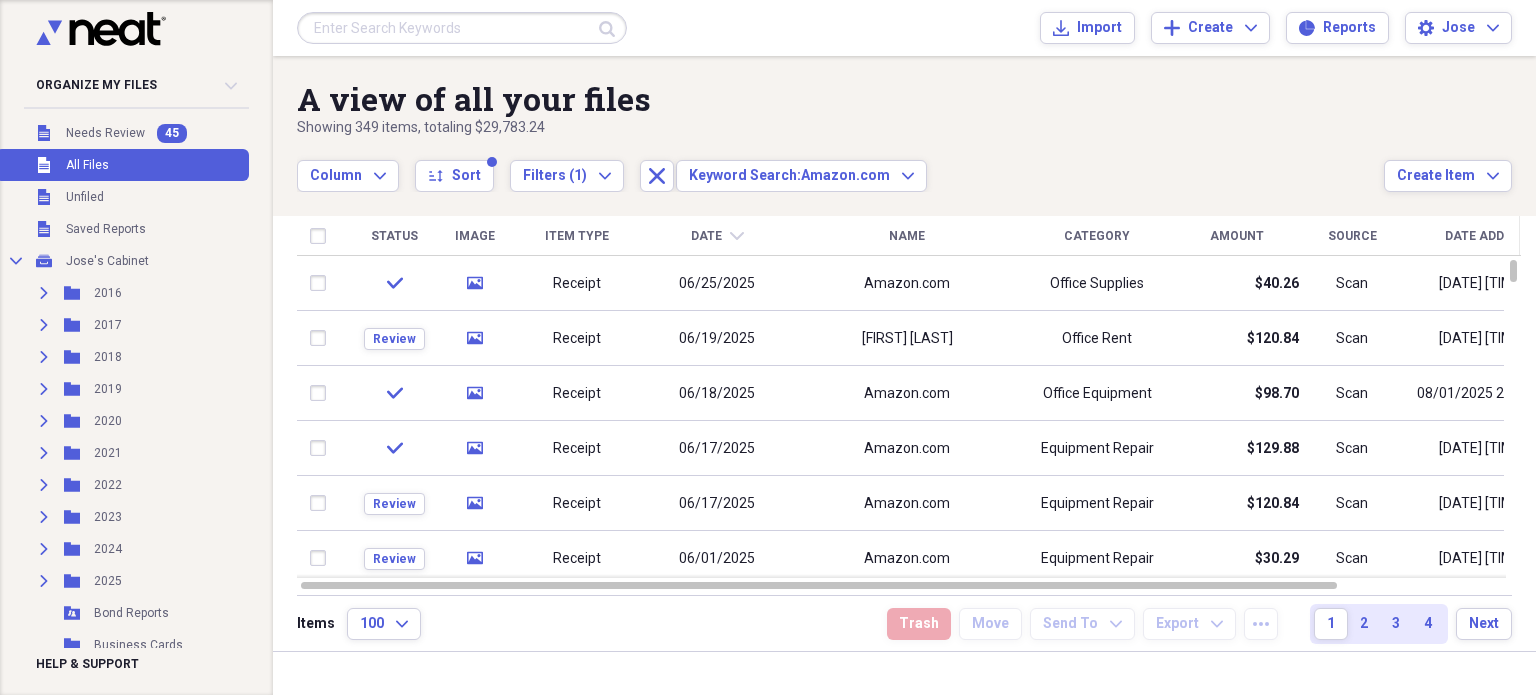 click on "Date Added" at bounding box center (1482, 236) 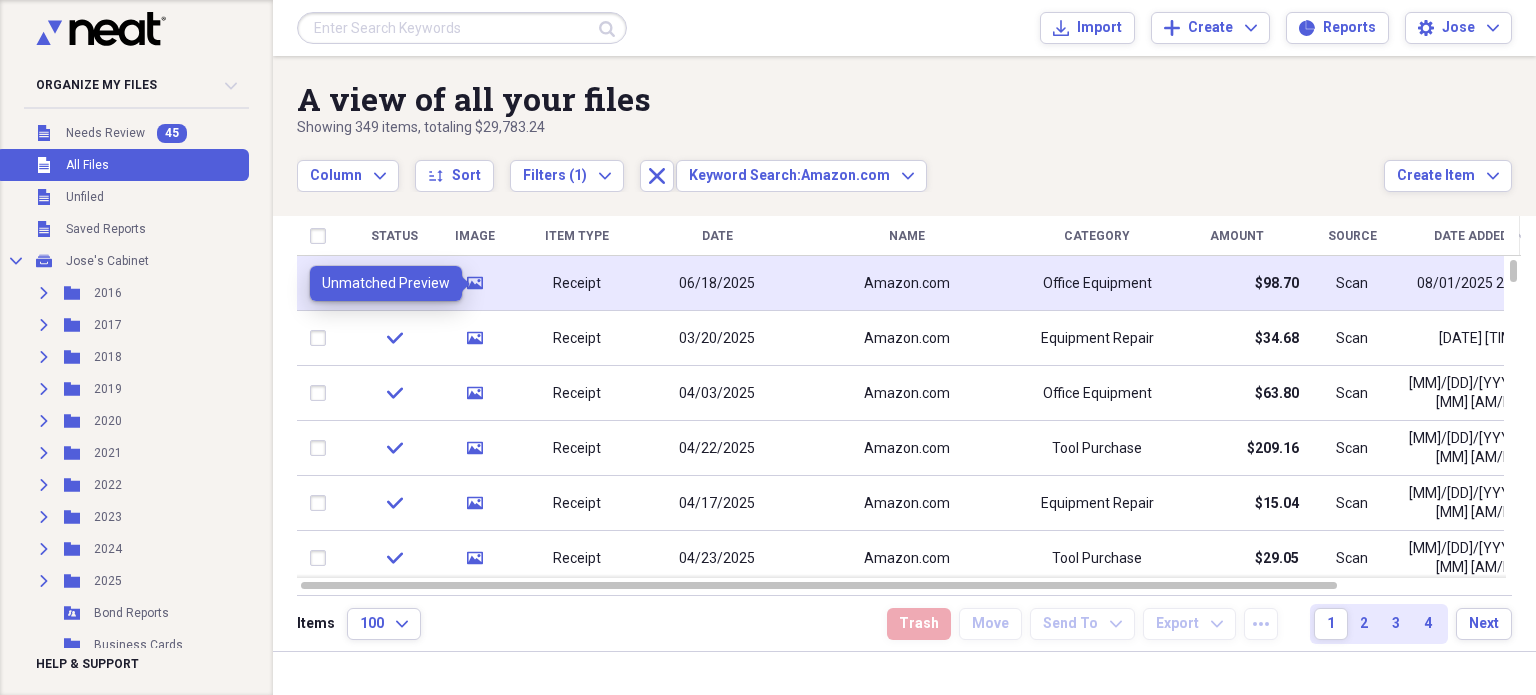 click 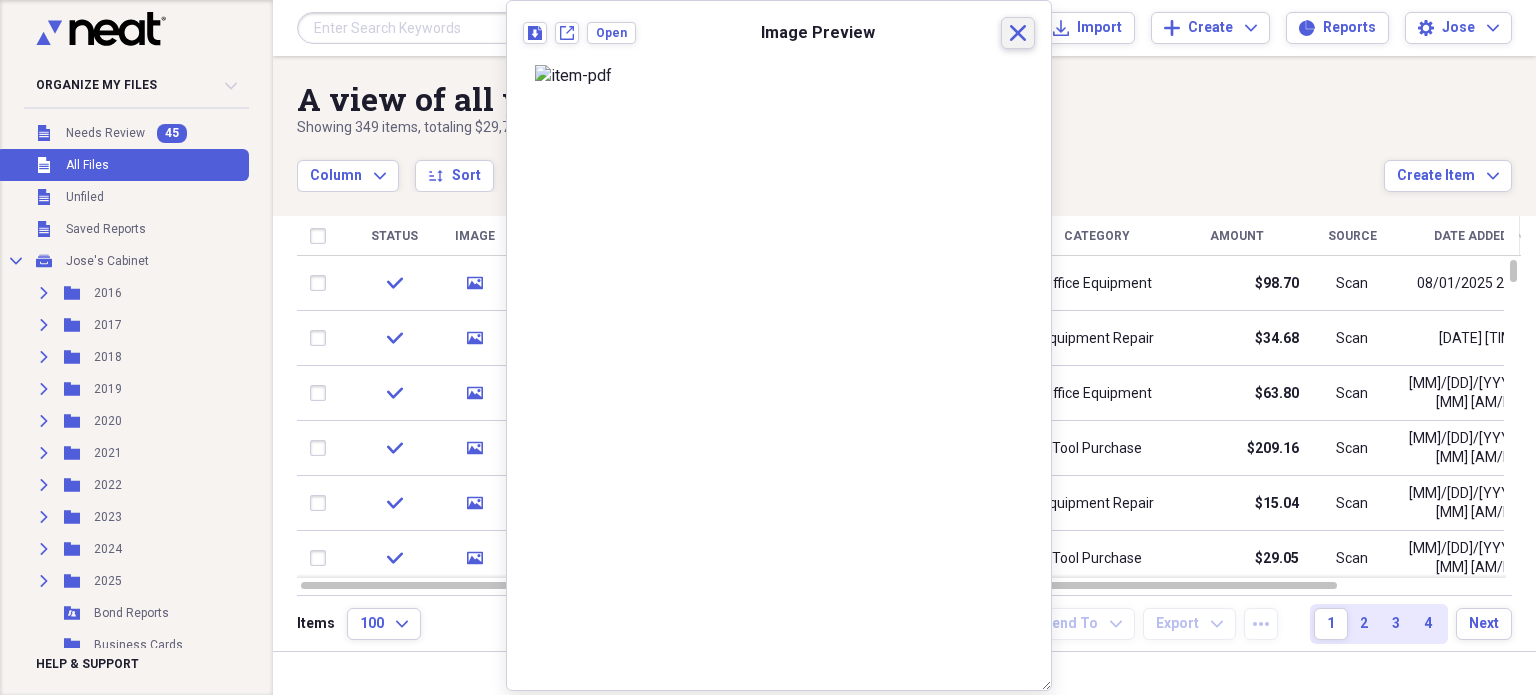 click on "Close" at bounding box center [1018, 33] 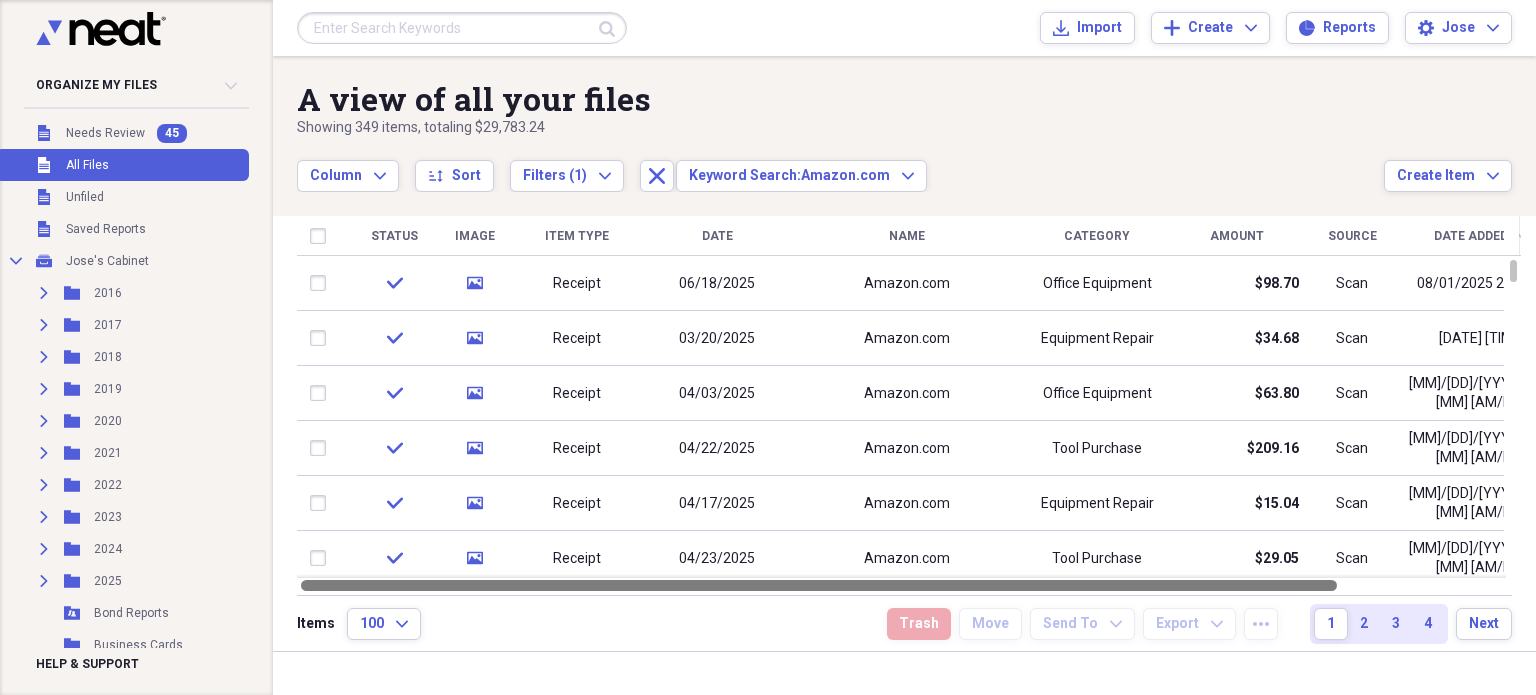 drag, startPoint x: 925, startPoint y: 579, endPoint x: 920, endPoint y: 590, distance: 12.083046 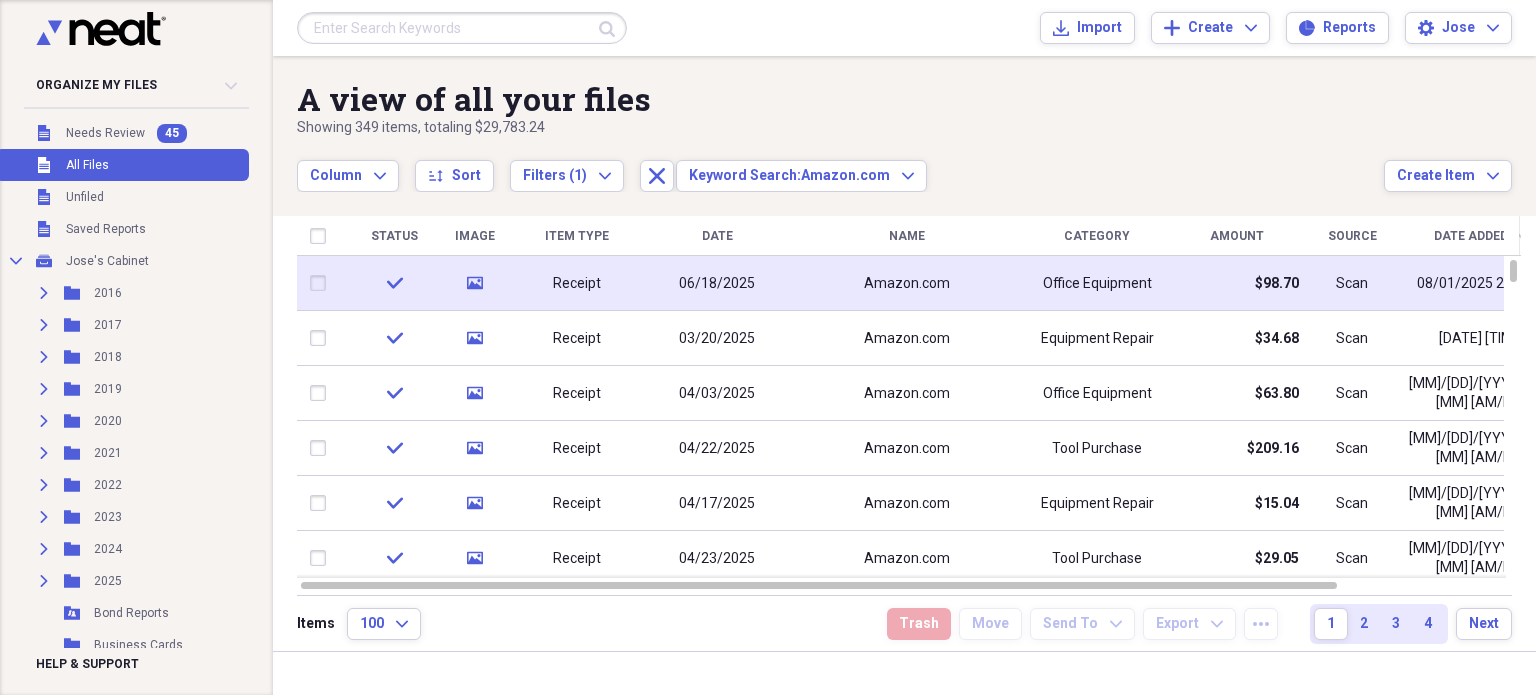 click on "check" at bounding box center [394, 283] 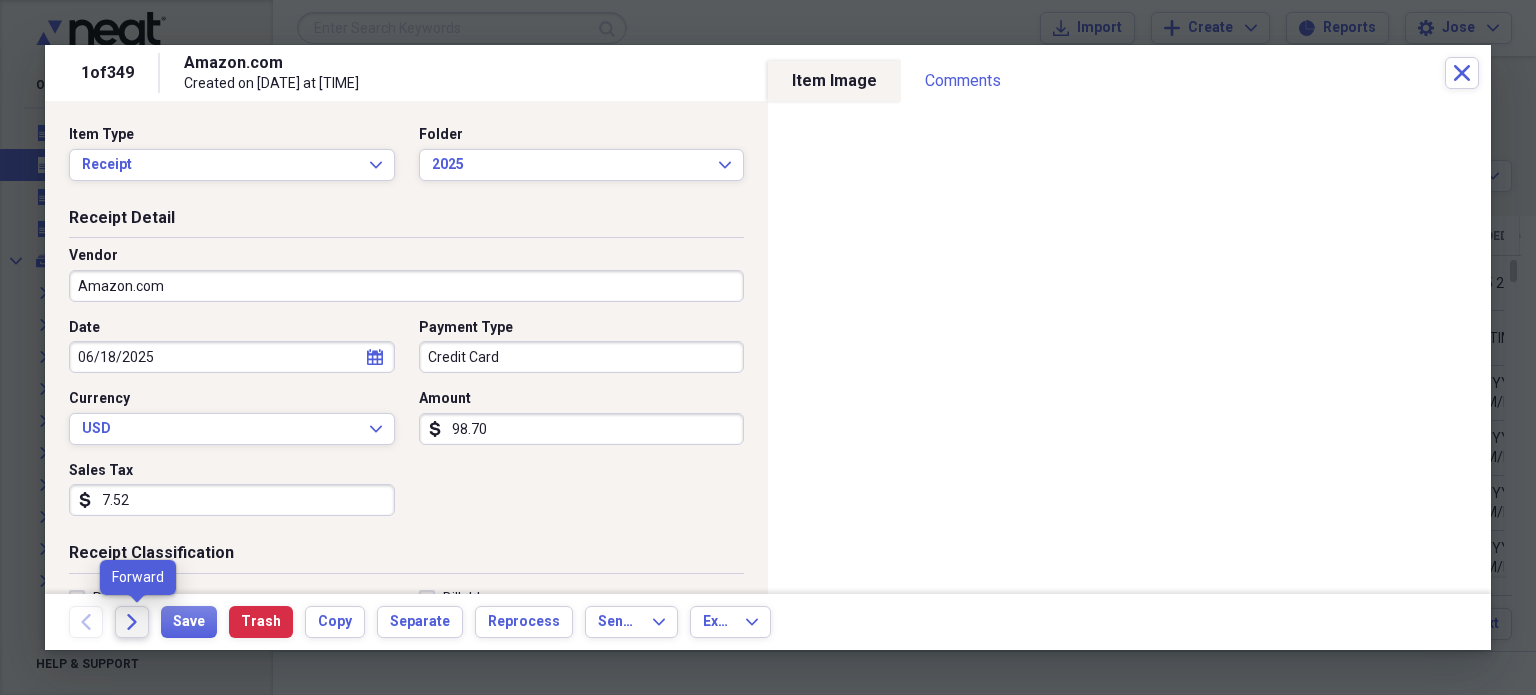 click on "Forward" at bounding box center [132, 622] 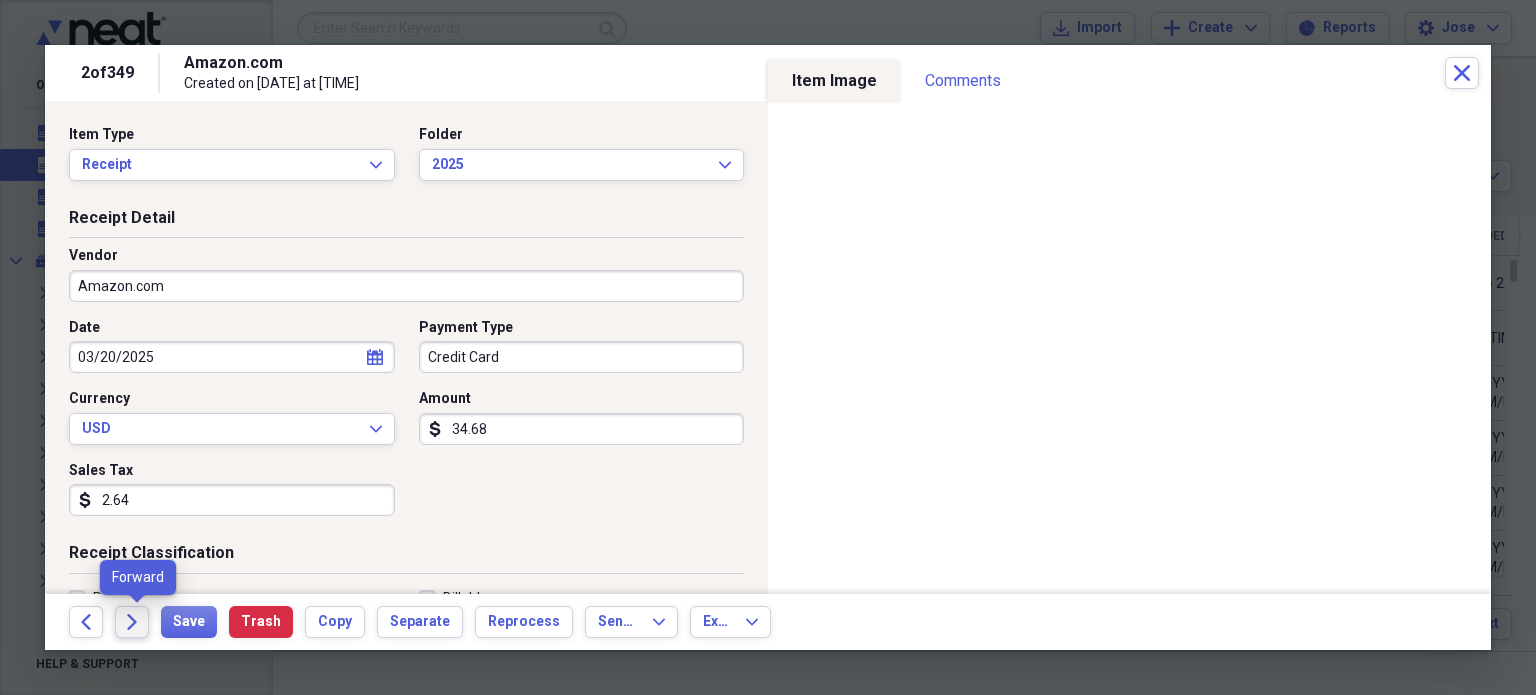 click 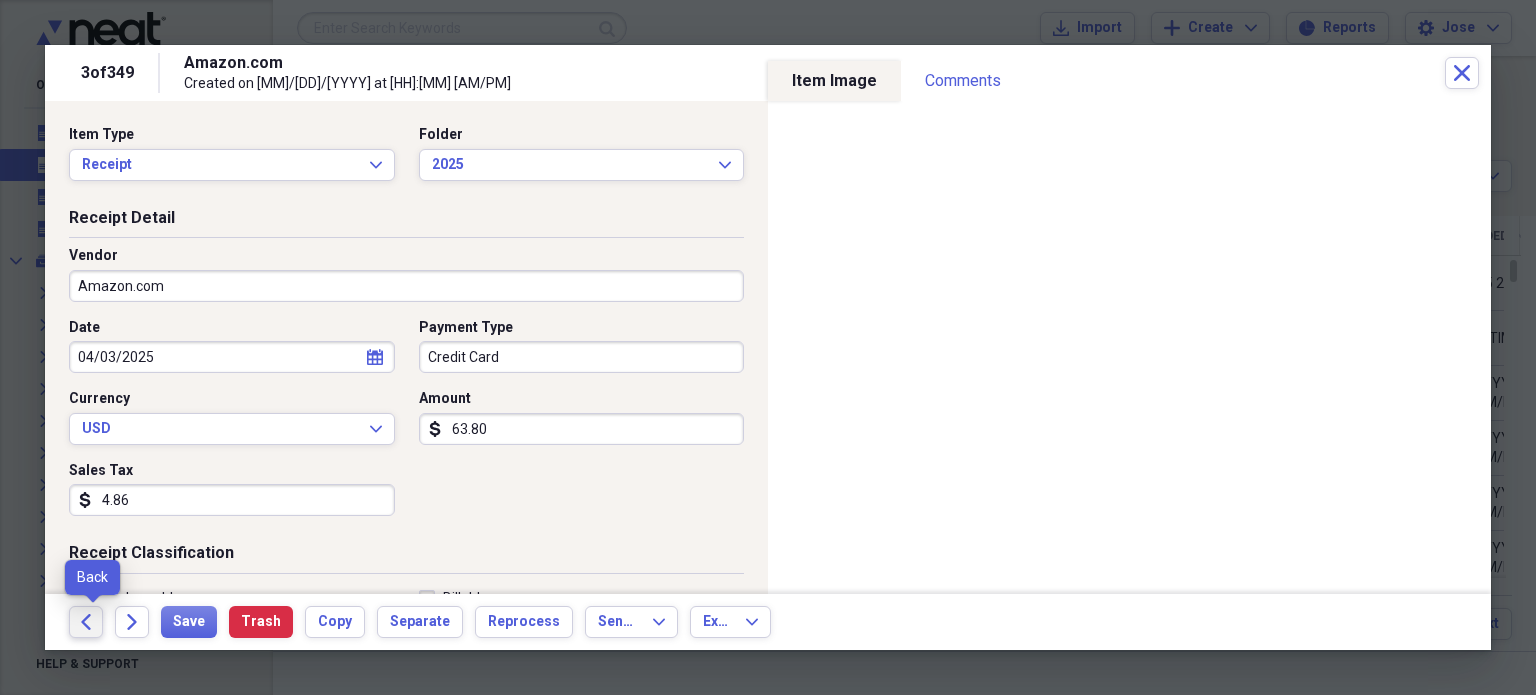 click on "Back" 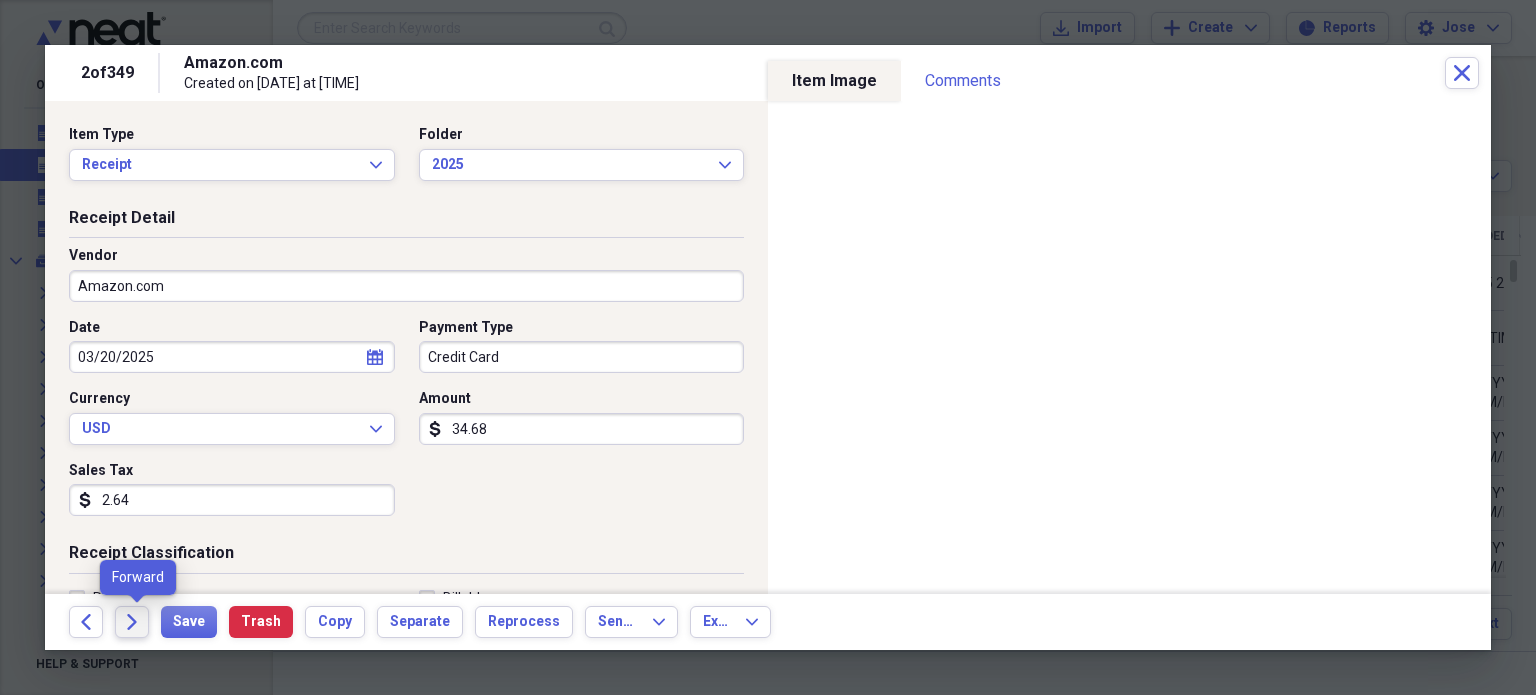 click on "Forward" at bounding box center (132, 622) 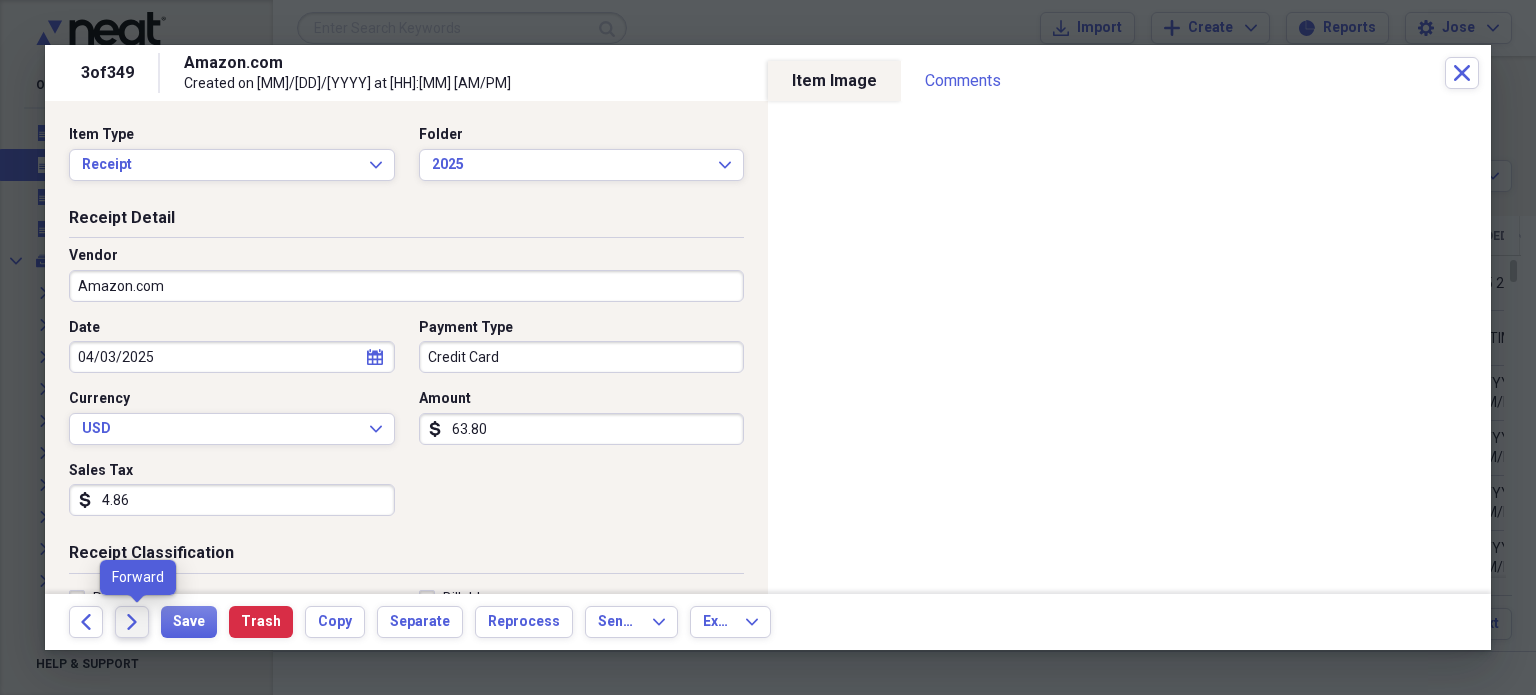 click on "Forward" at bounding box center [132, 622] 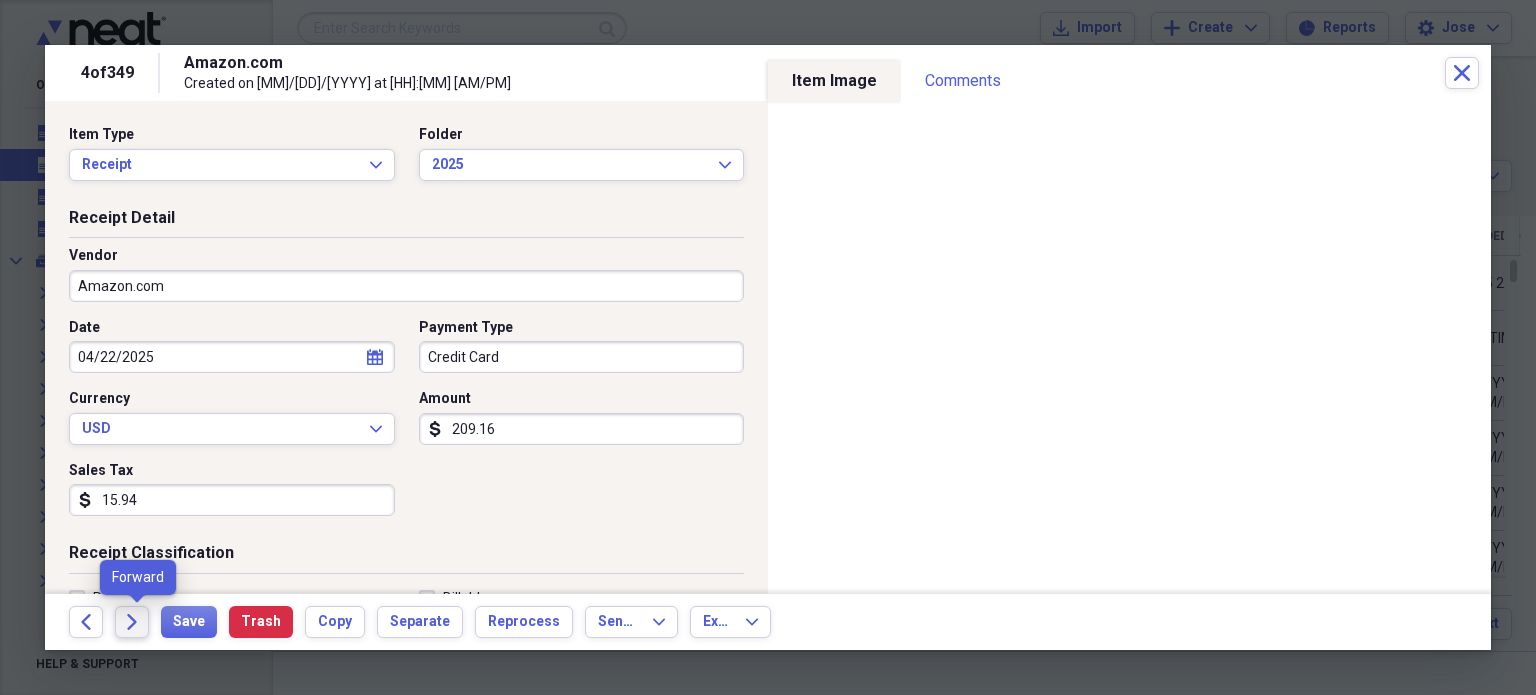click on "Forward" at bounding box center (132, 622) 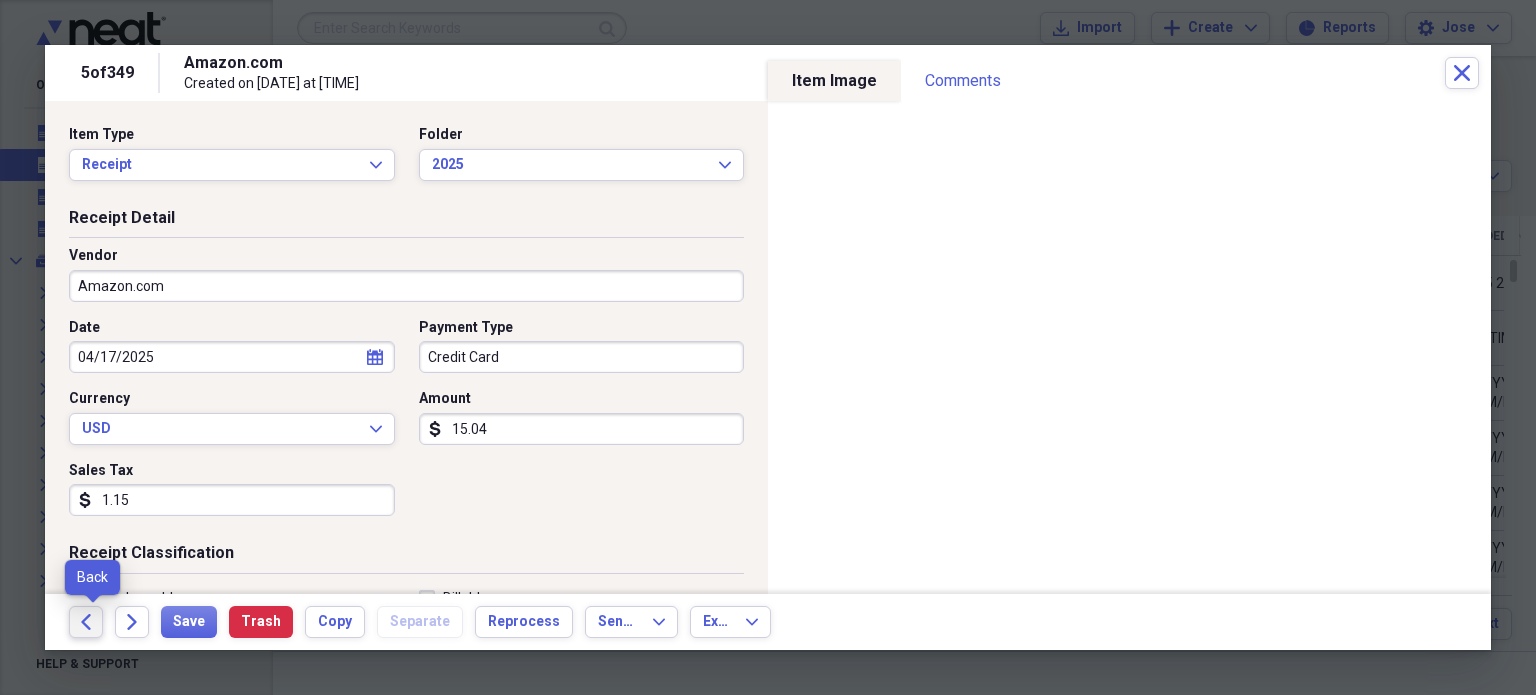 click on "Back" at bounding box center (86, 622) 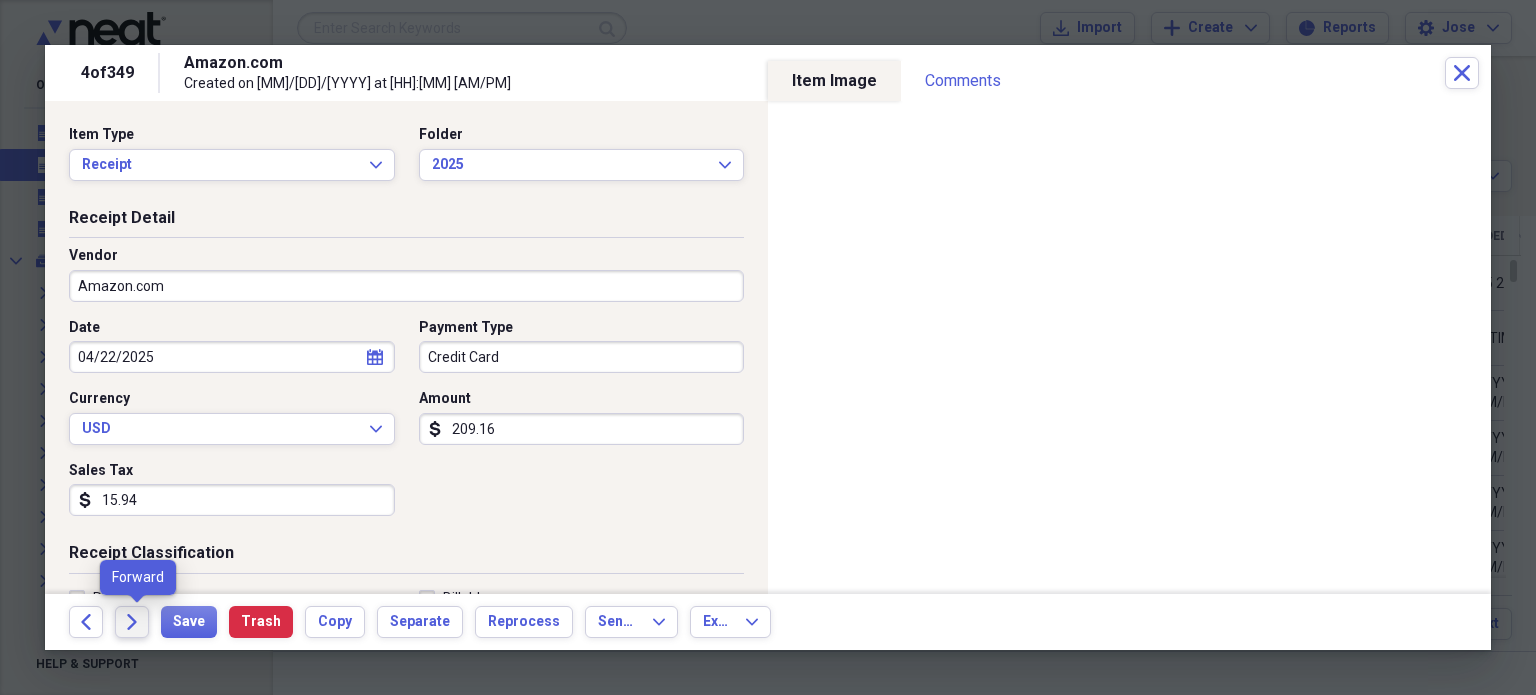 click on "Forward" at bounding box center [132, 622] 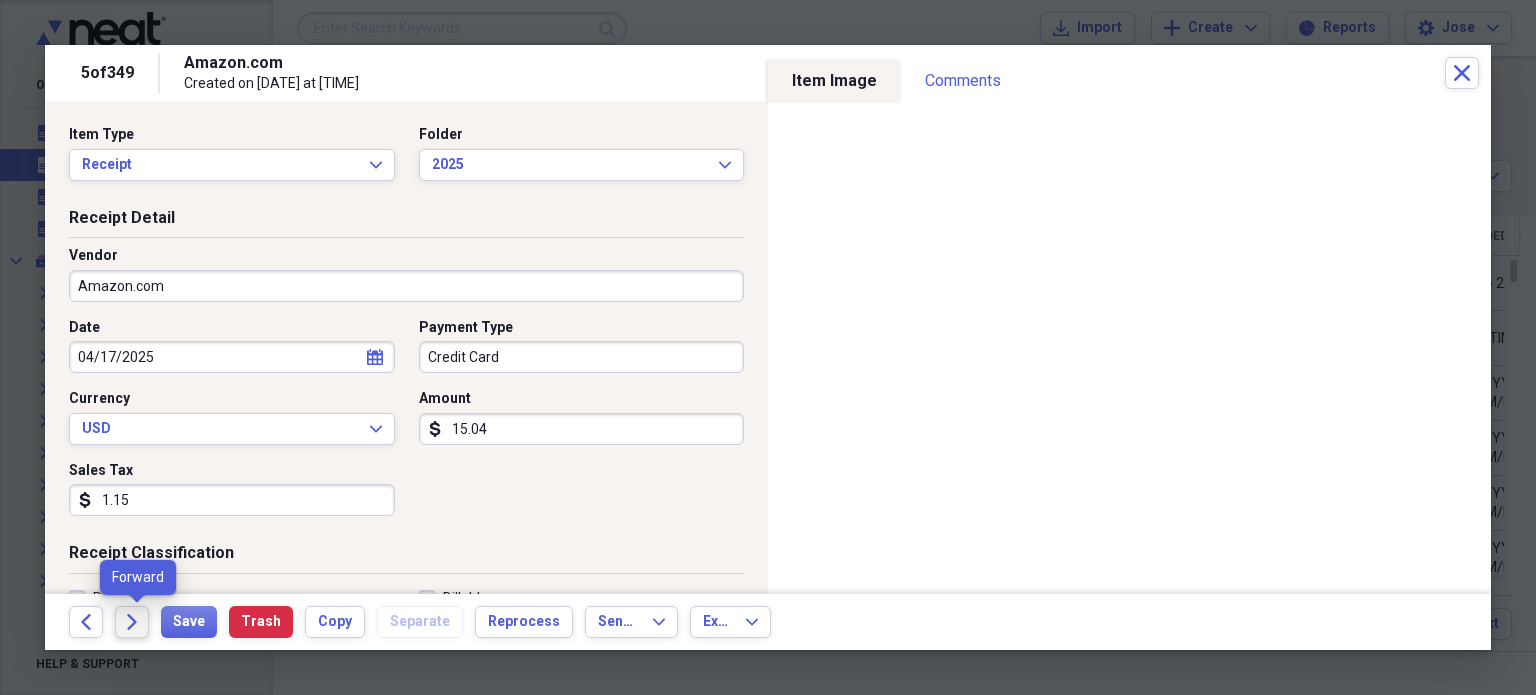 click on "Forward" at bounding box center (132, 622) 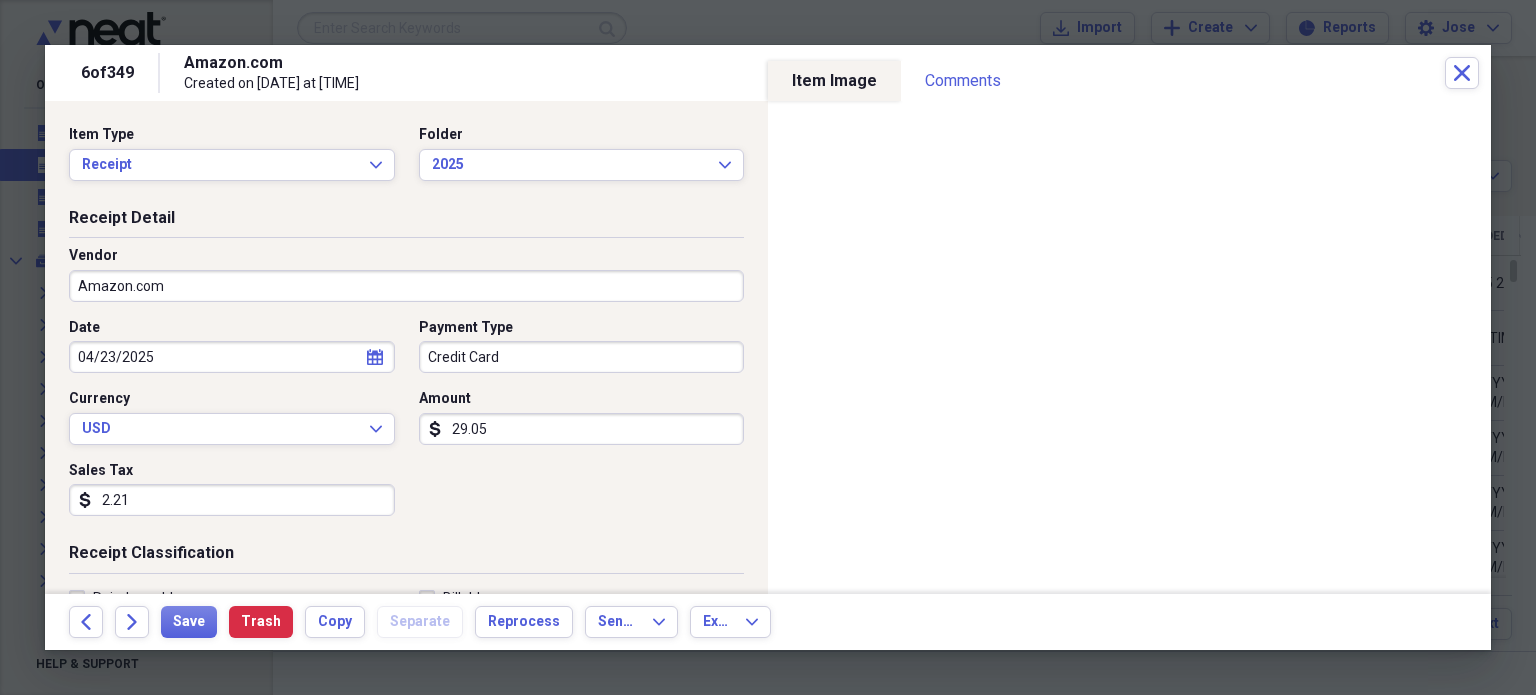 click at bounding box center (768, 347) 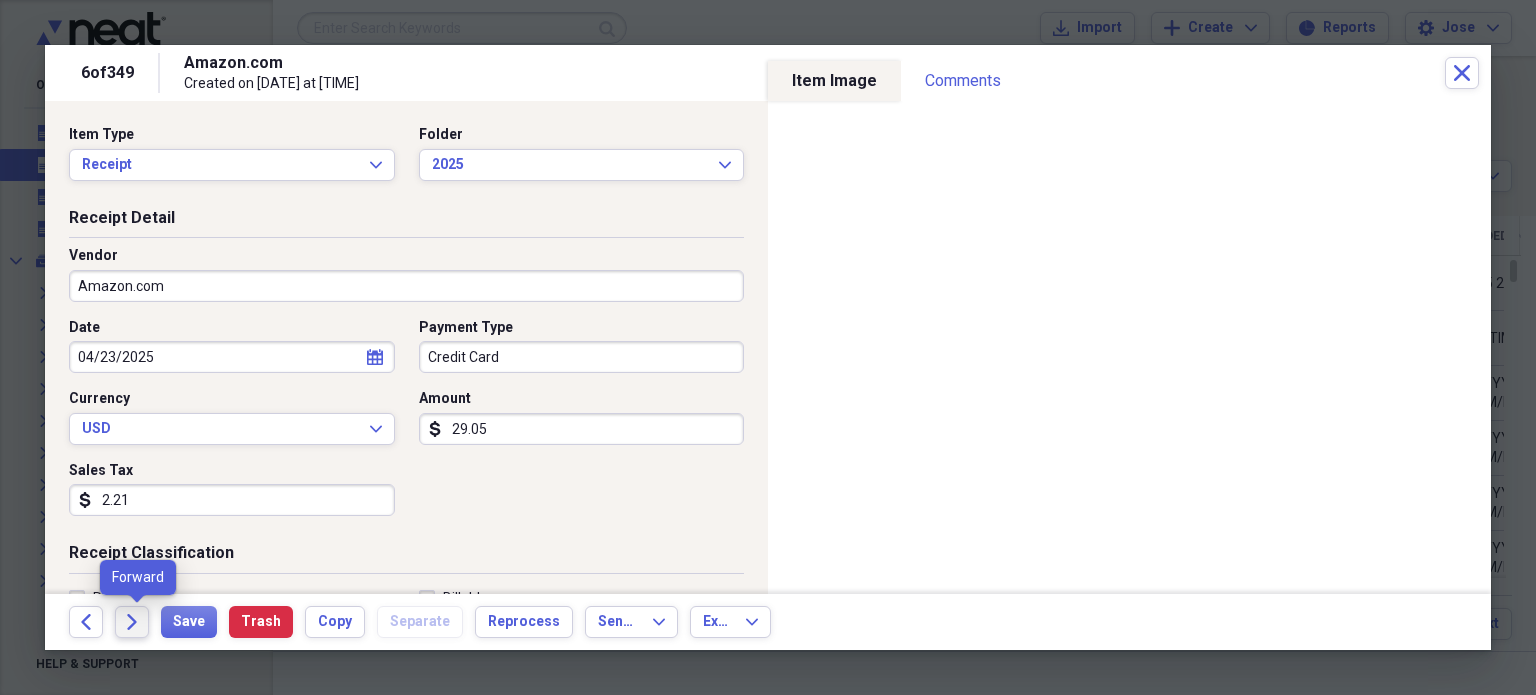 click on "Forward" at bounding box center [132, 622] 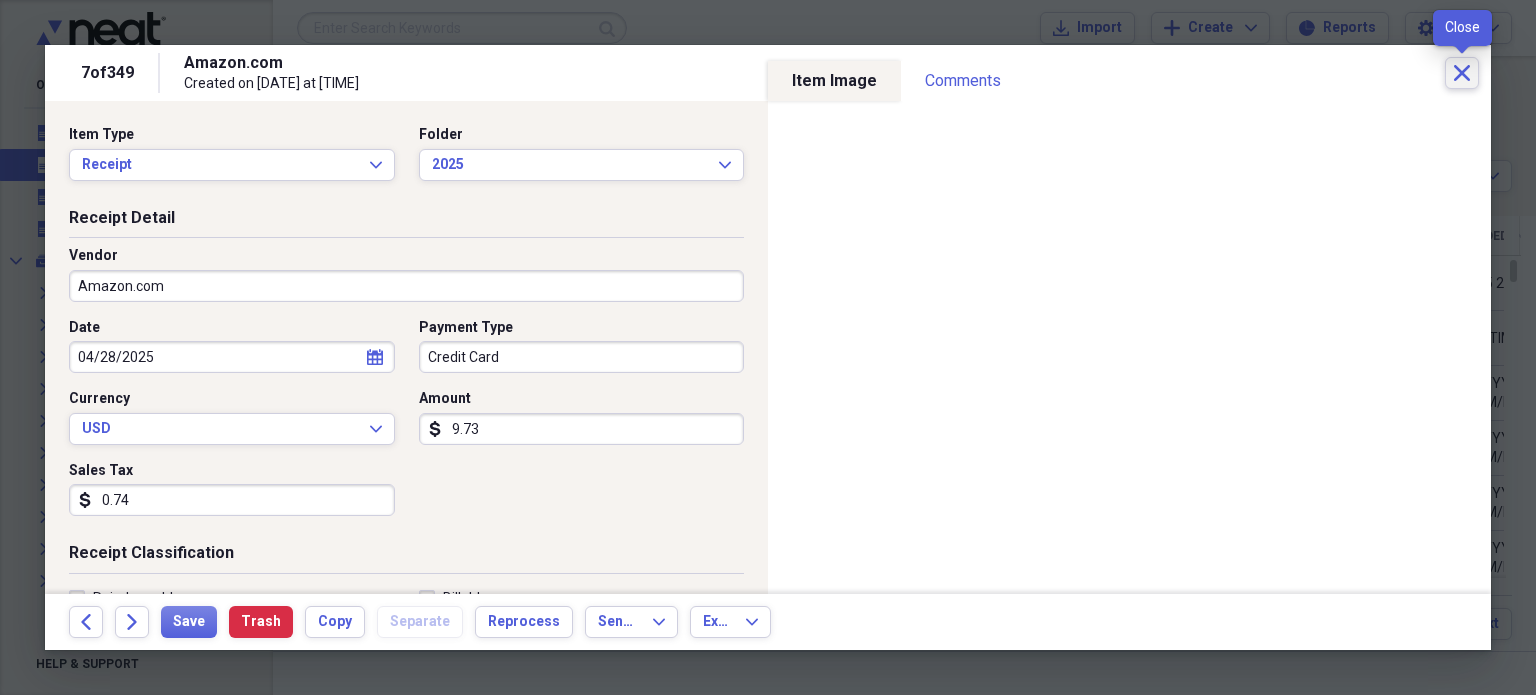 click on "Close" at bounding box center [1462, 73] 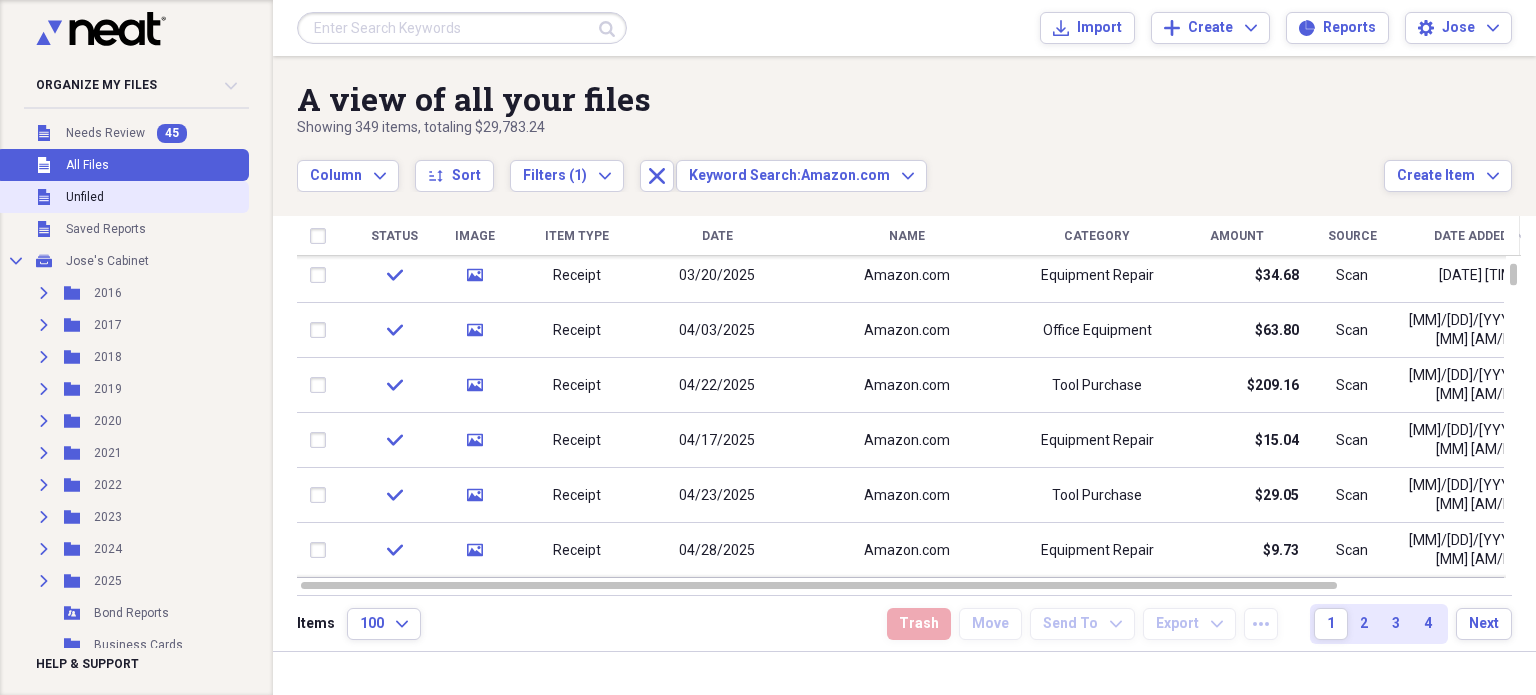 click on "Unfiled Unfiled" at bounding box center [122, 197] 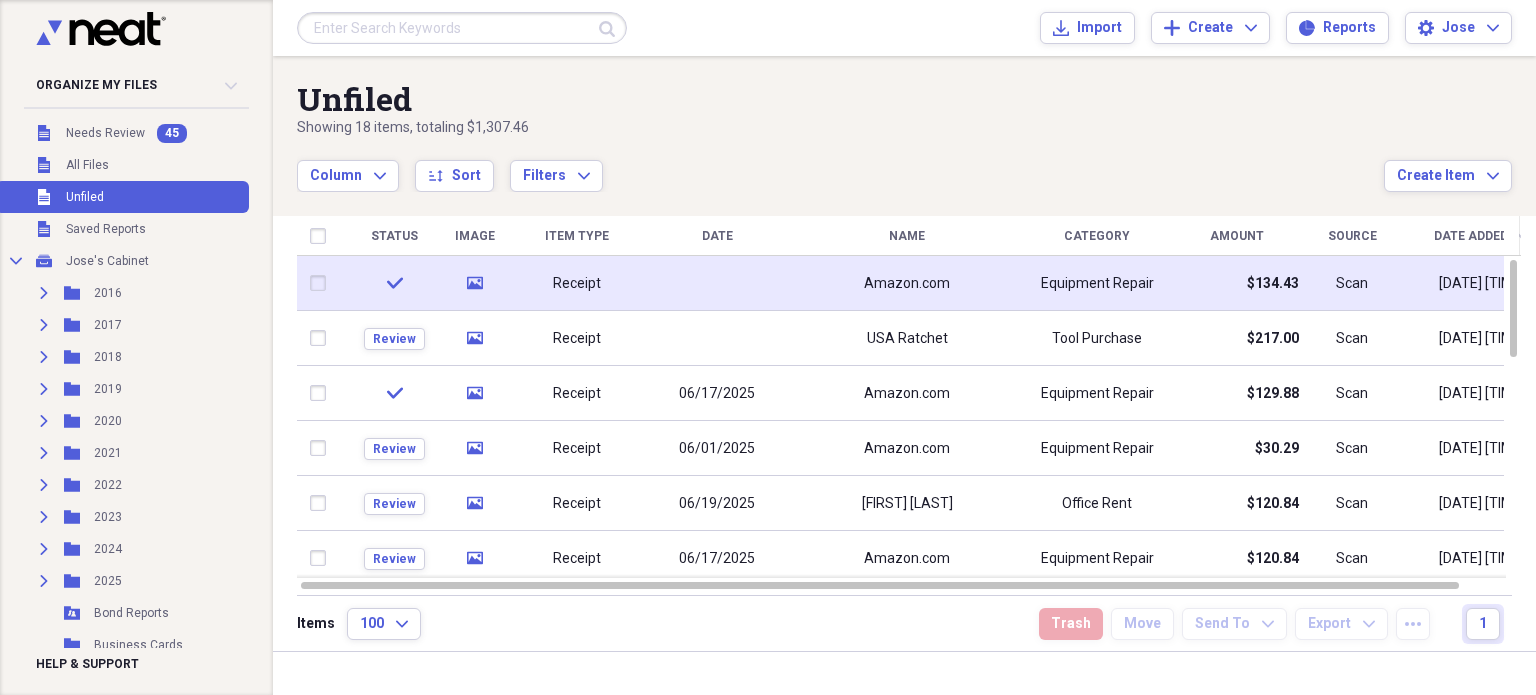 click on "media" 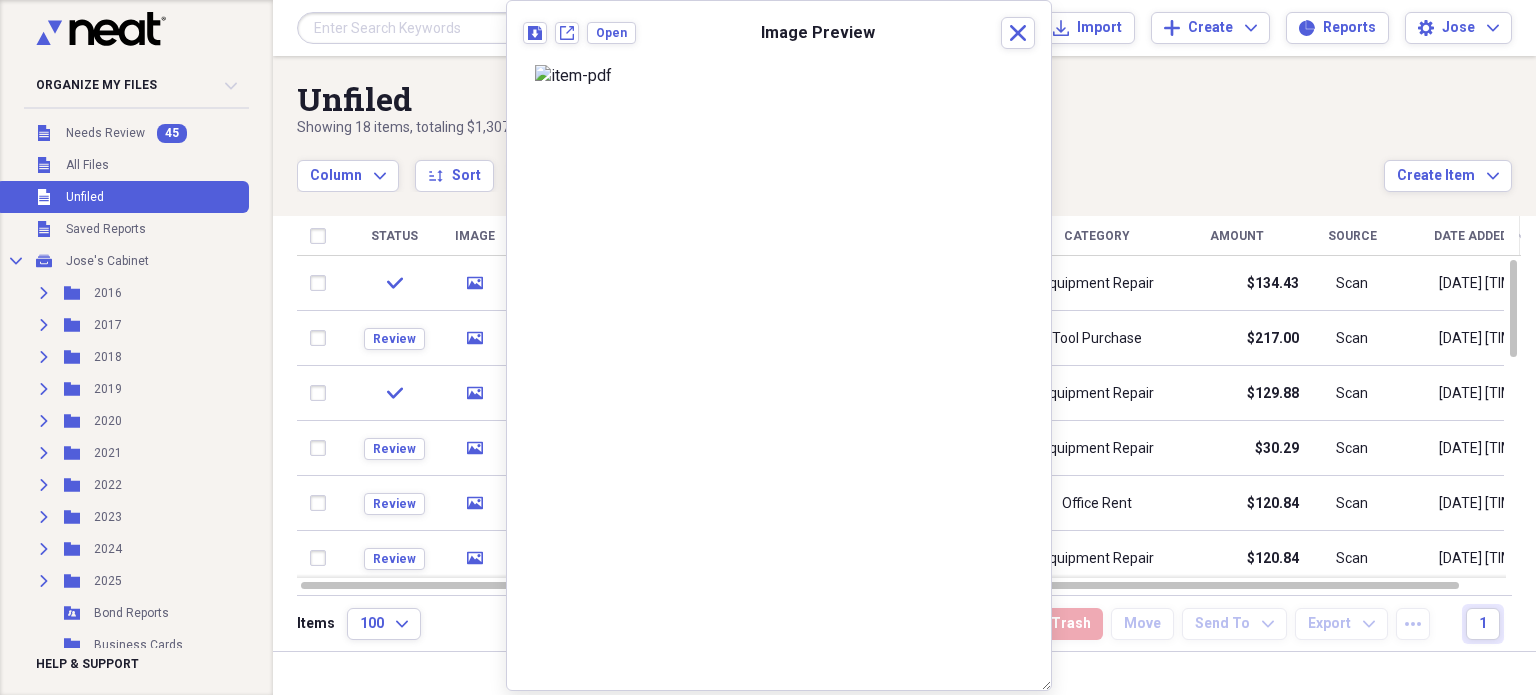 click on "Download New tab Open Image Preview Close" at bounding box center (779, 345) 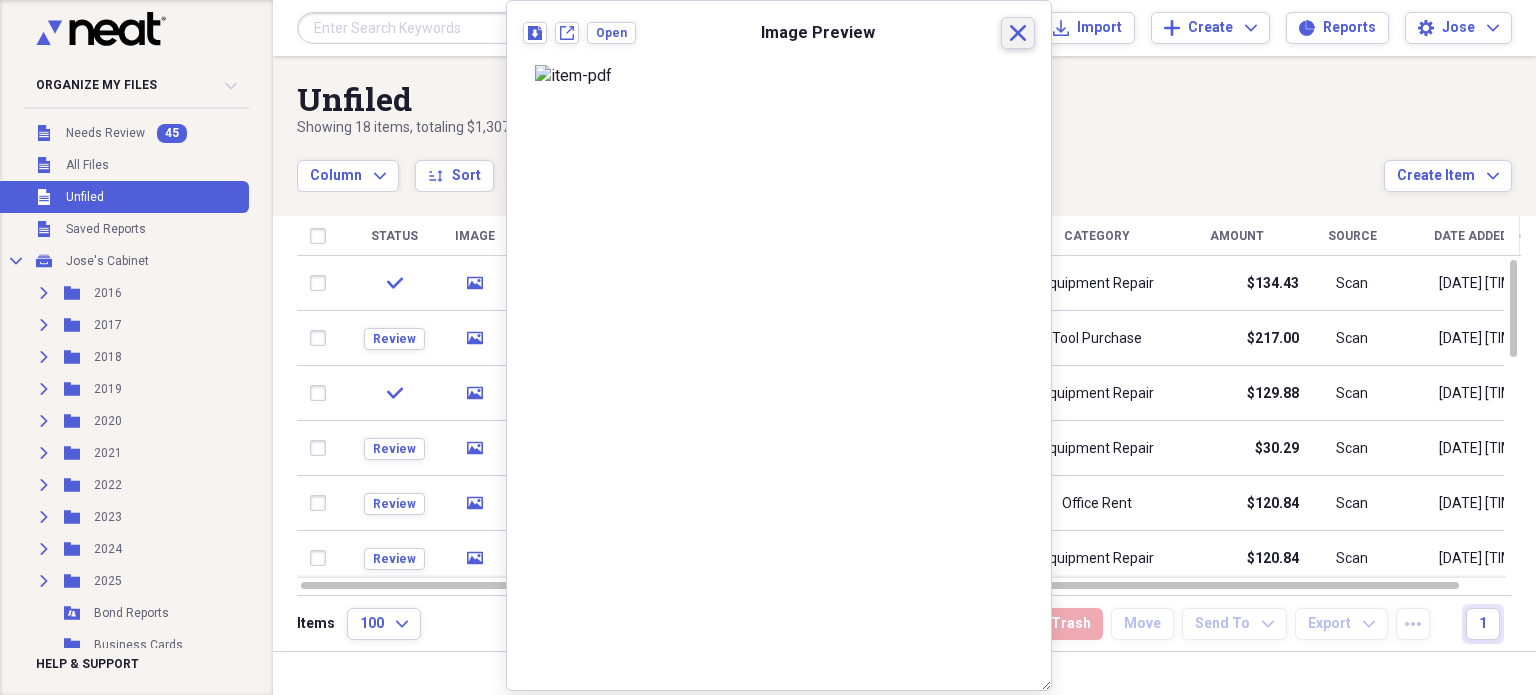 click on "Close" at bounding box center [1018, 33] 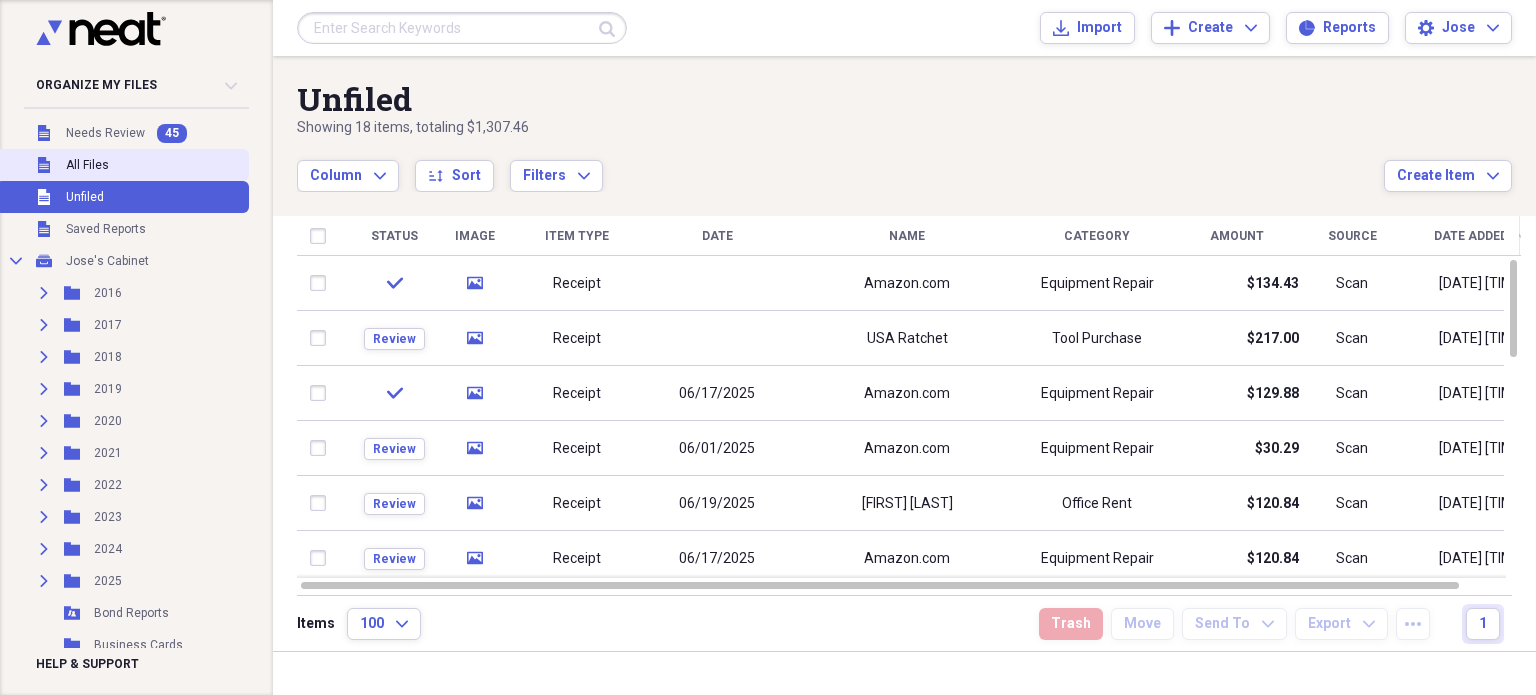 click on "Unfiled All Files" at bounding box center (122, 165) 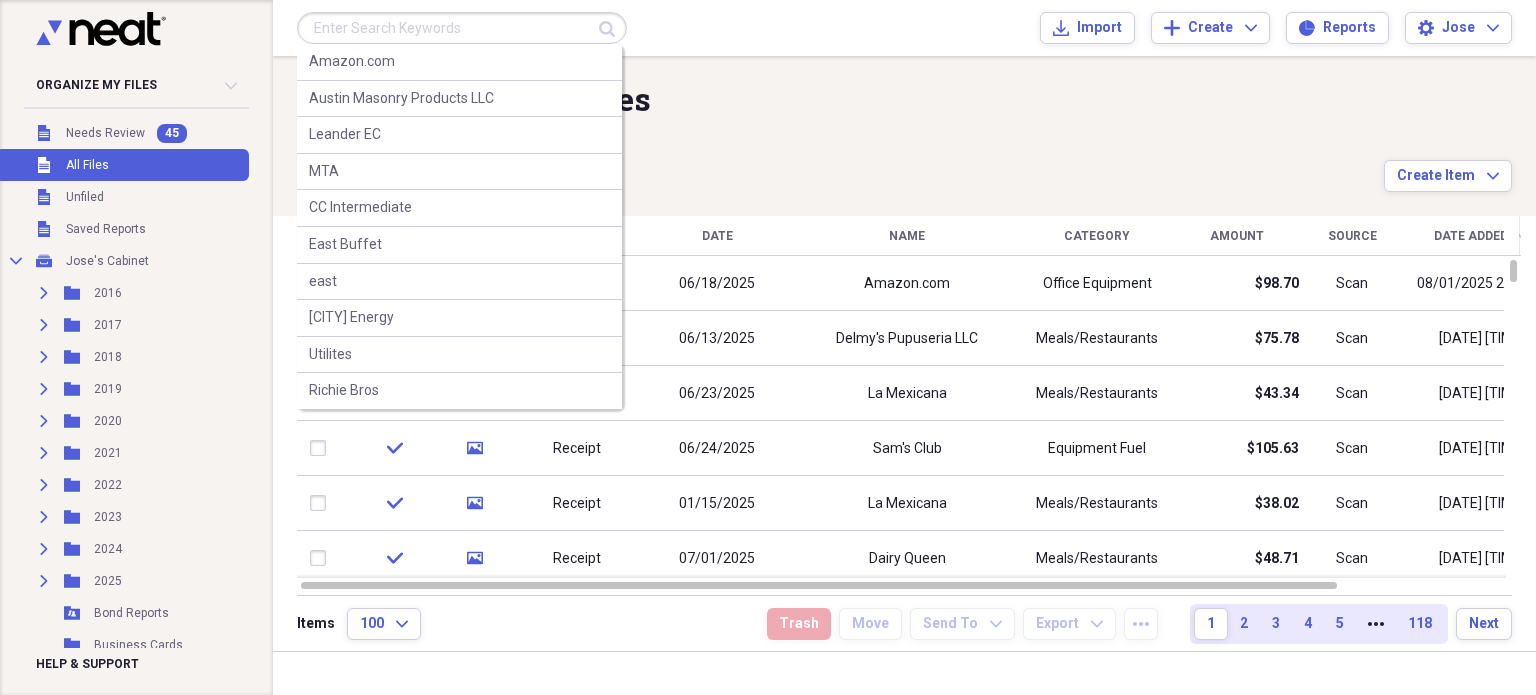 click at bounding box center [462, 28] 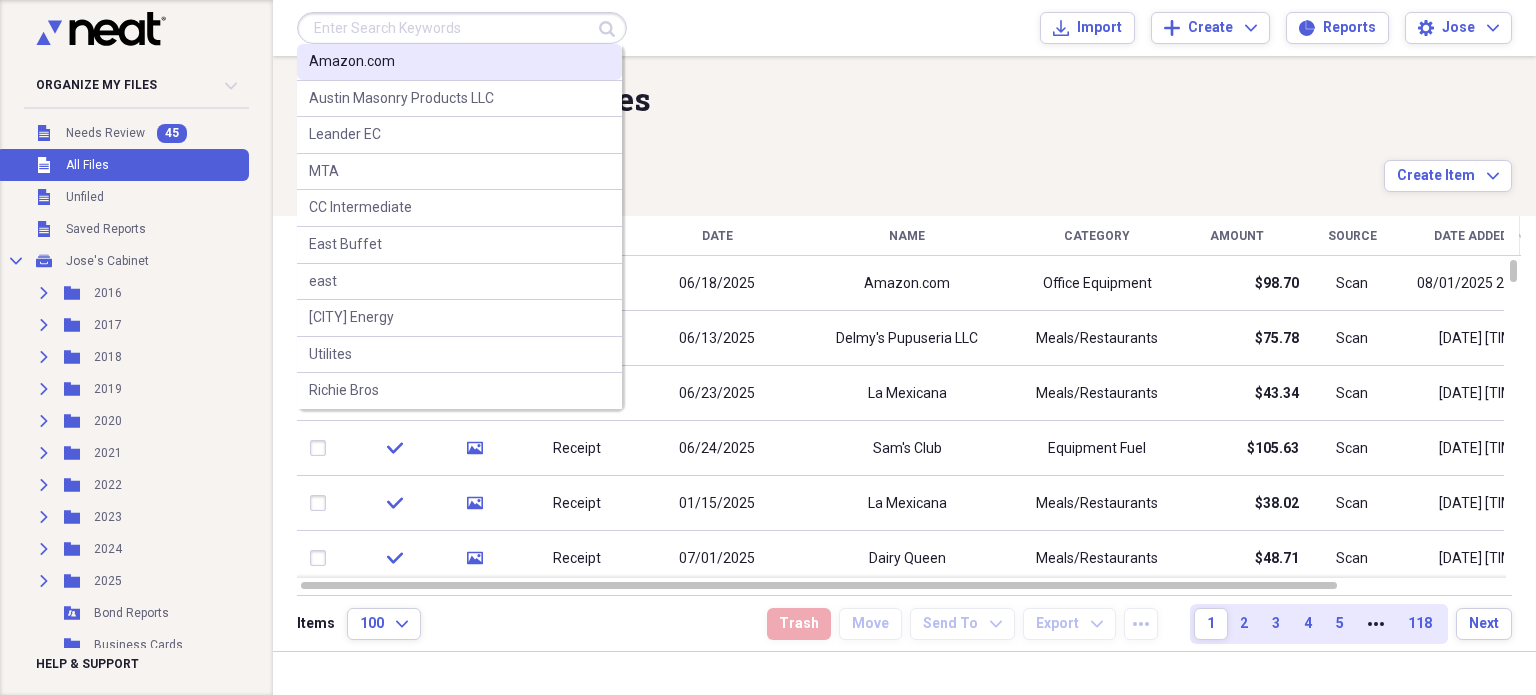 click on "Amazon.com" at bounding box center [459, 62] 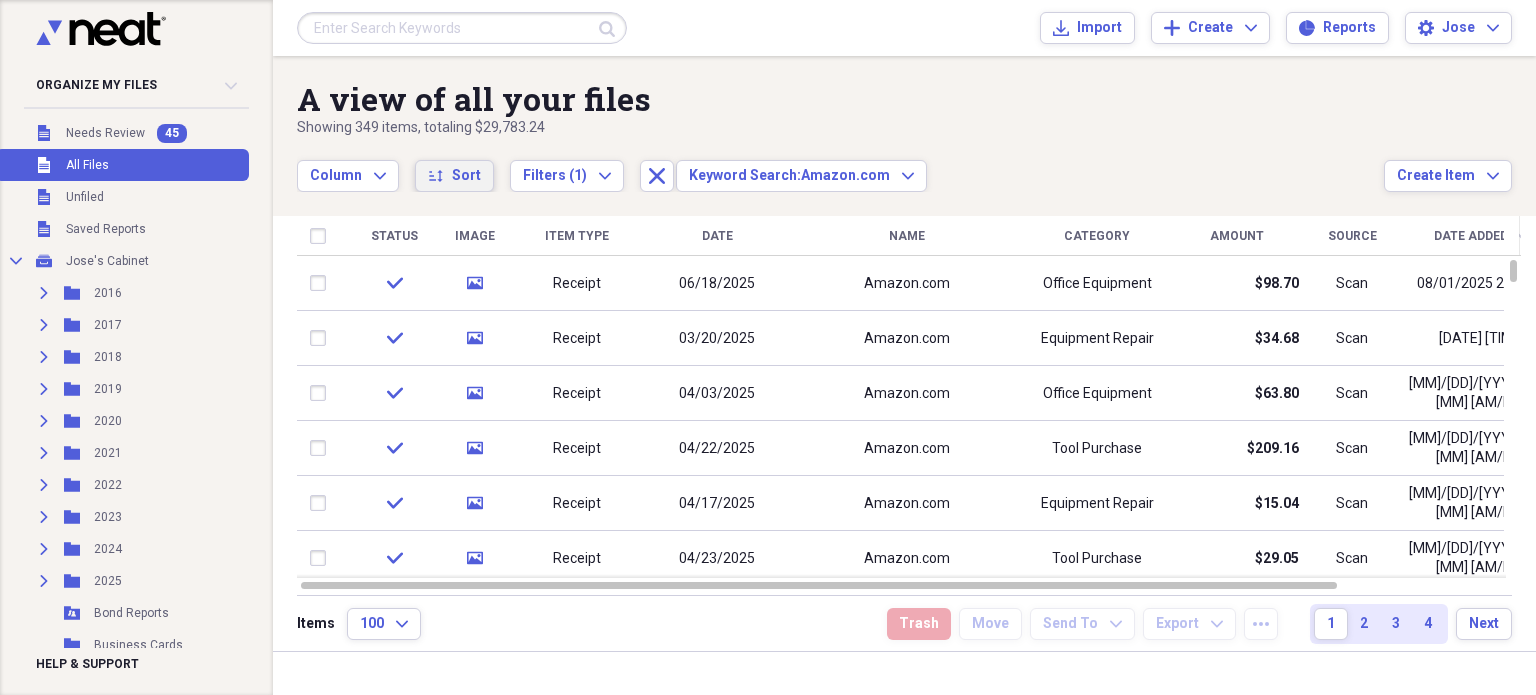 click on "Sort" at bounding box center [466, 176] 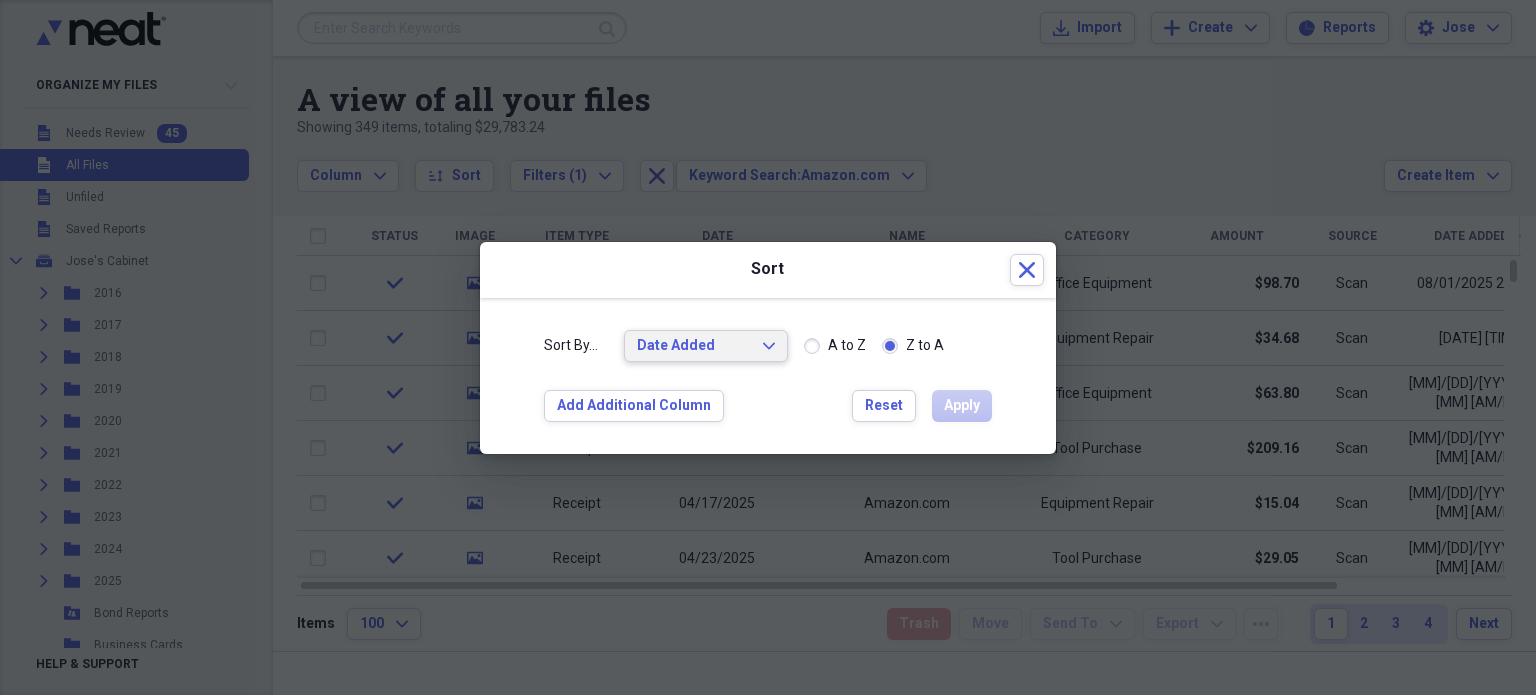 click on "Date Added Expand" at bounding box center (706, 346) 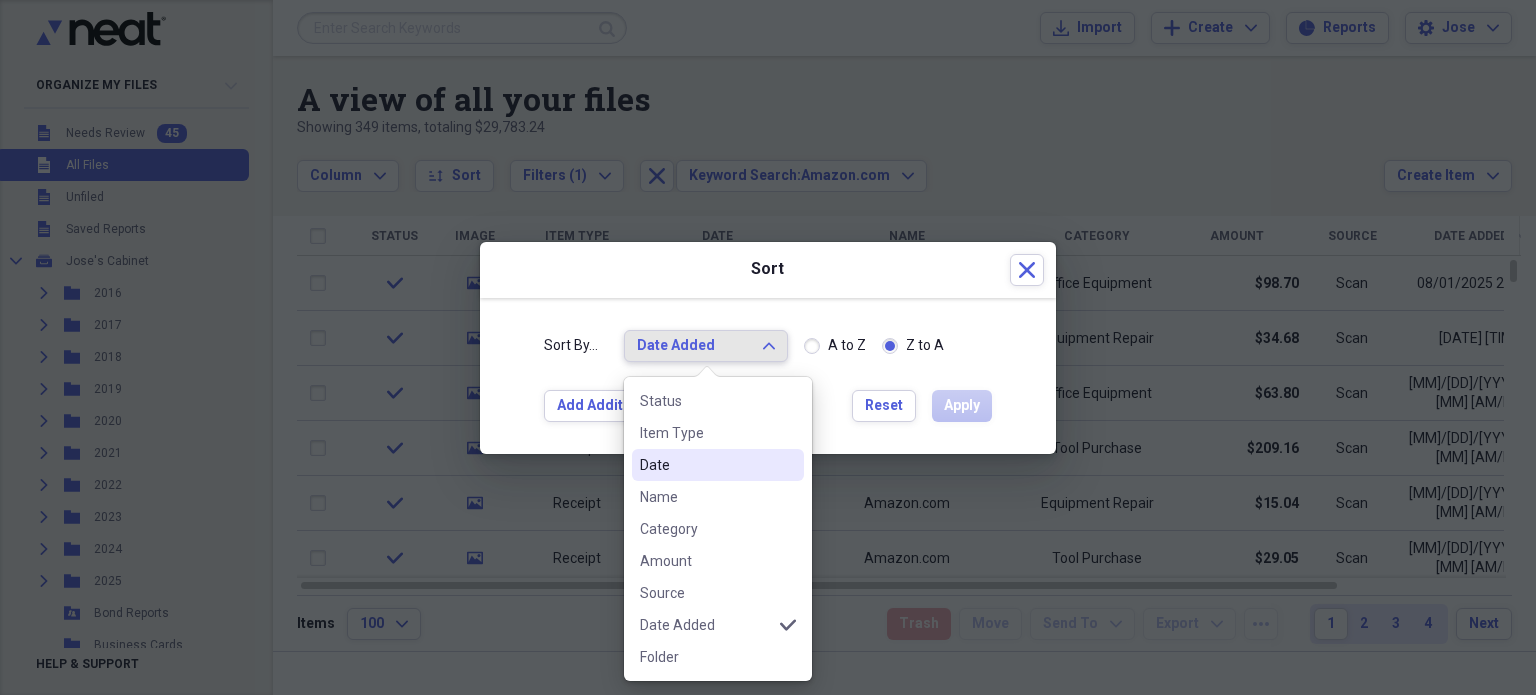click on "Date" at bounding box center [718, 465] 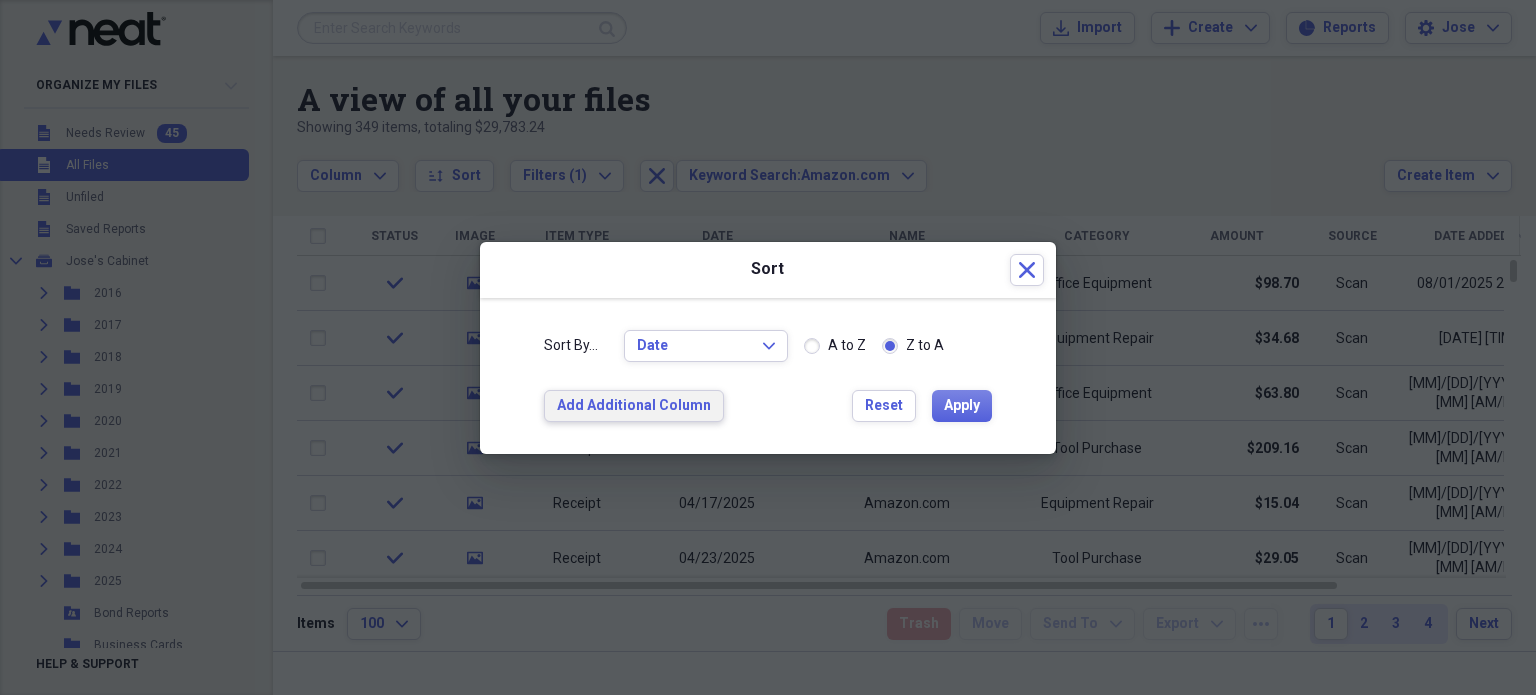 click on "Add Additional Column" at bounding box center (634, 406) 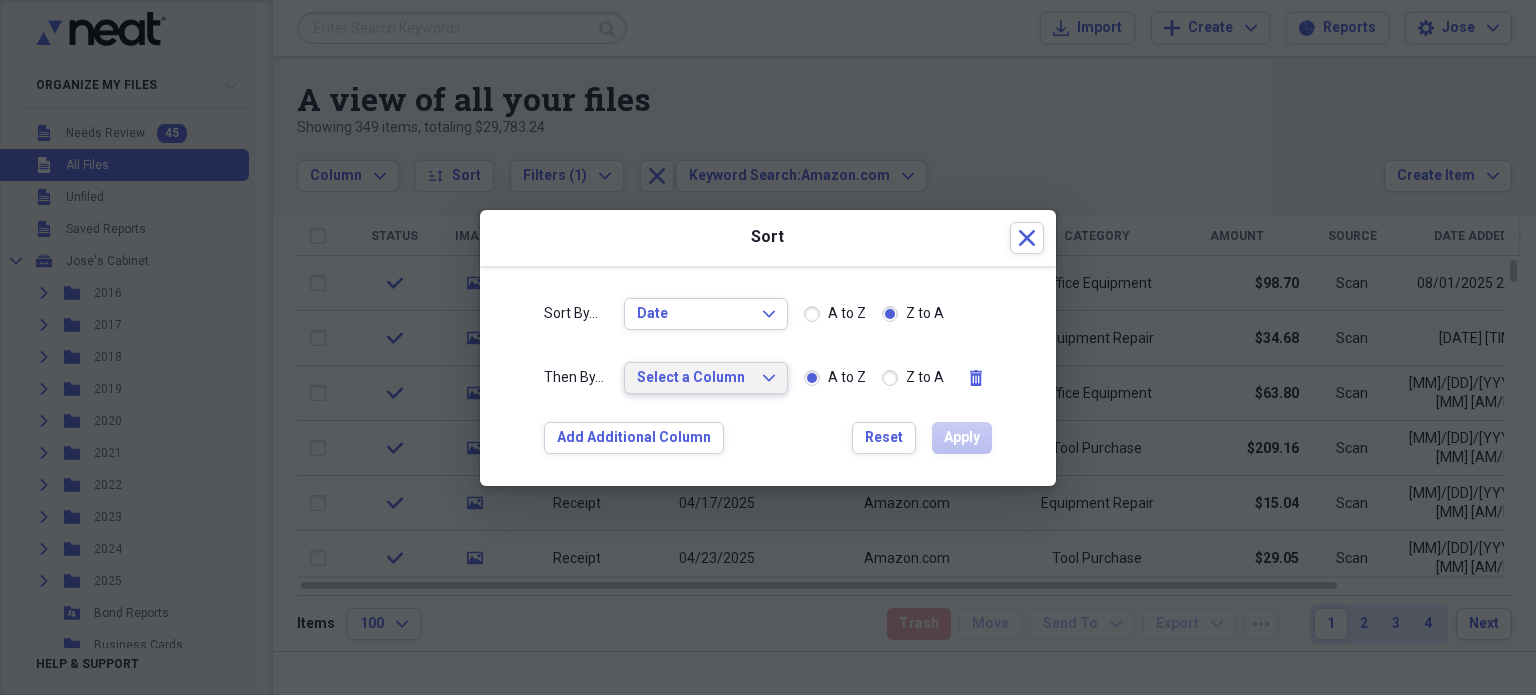 click on "Select a Column" at bounding box center (694, 378) 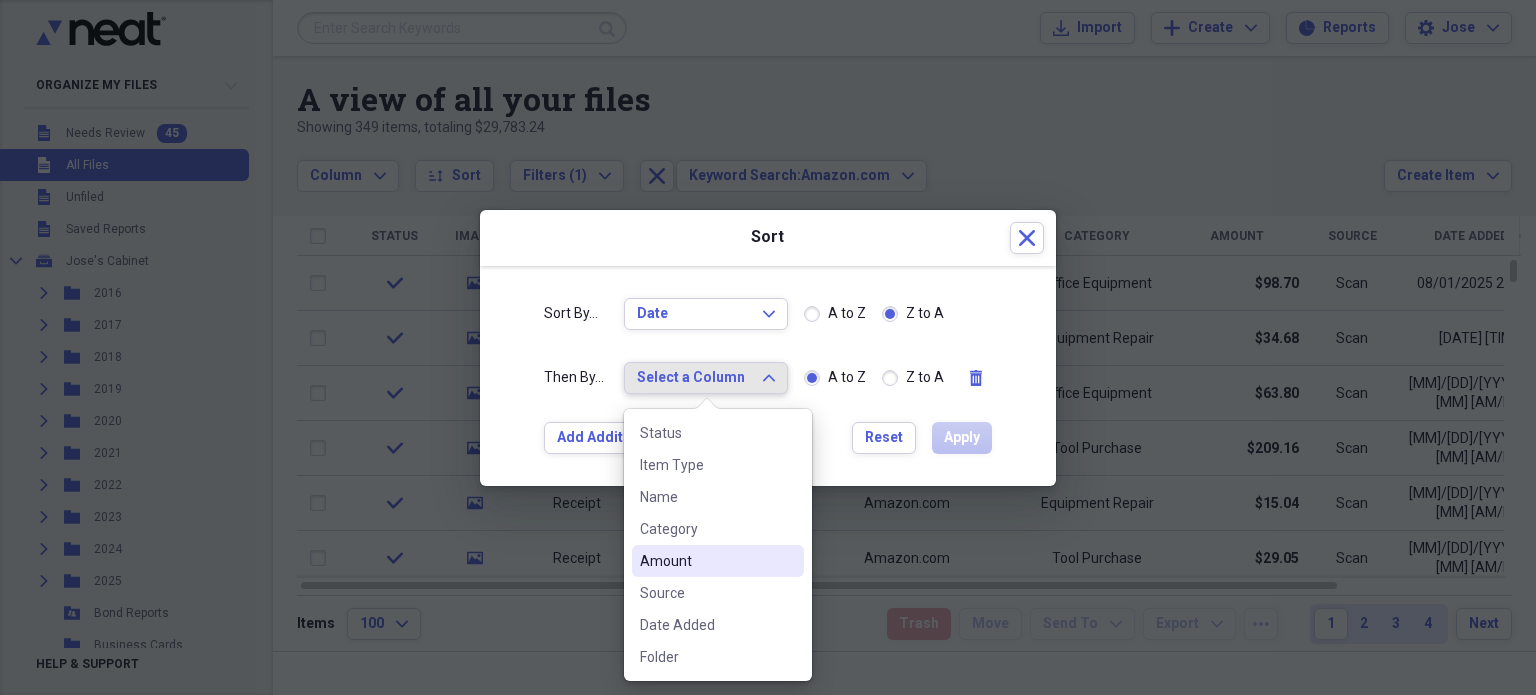 click on "Amount" at bounding box center [718, 561] 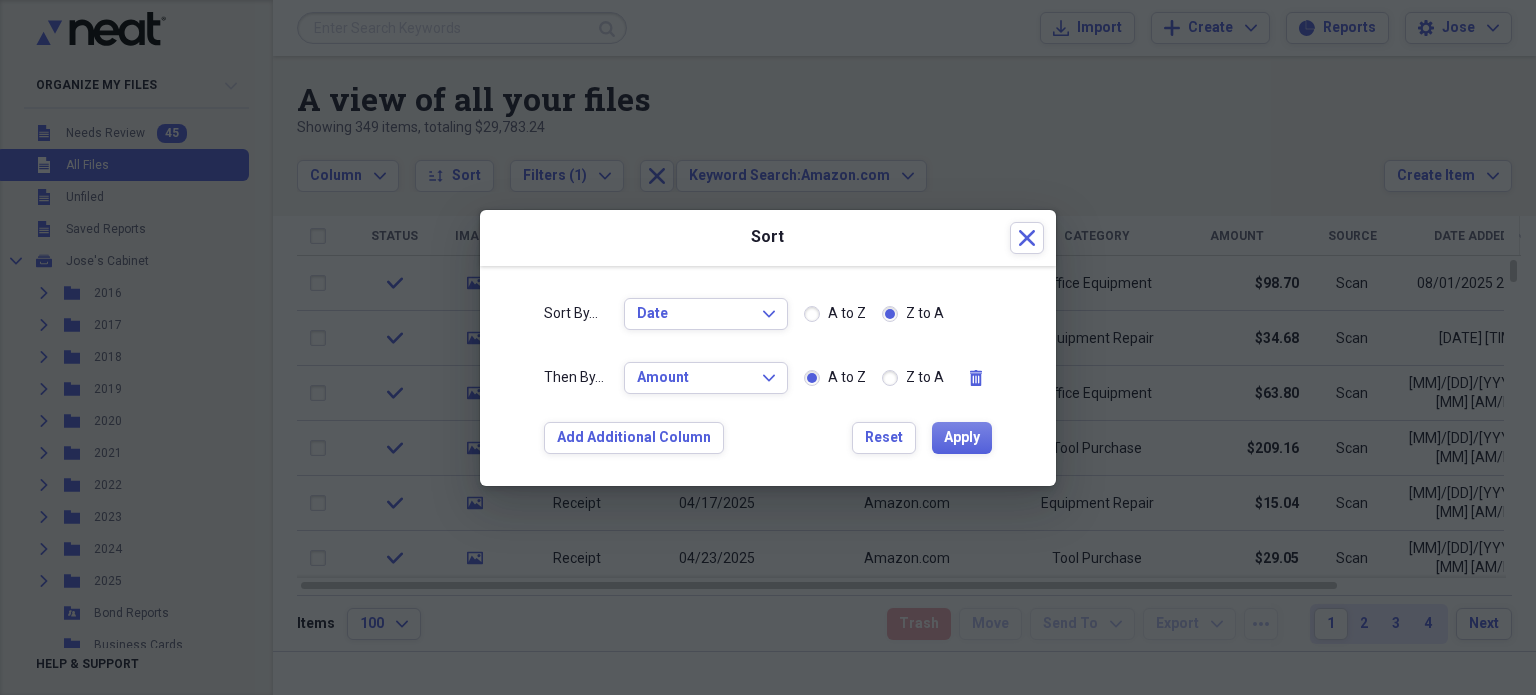 click on "A to Z" at bounding box center (847, 314) 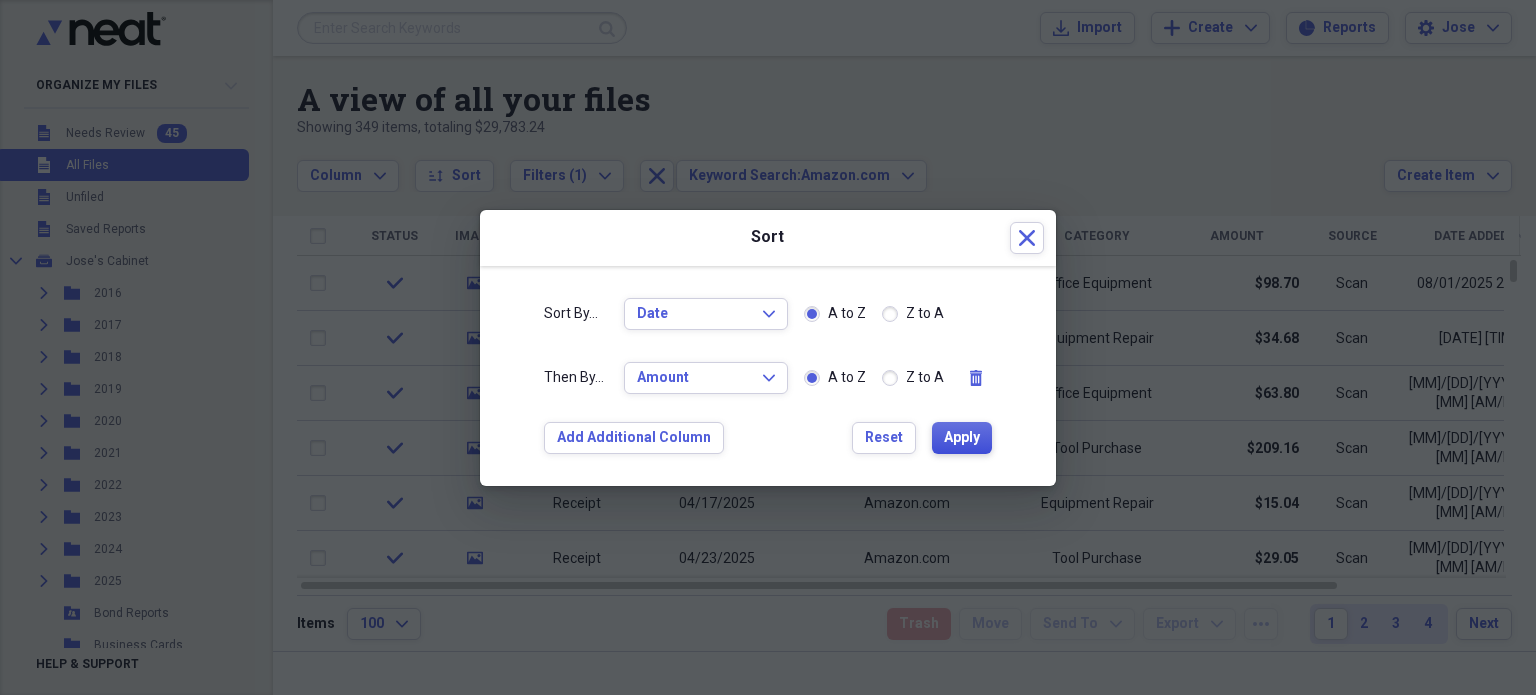 click on "Apply" at bounding box center [962, 438] 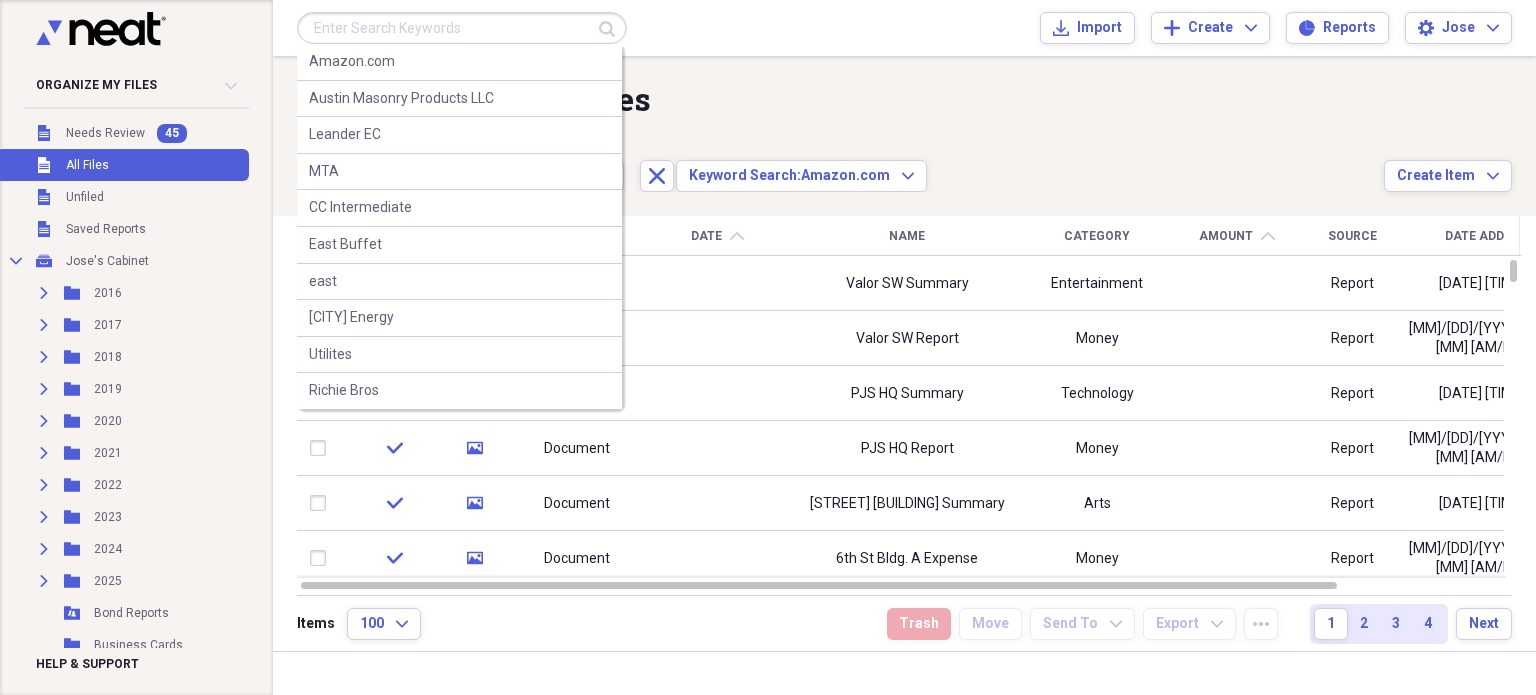 click at bounding box center (462, 28) 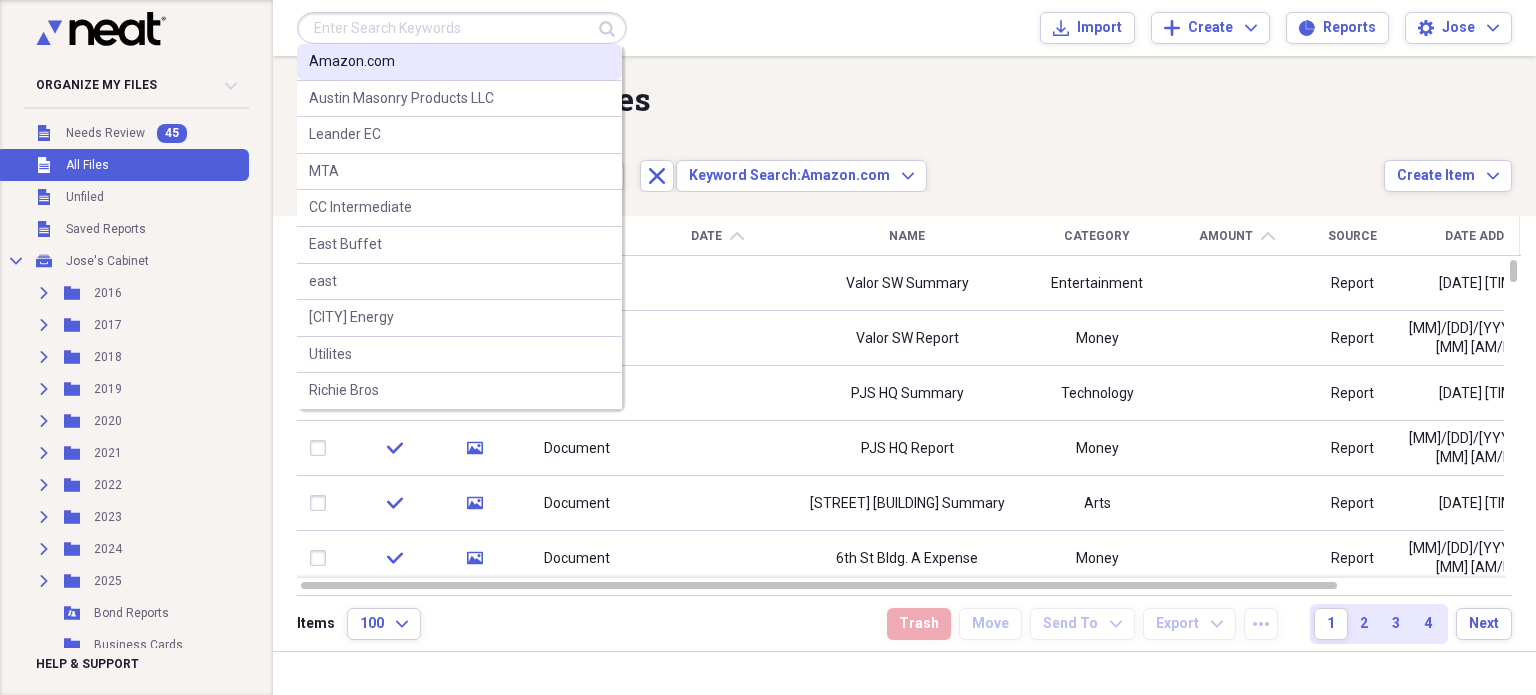 click on "Amazon.com" at bounding box center [459, 62] 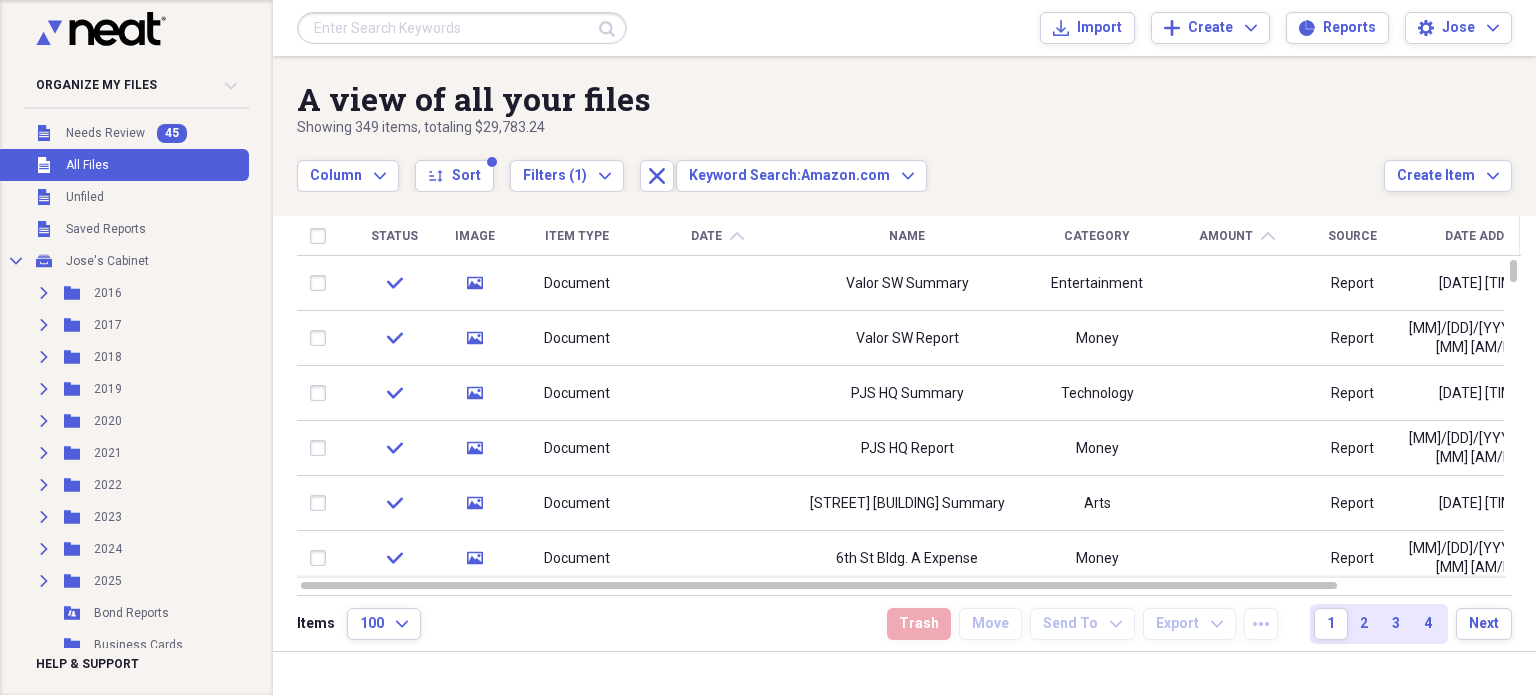 click on "Date chevron-up" at bounding box center [717, 236] 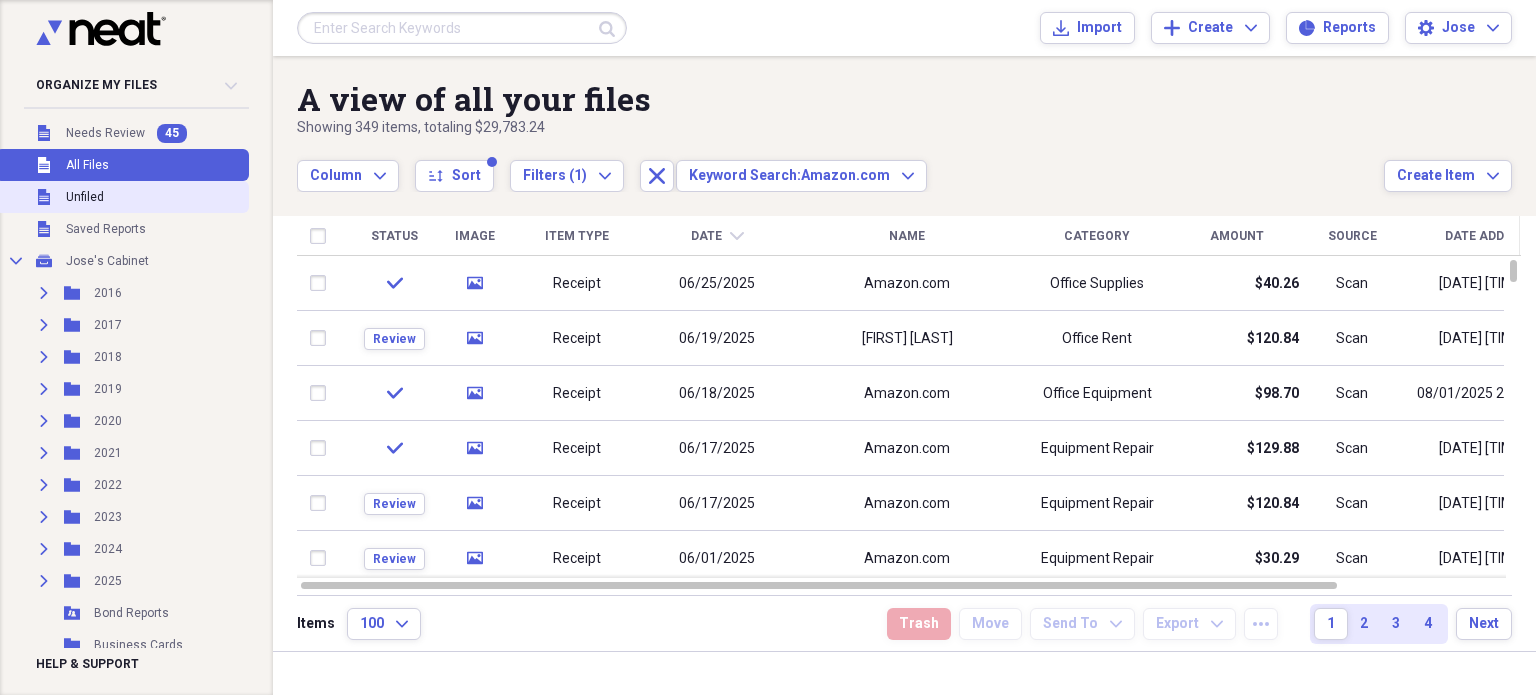 click on "Unfiled Unfiled" at bounding box center [122, 197] 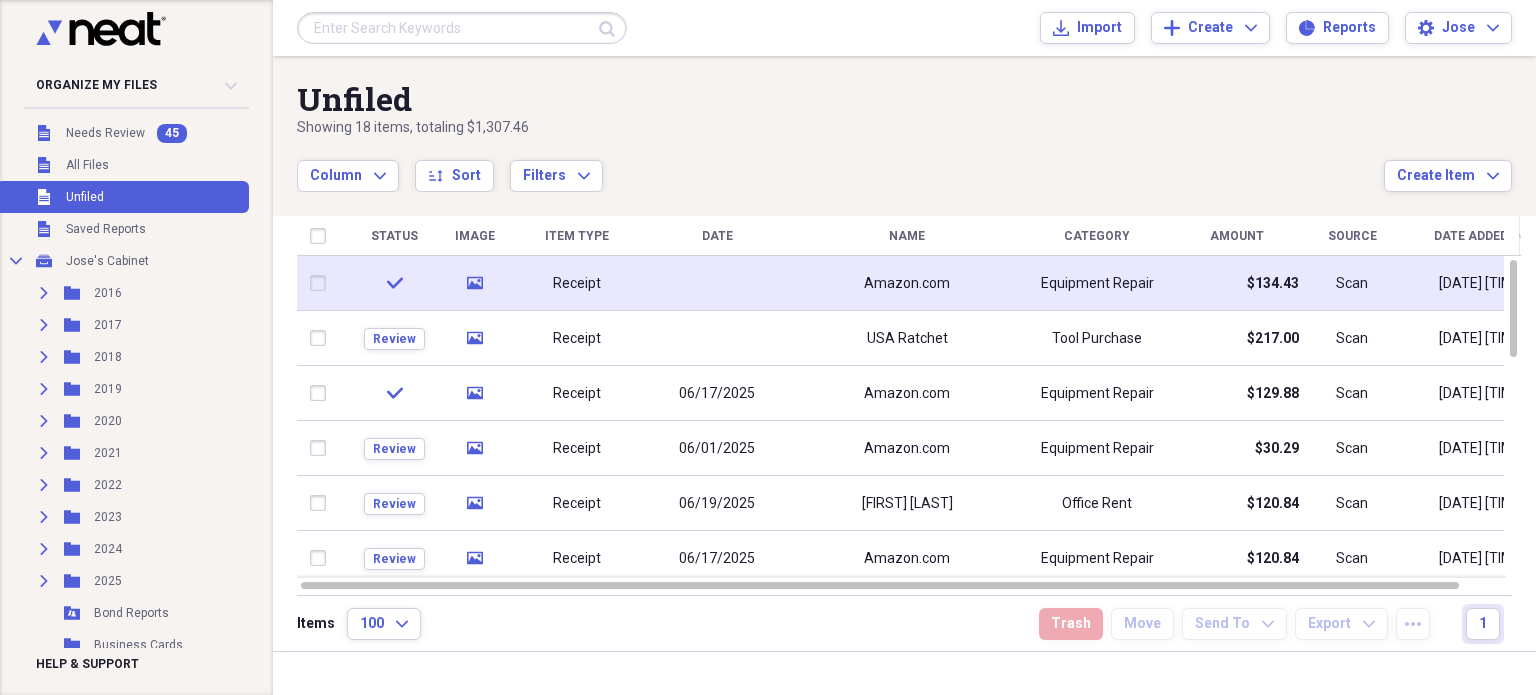 click on "Receipt" at bounding box center [577, 283] 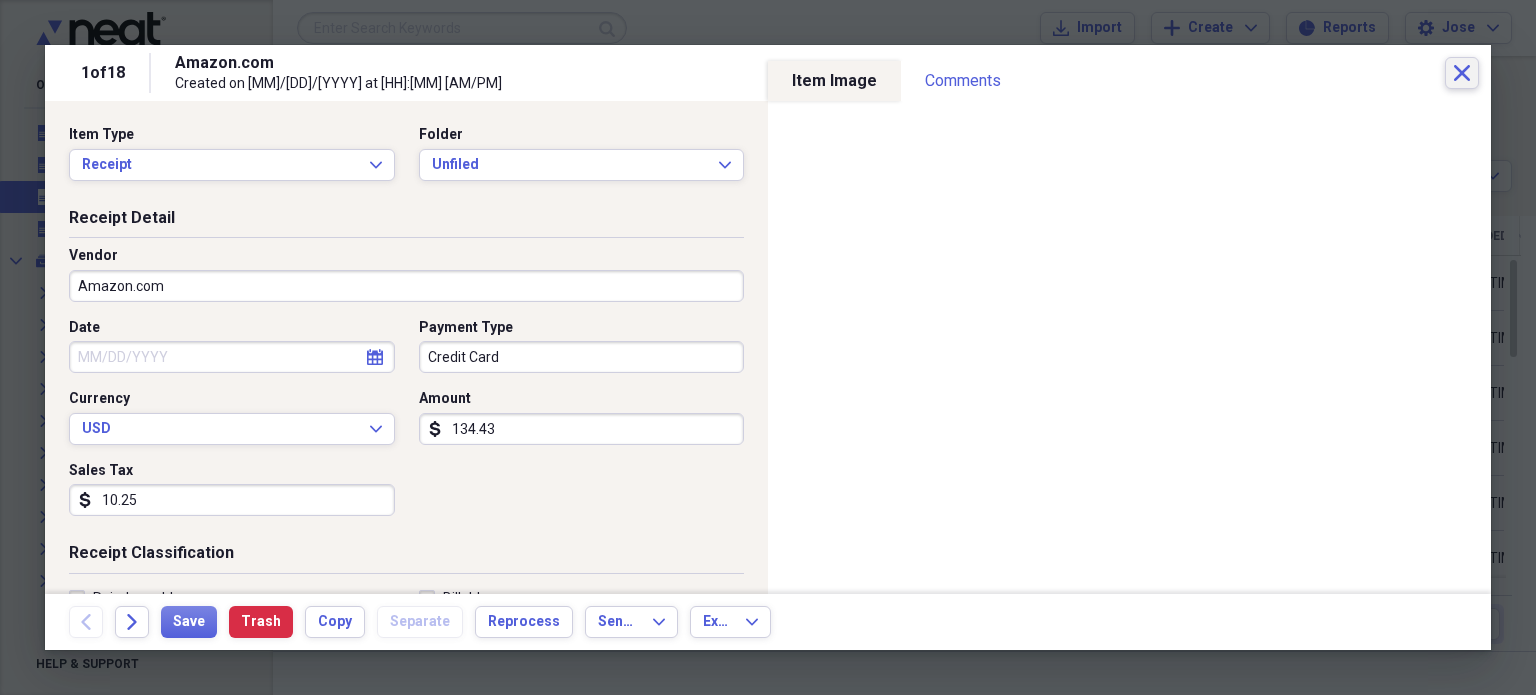 drag, startPoint x: 1477, startPoint y: 82, endPoint x: 1462, endPoint y: 63, distance: 24.207438 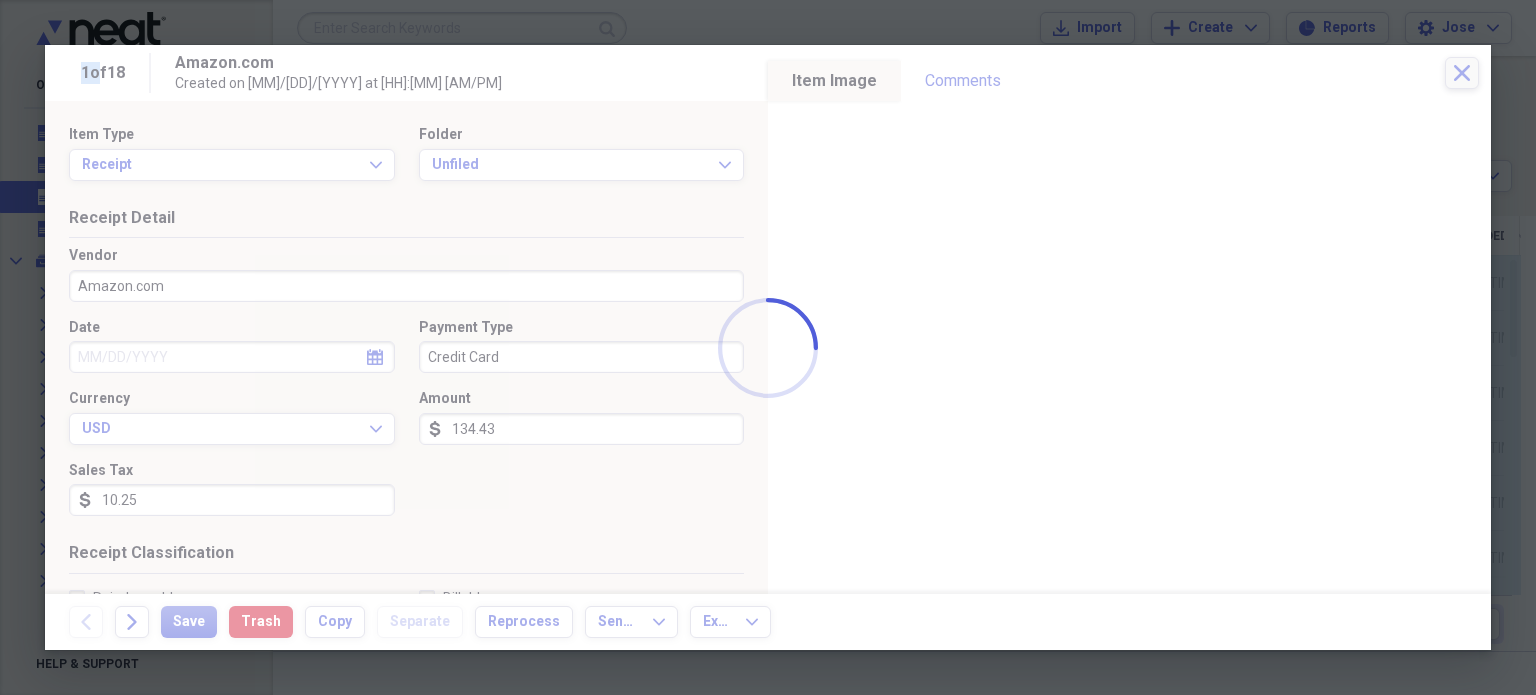 click at bounding box center [768, 347] 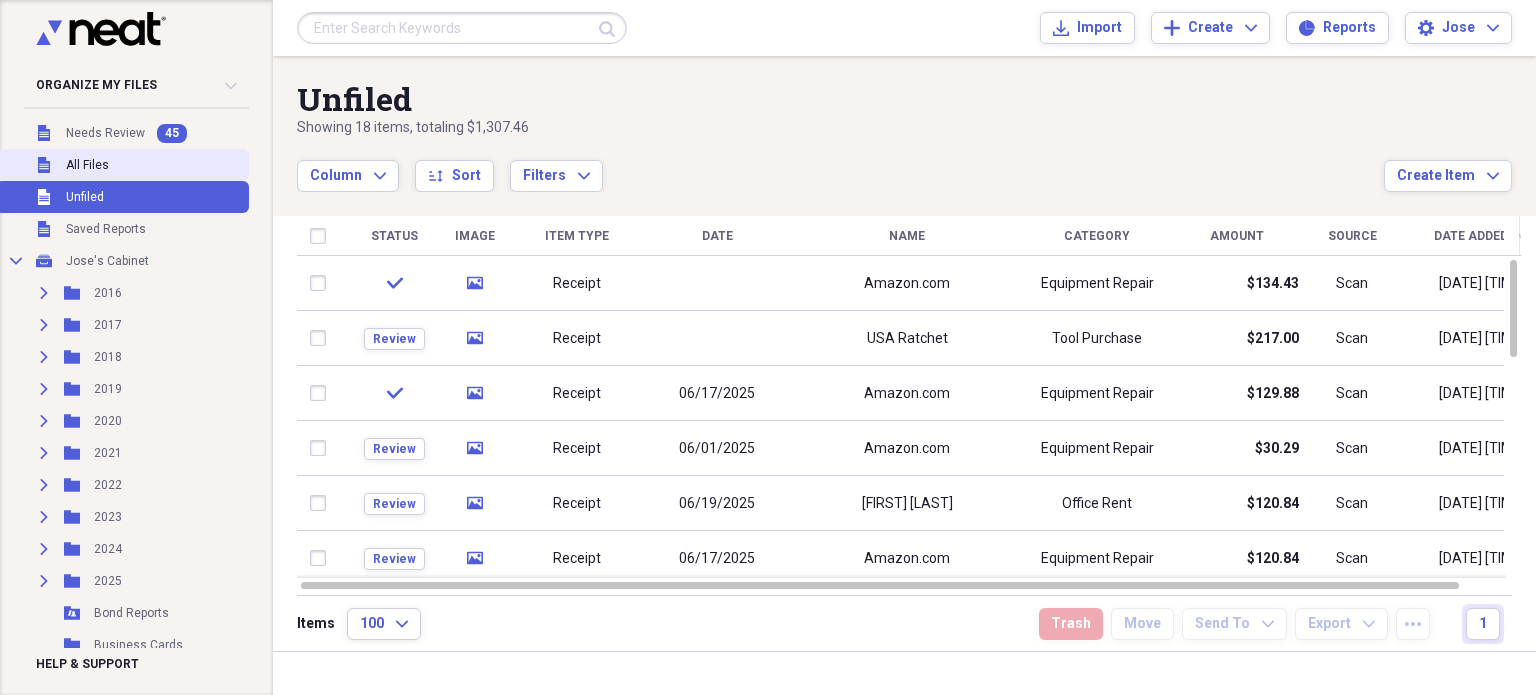 click on "Unfiled All Files" at bounding box center (122, 165) 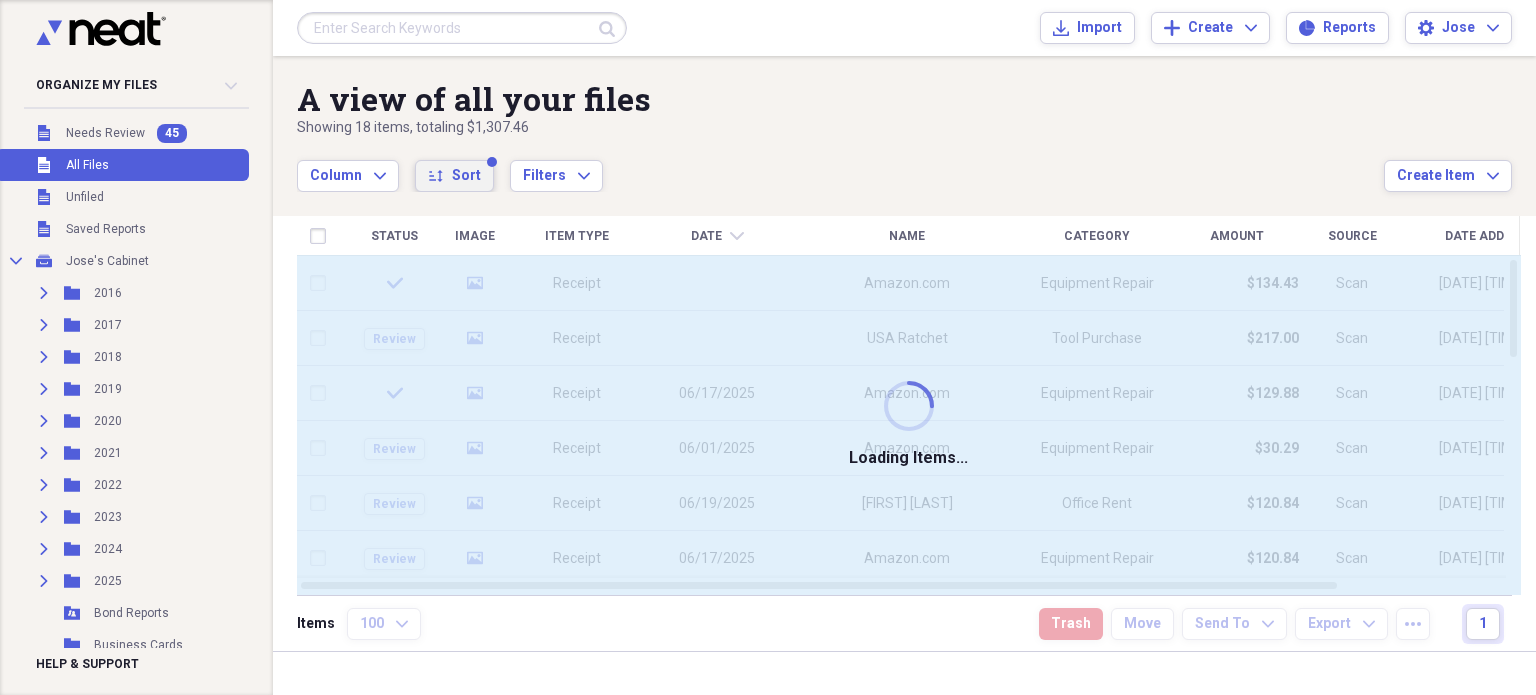 click on "Sort" at bounding box center [466, 176] 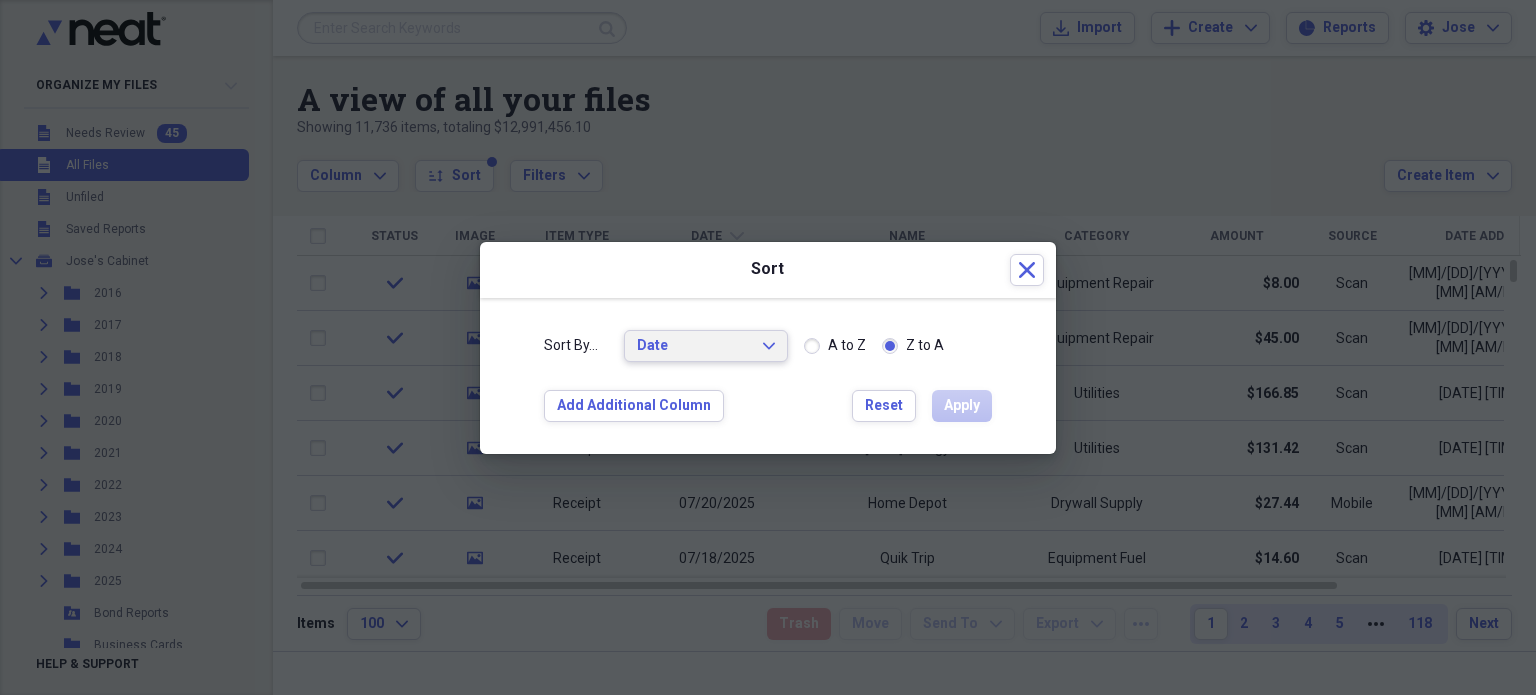 click on "Date" at bounding box center (694, 346) 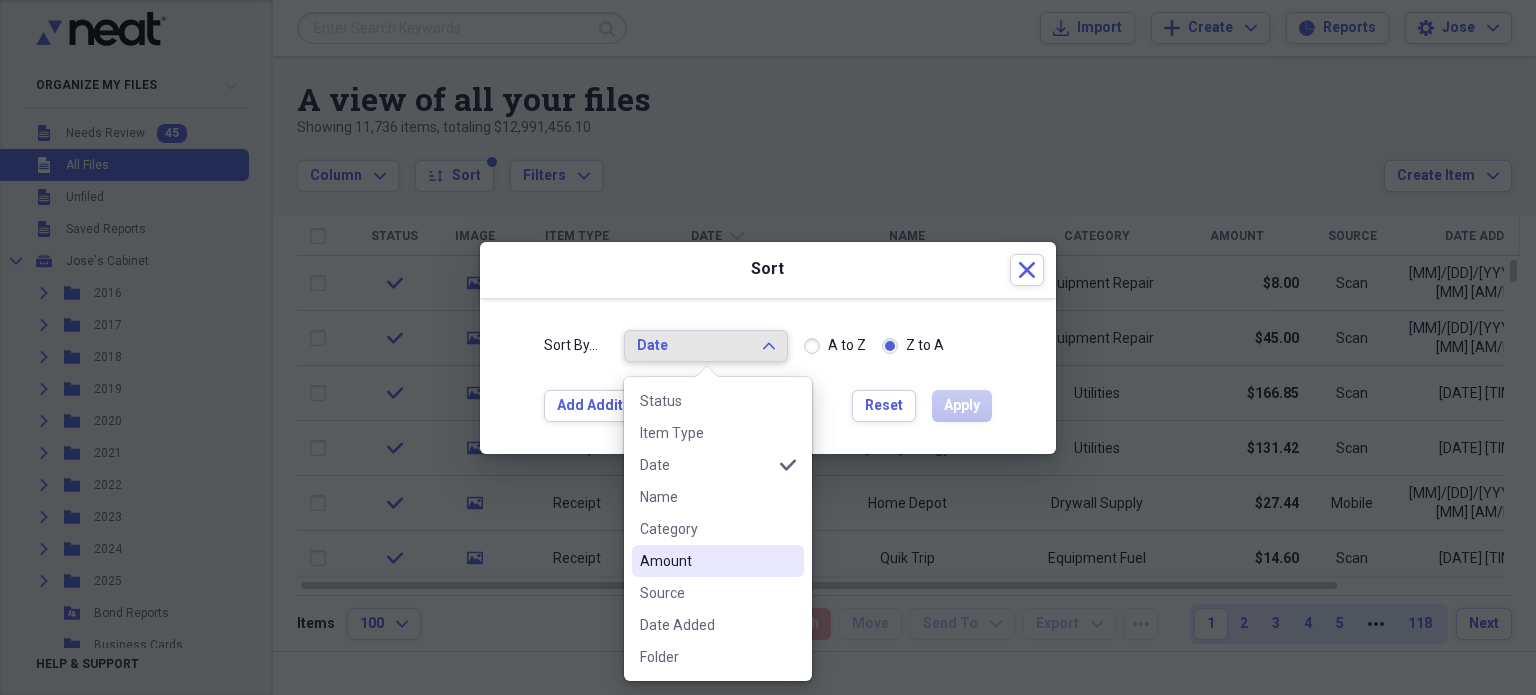 click on "Amount" at bounding box center [706, 561] 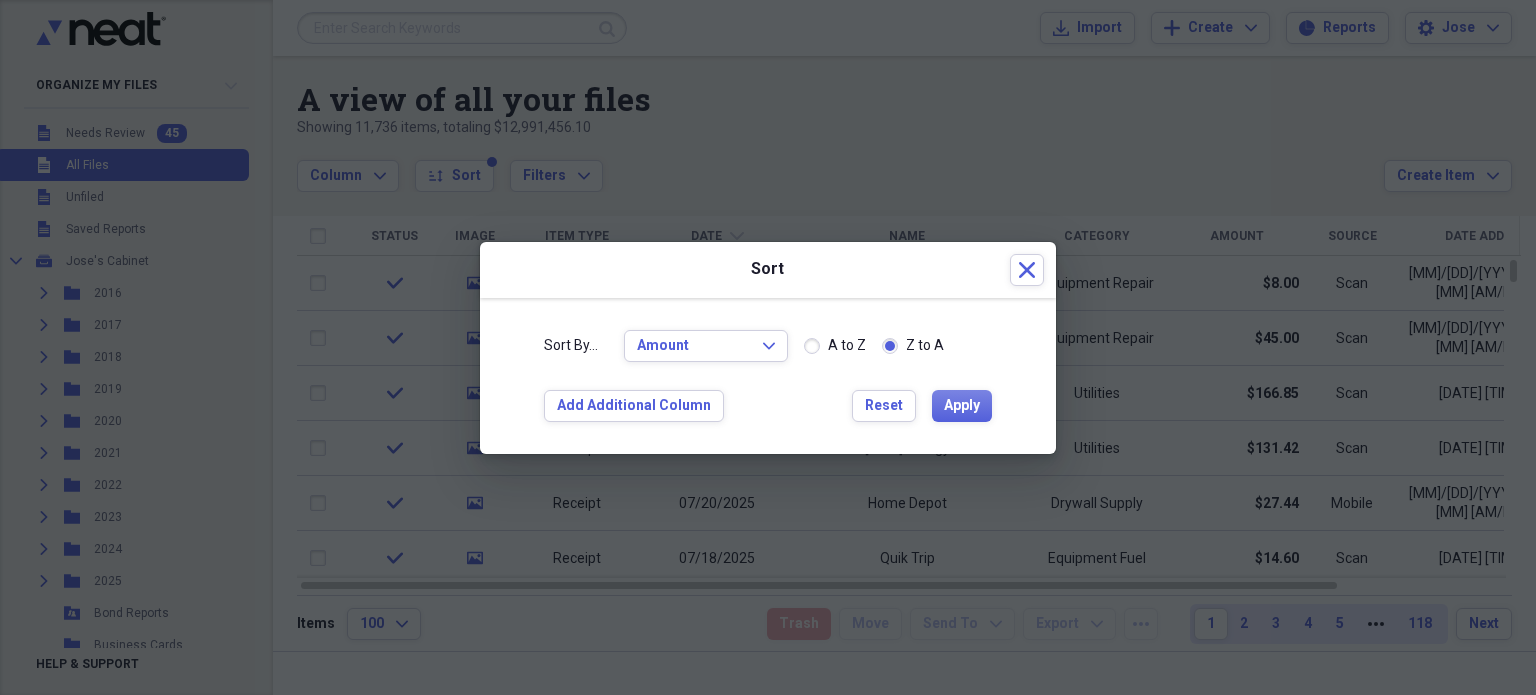 click on "A to Z" at bounding box center [847, 346] 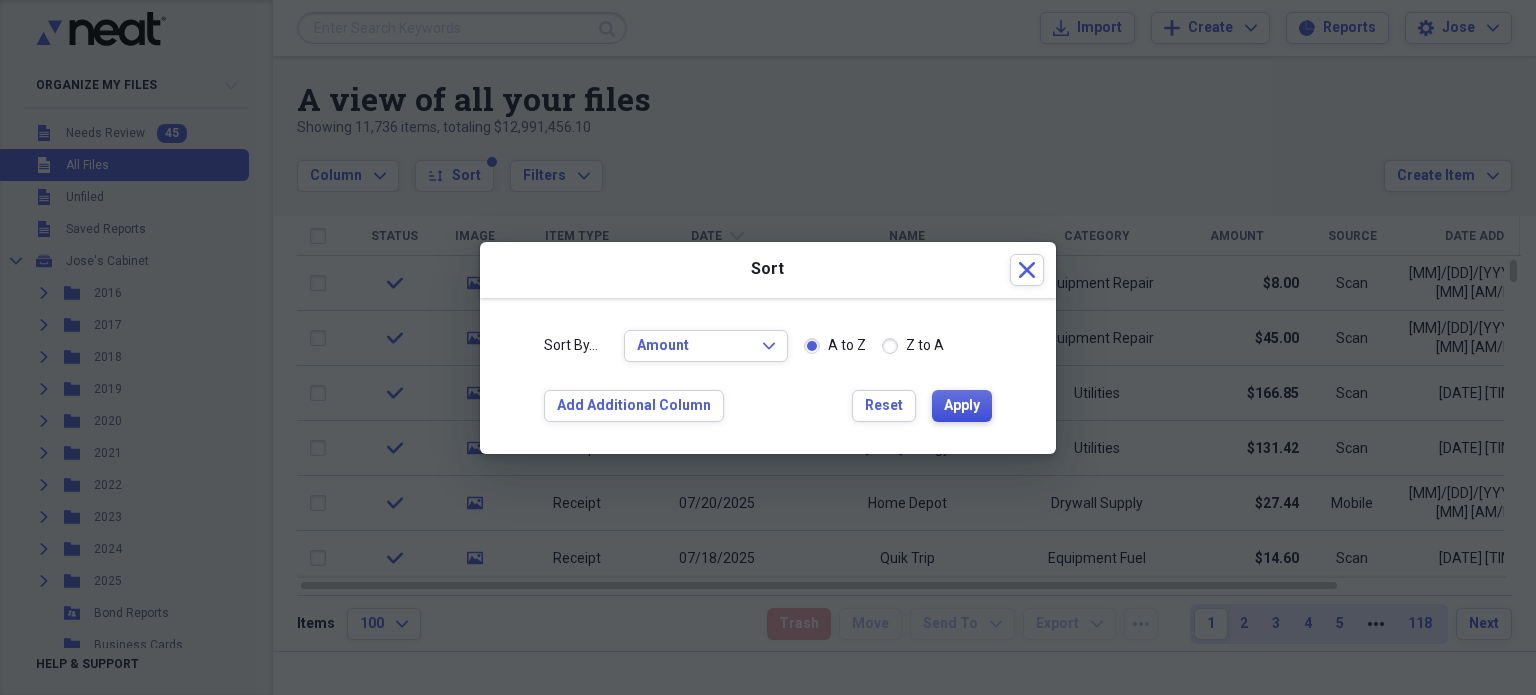click on "Apply" at bounding box center (962, 406) 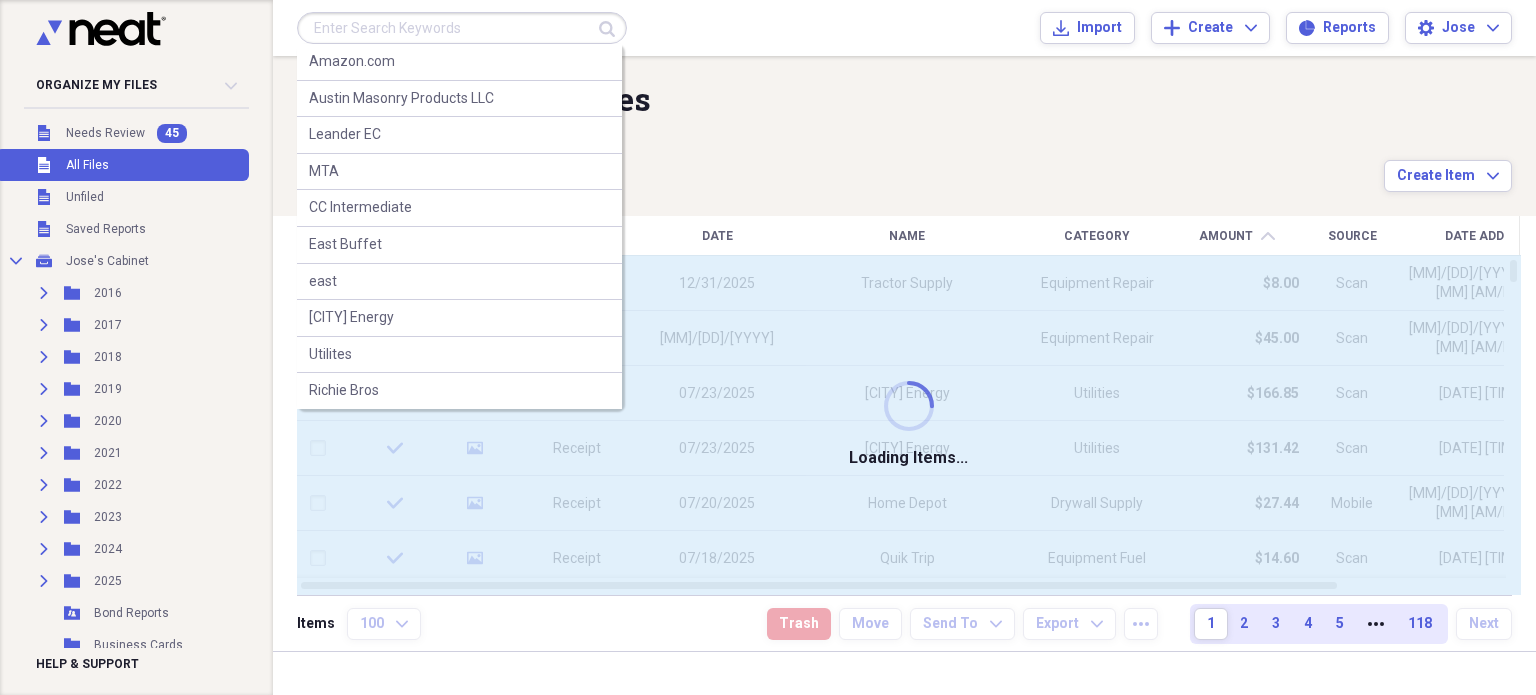 click at bounding box center [462, 28] 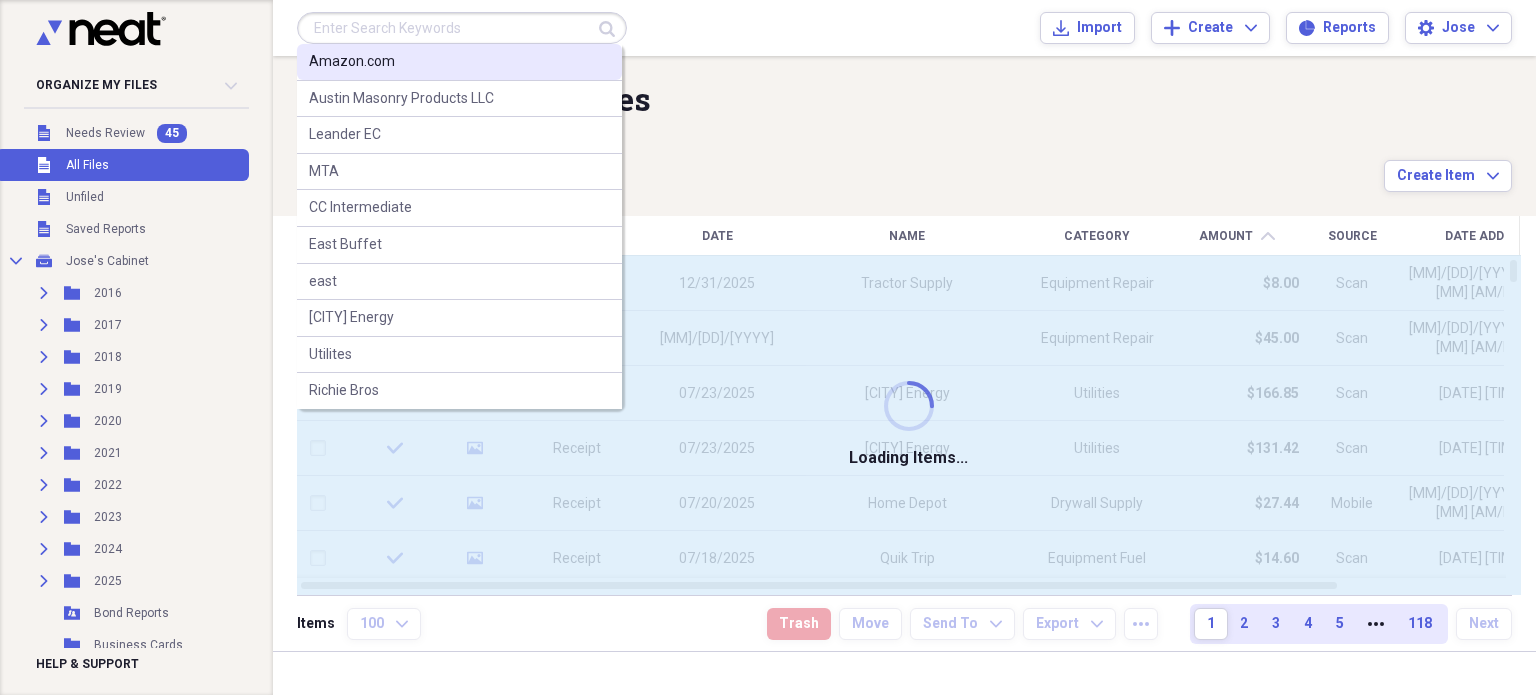 click on "Amazon.com" at bounding box center [459, 62] 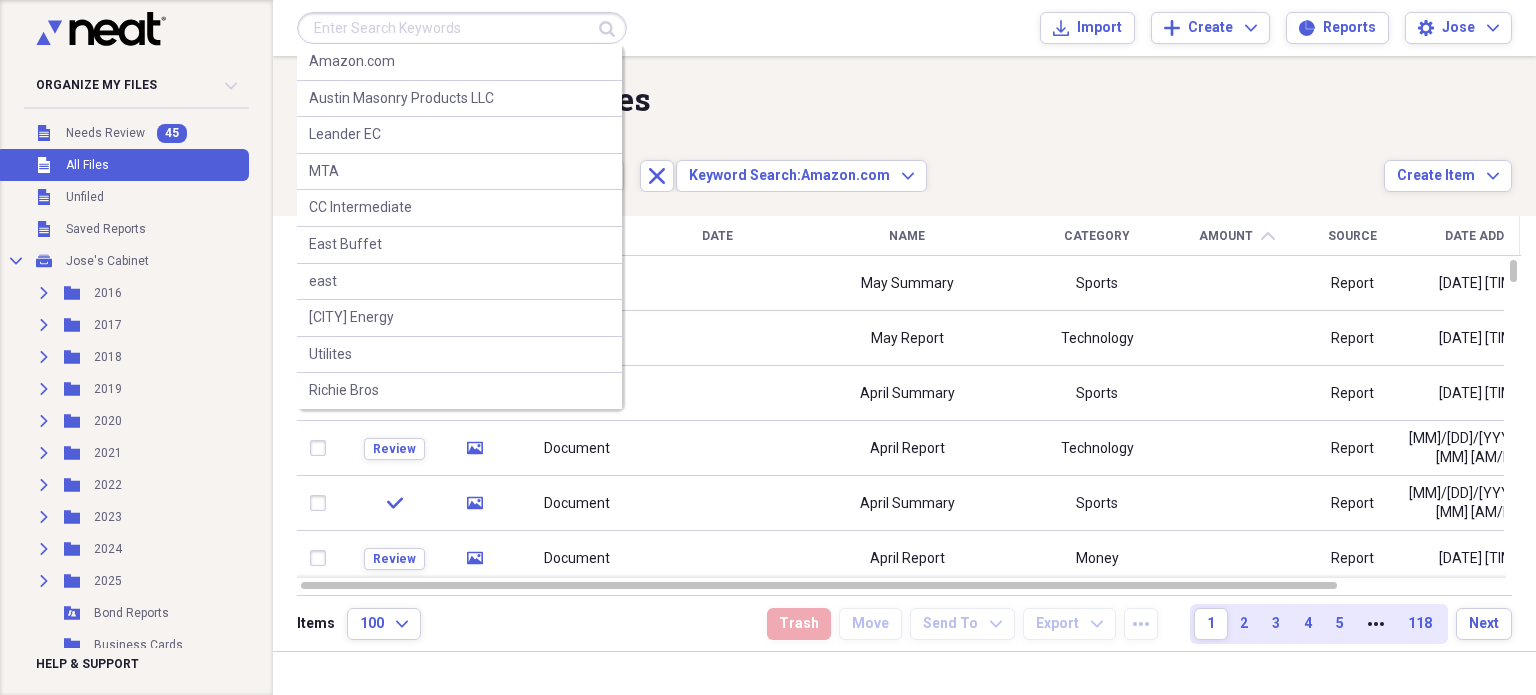 click at bounding box center [462, 28] 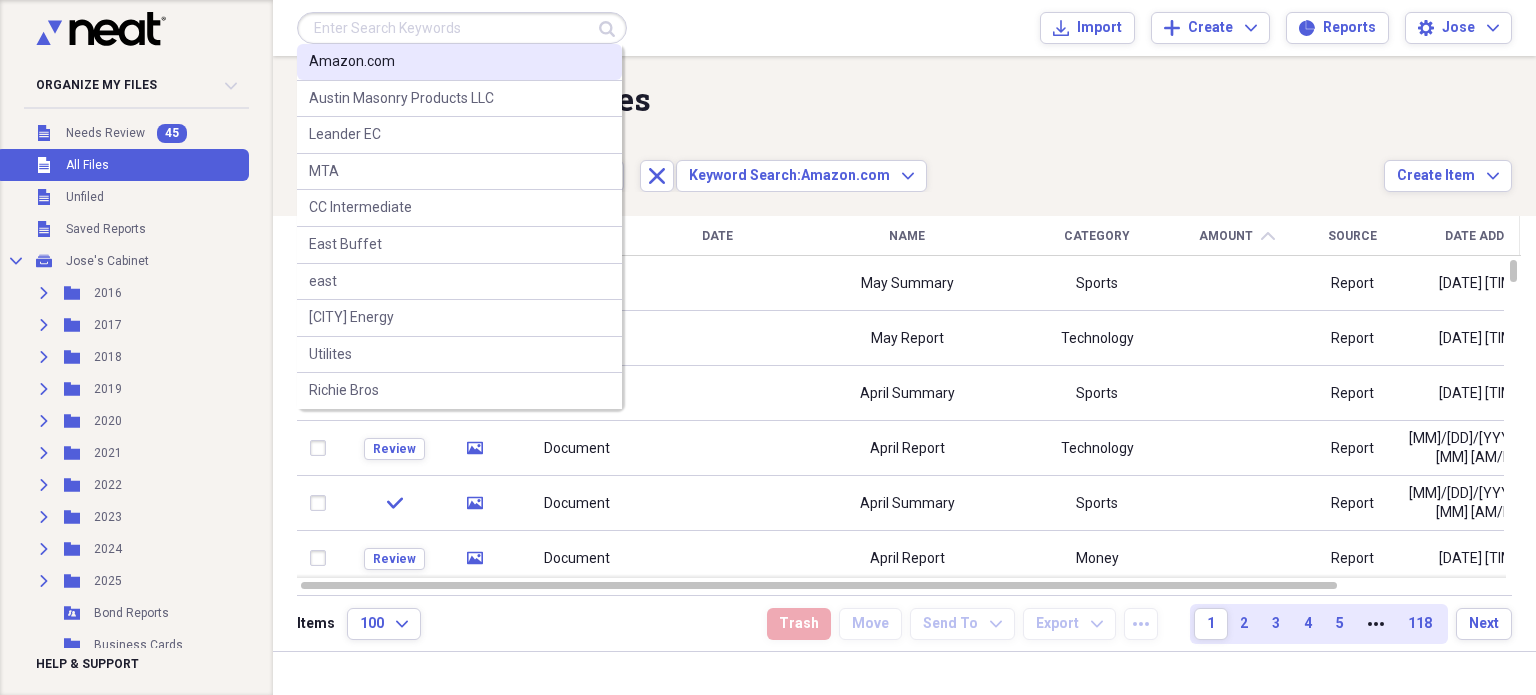 click on "Amazon.com" at bounding box center (459, 62) 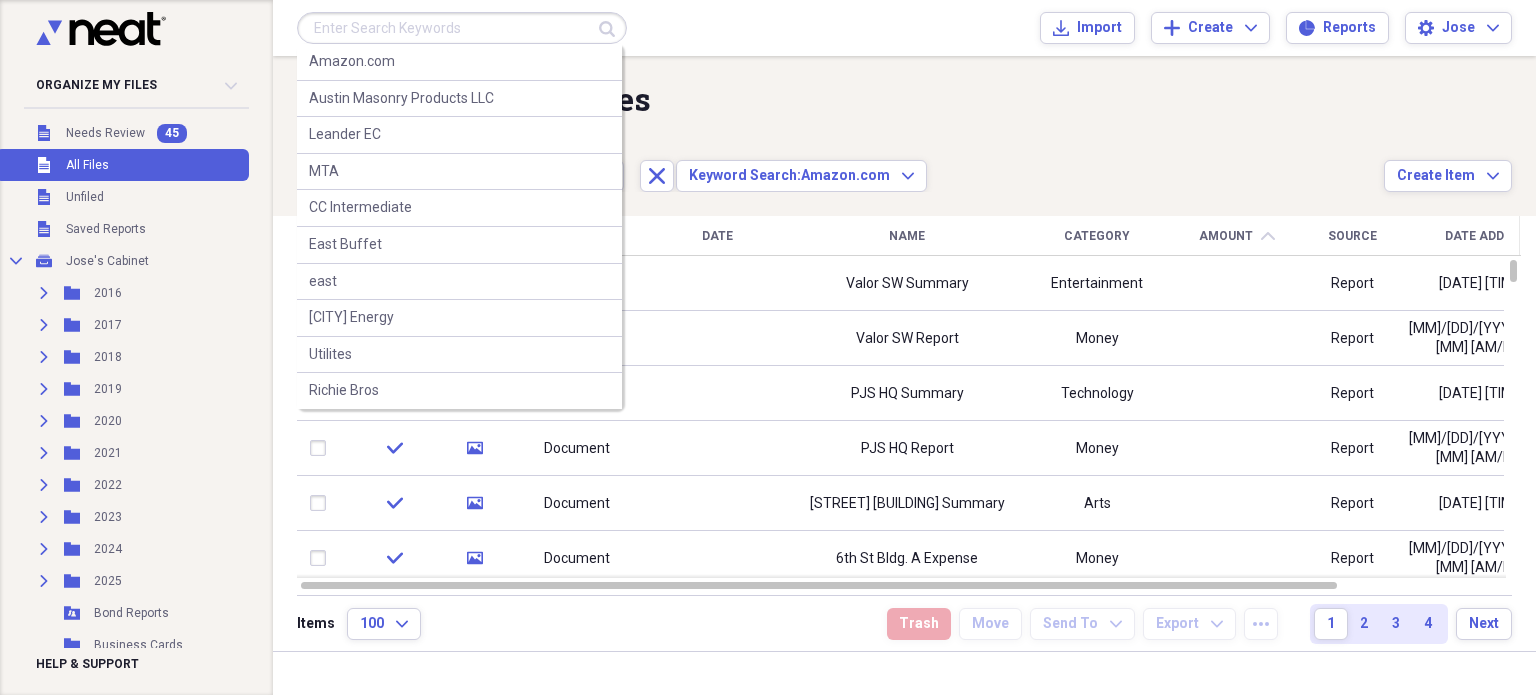 click at bounding box center [462, 28] 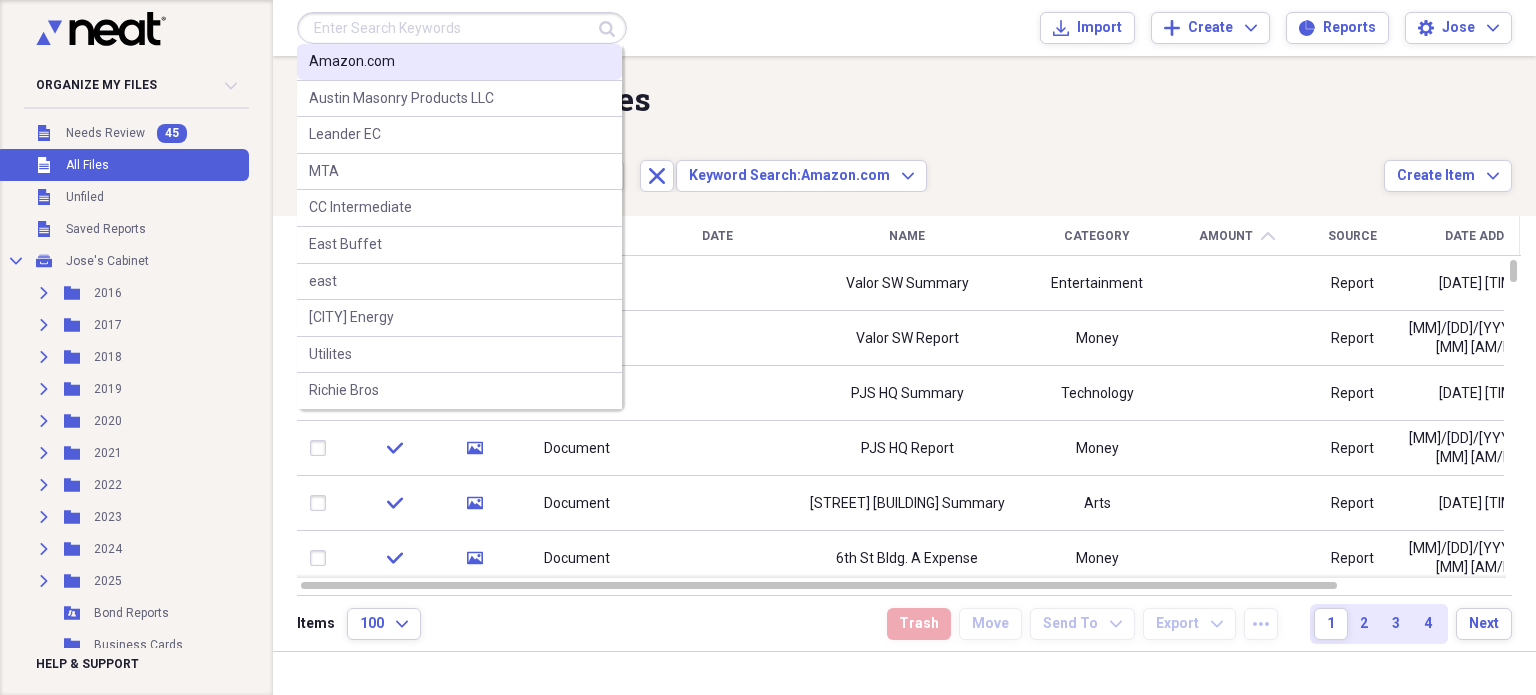 drag, startPoint x: 353, startPoint y: 57, endPoint x: 335, endPoint y: 55, distance: 18.110771 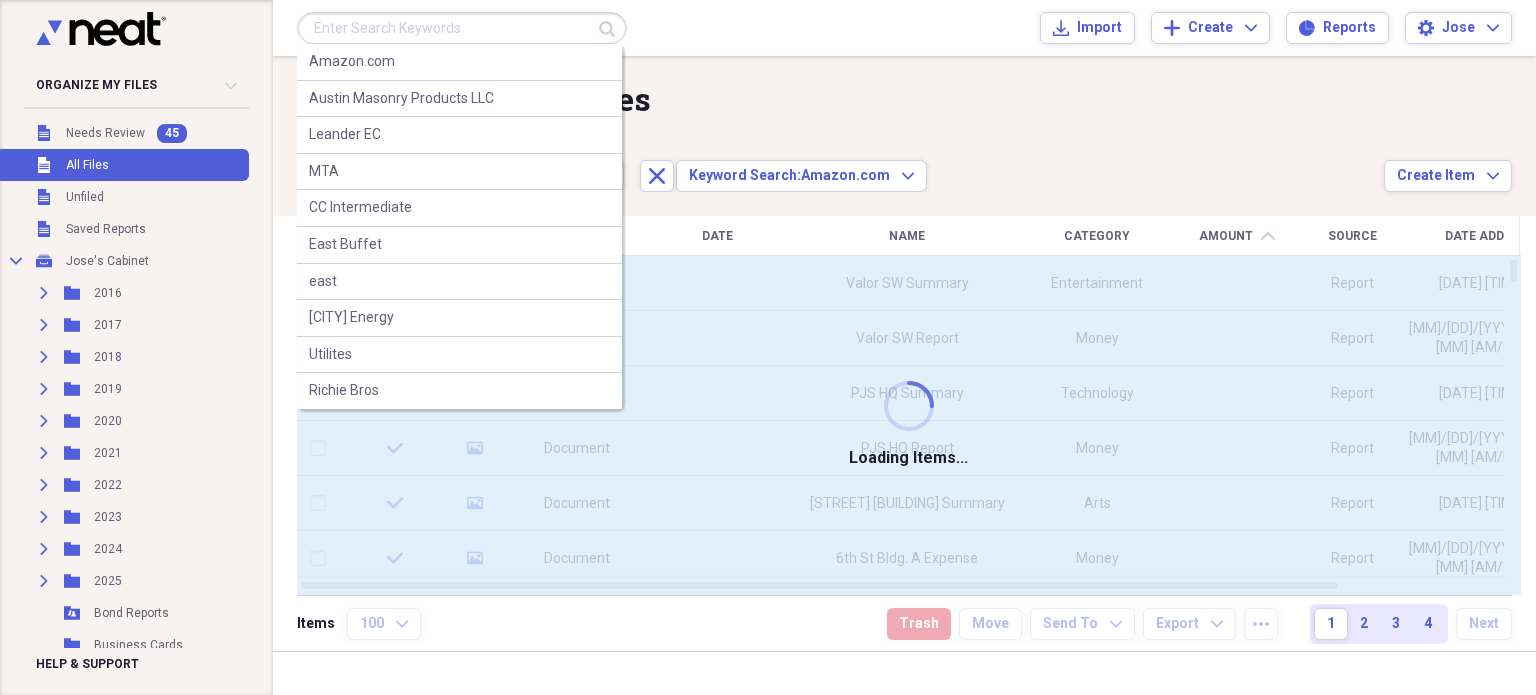 click at bounding box center (462, 28) 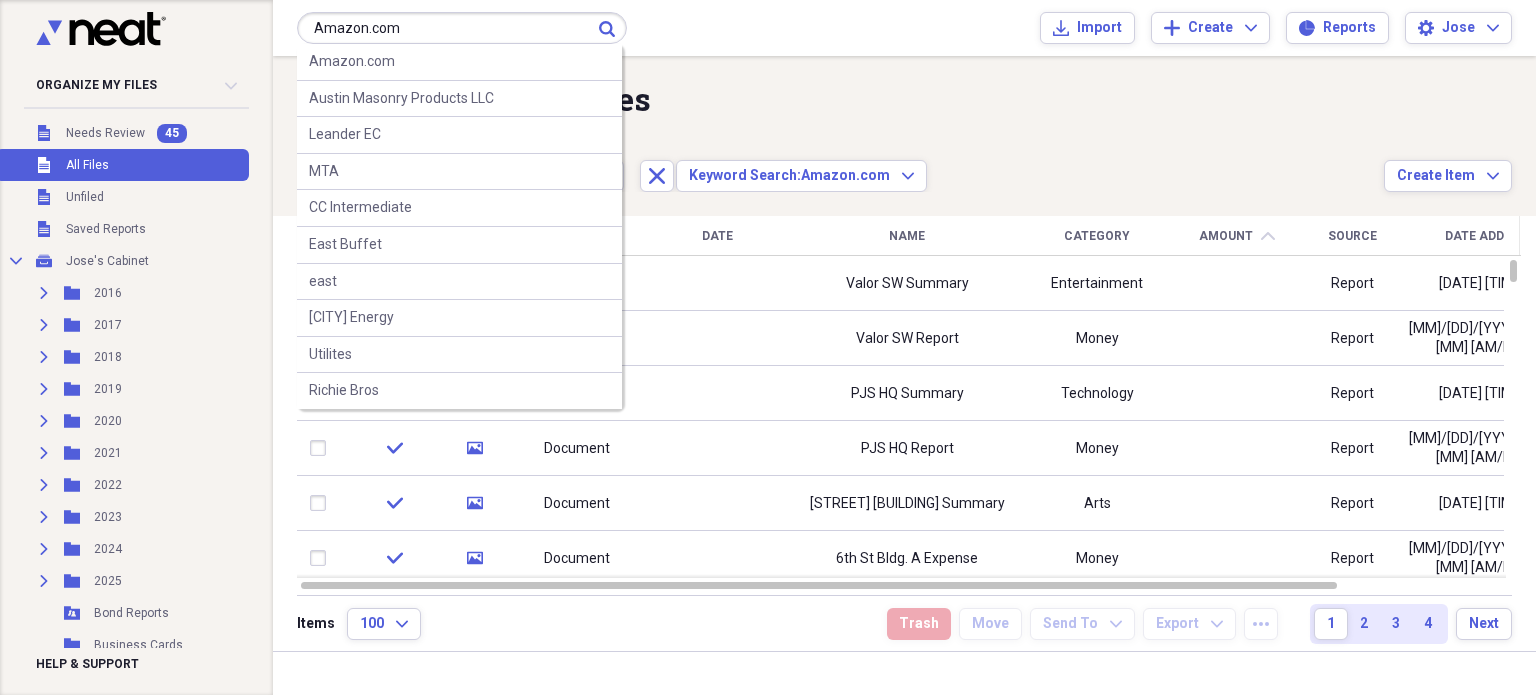 type on "Amazon.com" 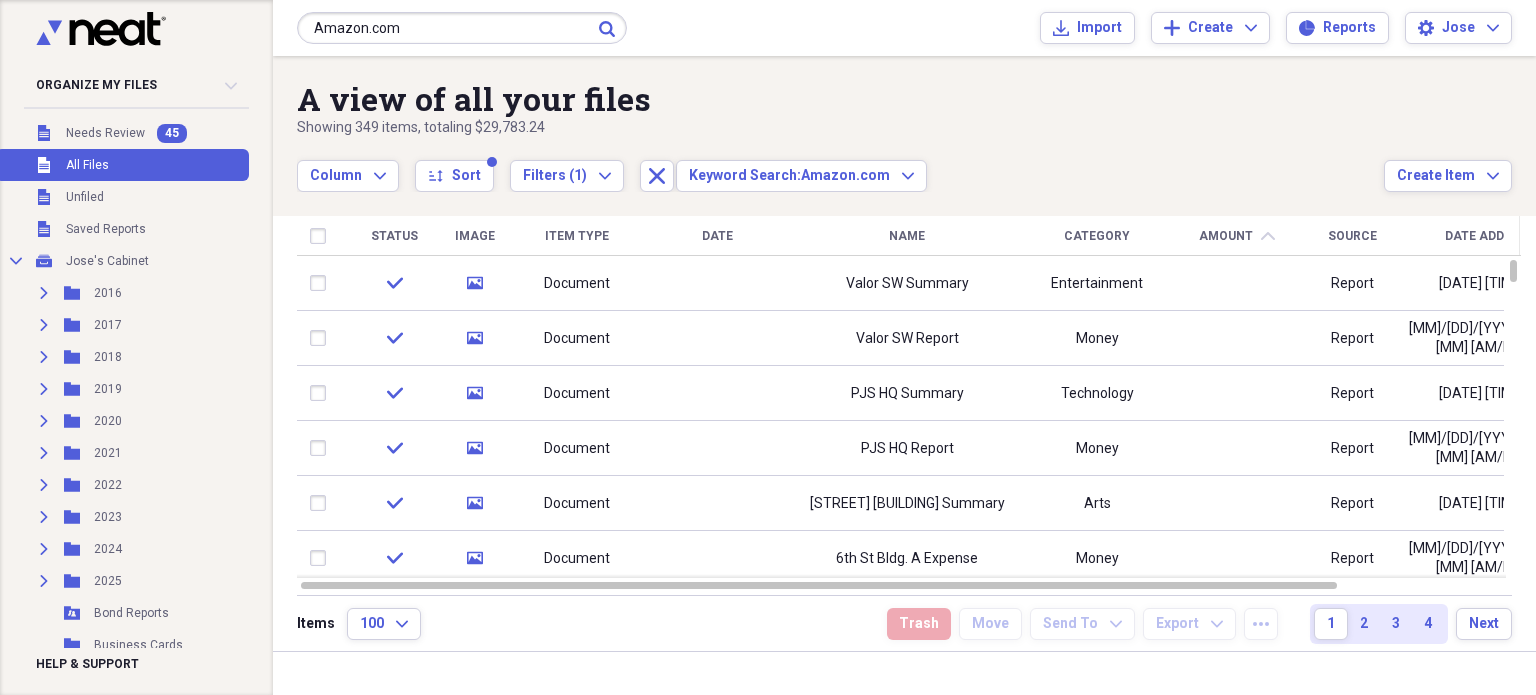 click on "Submit" 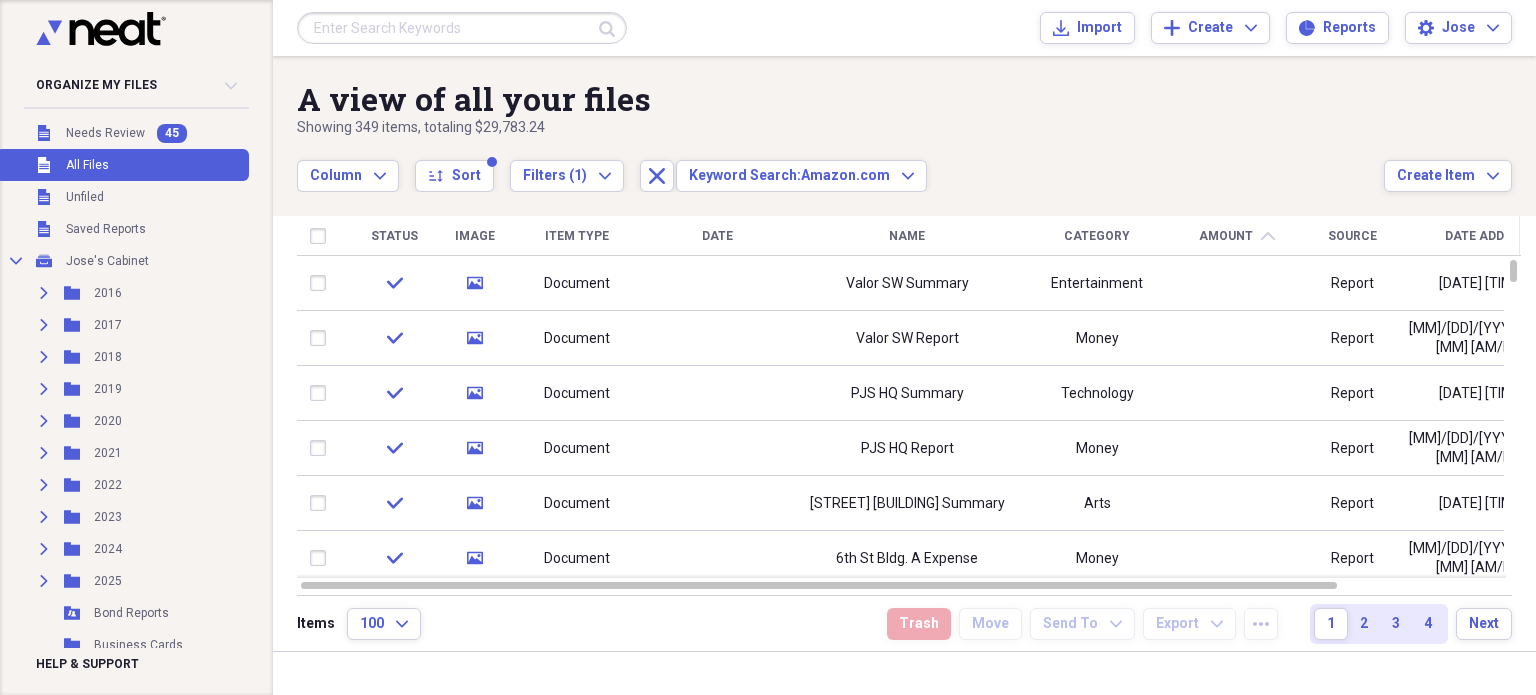 click on "Amount chevron-up" at bounding box center [1237, 236] 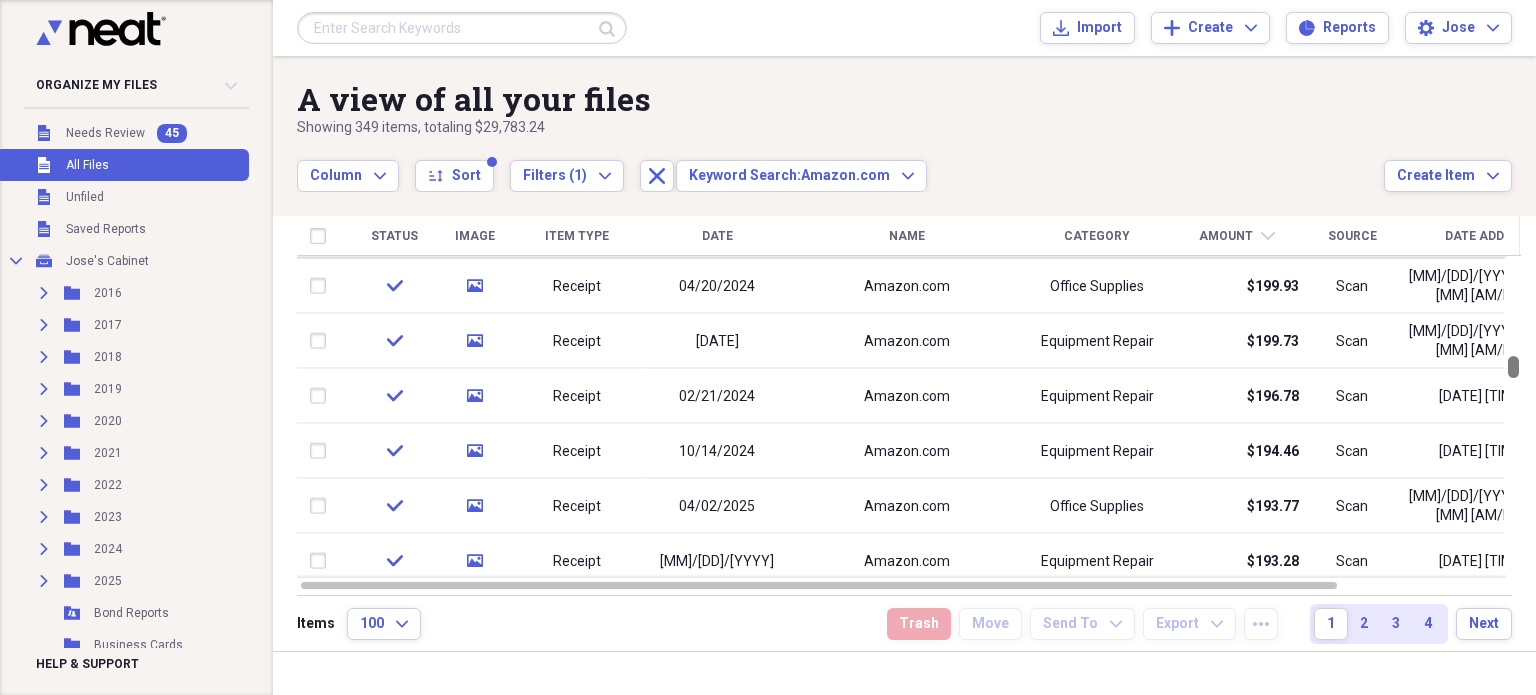 drag, startPoint x: 1532, startPoint y: 272, endPoint x: 1535, endPoint y: 367, distance: 95.047356 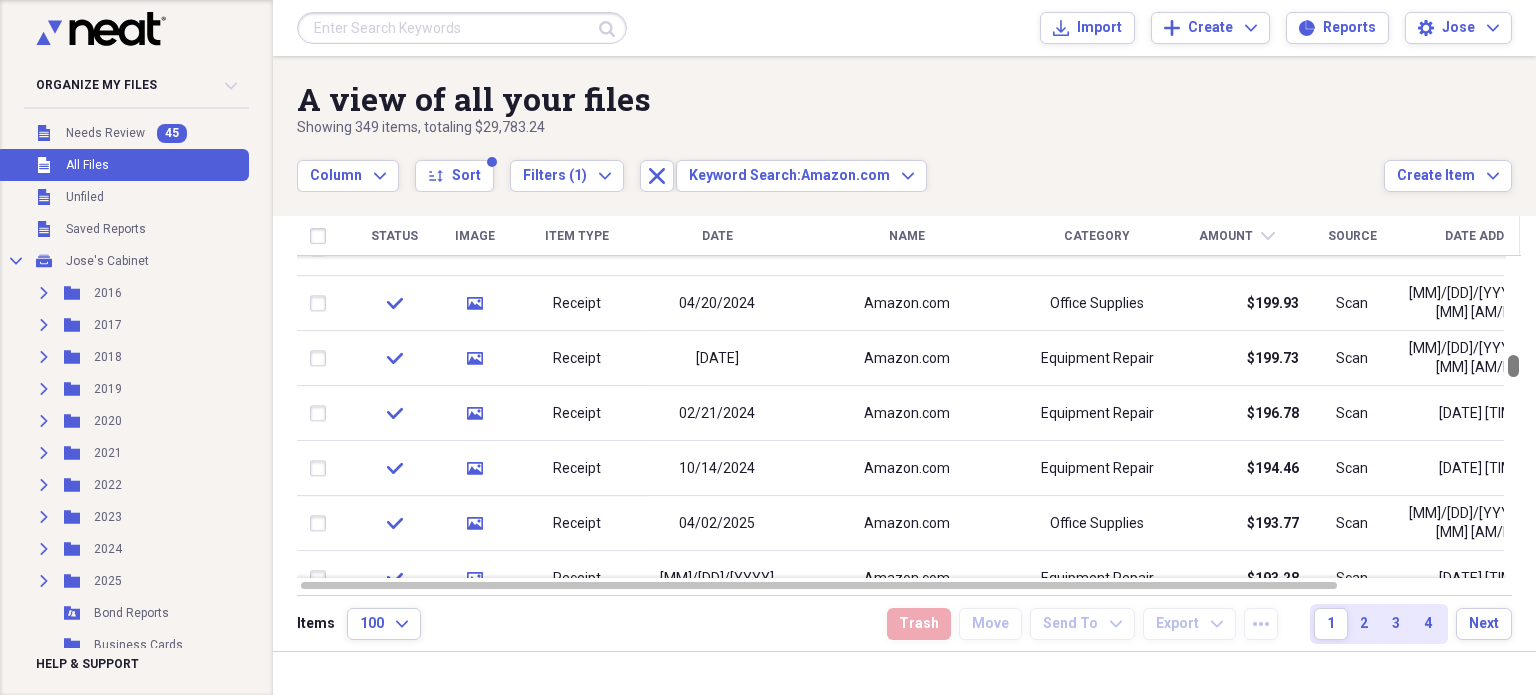 click at bounding box center (1513, 366) 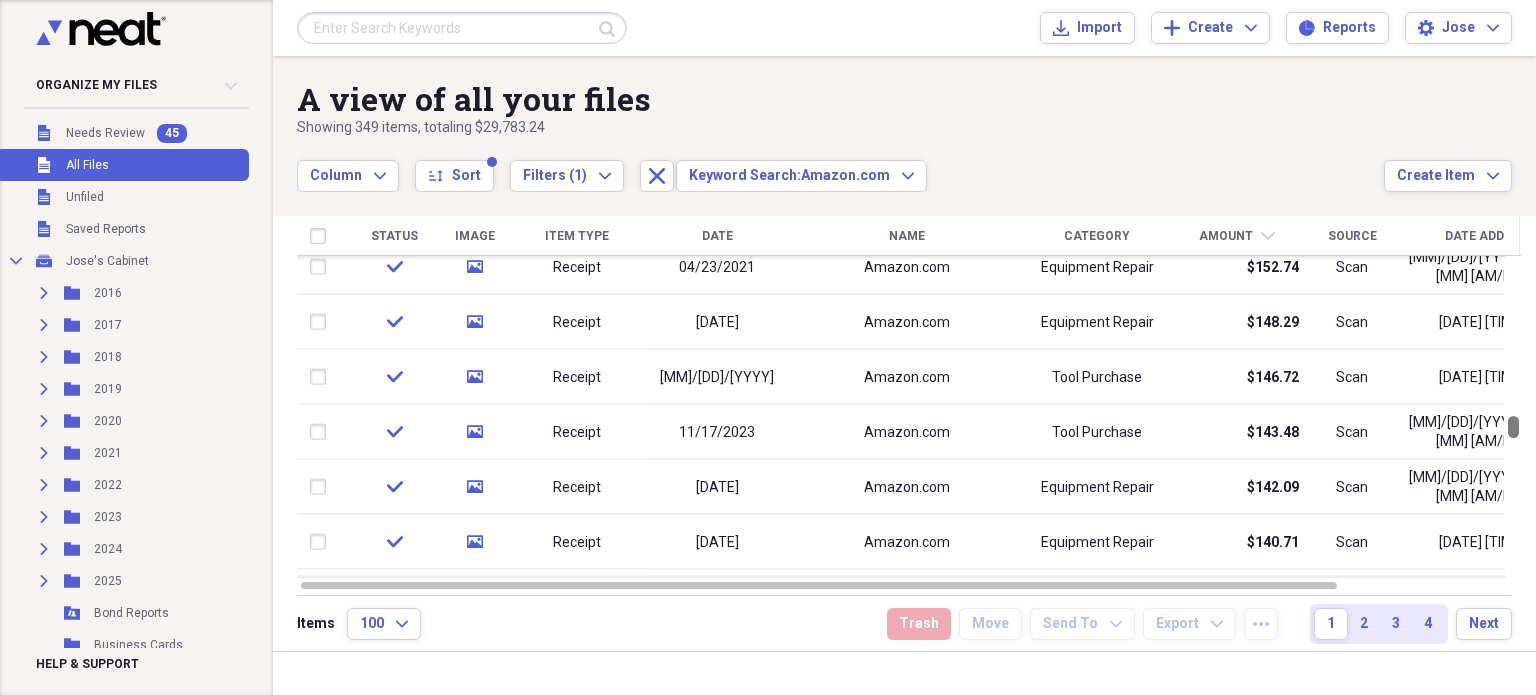 drag, startPoint x: 1531, startPoint y: 371, endPoint x: 1535, endPoint y: 432, distance: 61.13101 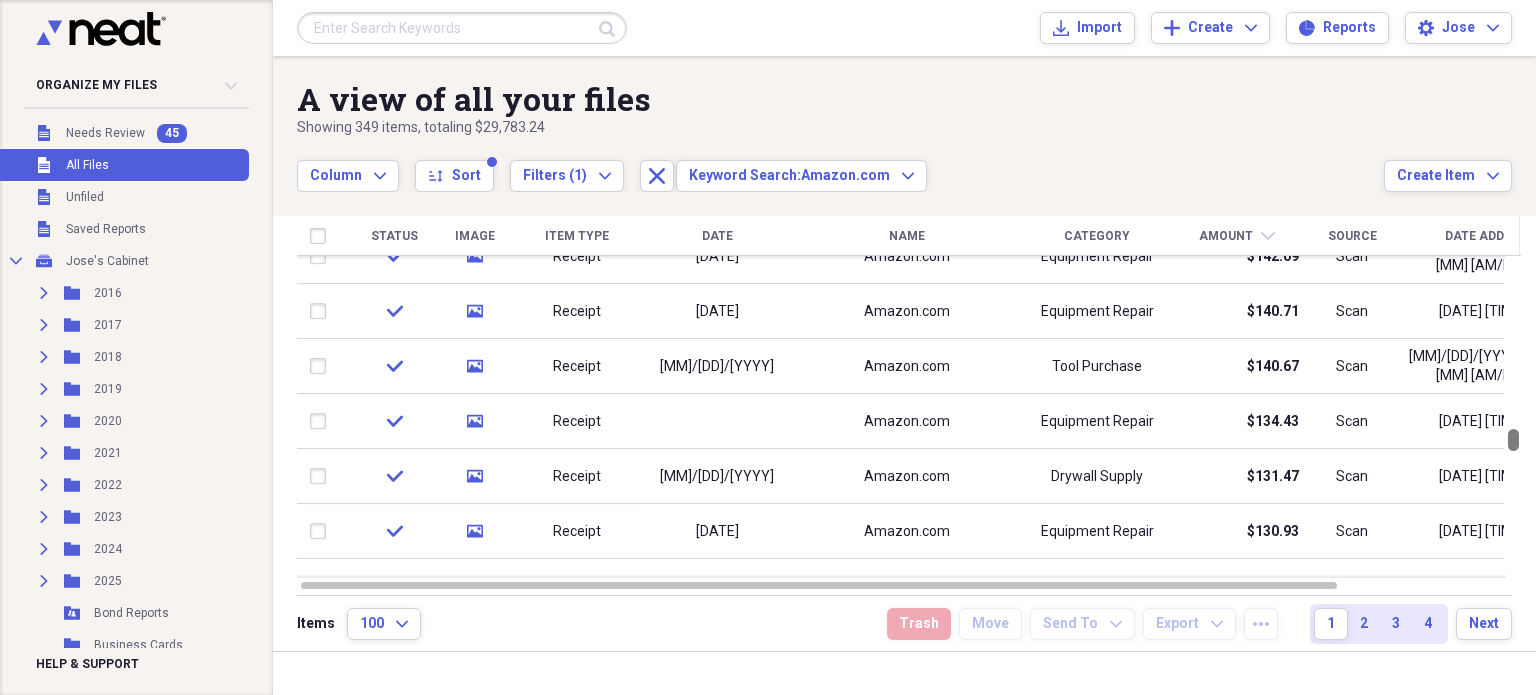 drag, startPoint x: 1528, startPoint y: 425, endPoint x: 1528, endPoint y: 438, distance: 13 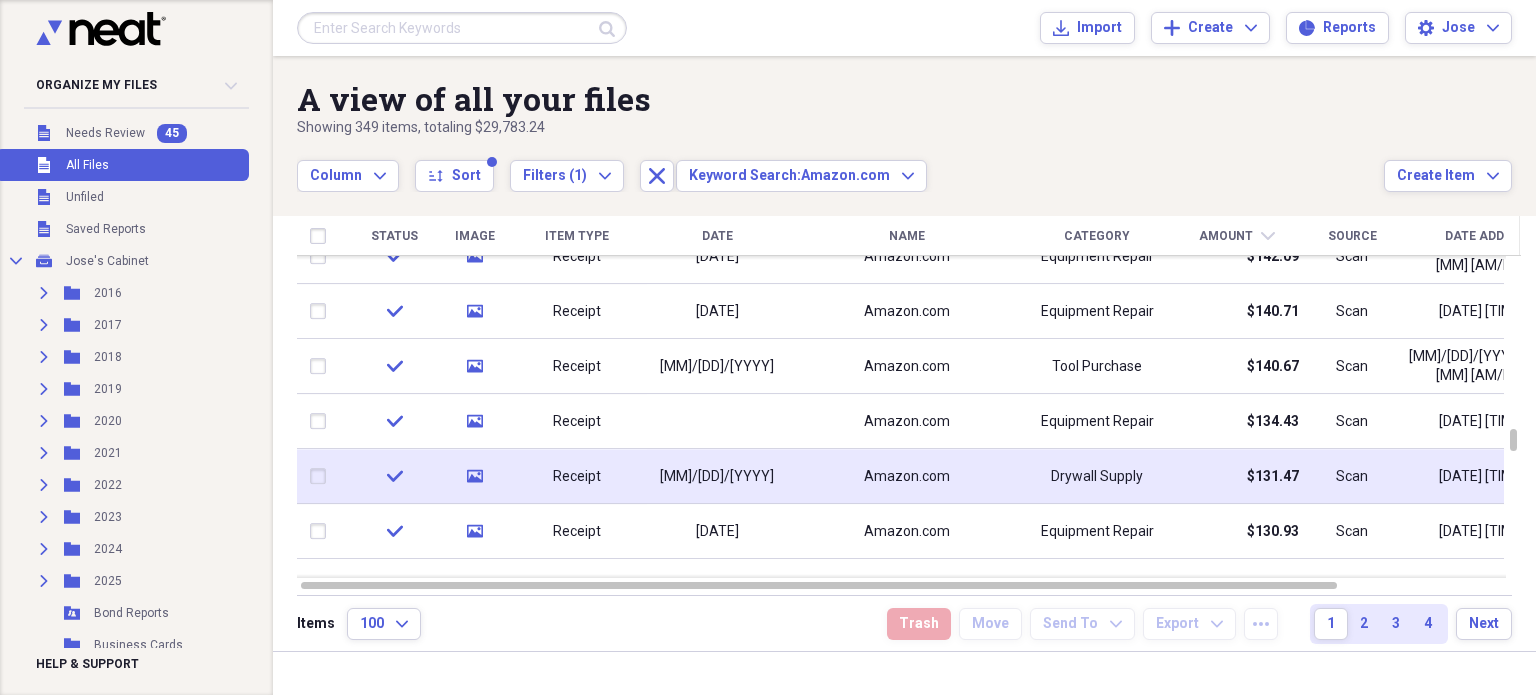 click 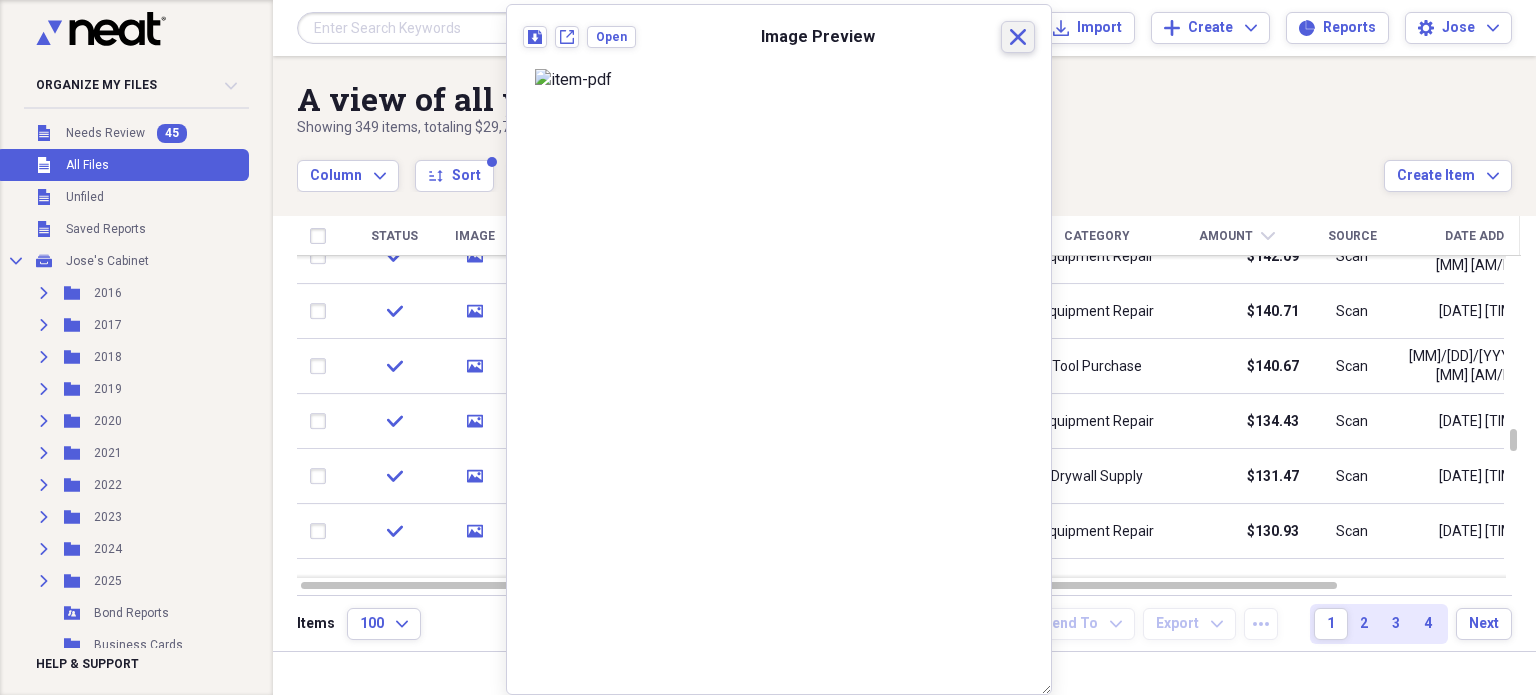 click on "Close" at bounding box center [1018, 37] 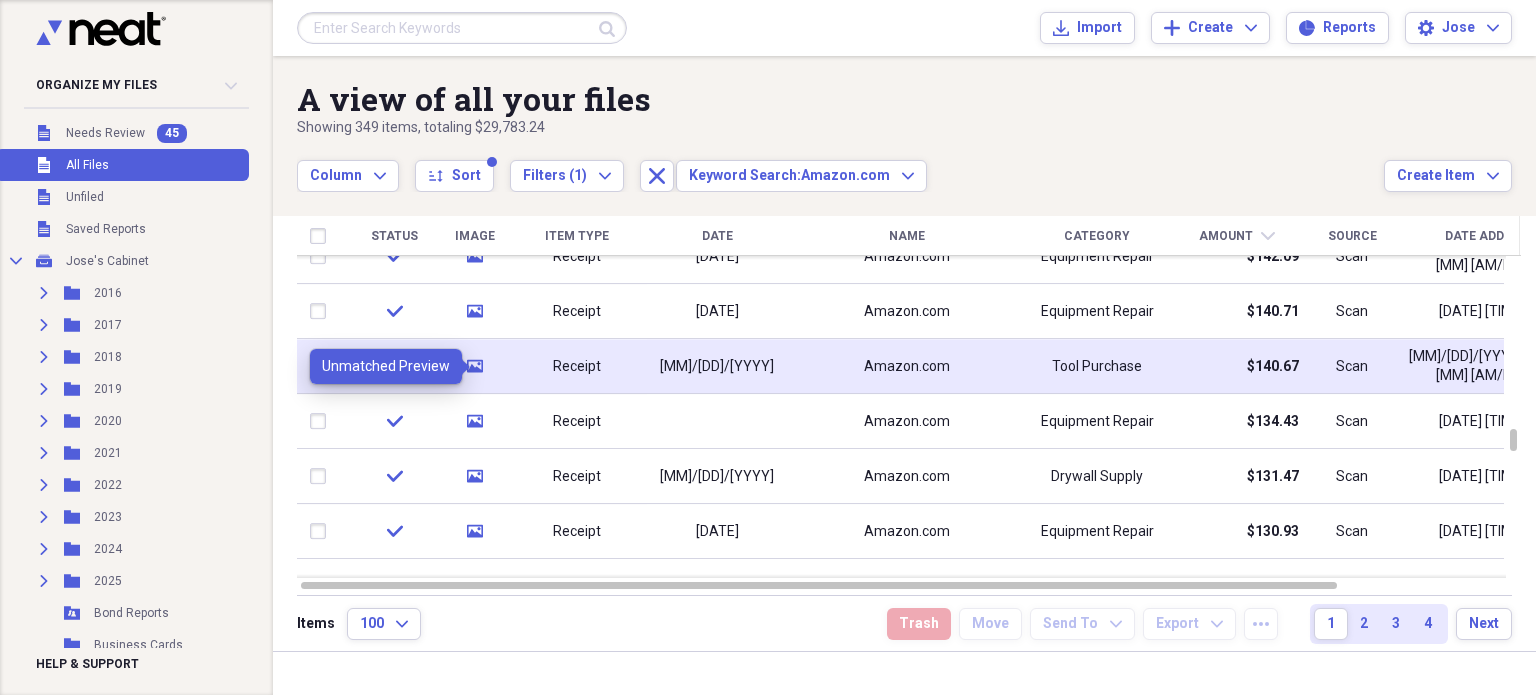 click on "media" 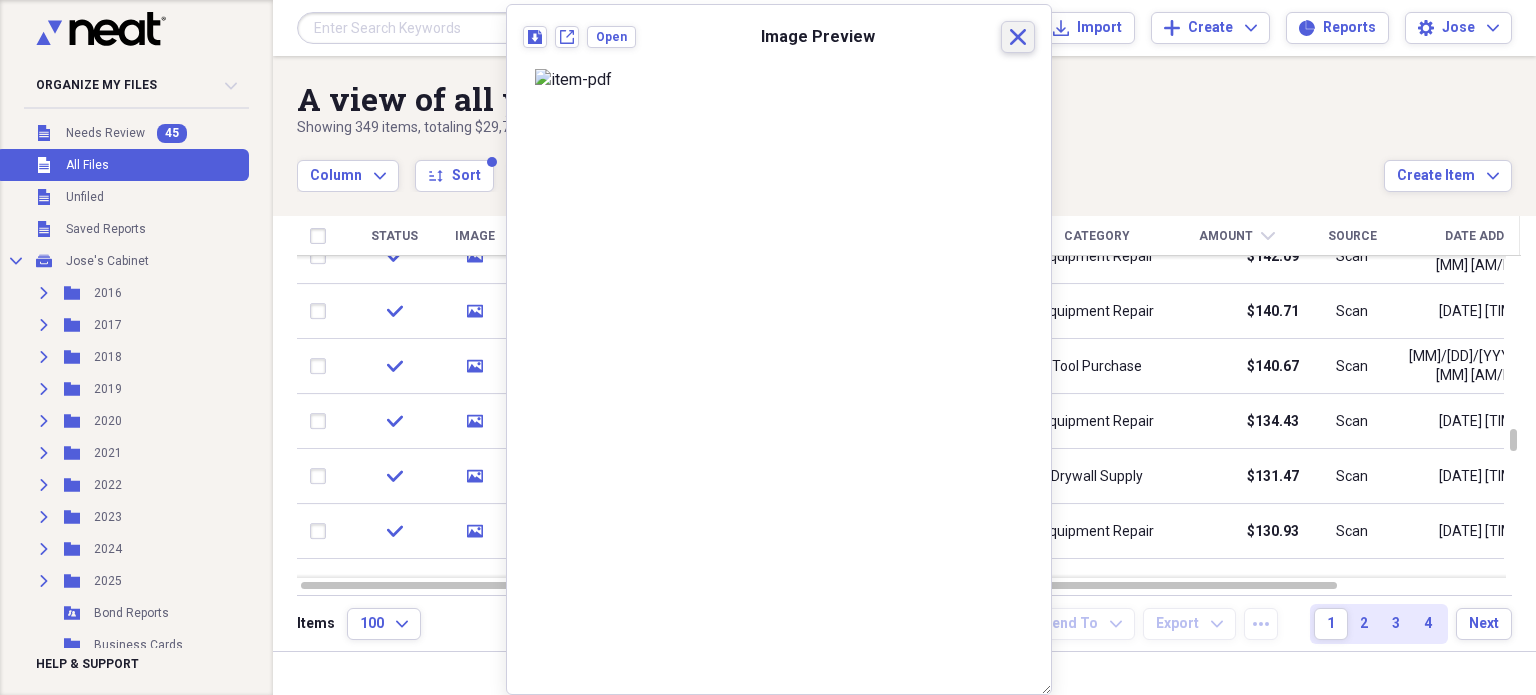 click on "Close" 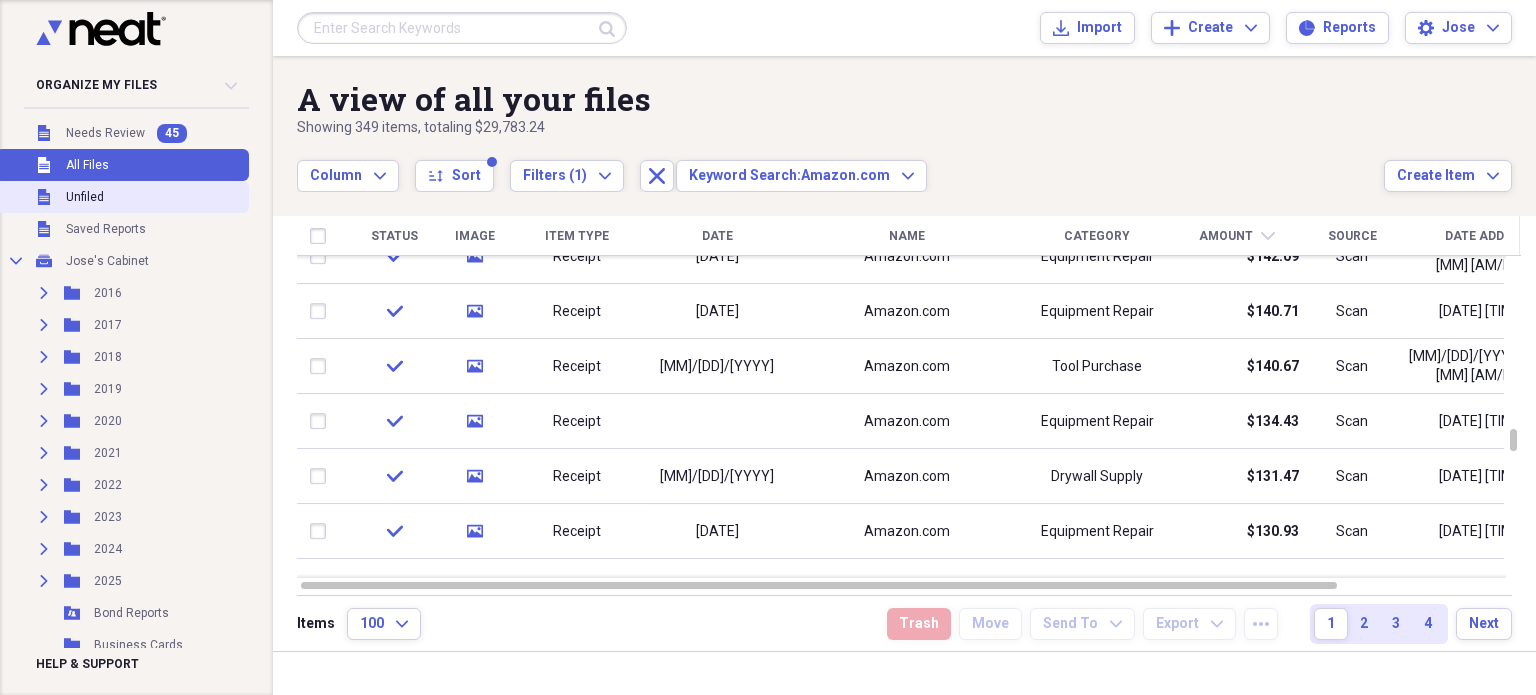 click on "Unfiled Unfiled" at bounding box center (122, 197) 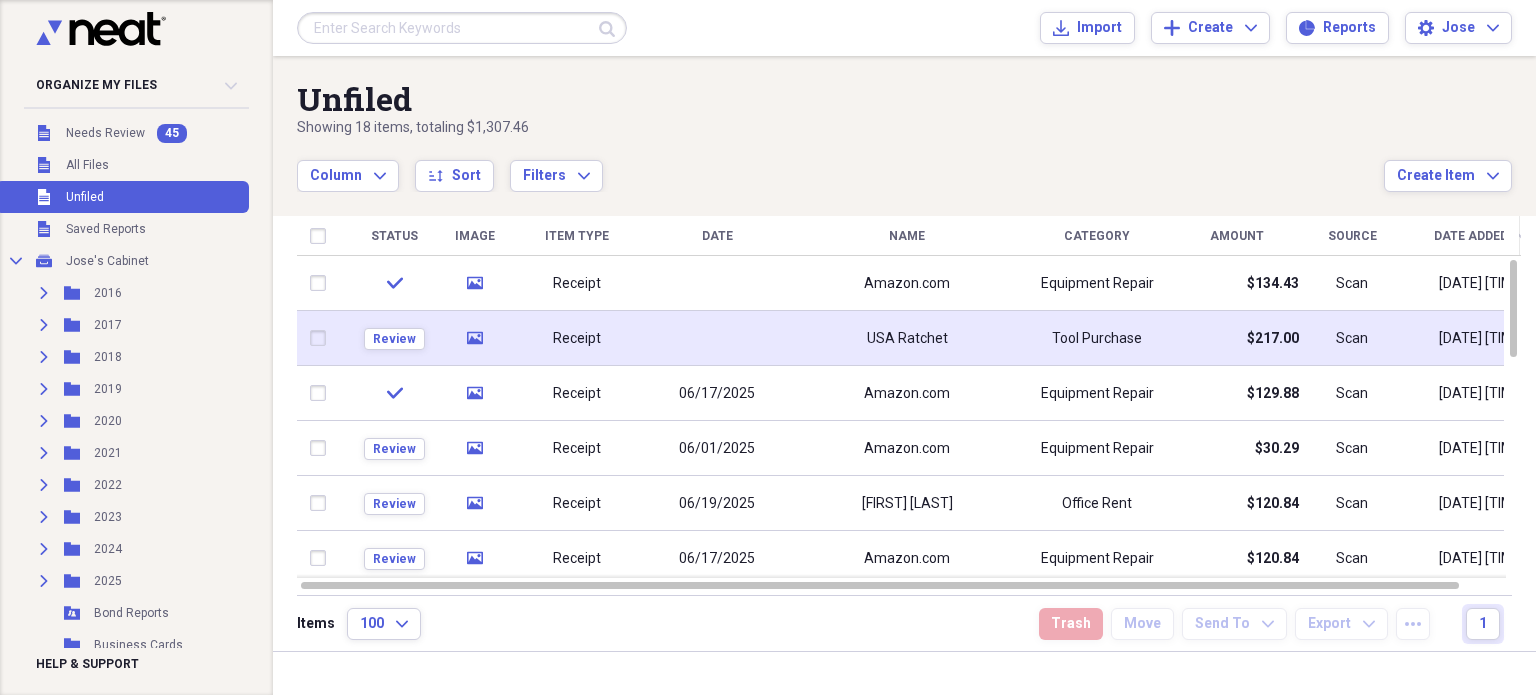 click on "Receipt" at bounding box center (577, 338) 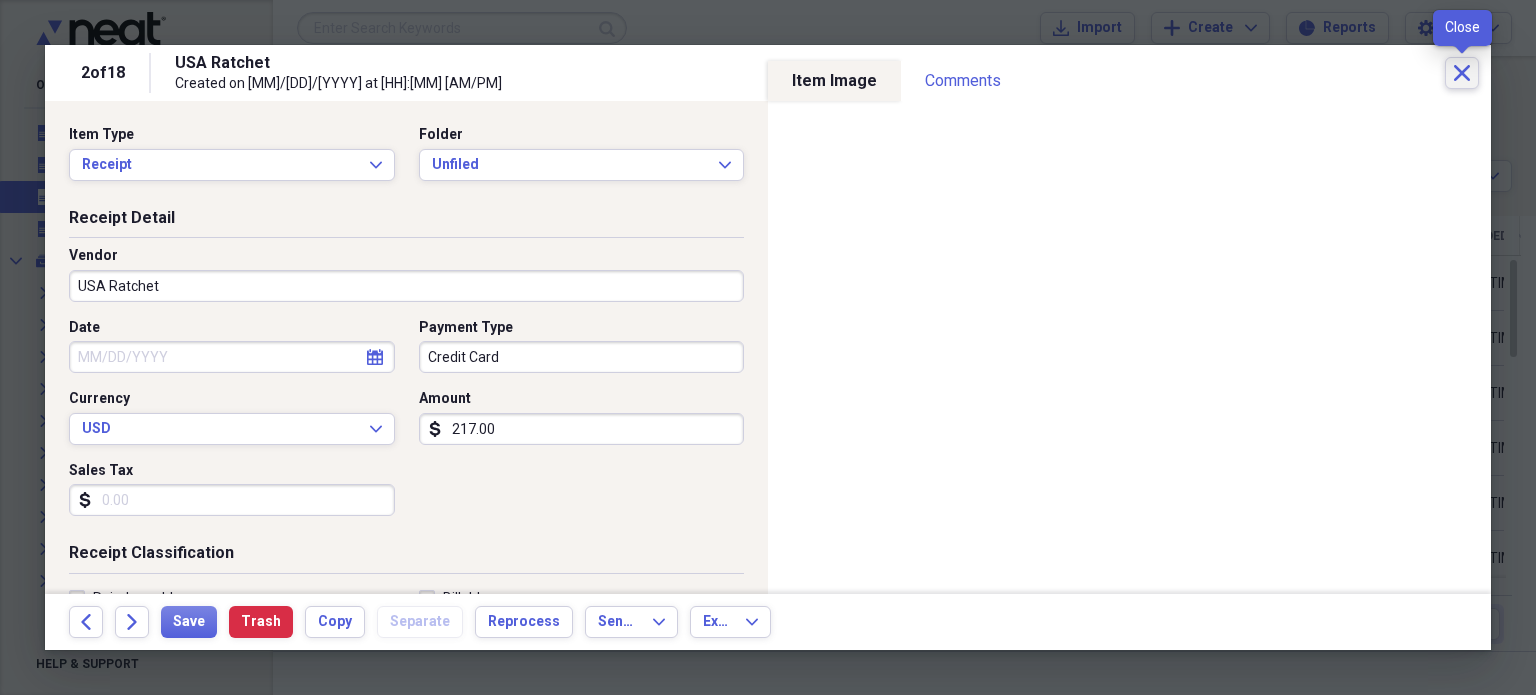click on "Close" at bounding box center [1462, 73] 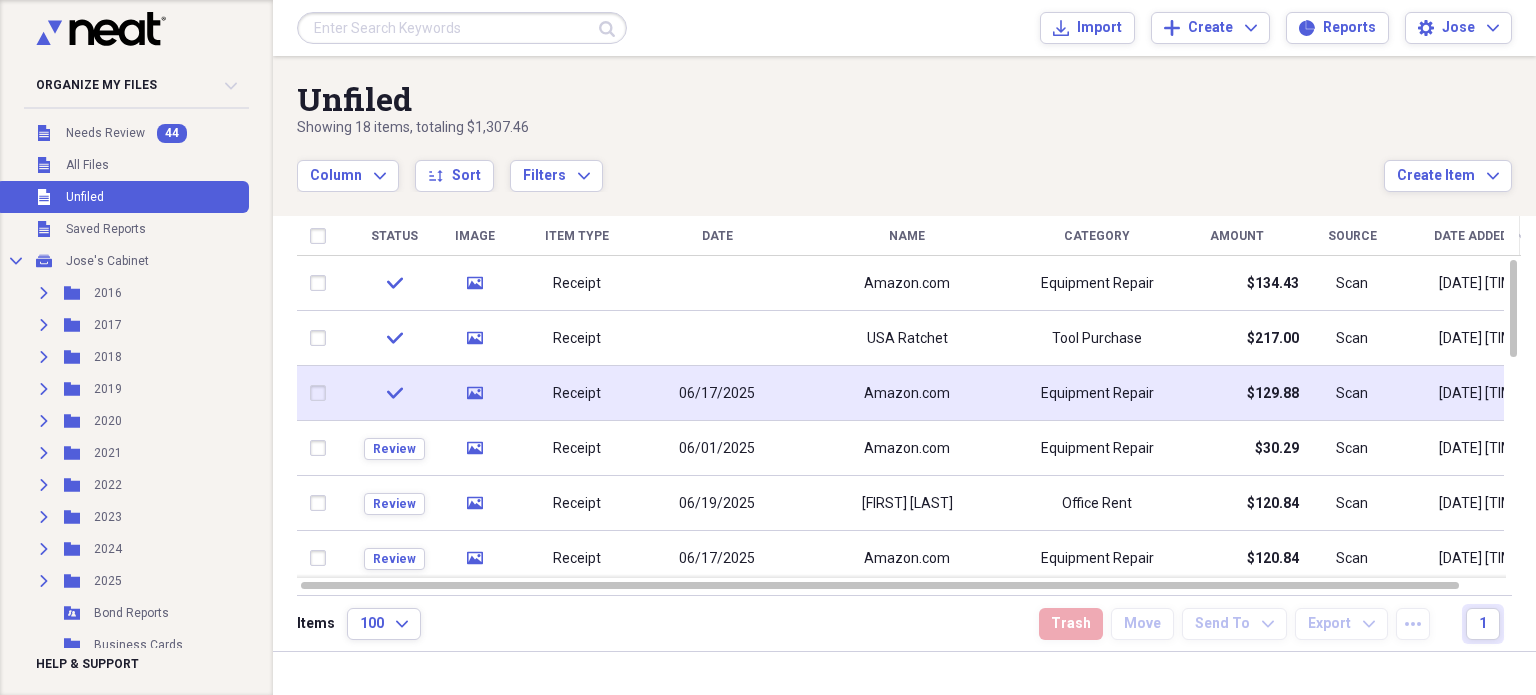click on "Receipt" at bounding box center (577, 393) 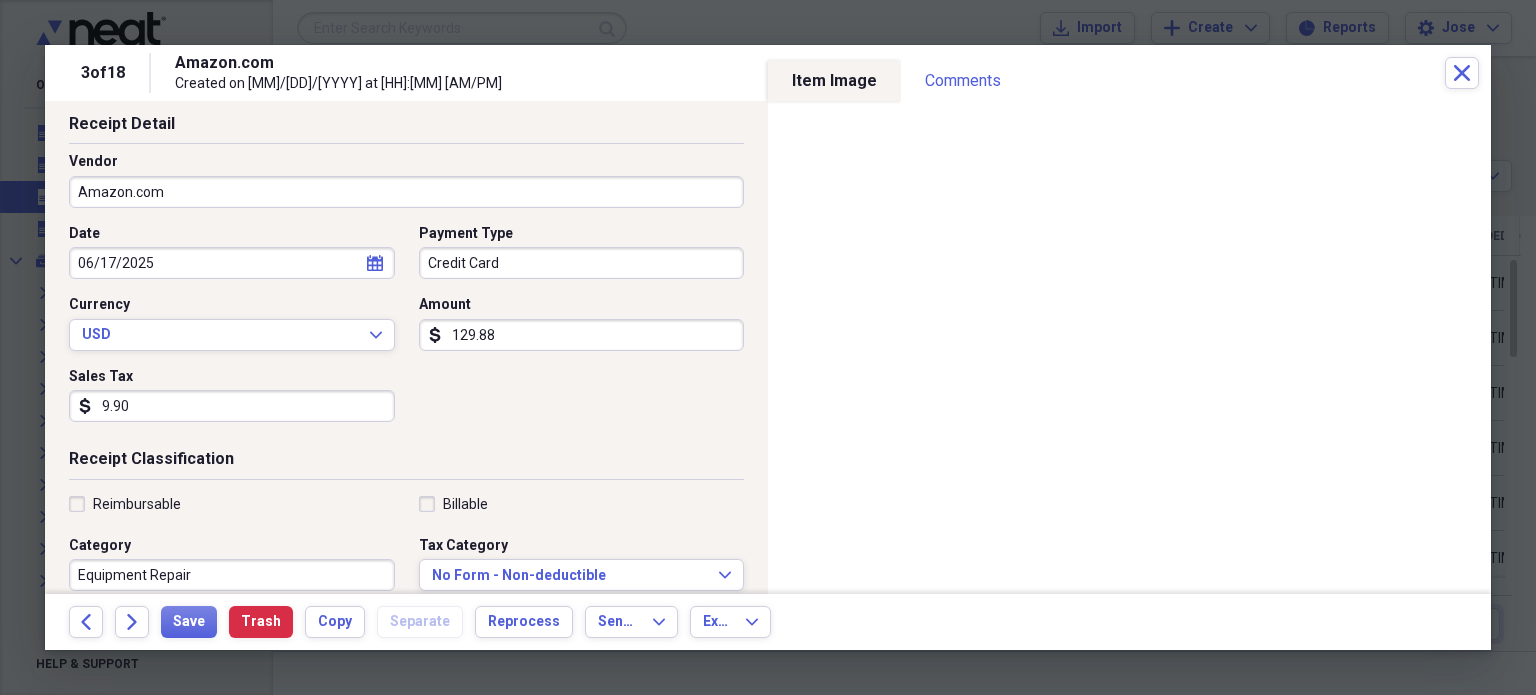 scroll, scrollTop: 0, scrollLeft: 0, axis: both 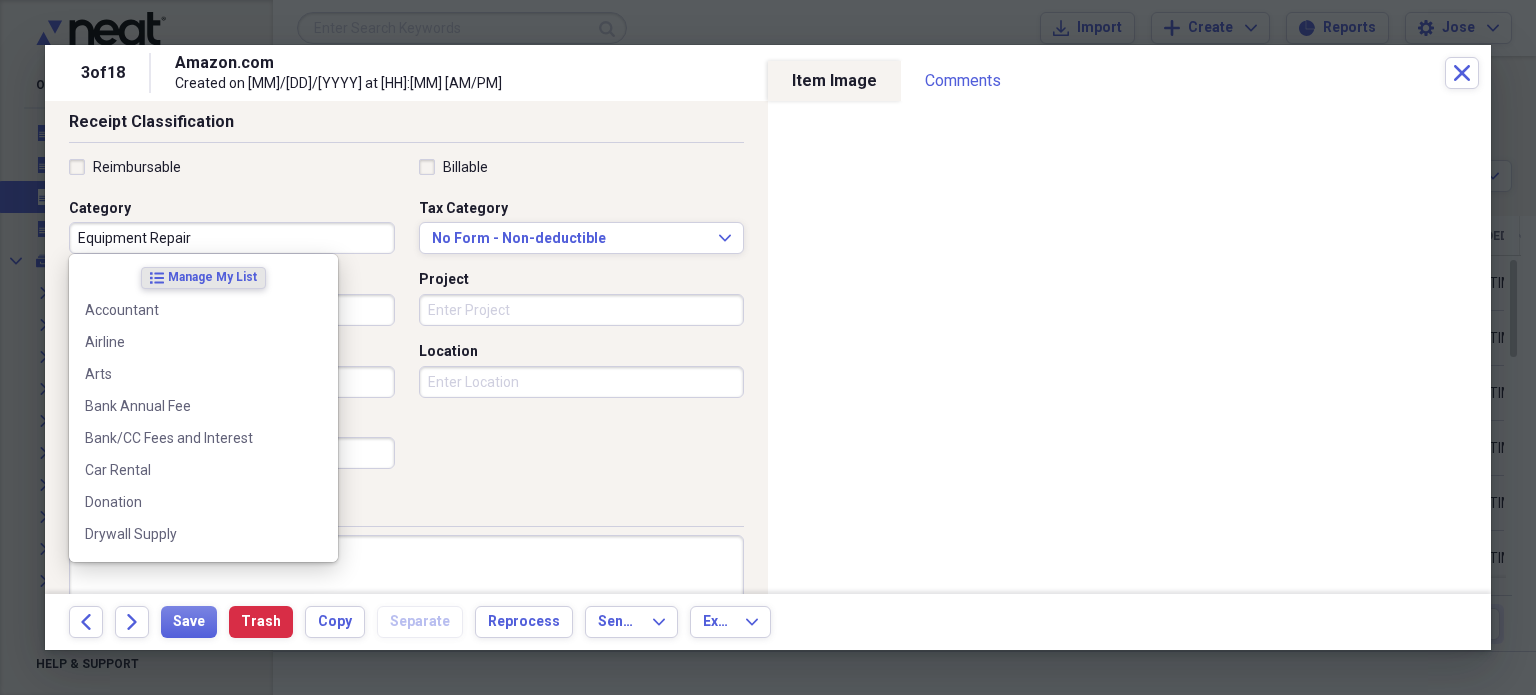 click on "Equipment Repair" at bounding box center (232, 238) 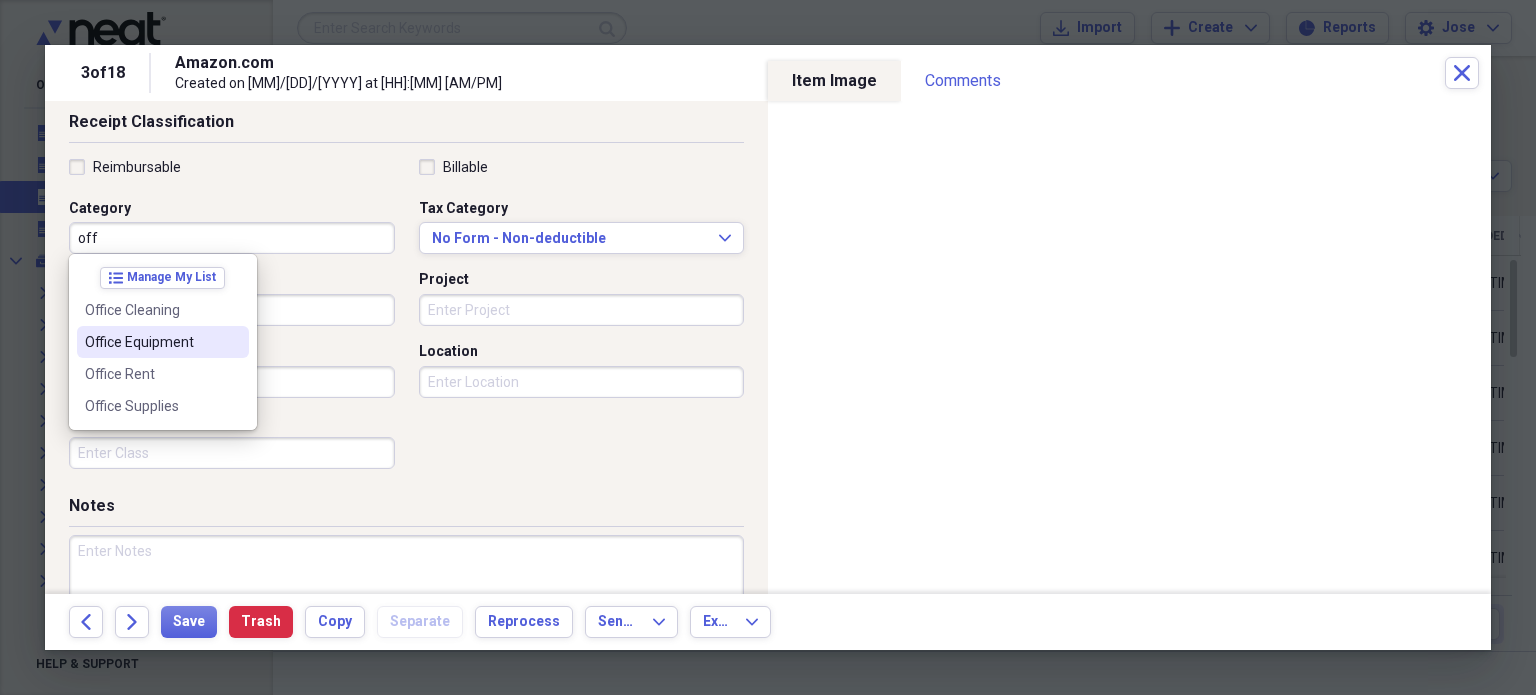 click on "Office Equipment" at bounding box center [151, 342] 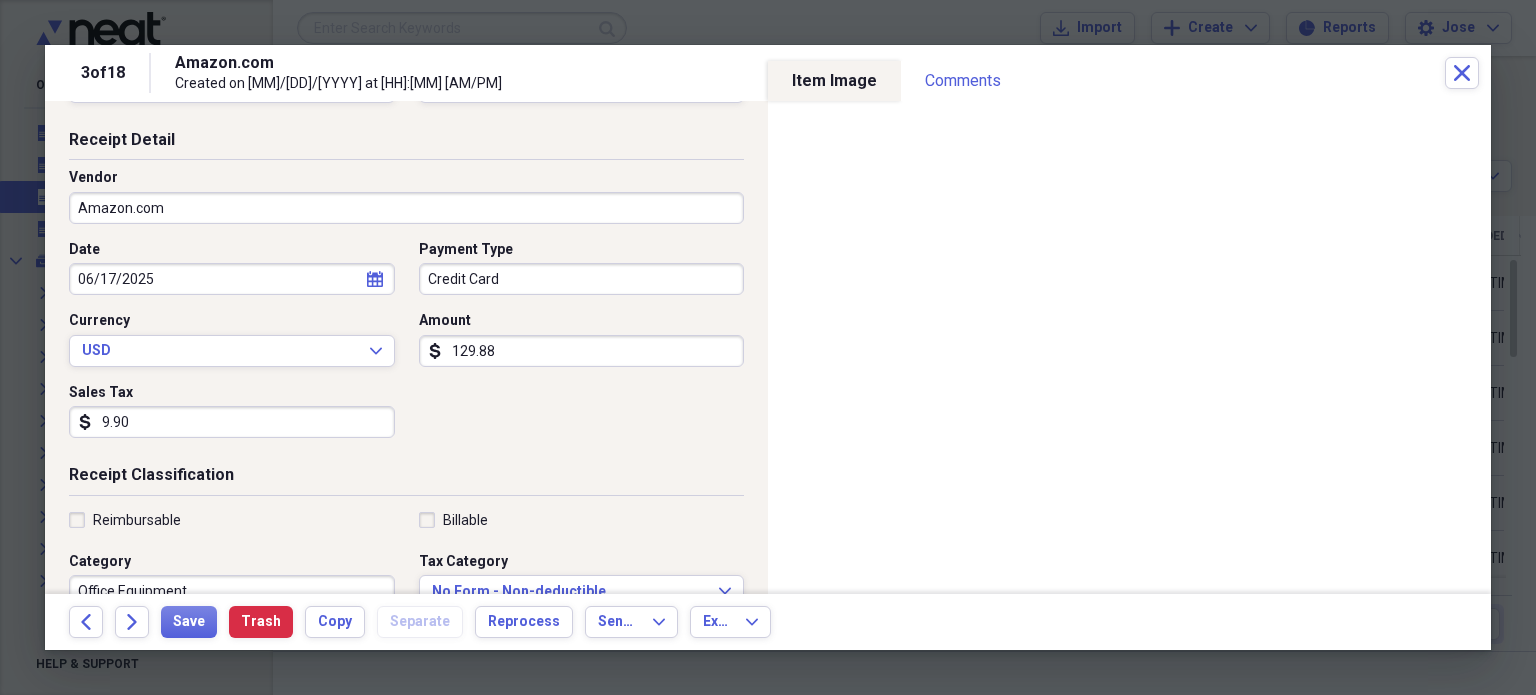 scroll, scrollTop: 76, scrollLeft: 0, axis: vertical 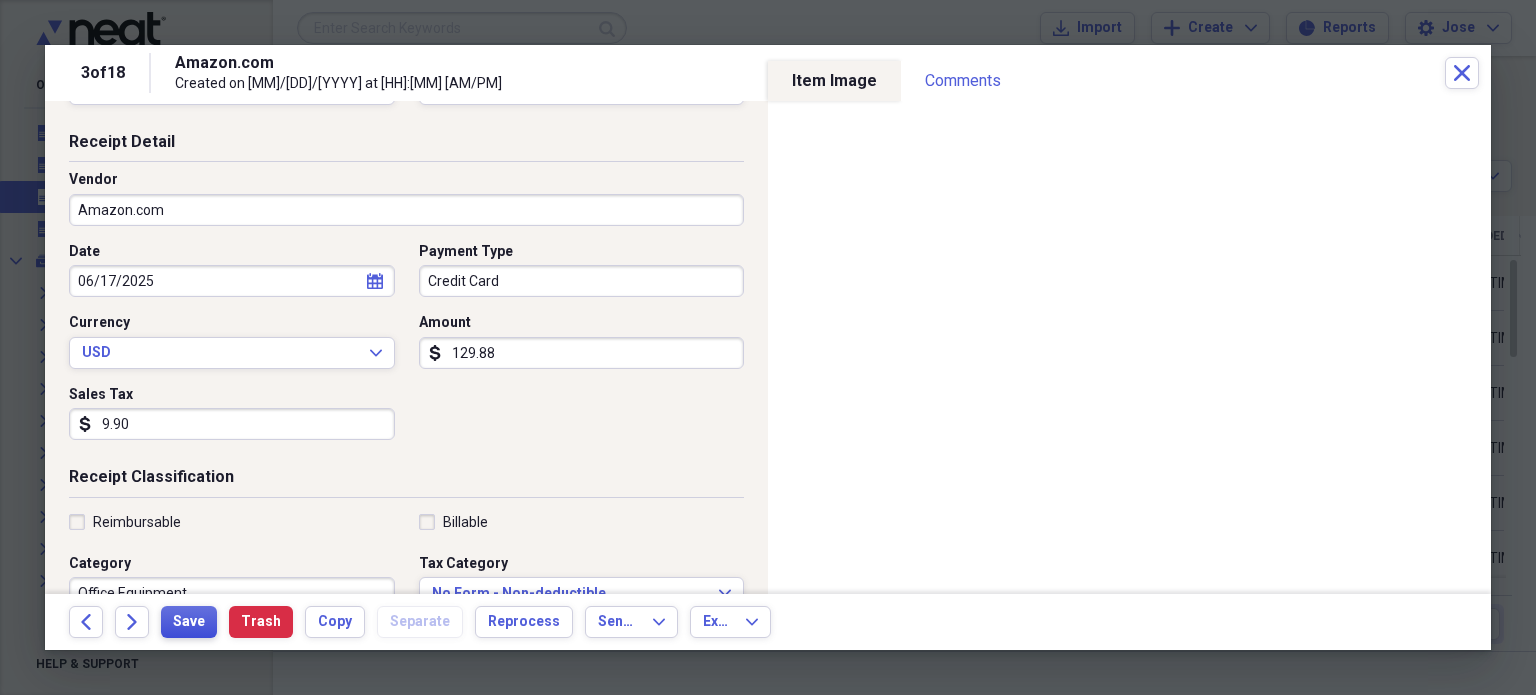 click on "Save" at bounding box center (189, 622) 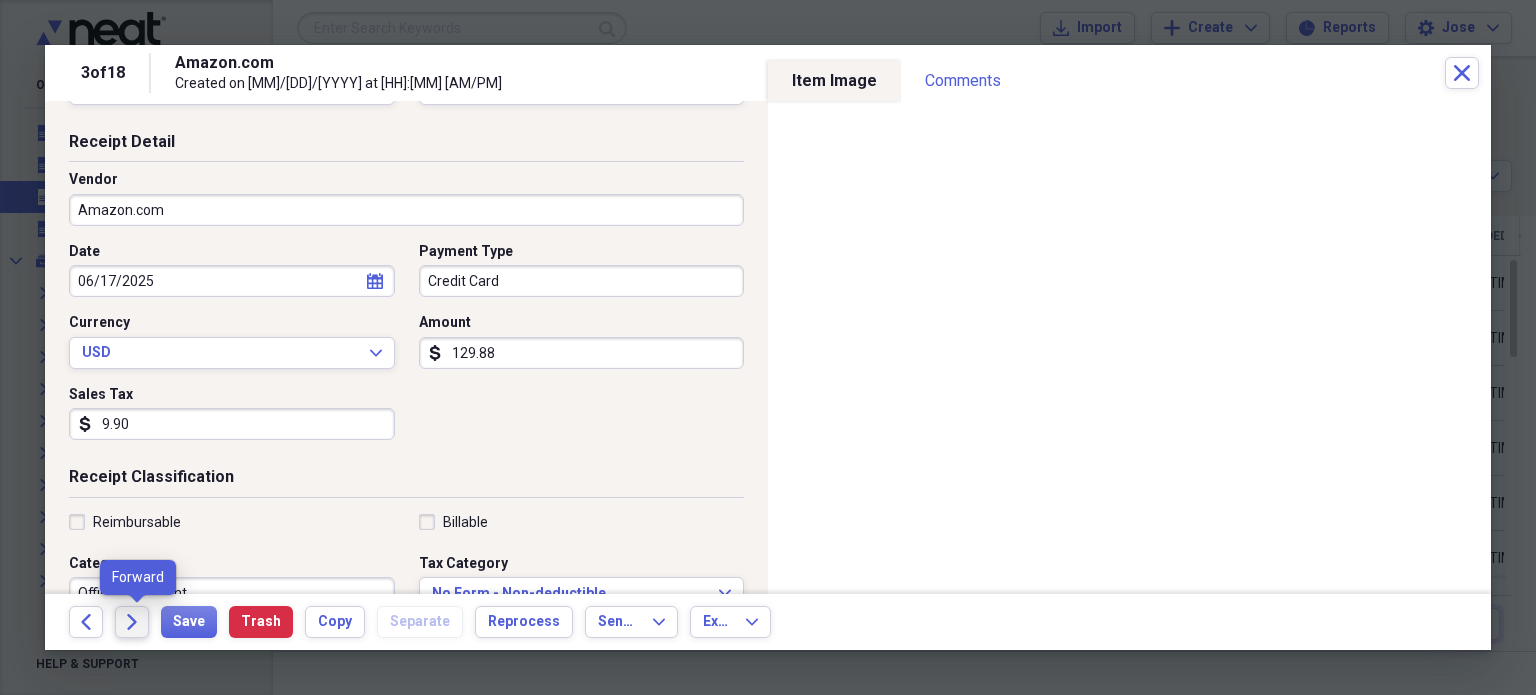 click on "Forward" at bounding box center (132, 622) 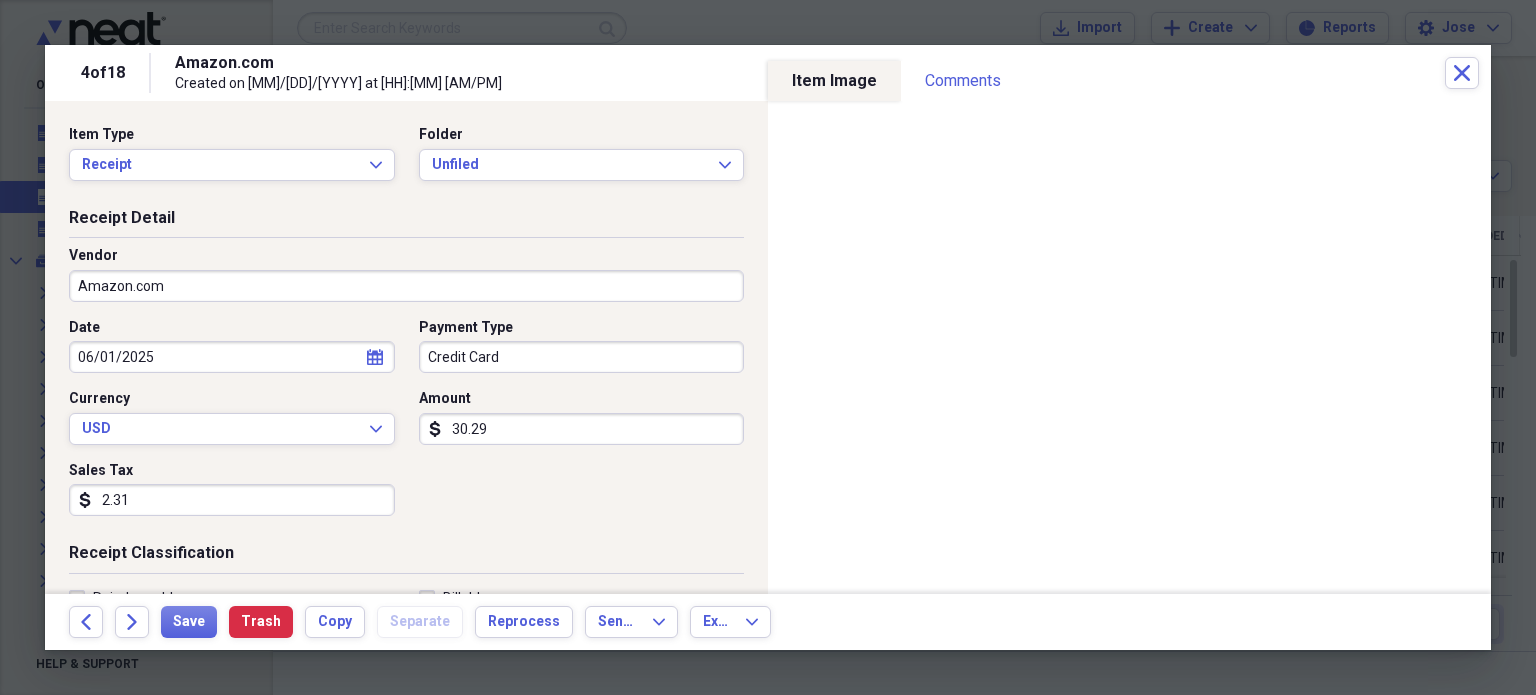 scroll, scrollTop: 431, scrollLeft: 0, axis: vertical 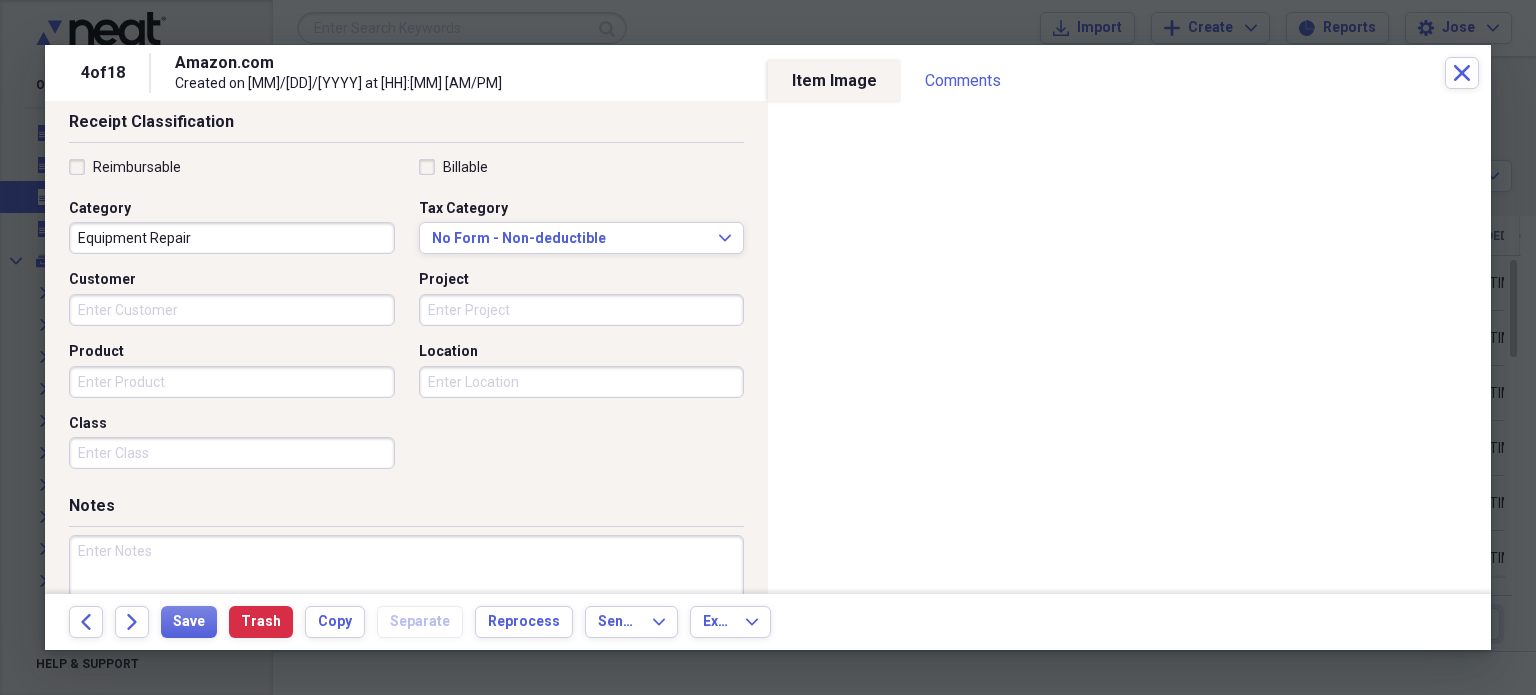 click on "Equipment Repair" at bounding box center [232, 238] 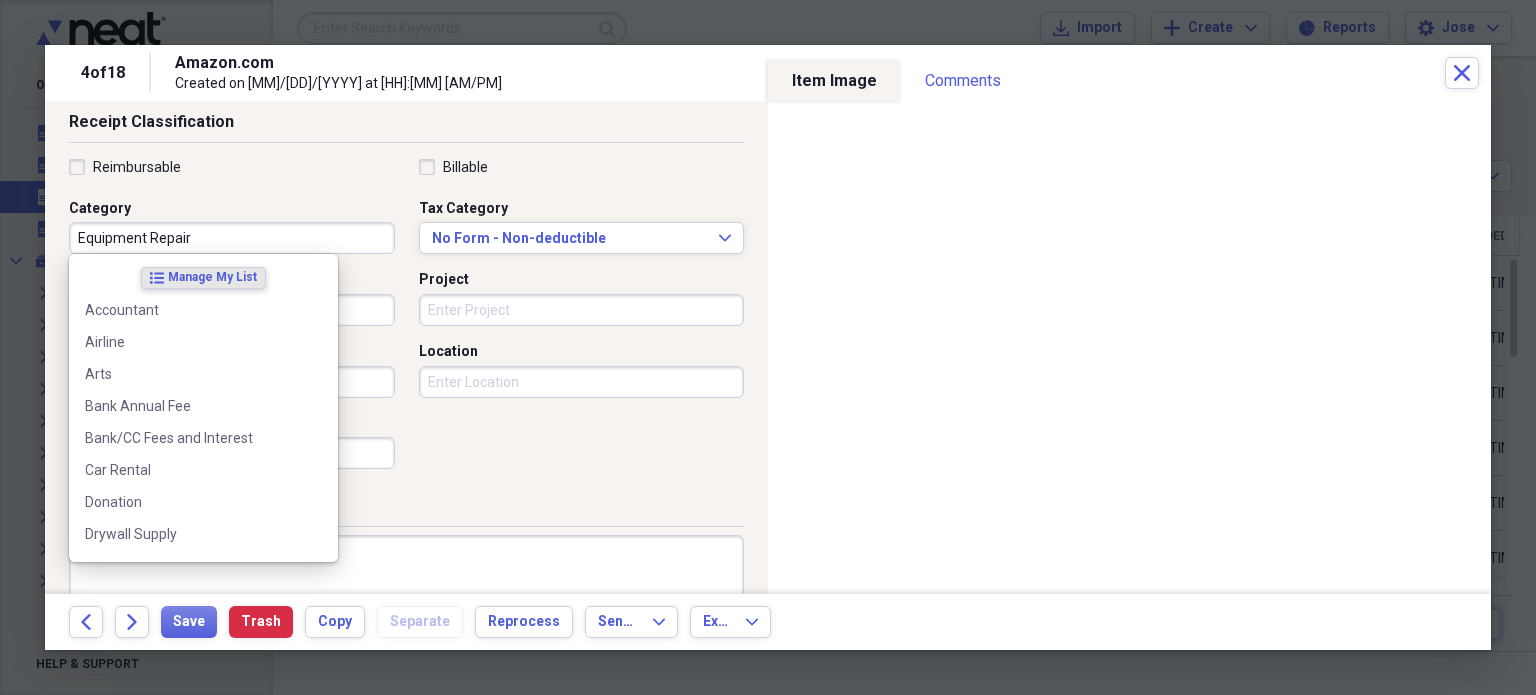 click on "Equipment Repair" at bounding box center (232, 238) 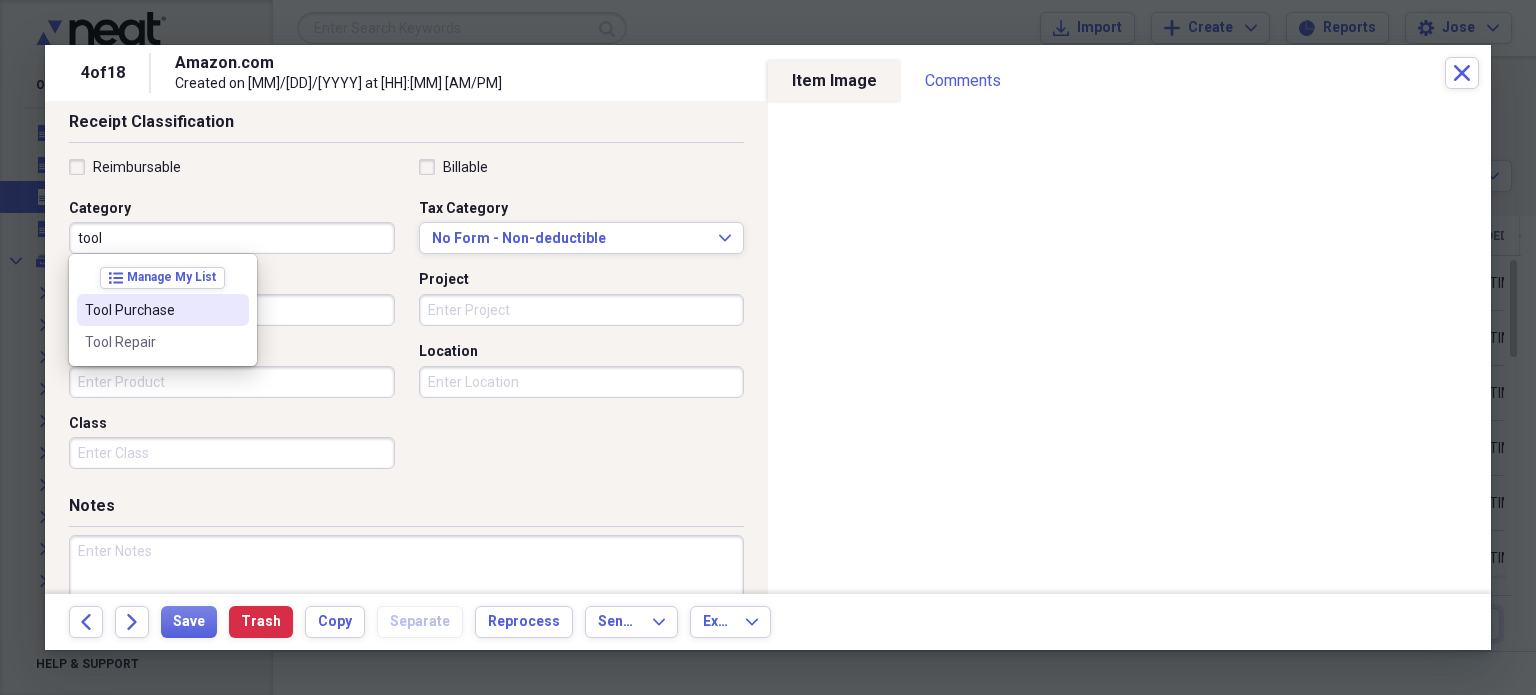 click on "Tool Purchase" at bounding box center (151, 310) 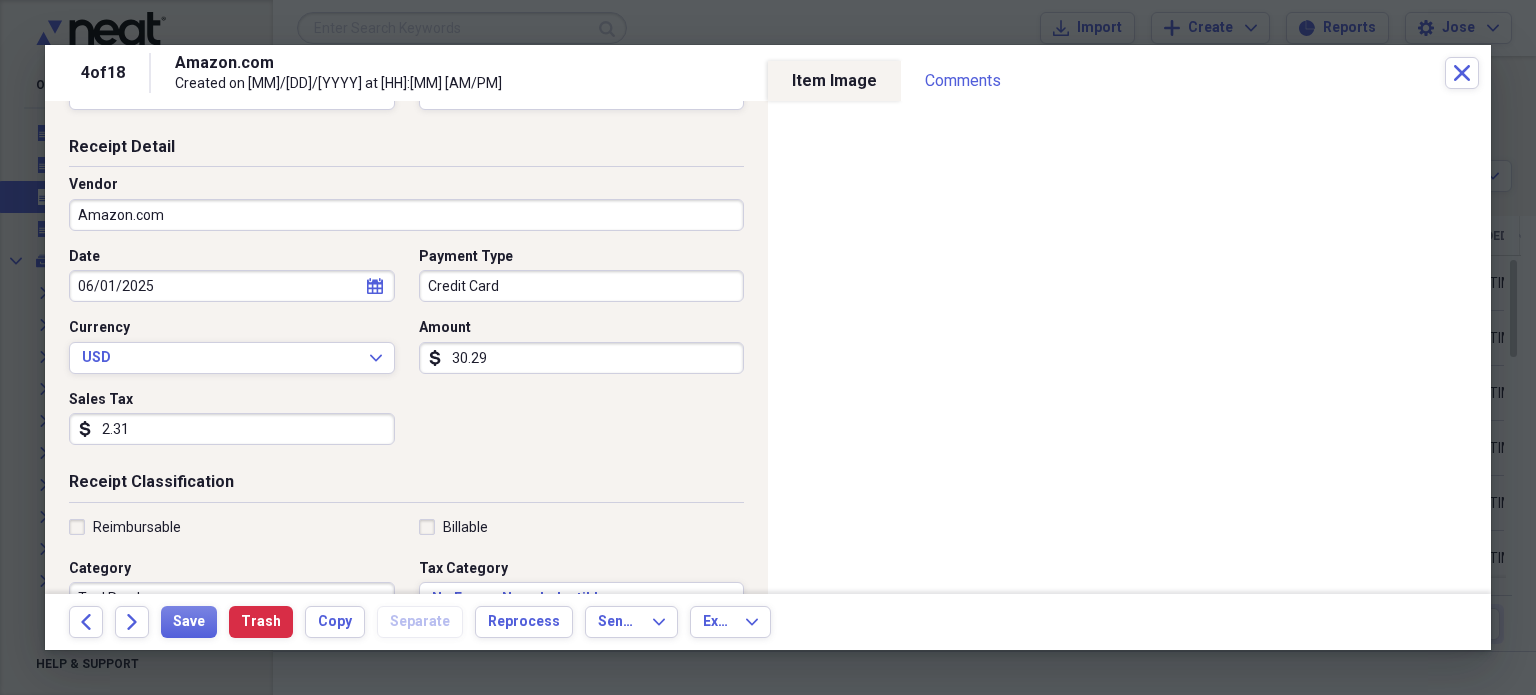 scroll, scrollTop: 0, scrollLeft: 0, axis: both 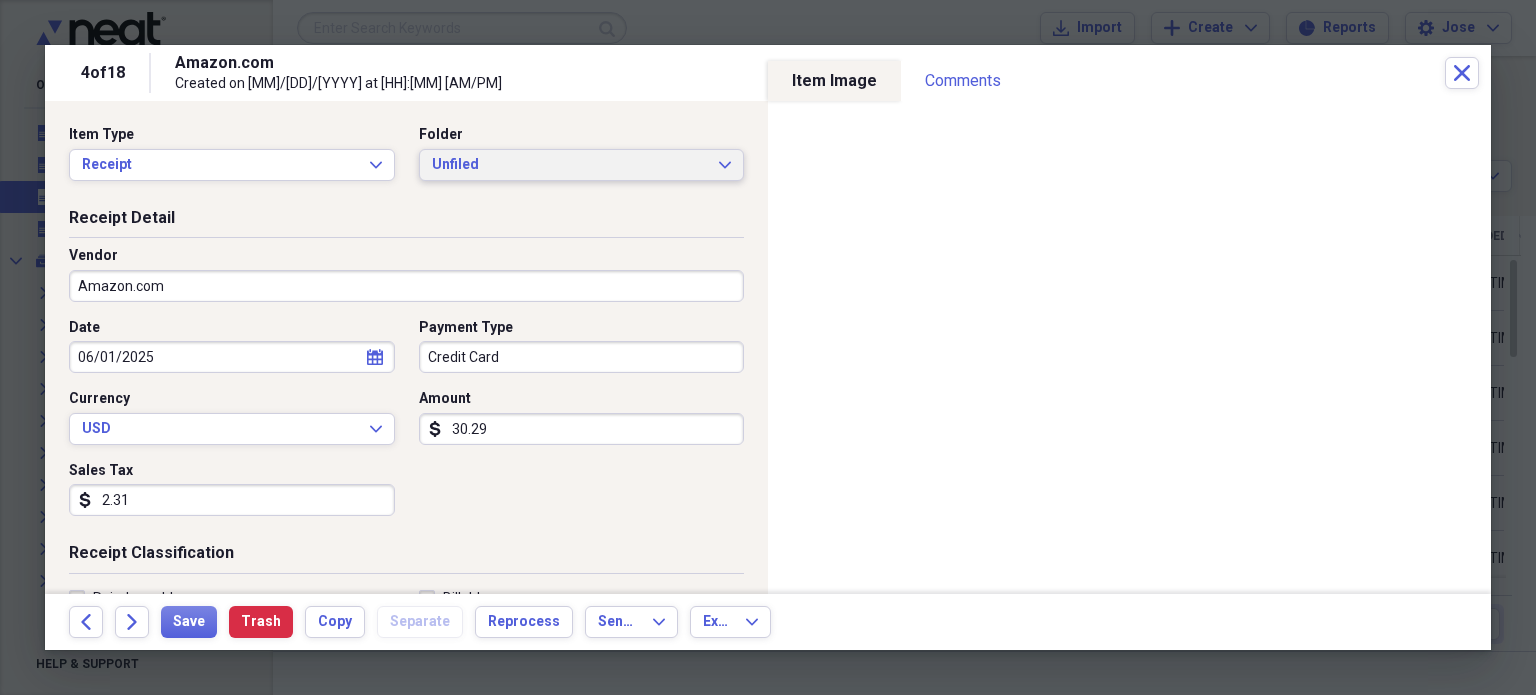 click on "Unfiled" at bounding box center (570, 165) 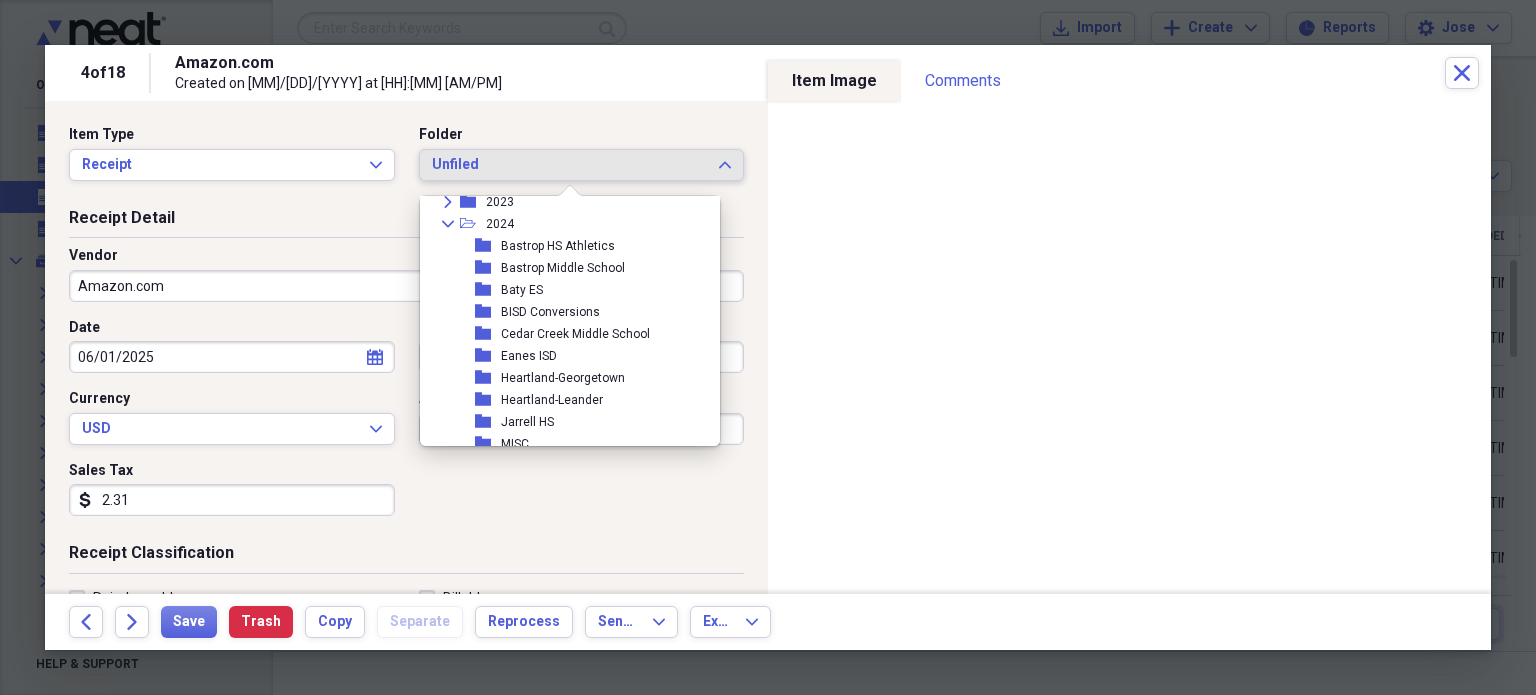 scroll, scrollTop: 436, scrollLeft: 0, axis: vertical 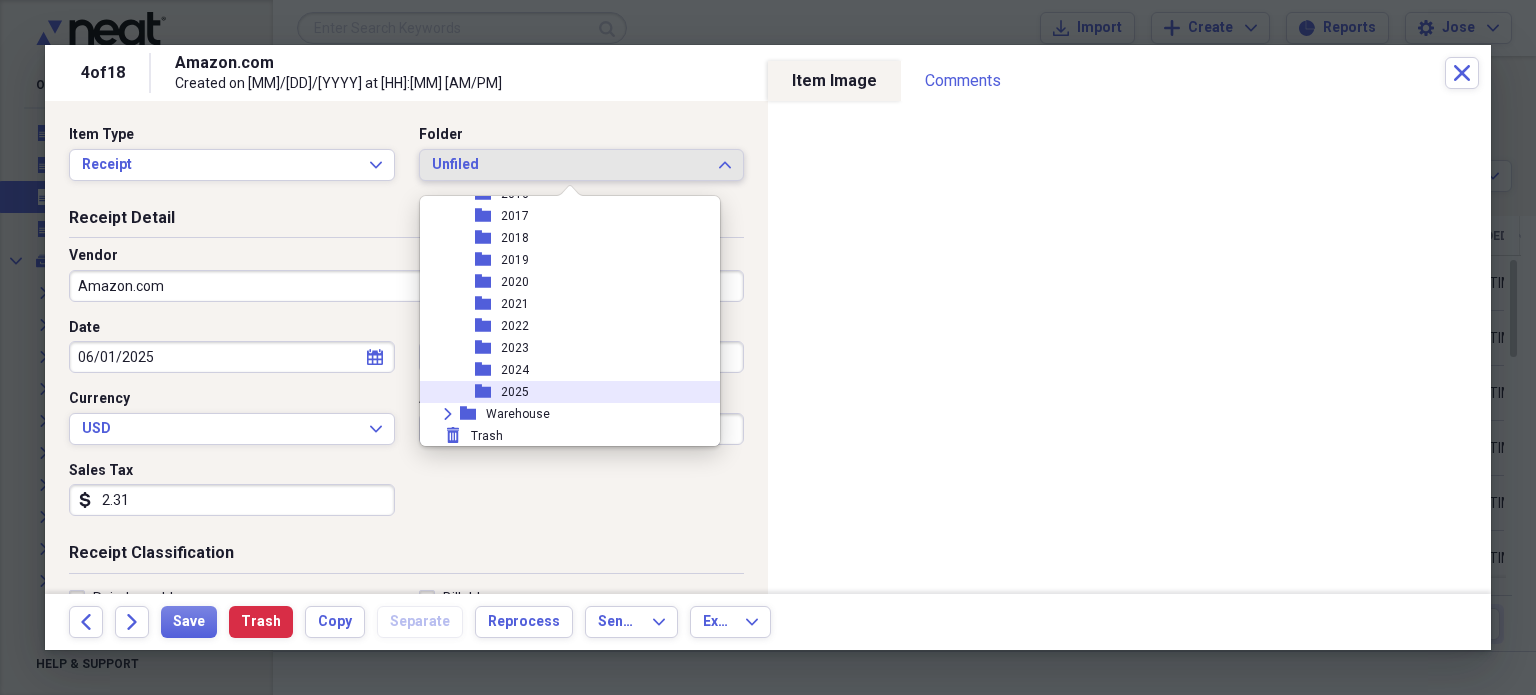 click on "folder 2025" at bounding box center [562, 392] 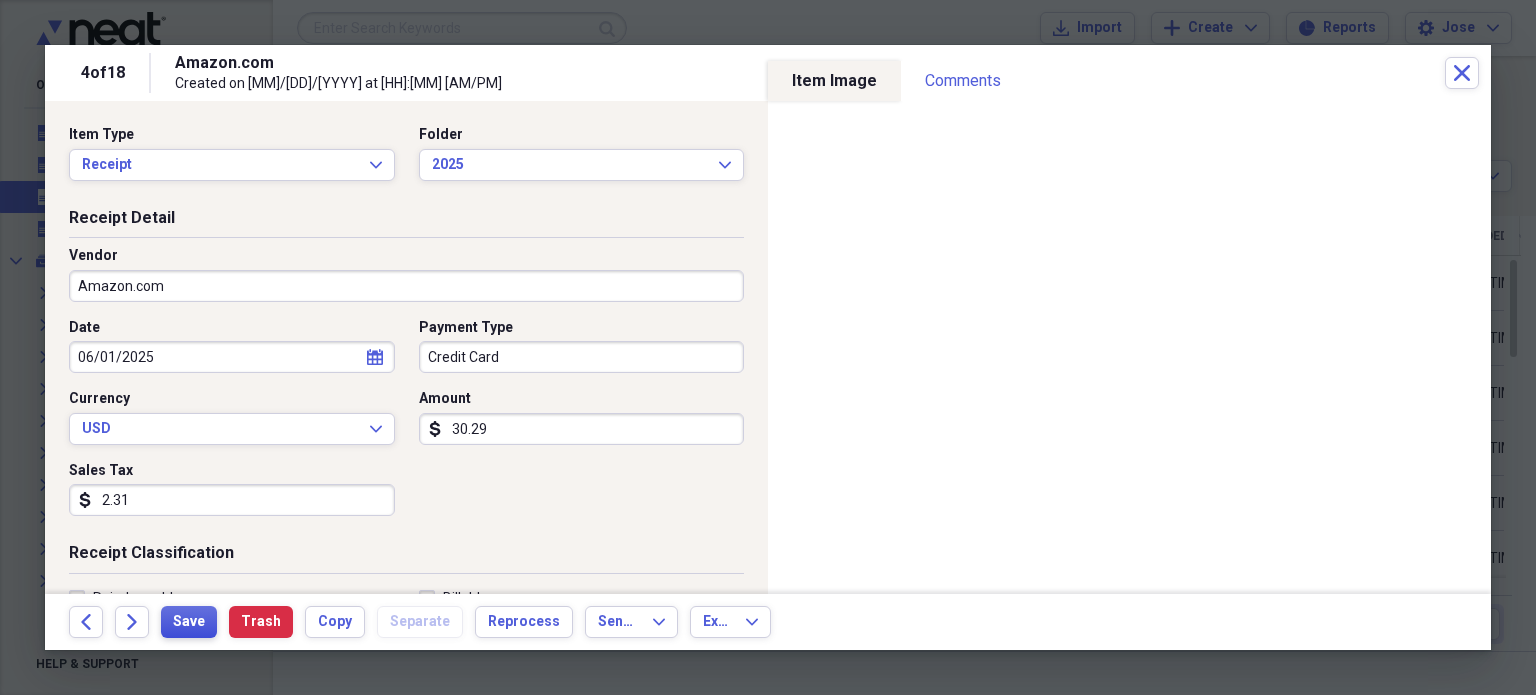click on "Save" at bounding box center [189, 622] 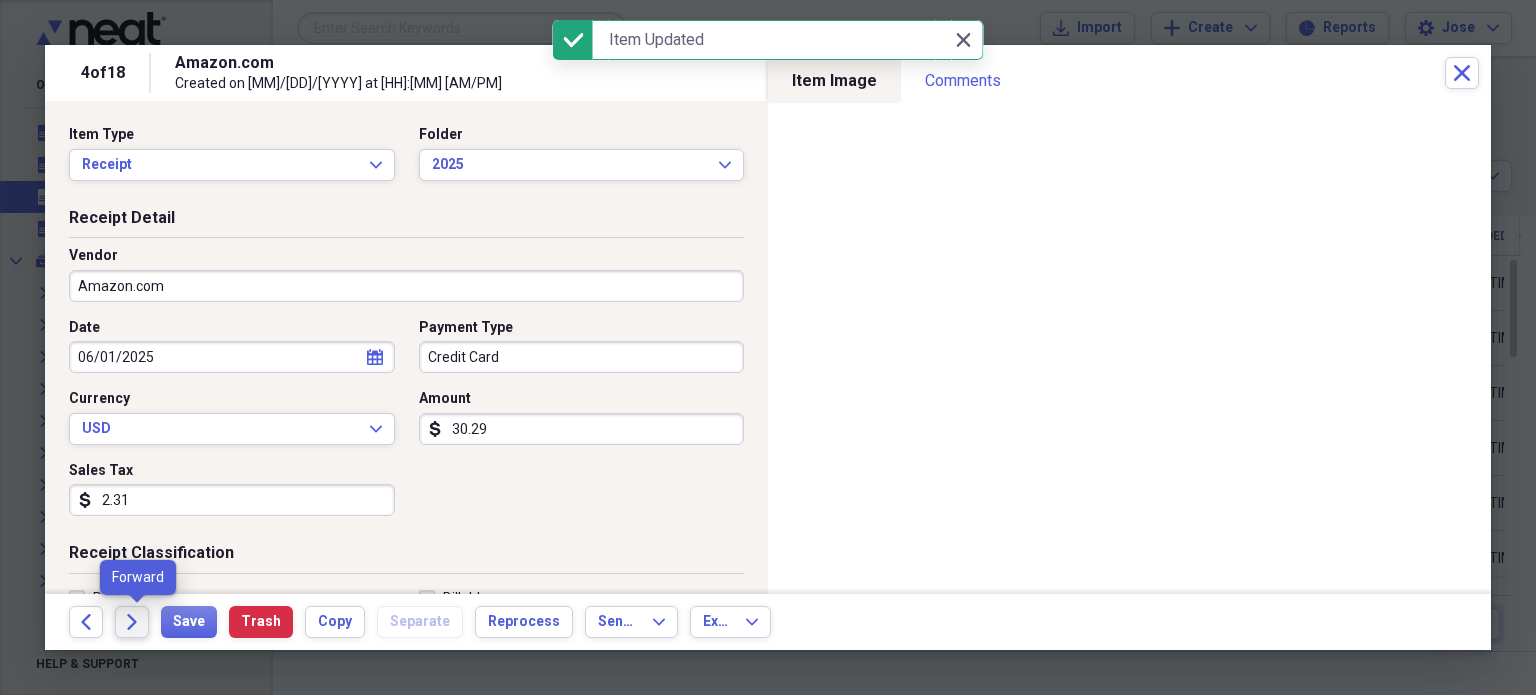 click on "Forward" 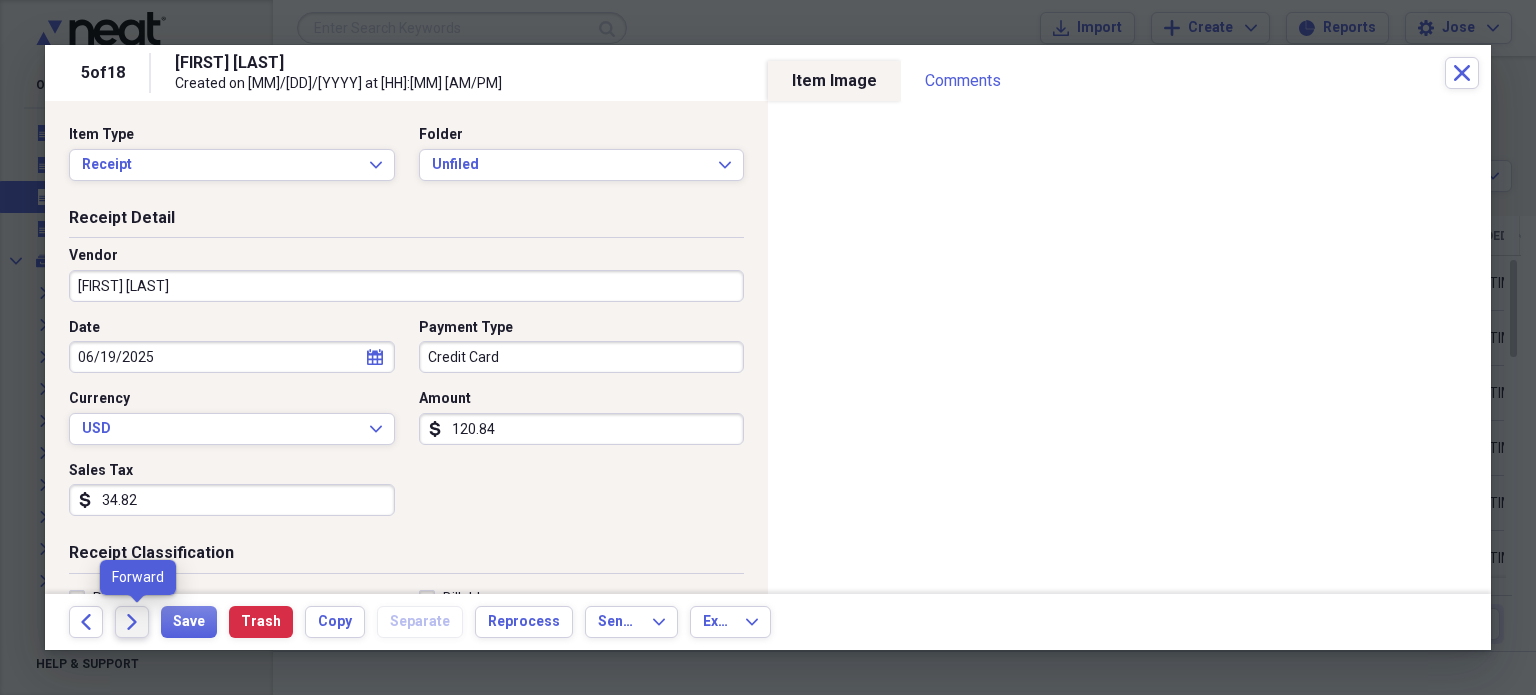 click on "Forward" at bounding box center [132, 622] 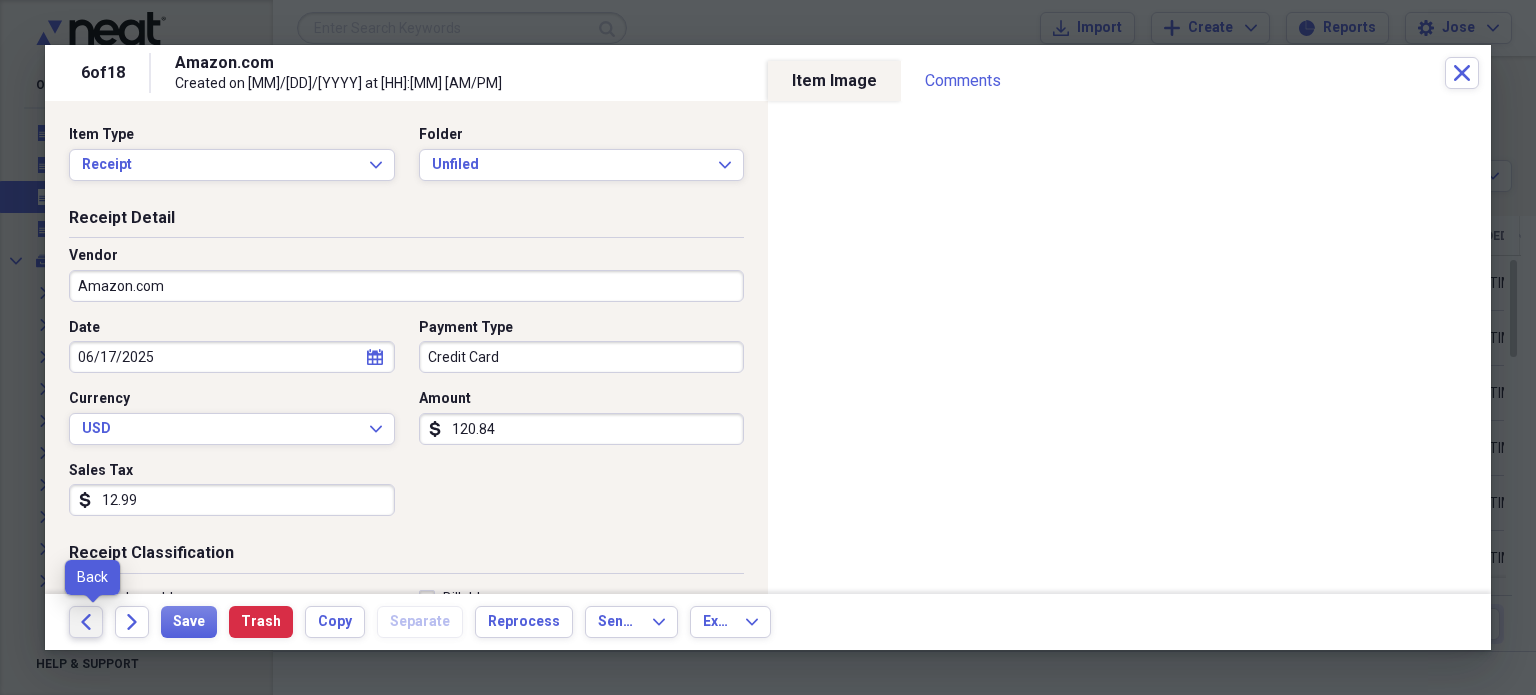 click on "Back" at bounding box center (86, 622) 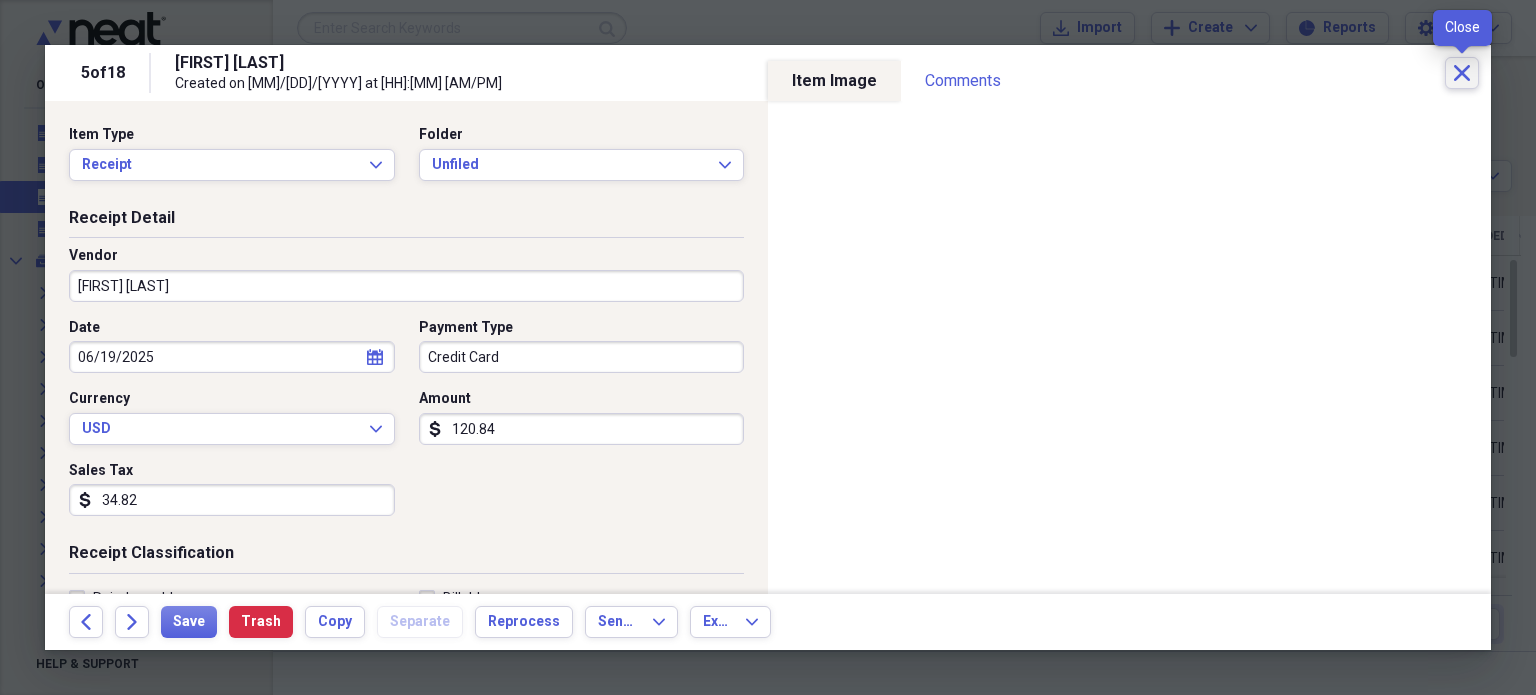 click on "Close" at bounding box center (1462, 73) 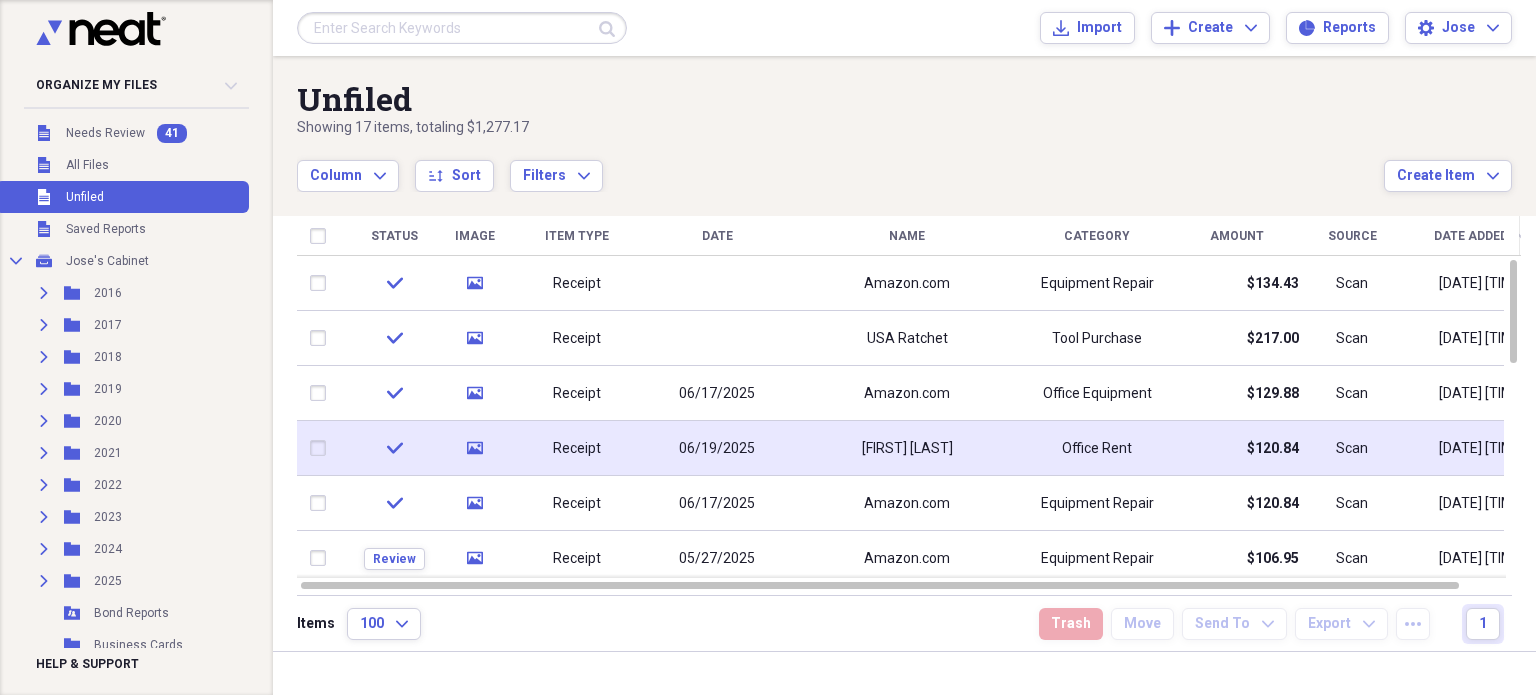 click at bounding box center (322, 448) 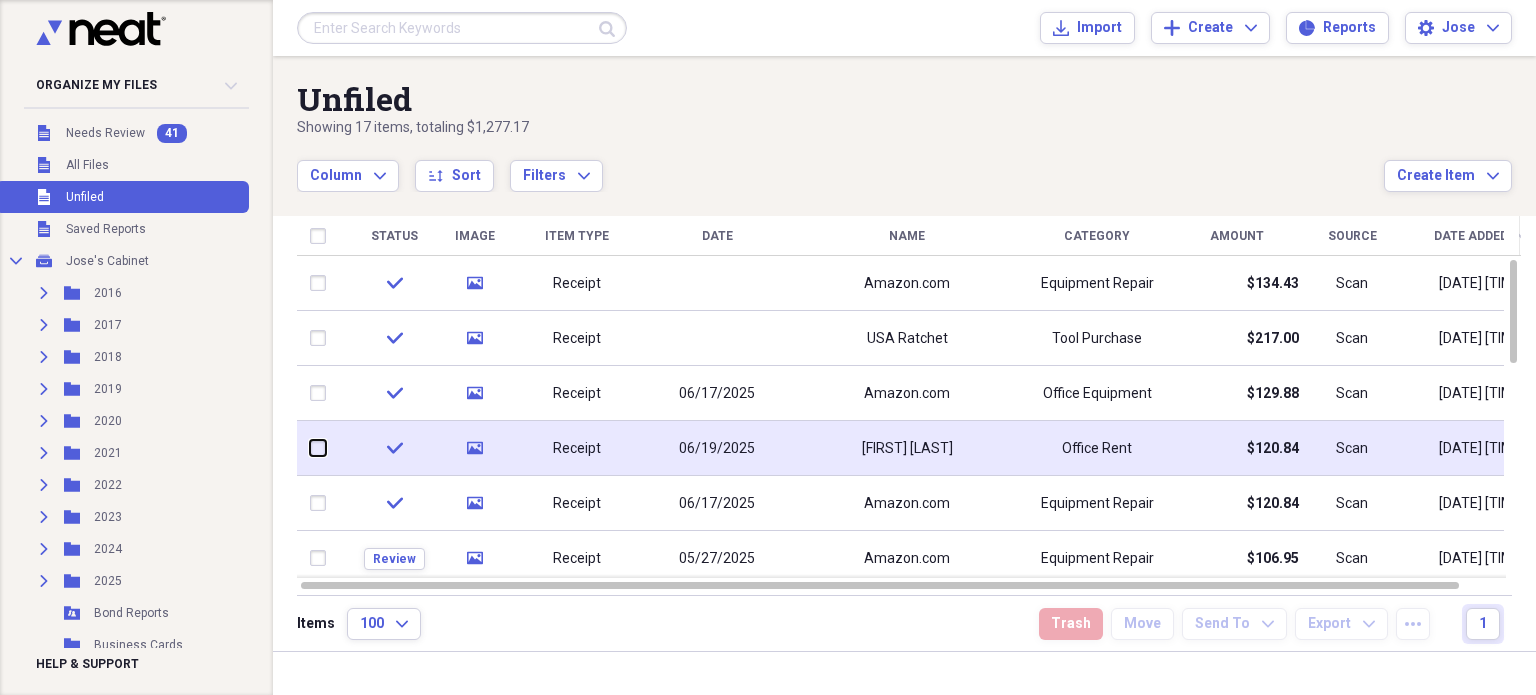 click at bounding box center [310, 448] 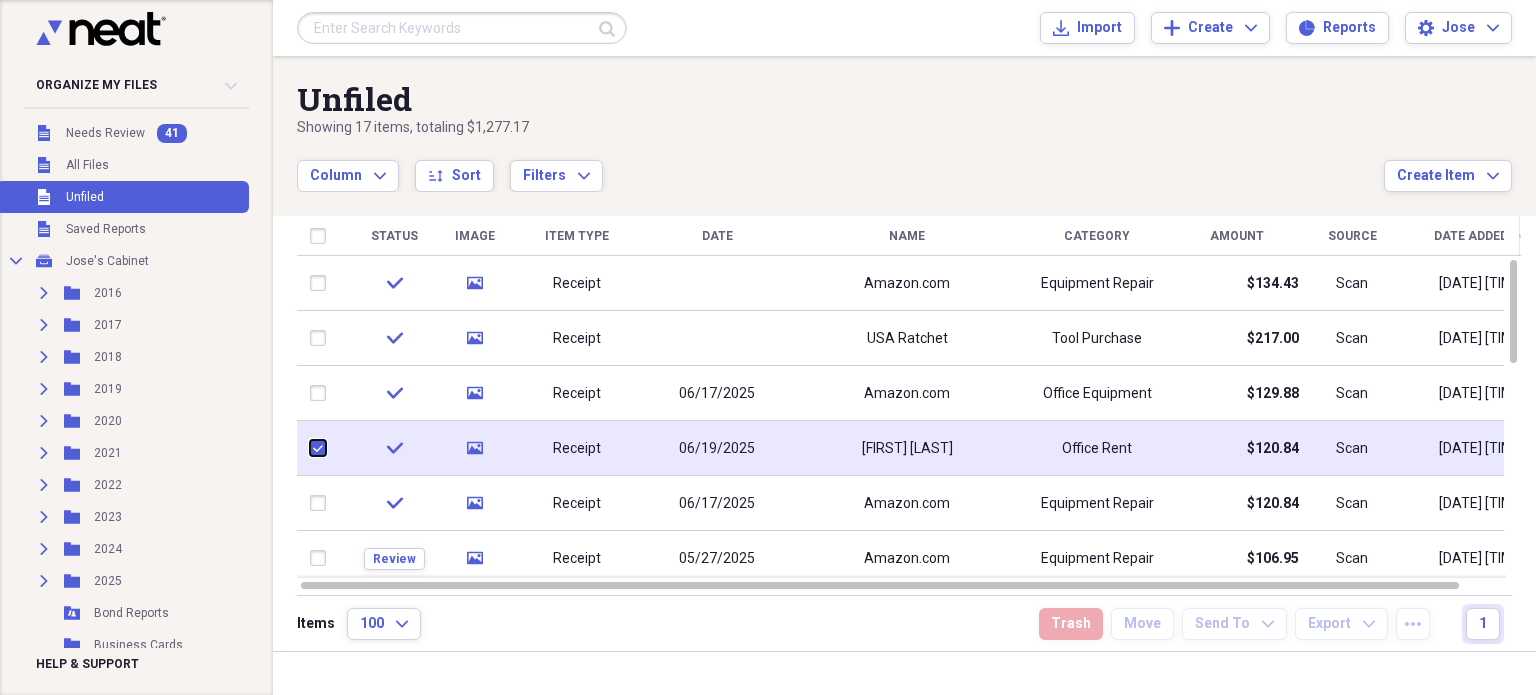 checkbox on "true" 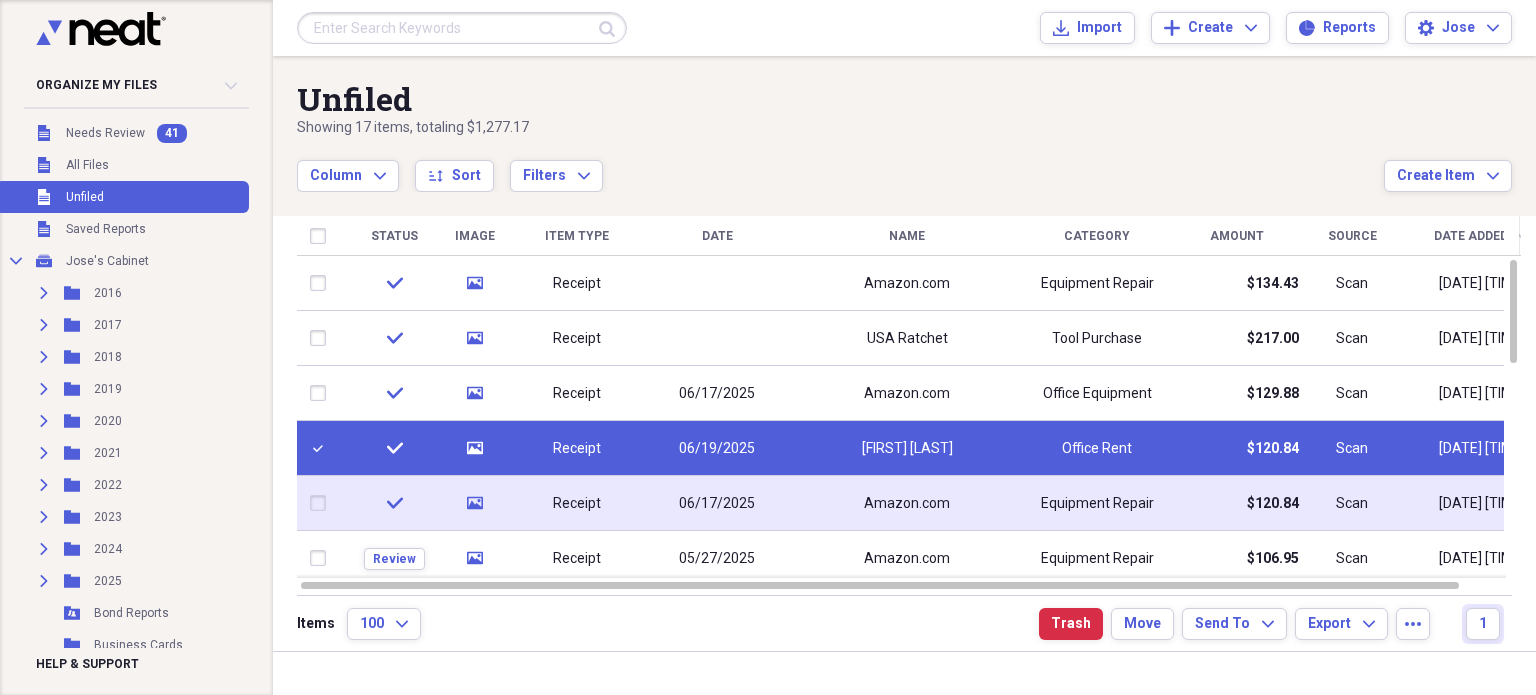 click at bounding box center [322, 503] 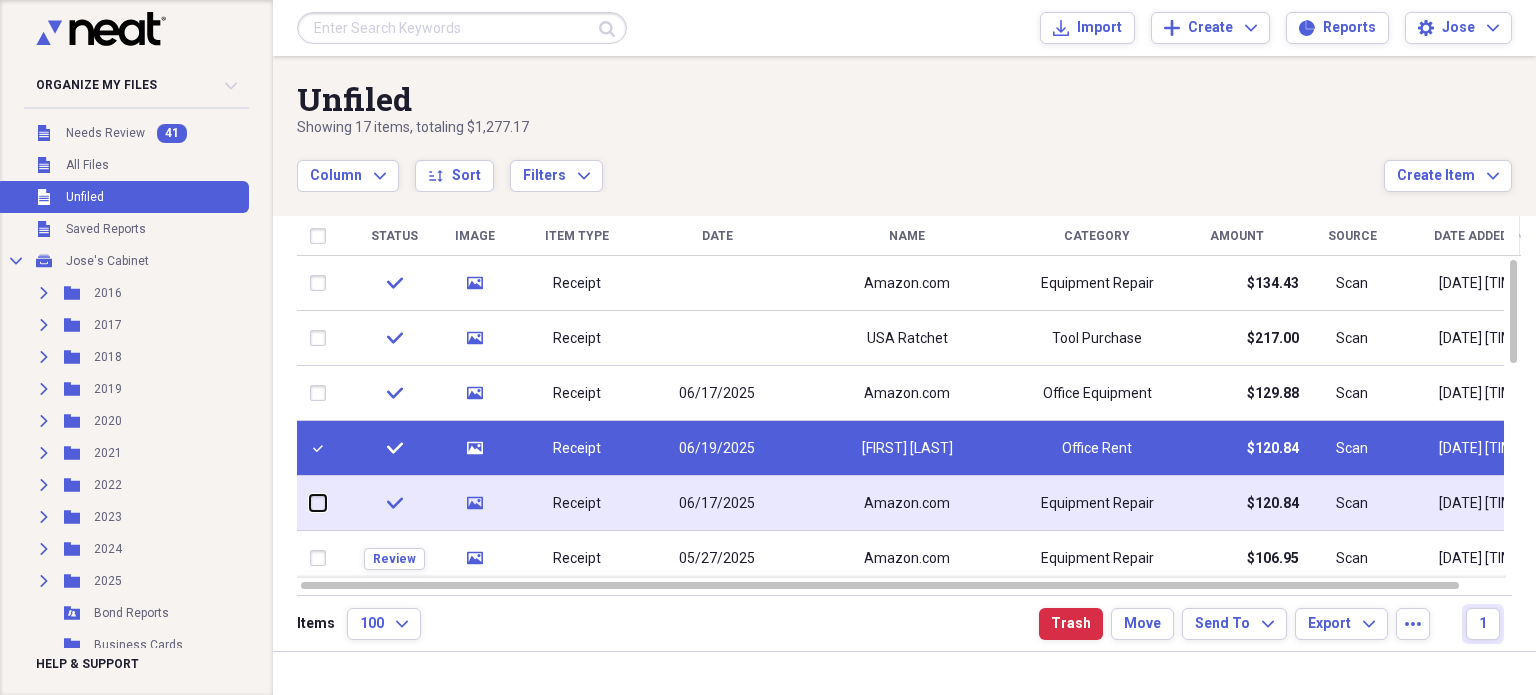 click at bounding box center [310, 503] 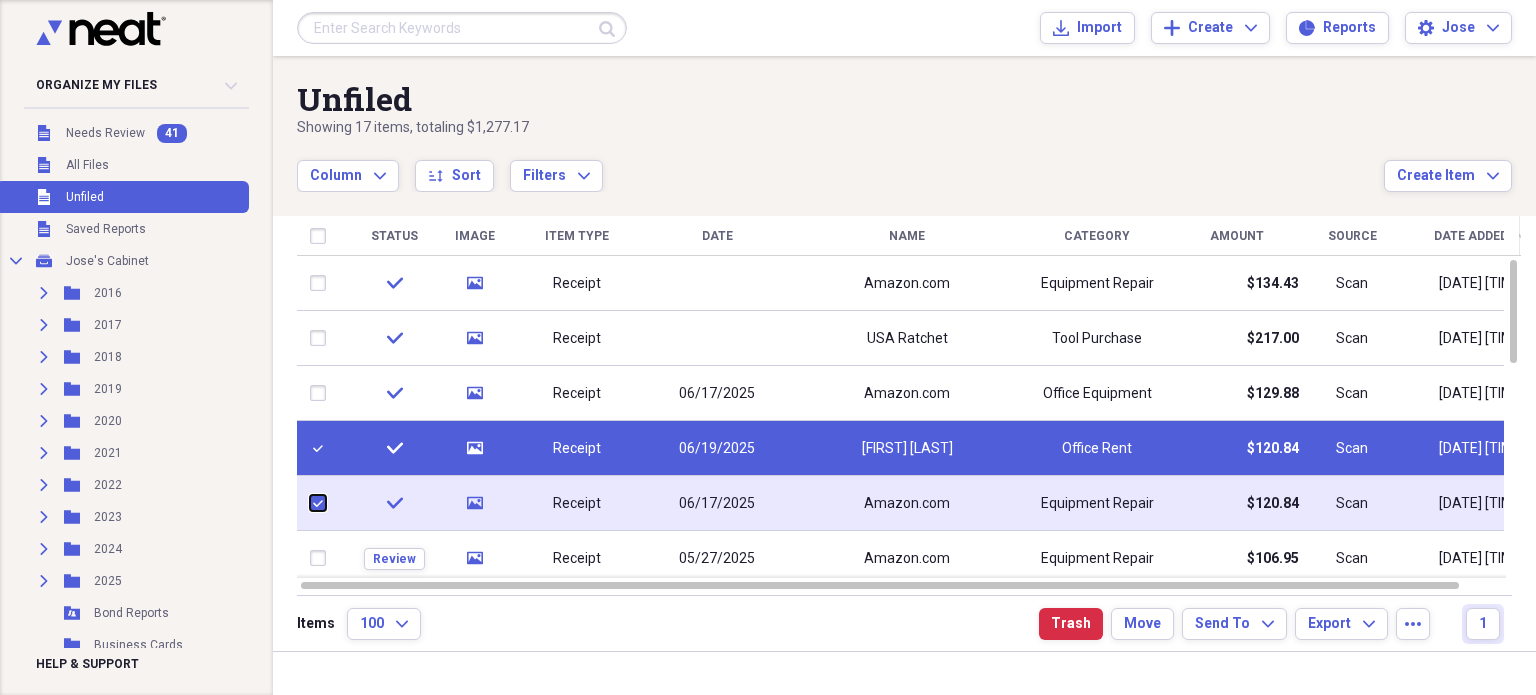checkbox on "true" 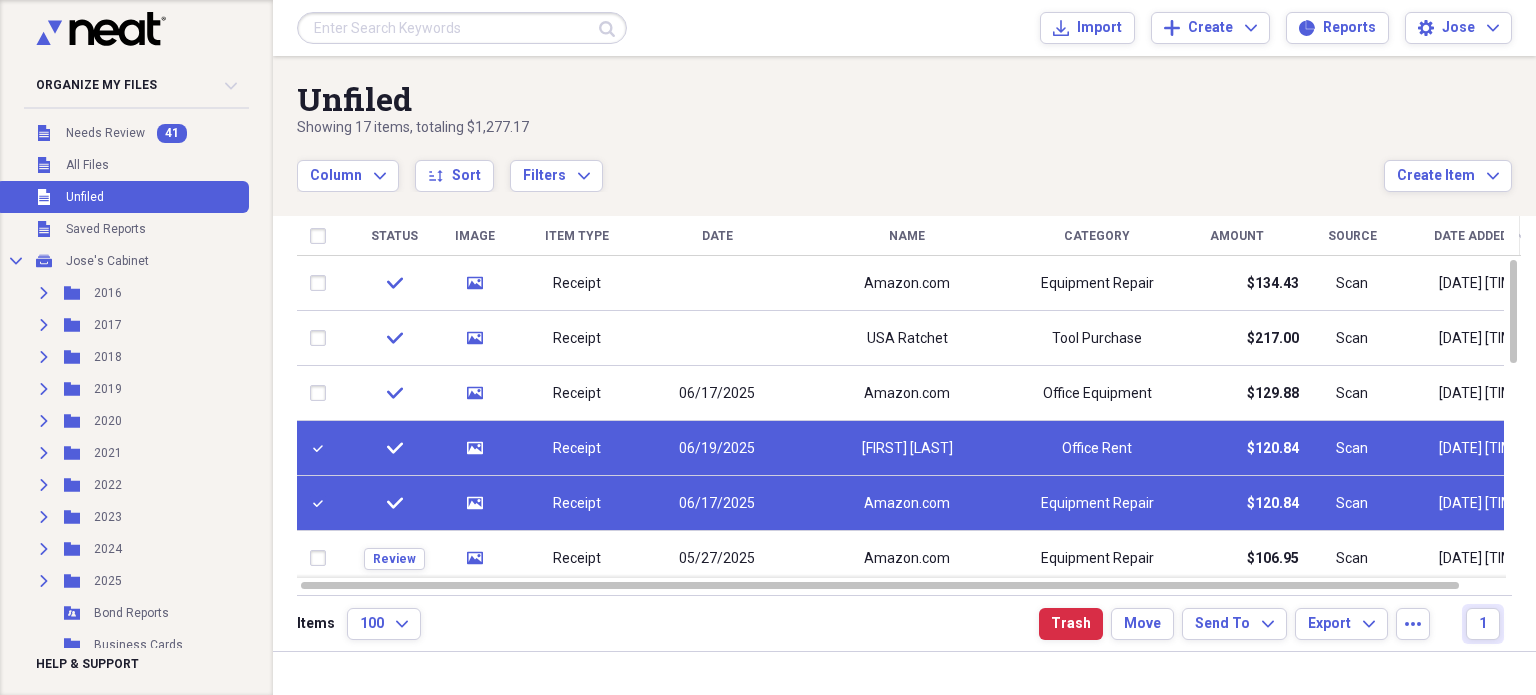 click 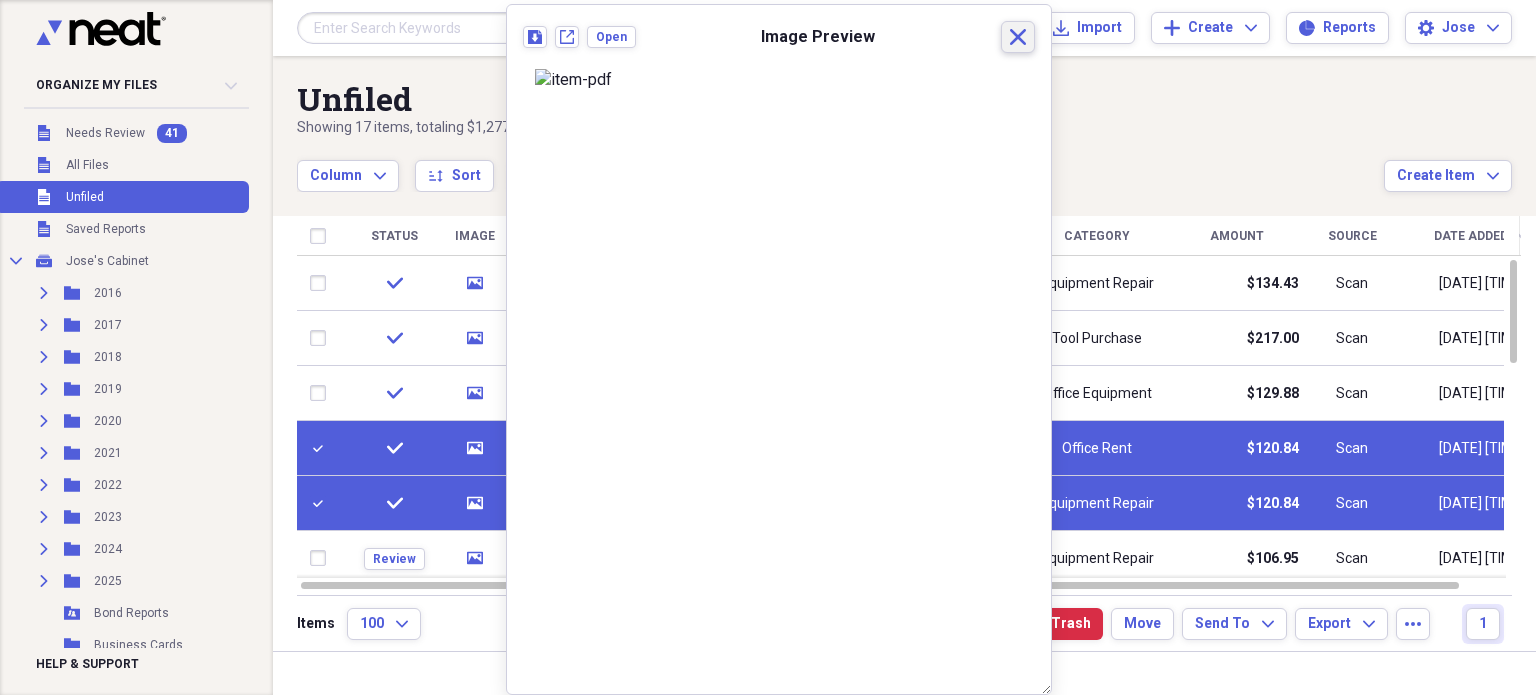 click on "Close" at bounding box center (1018, 37) 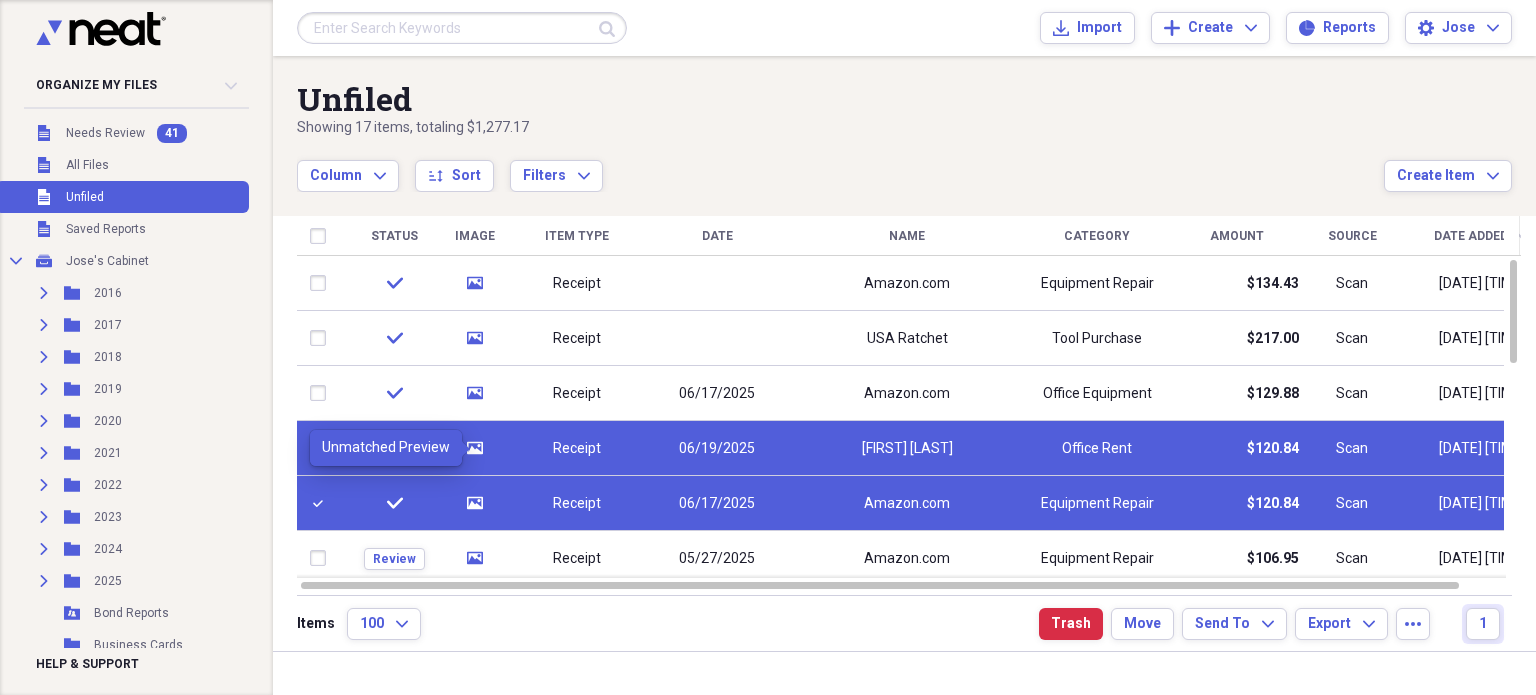 click on "media" 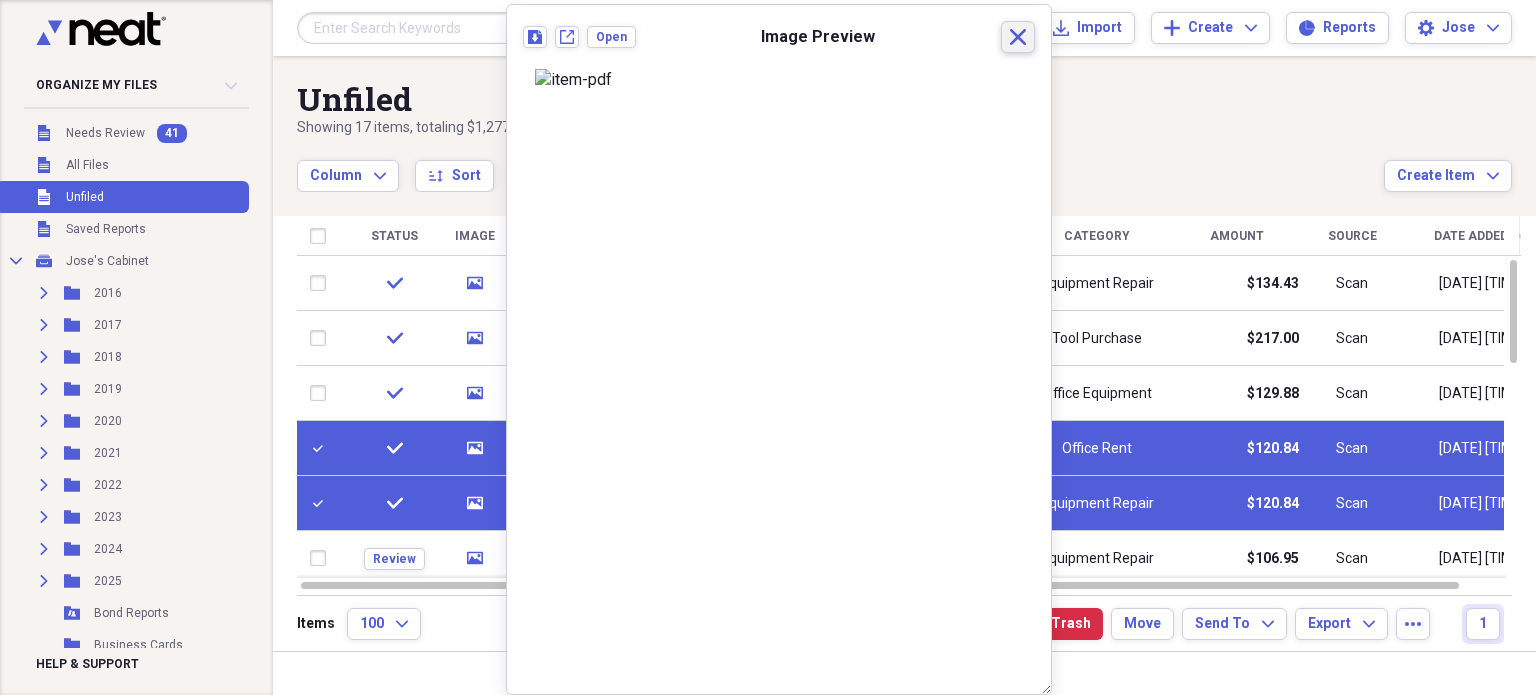 click on "Close" at bounding box center (1018, 37) 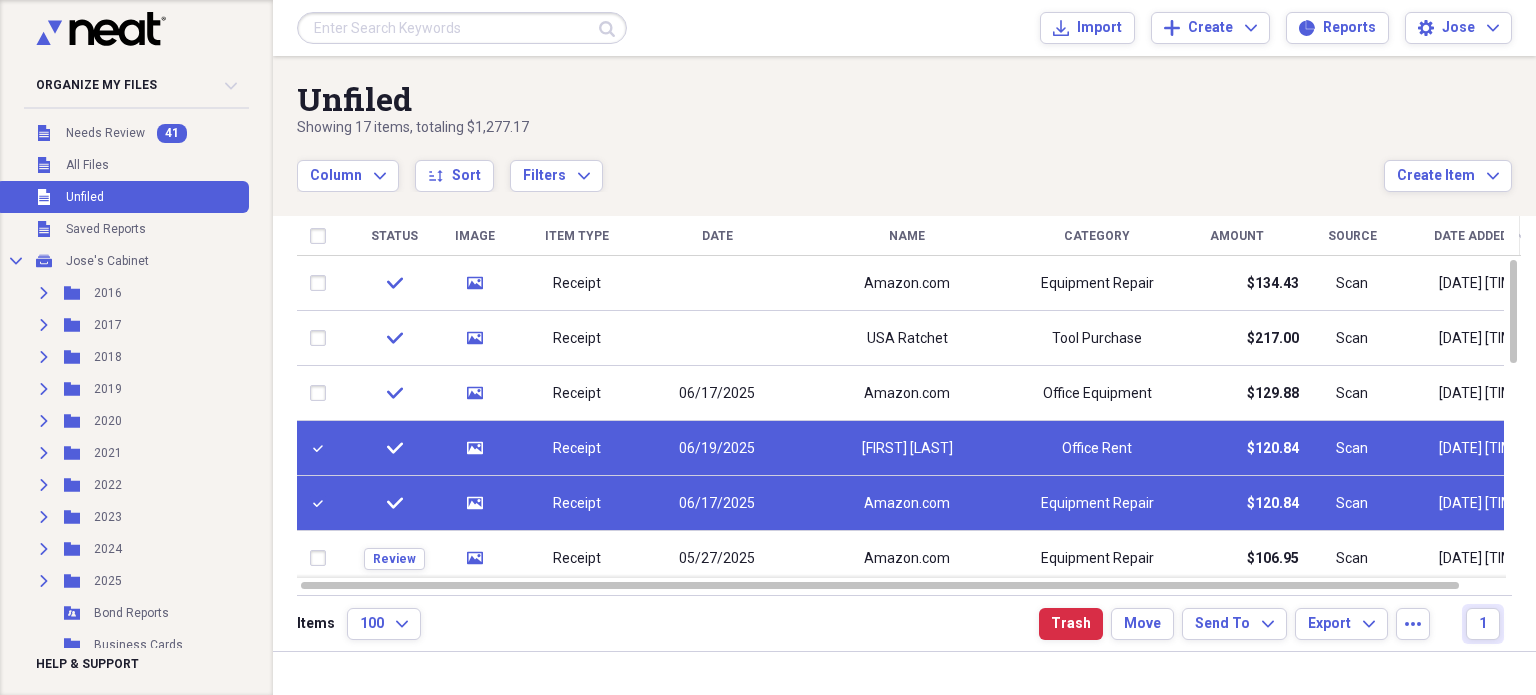 click on "more" at bounding box center [1413, 624] 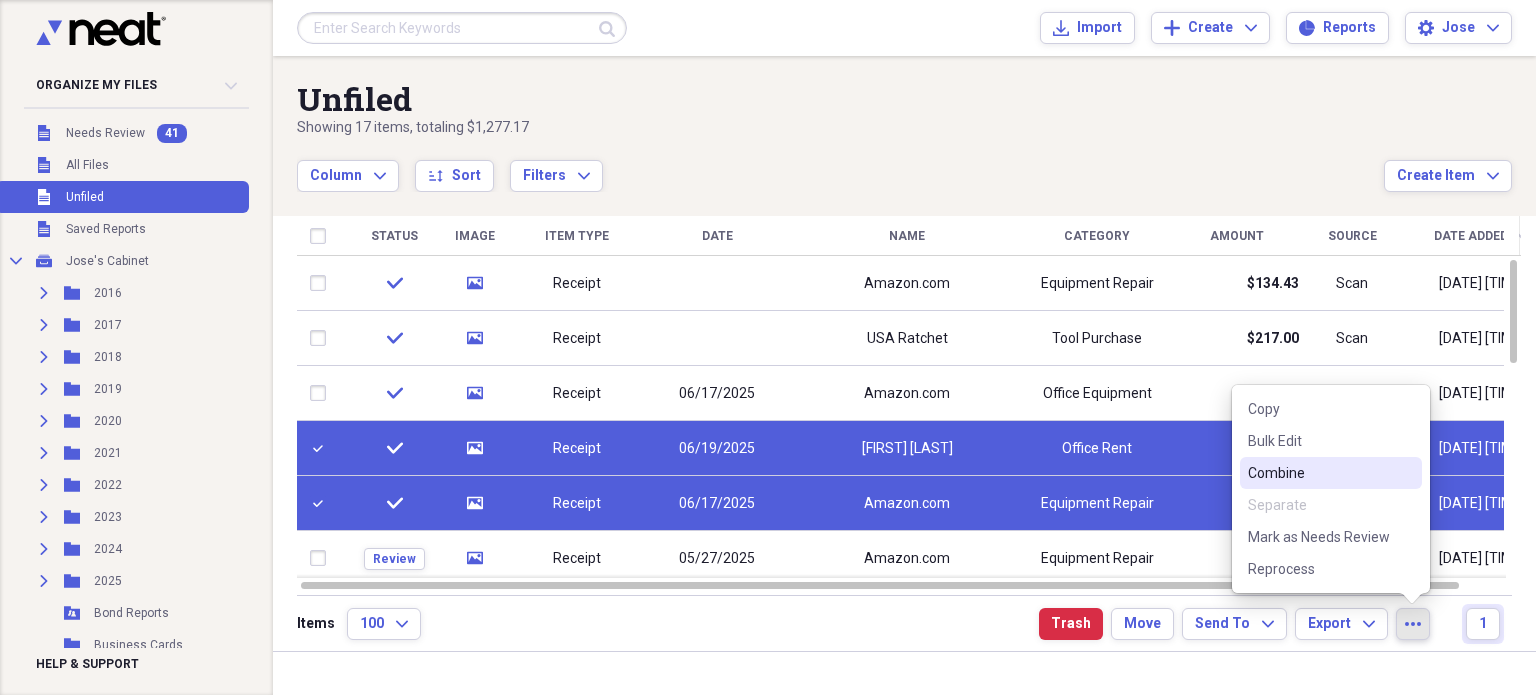 click on "Combine" at bounding box center [1319, 473] 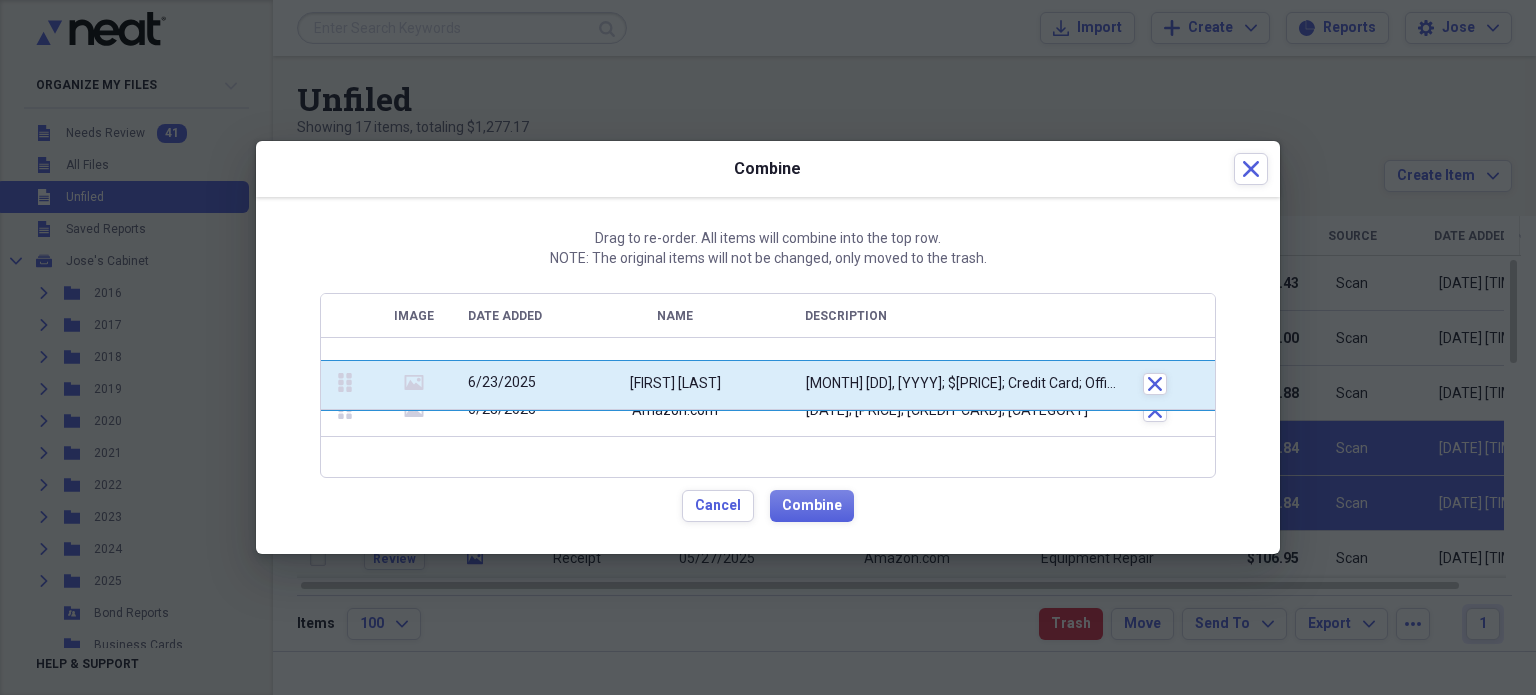 drag, startPoint x: 347, startPoint y: 365, endPoint x: 355, endPoint y: 461, distance: 96.332756 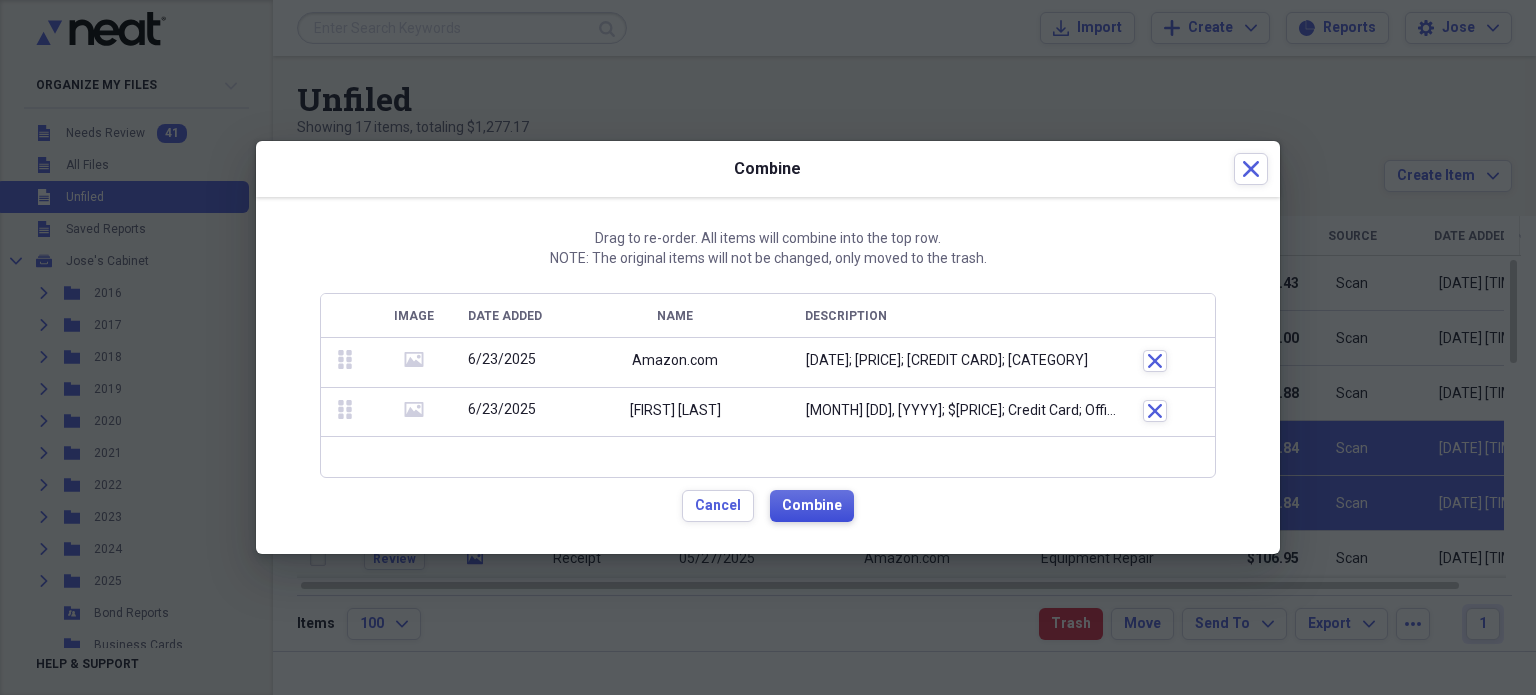 click on "Combine" at bounding box center [812, 506] 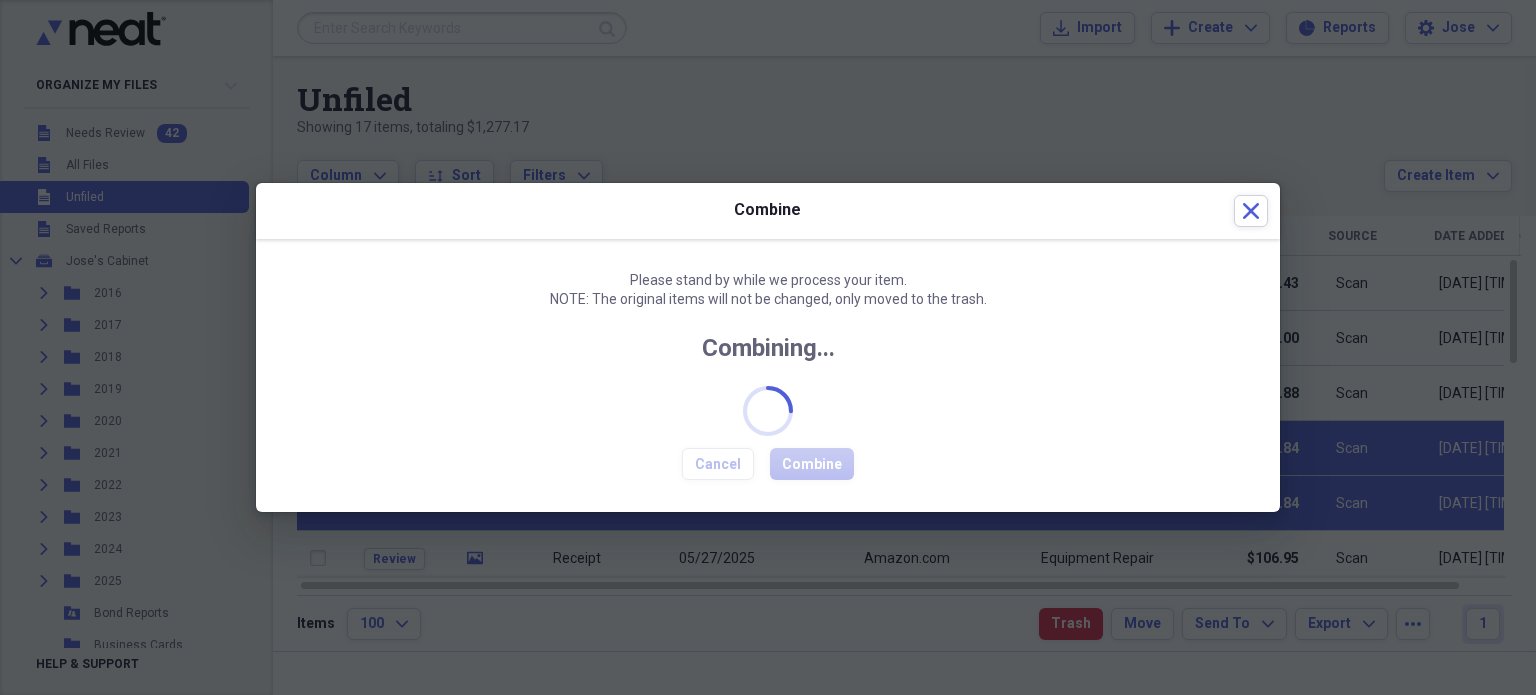 checkbox on "false" 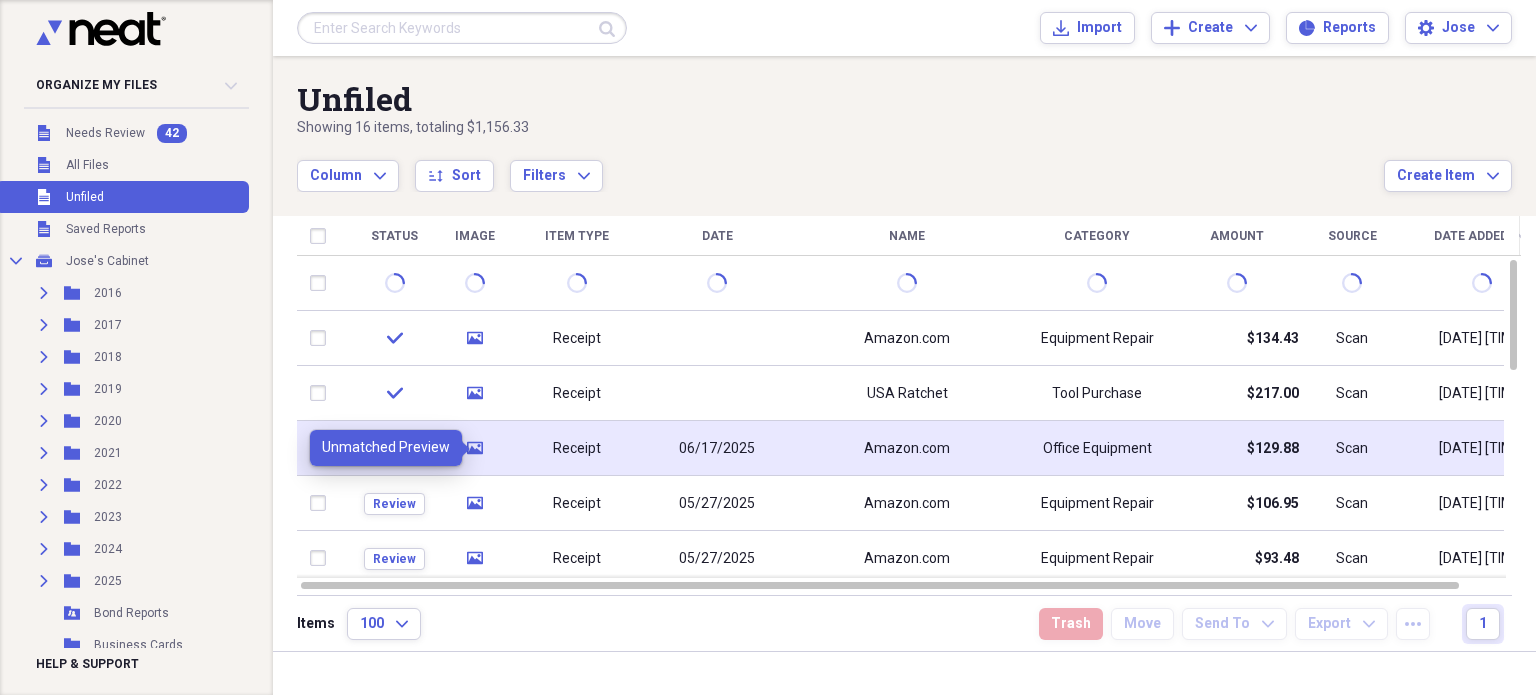click on "media" 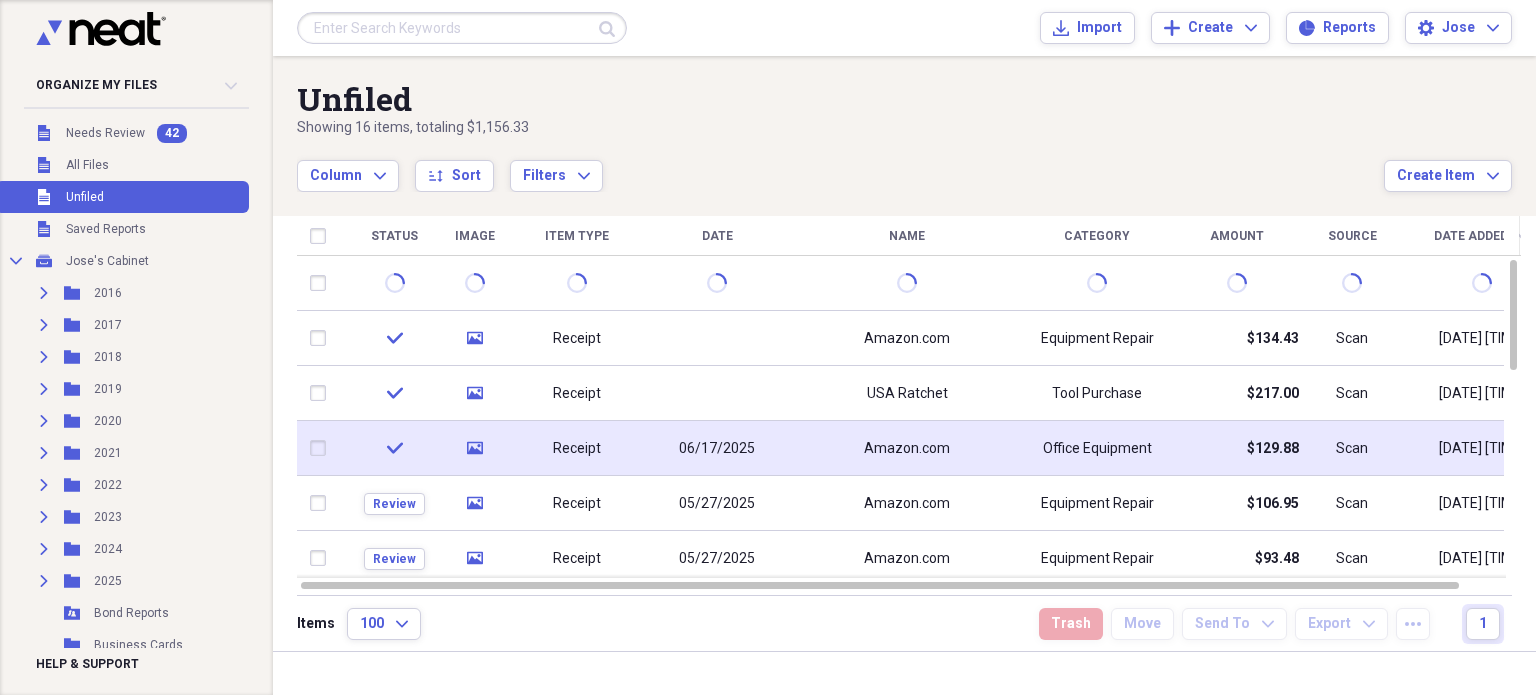 click on "check" at bounding box center (394, 448) 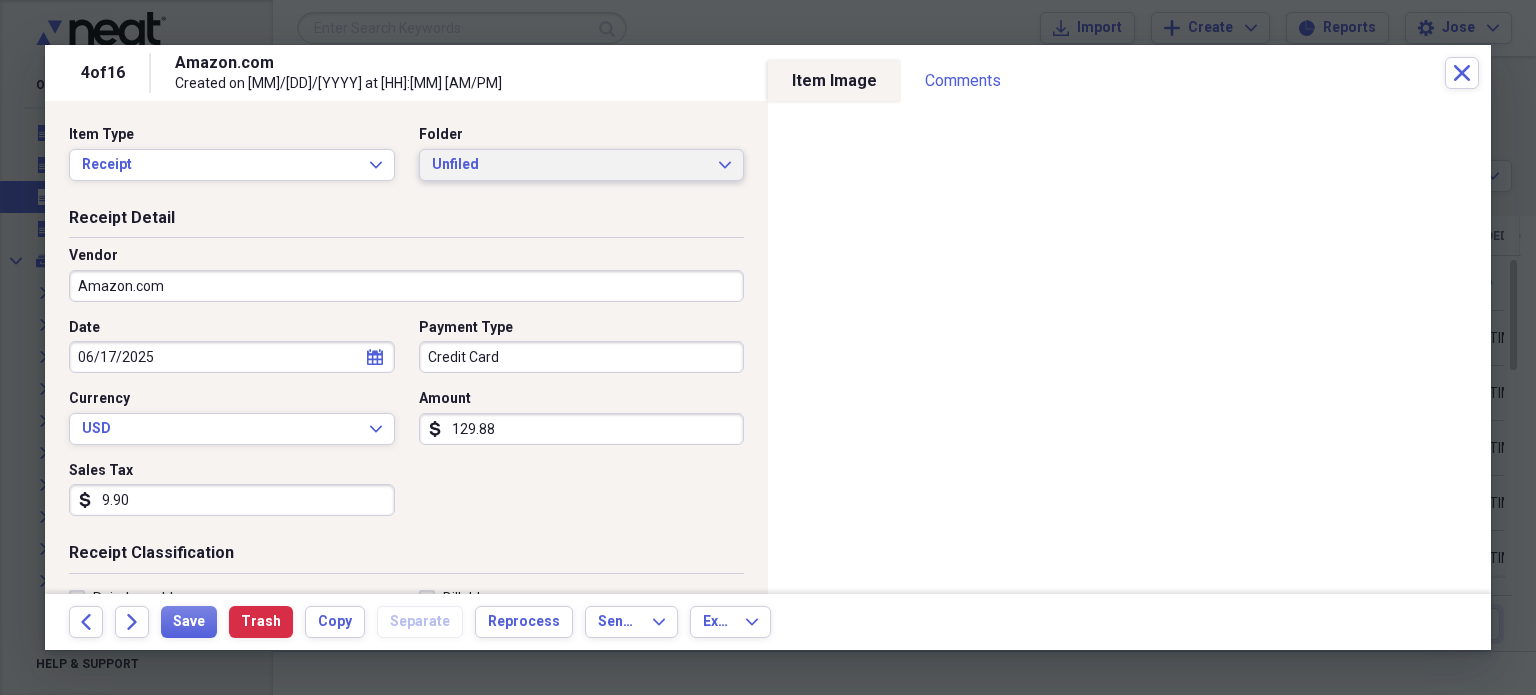 click on "Unfiled" at bounding box center (570, 165) 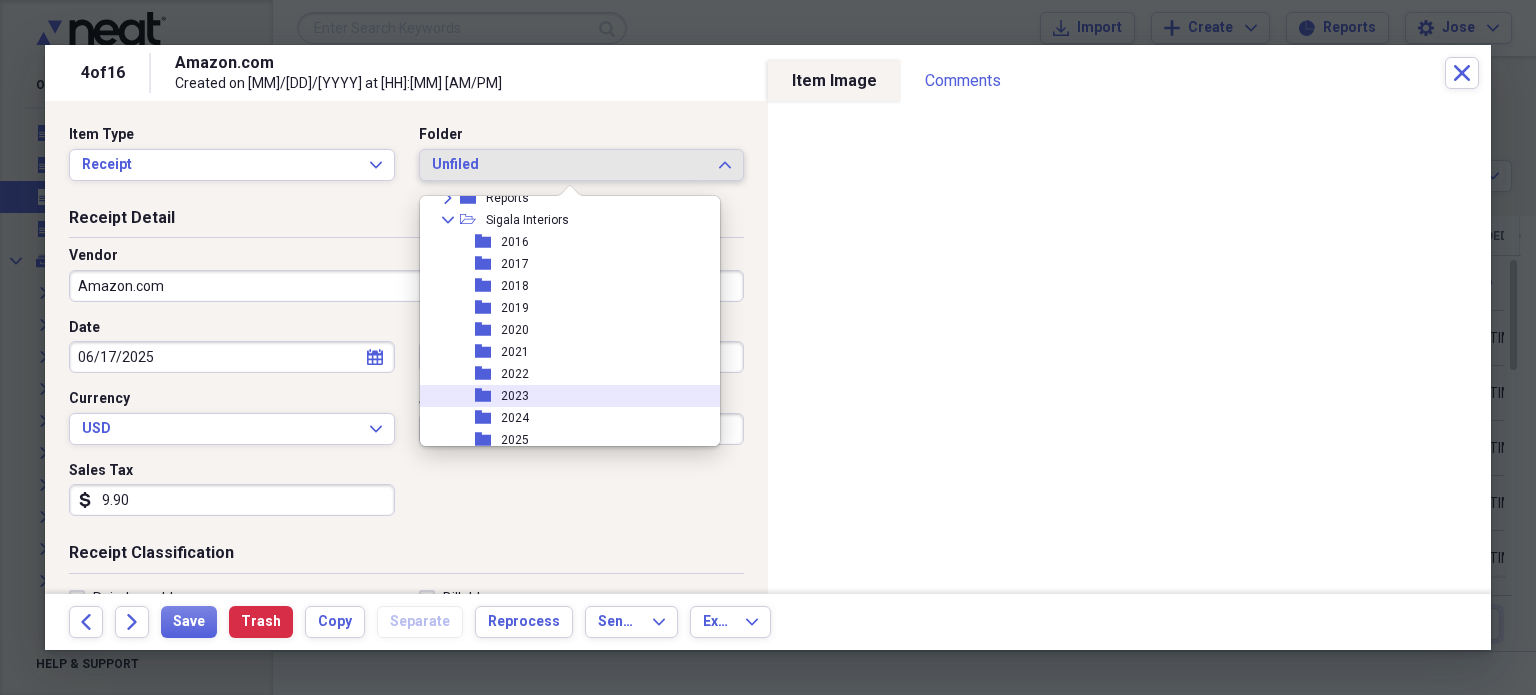 scroll, scrollTop: 776, scrollLeft: 0, axis: vertical 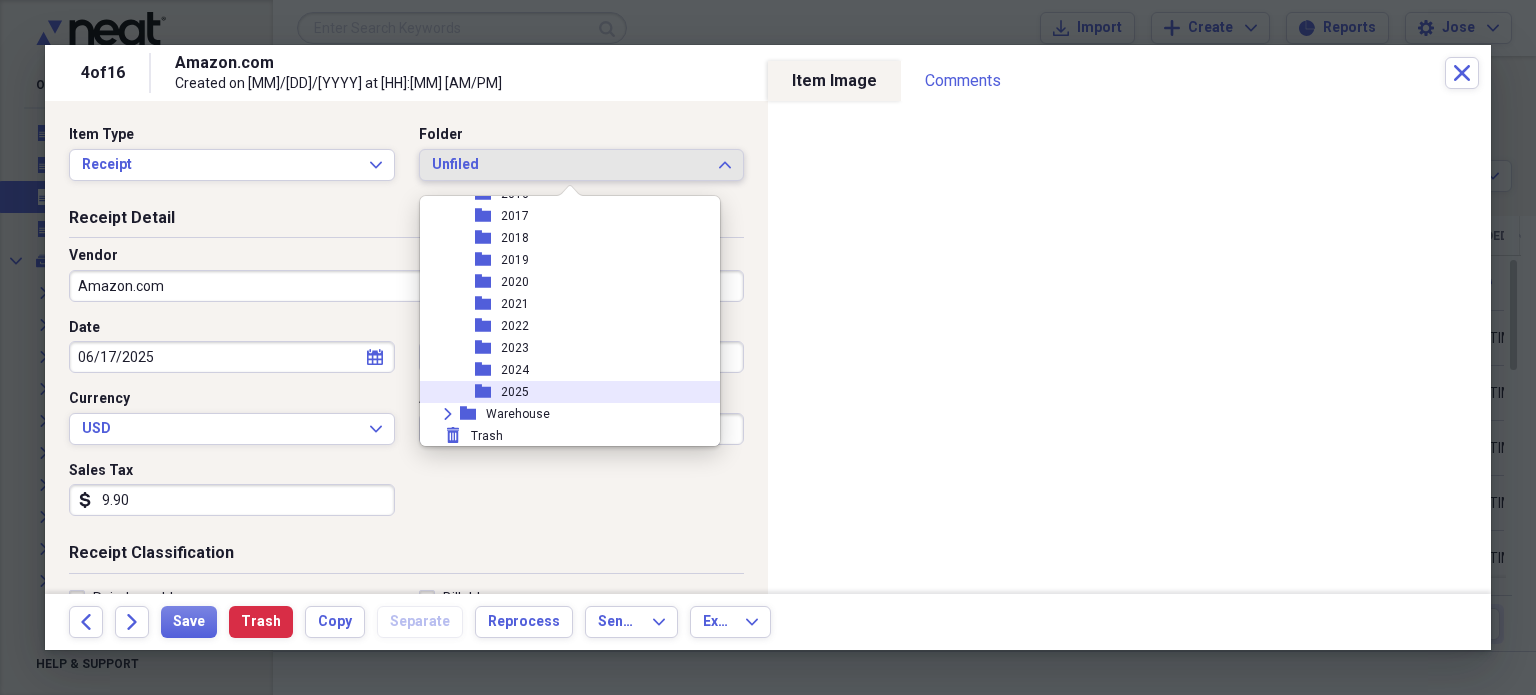 click on "2025" at bounding box center (515, 392) 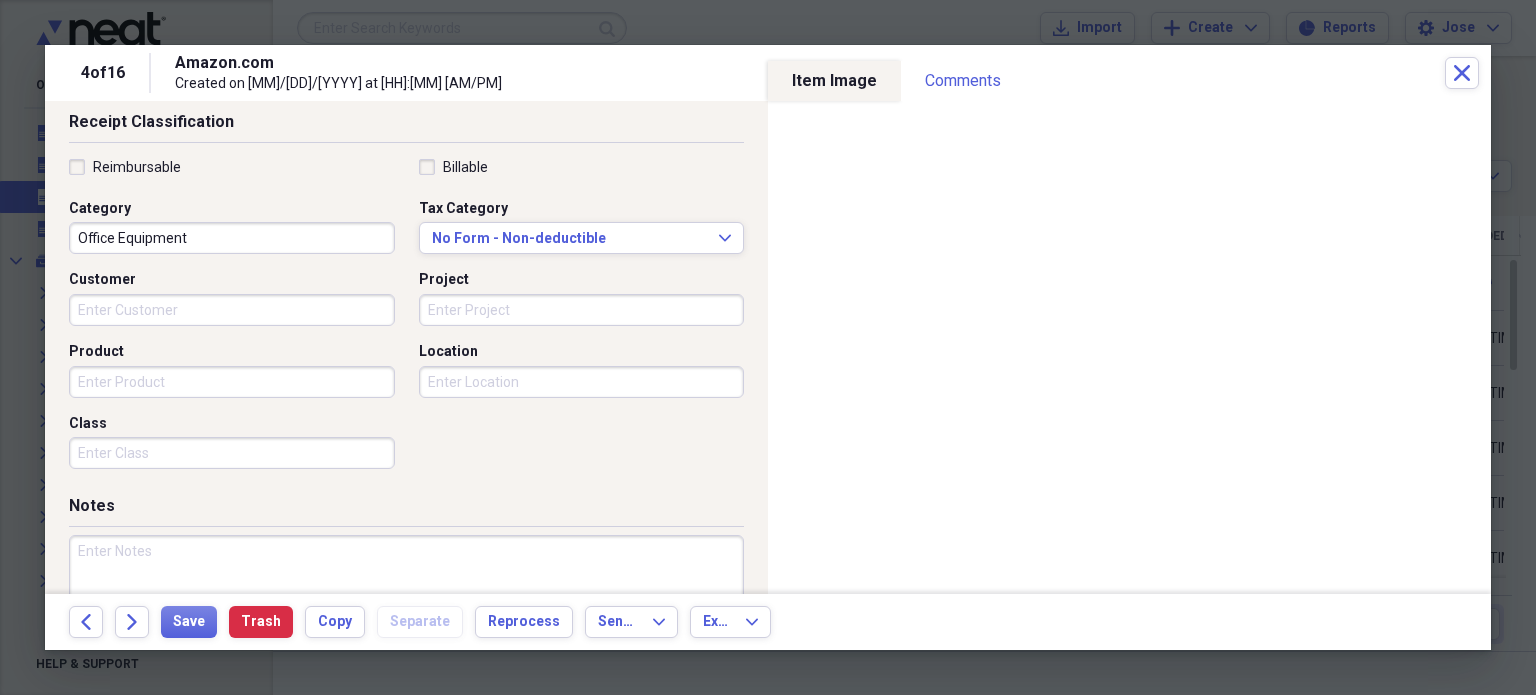 scroll, scrollTop: 0, scrollLeft: 0, axis: both 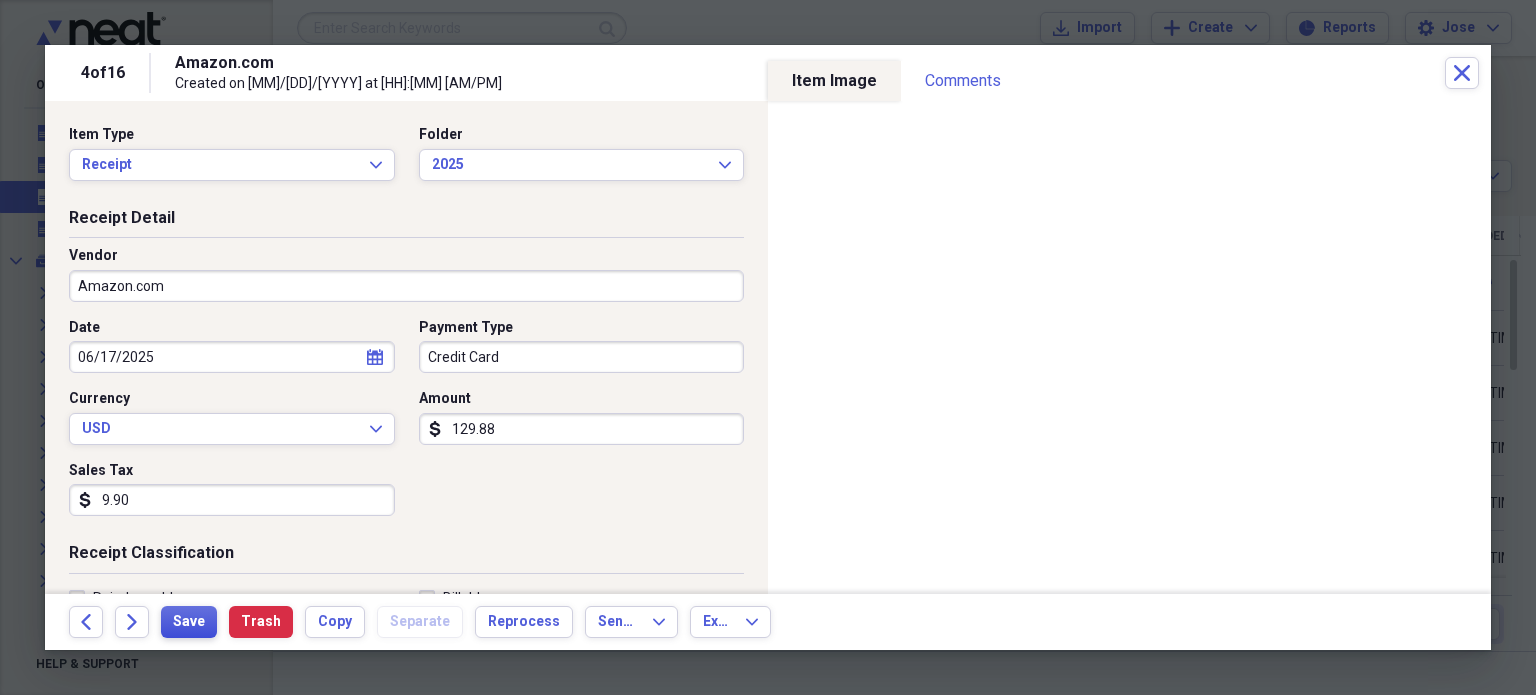 click on "Save" at bounding box center [189, 622] 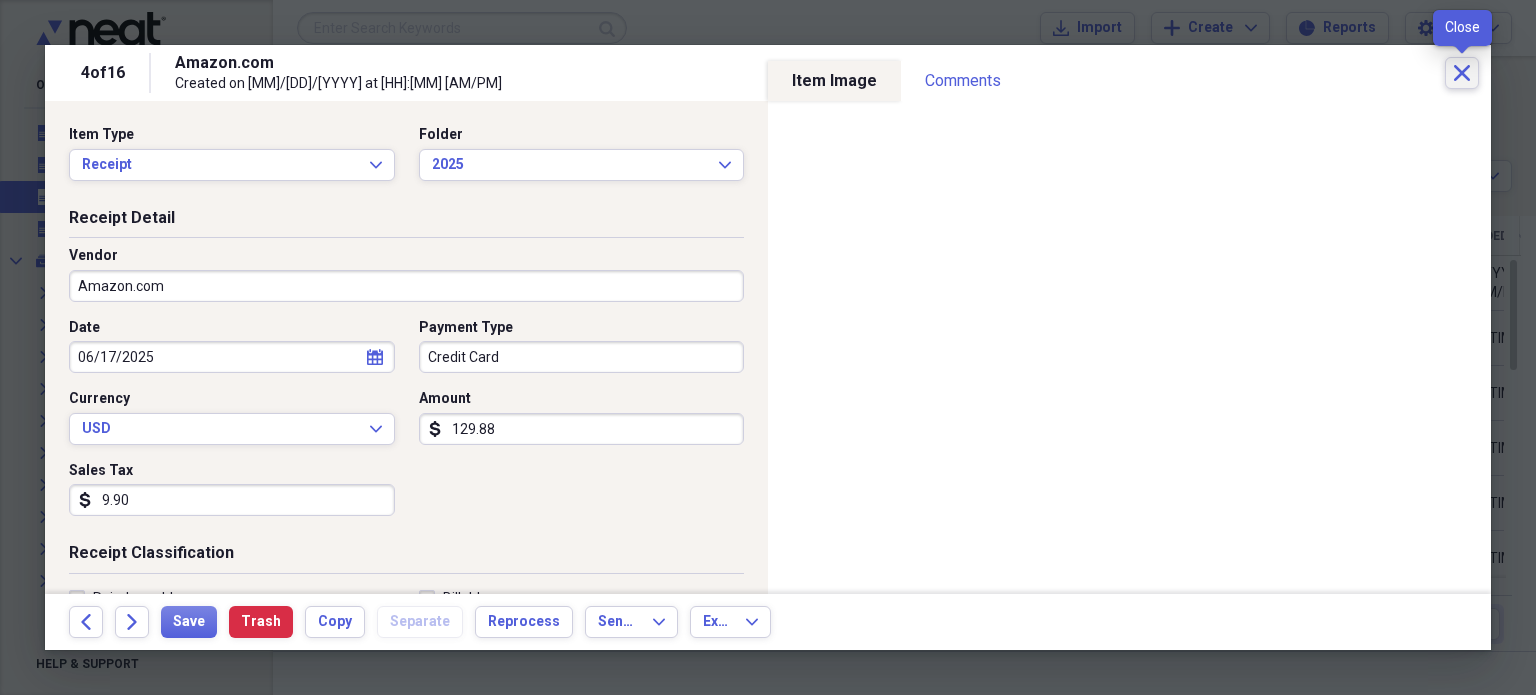 click on "Close" at bounding box center [1462, 73] 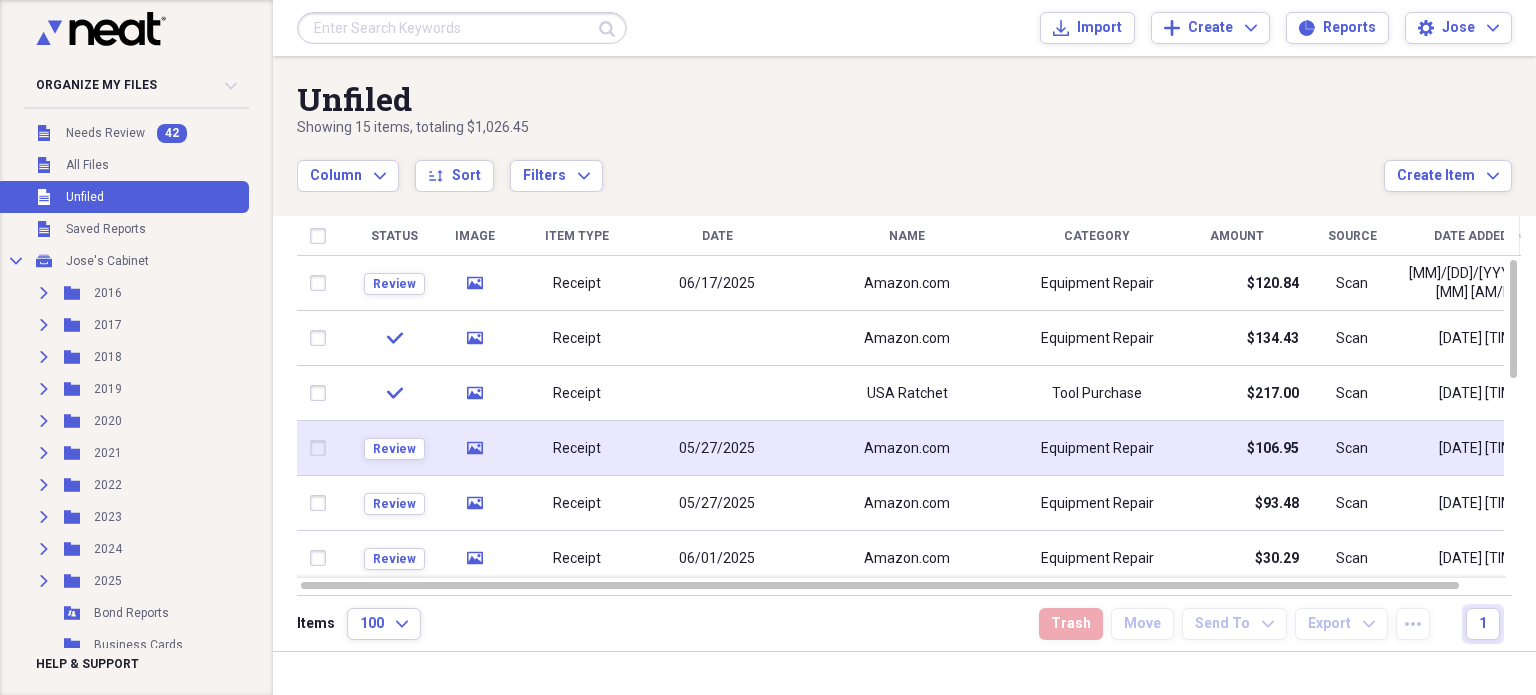 click on "Receipt" at bounding box center (577, 448) 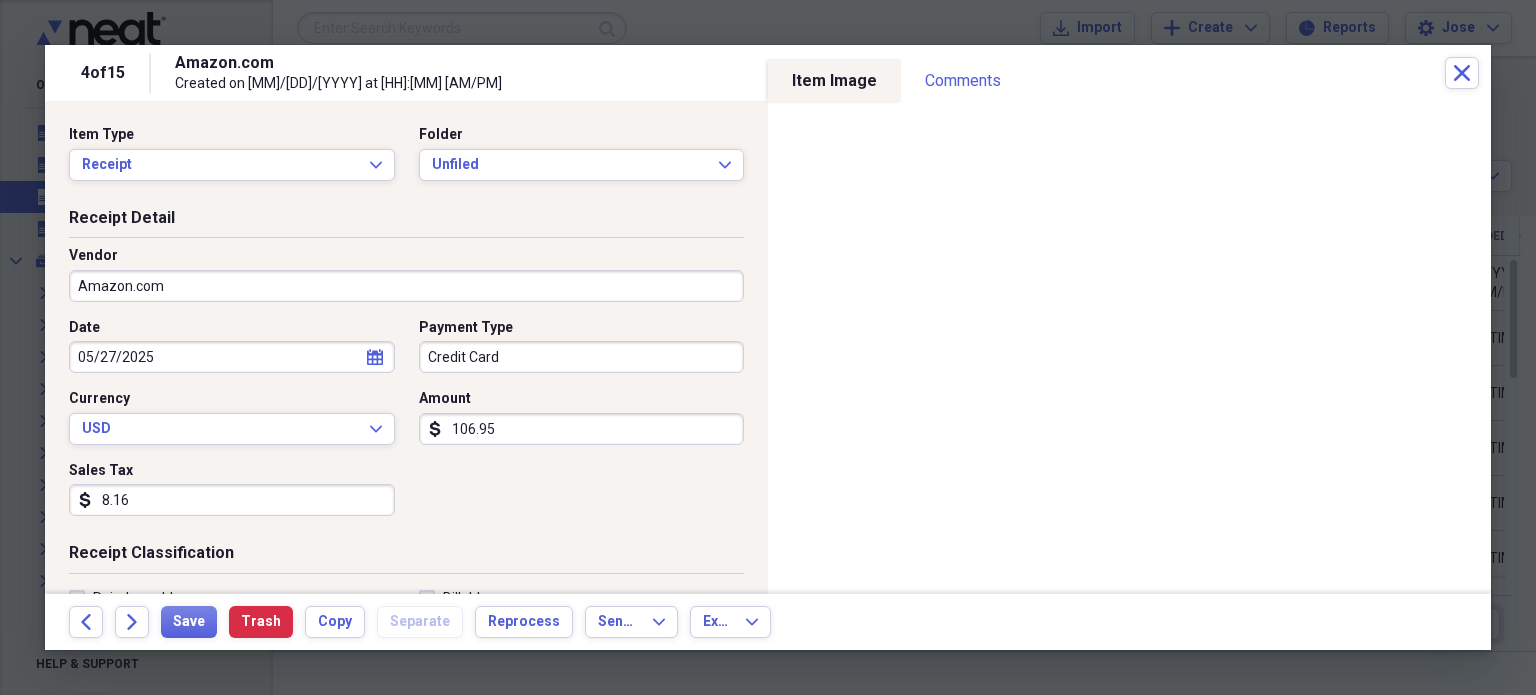 scroll, scrollTop: 431, scrollLeft: 0, axis: vertical 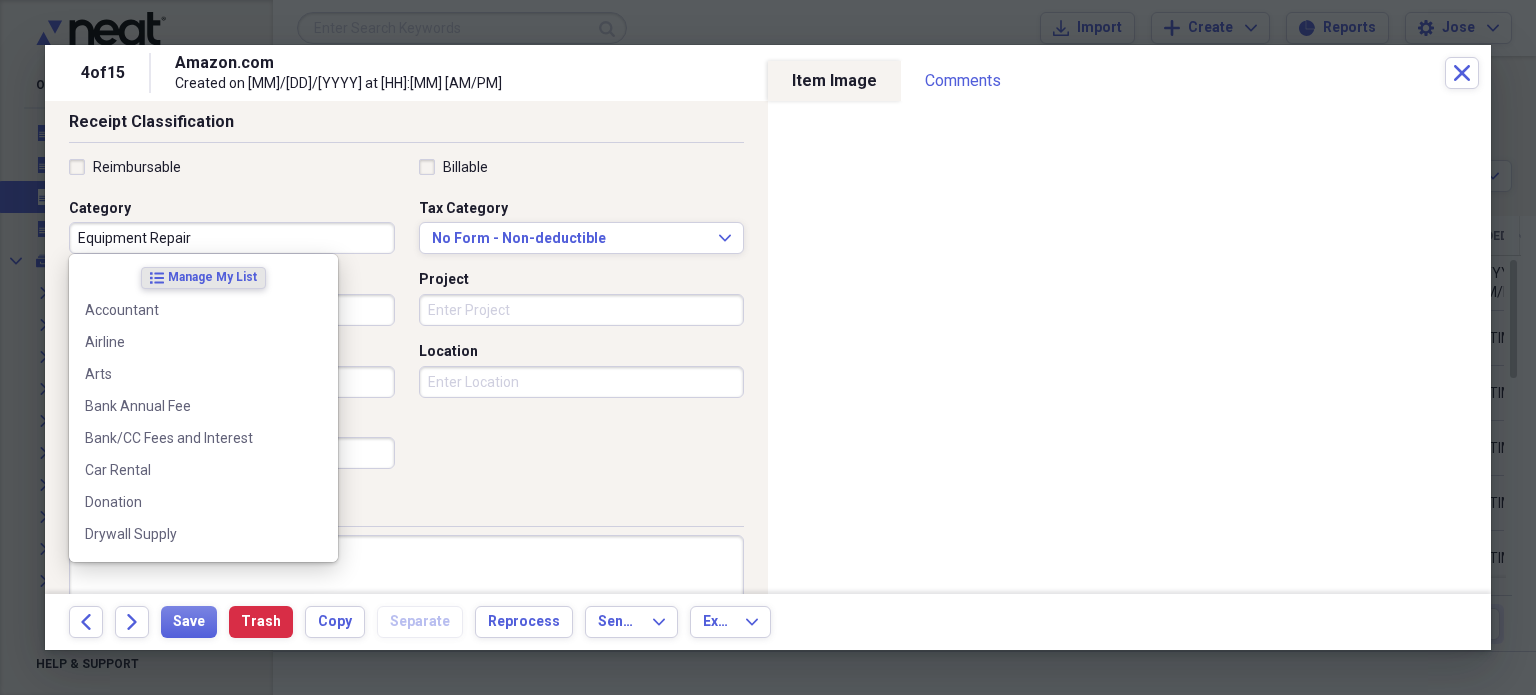 click on "Equipment Repair" at bounding box center (232, 238) 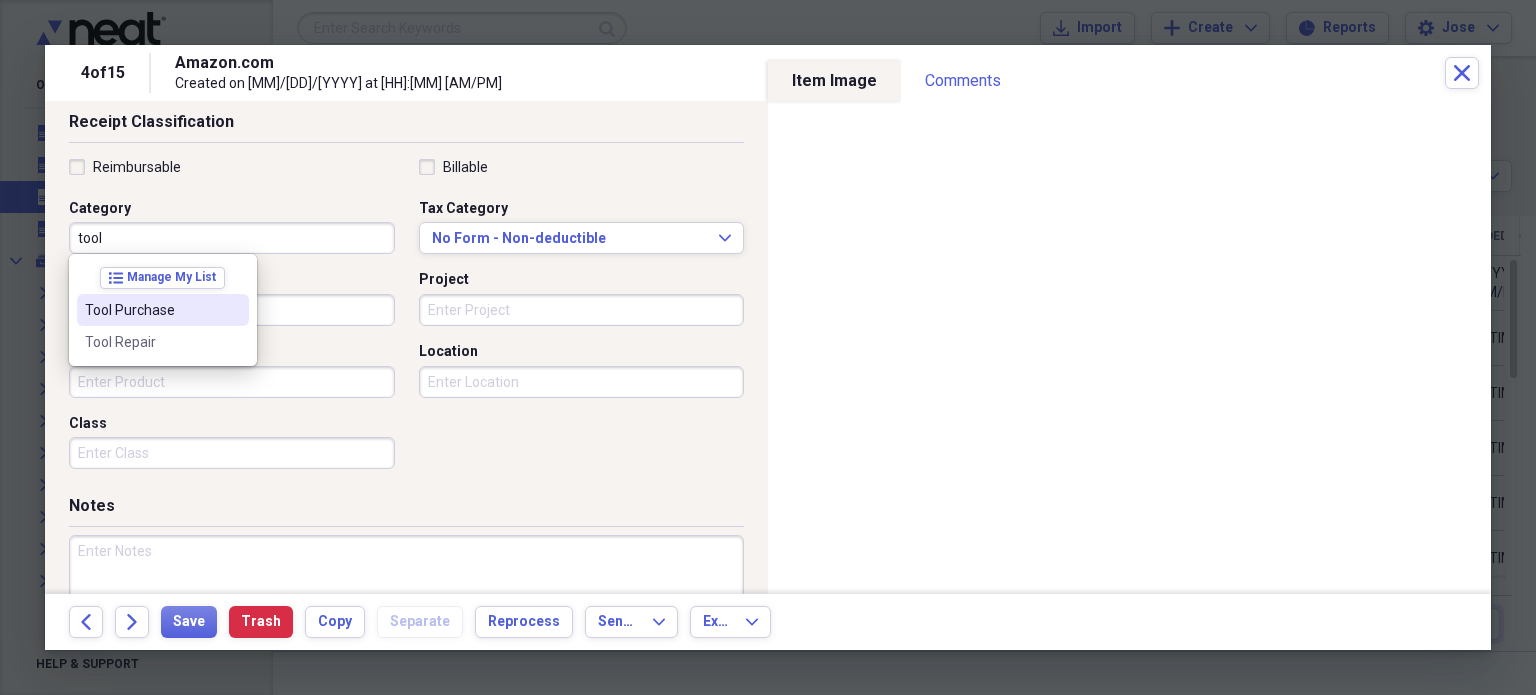 click on "Tool Purchase" at bounding box center (163, 310) 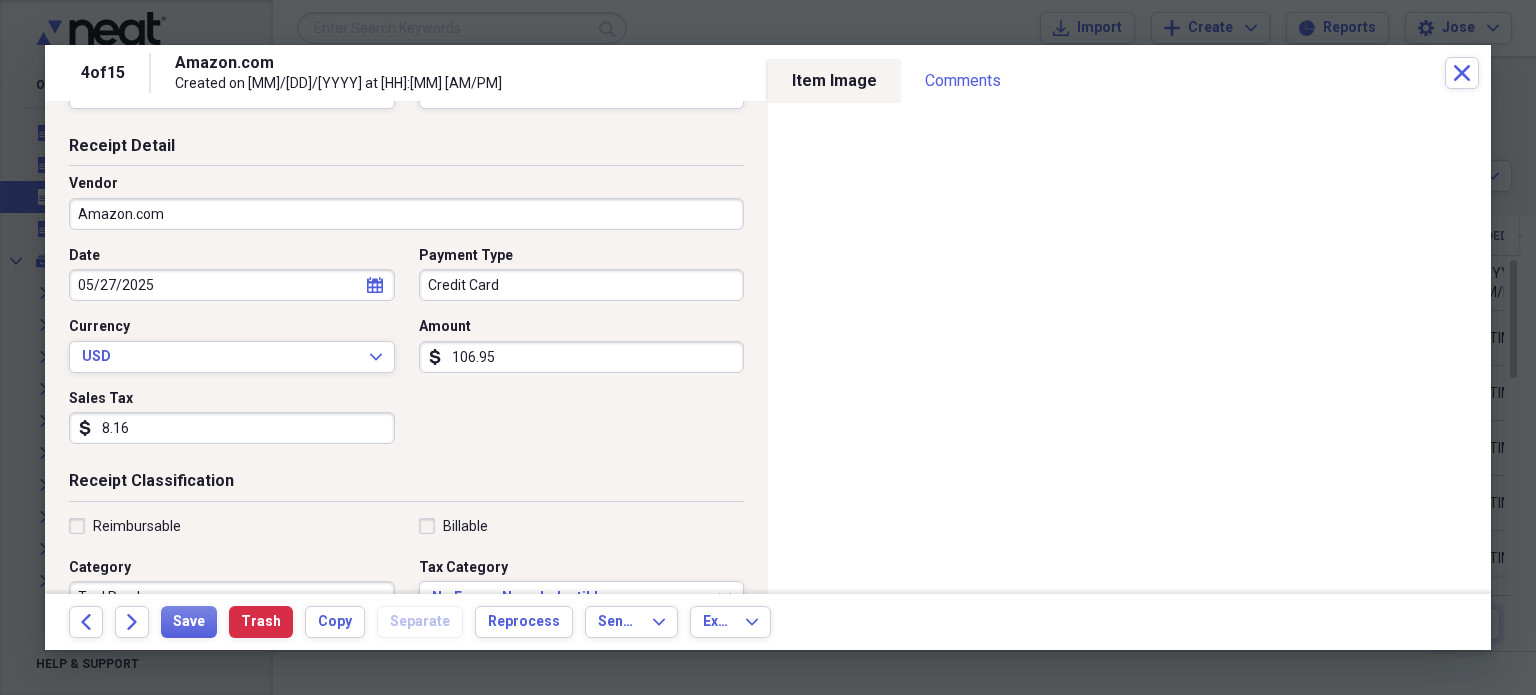 scroll, scrollTop: 46, scrollLeft: 0, axis: vertical 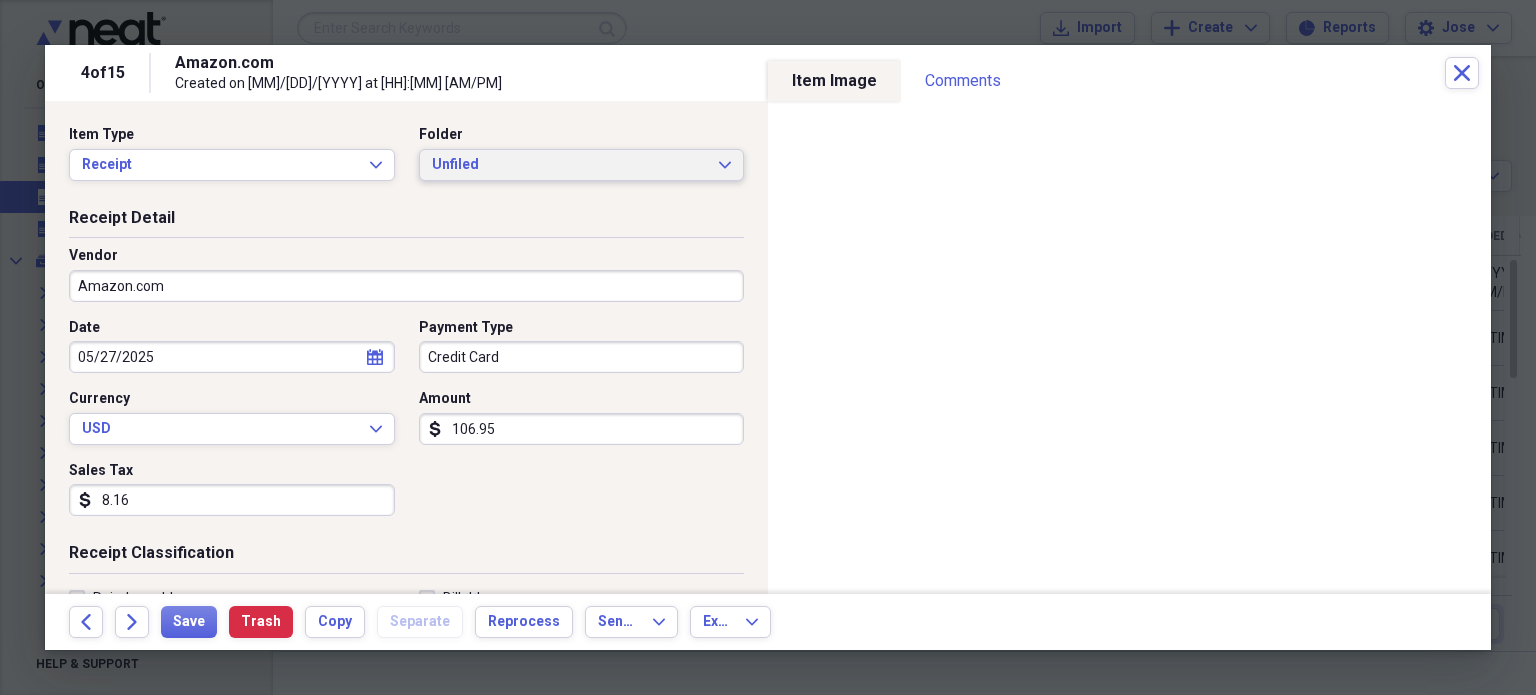 click on "Unfiled" at bounding box center (570, 165) 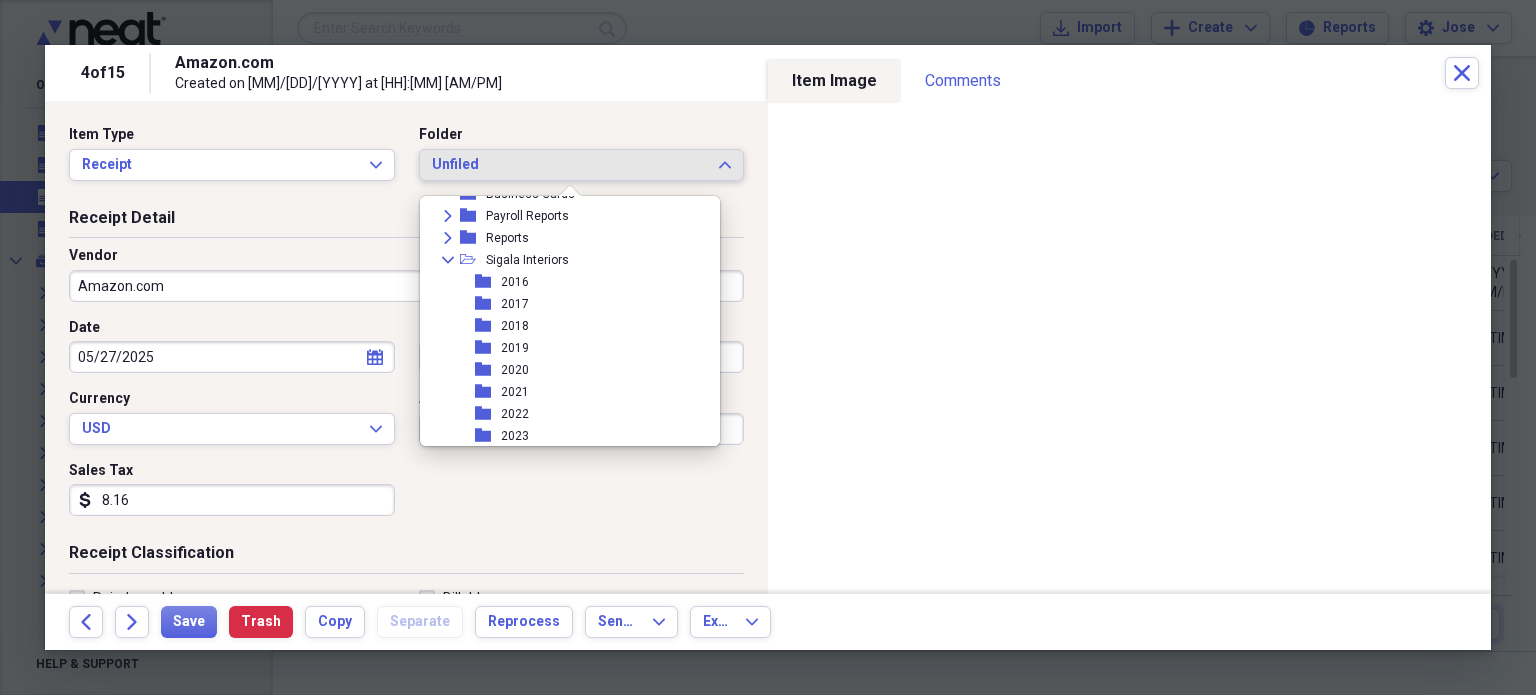scroll, scrollTop: 776, scrollLeft: 0, axis: vertical 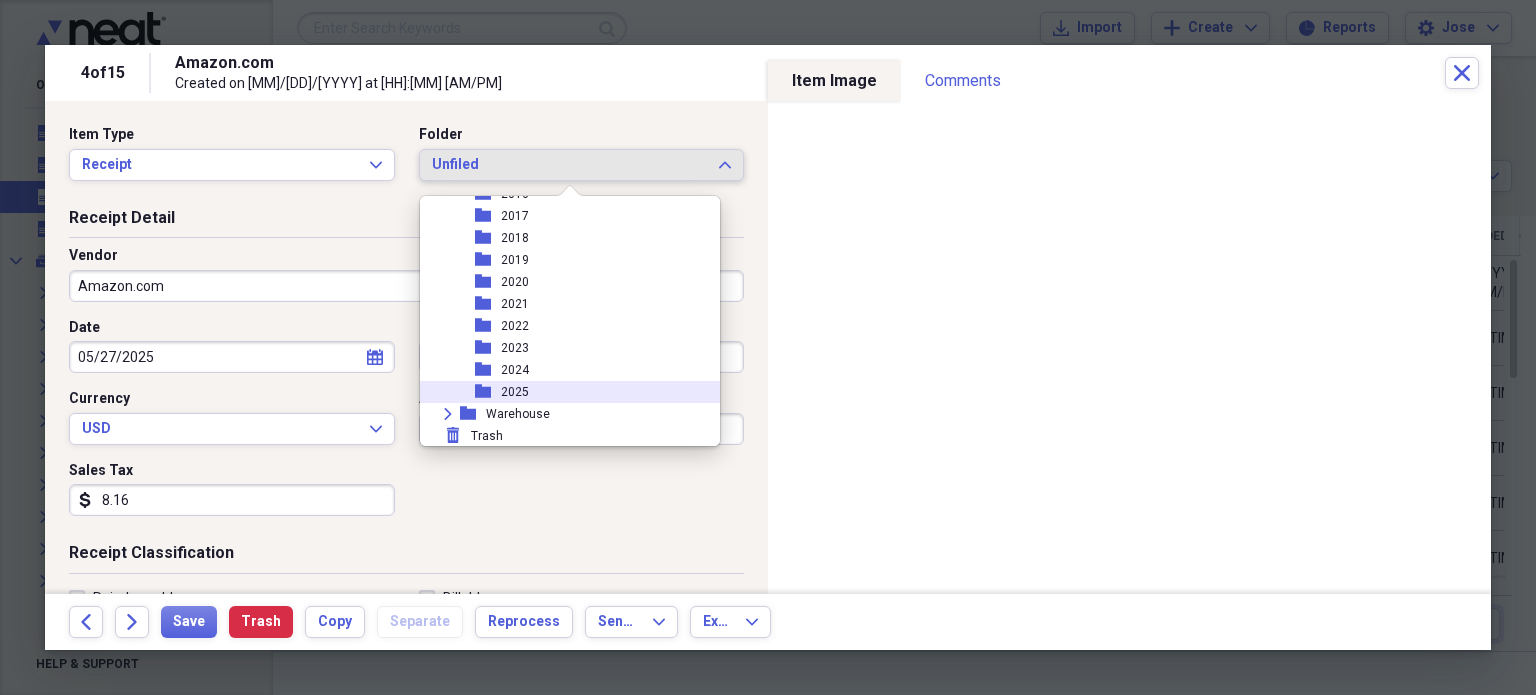 click on "folder 2025" at bounding box center (562, 392) 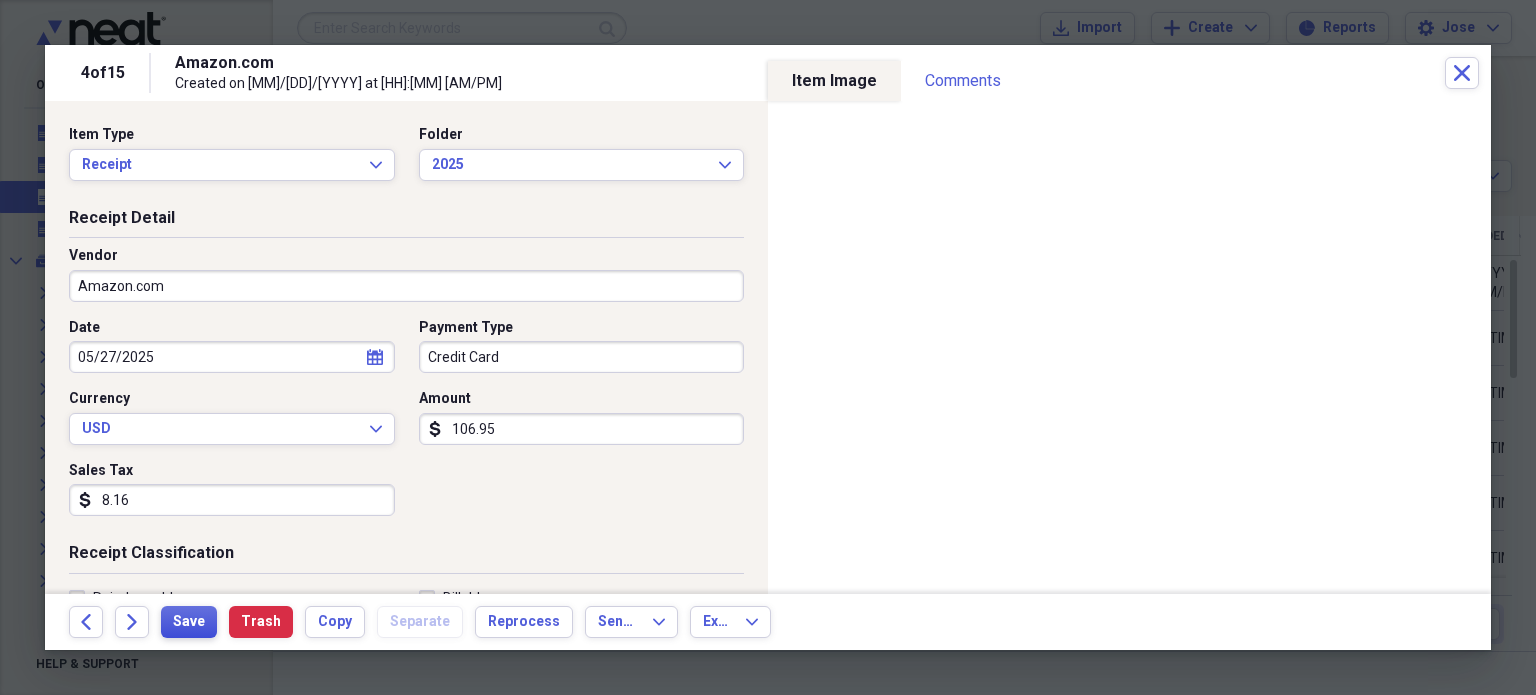 click on "Save" at bounding box center (189, 622) 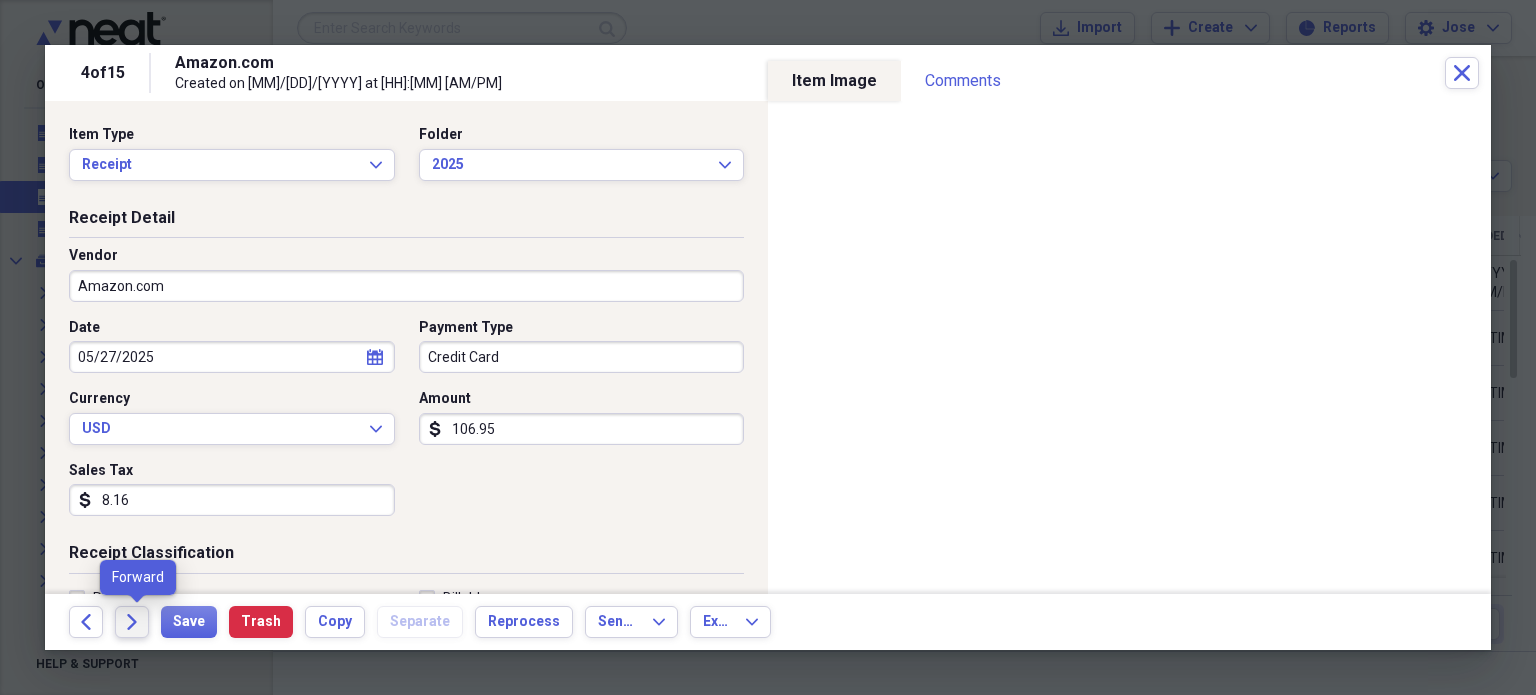 click on "Forward" 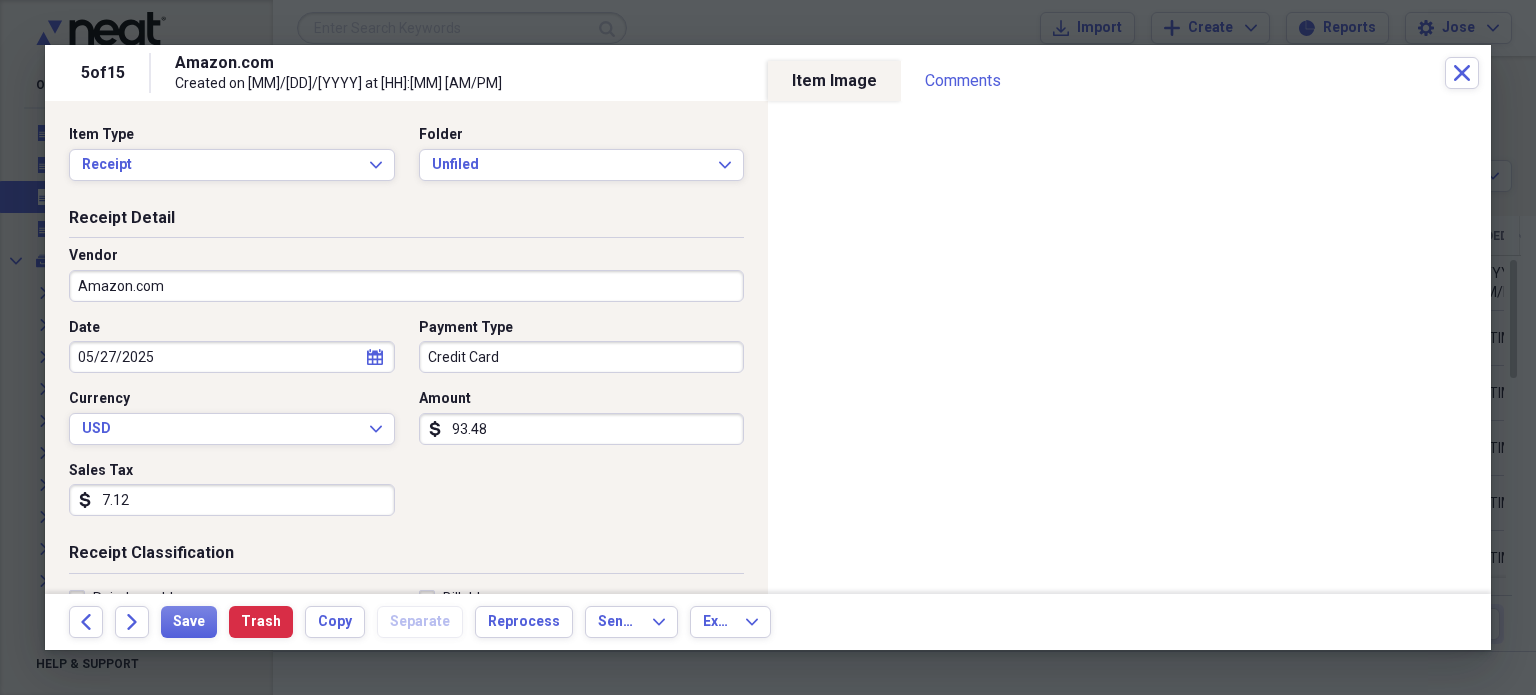 scroll, scrollTop: 431, scrollLeft: 0, axis: vertical 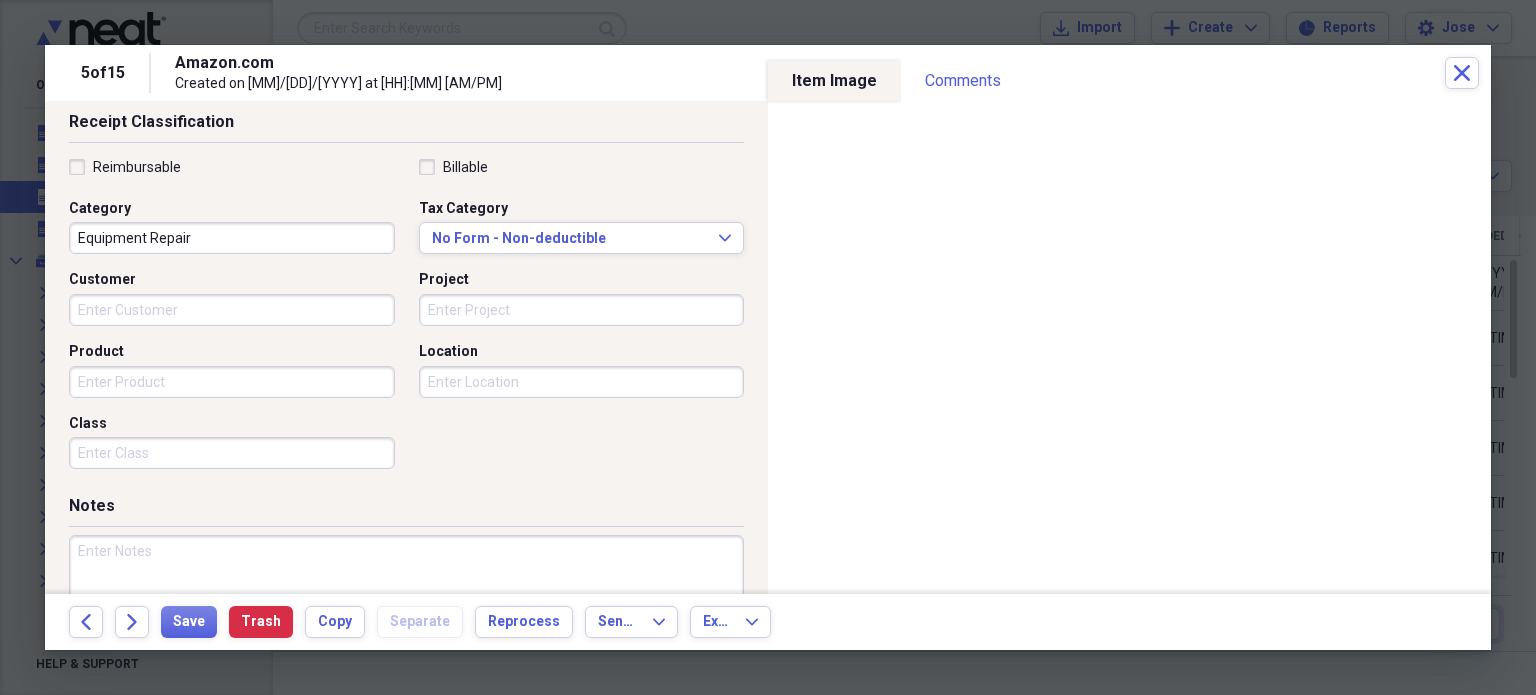 click on "Category" at bounding box center (232, 209) 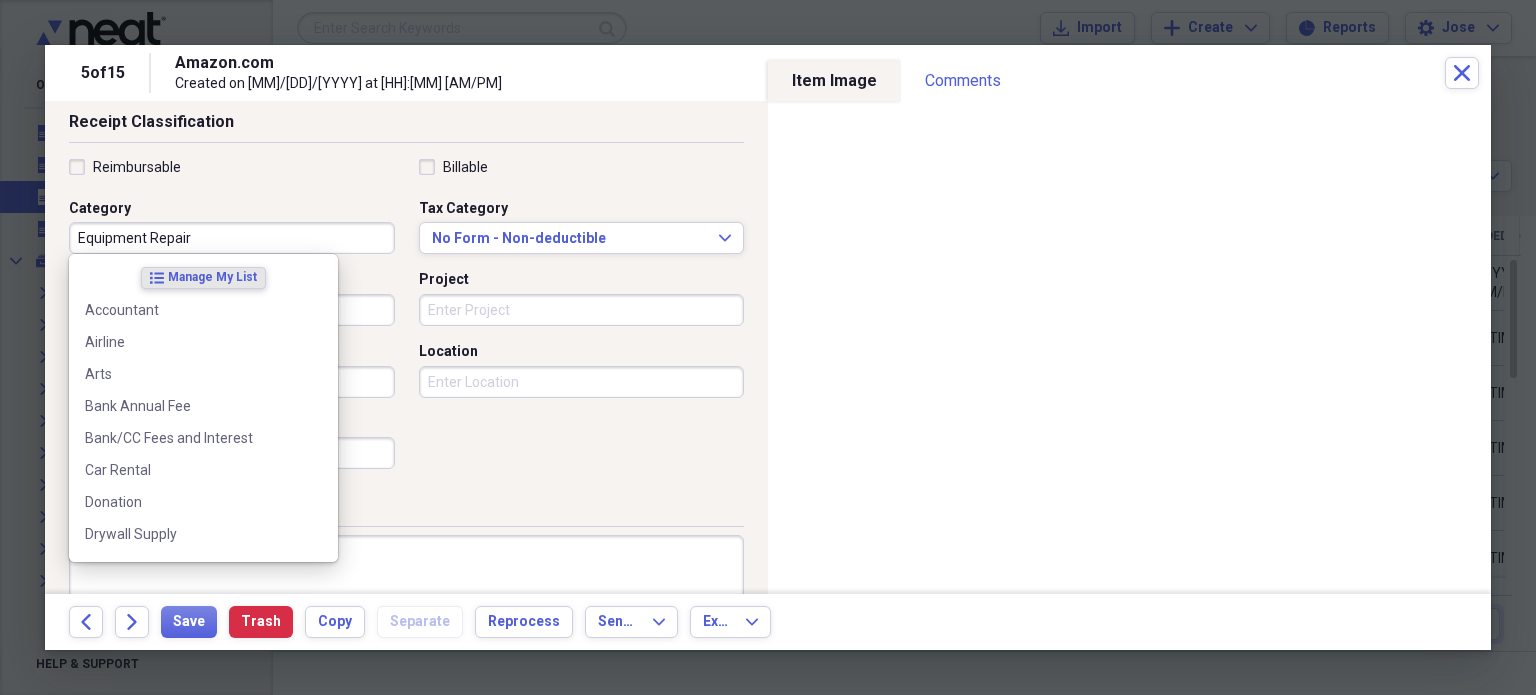 click on "Equipment Repair" at bounding box center [232, 238] 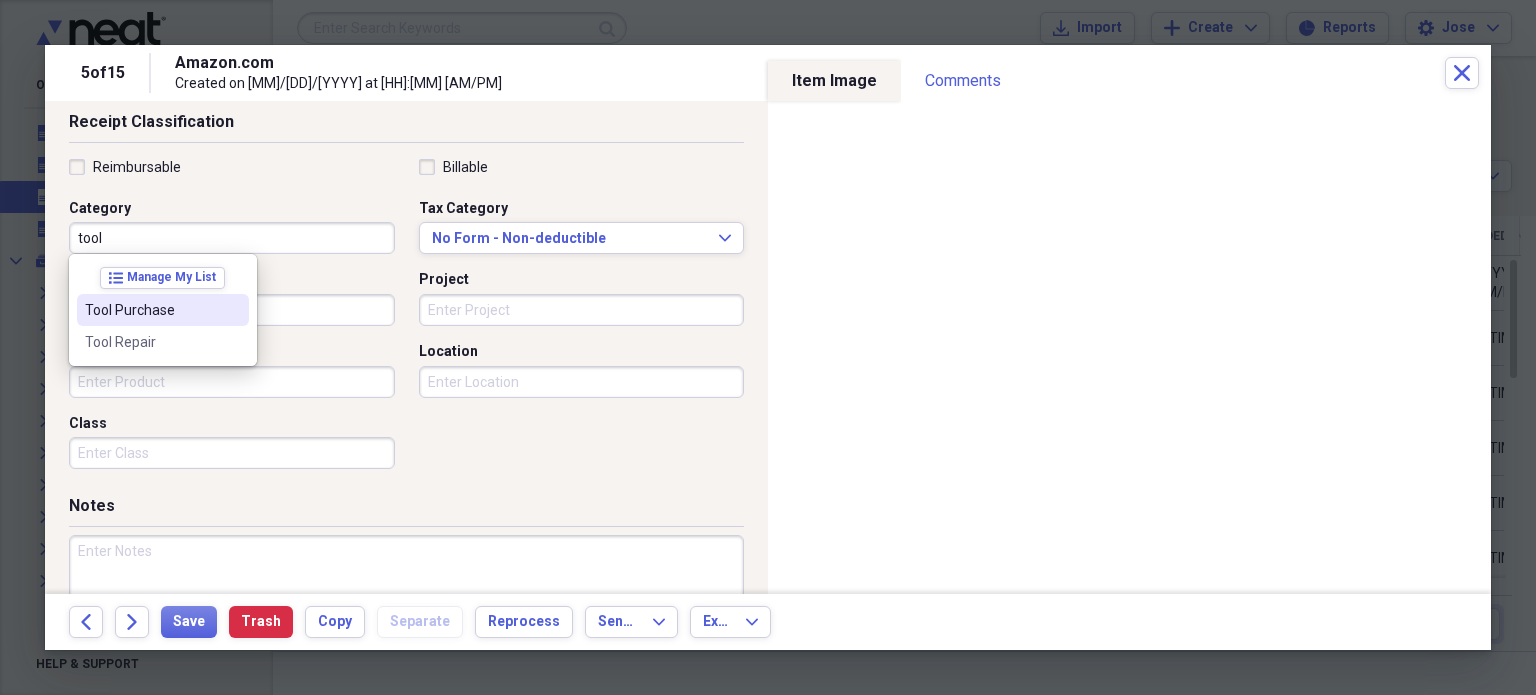 click on "Tool Purchase" at bounding box center [151, 310] 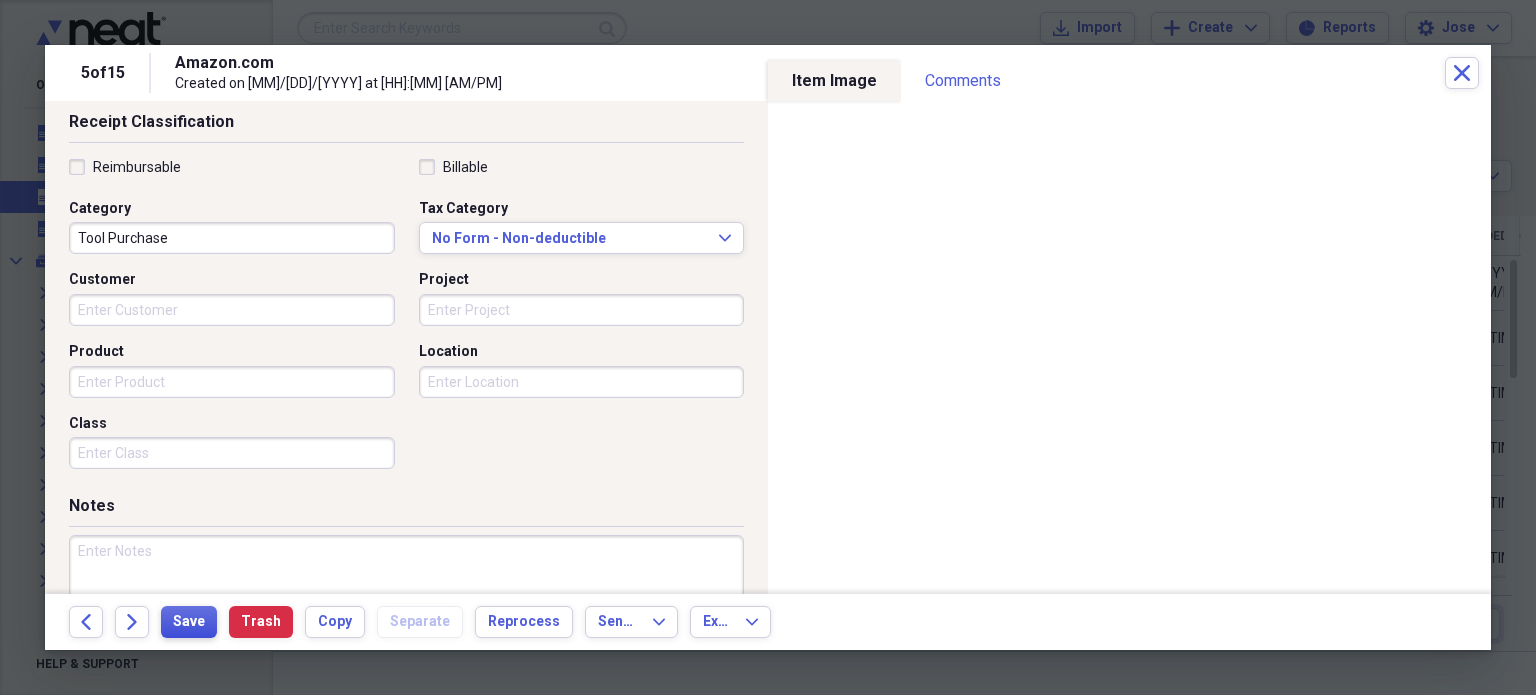 click on "Save" at bounding box center [189, 622] 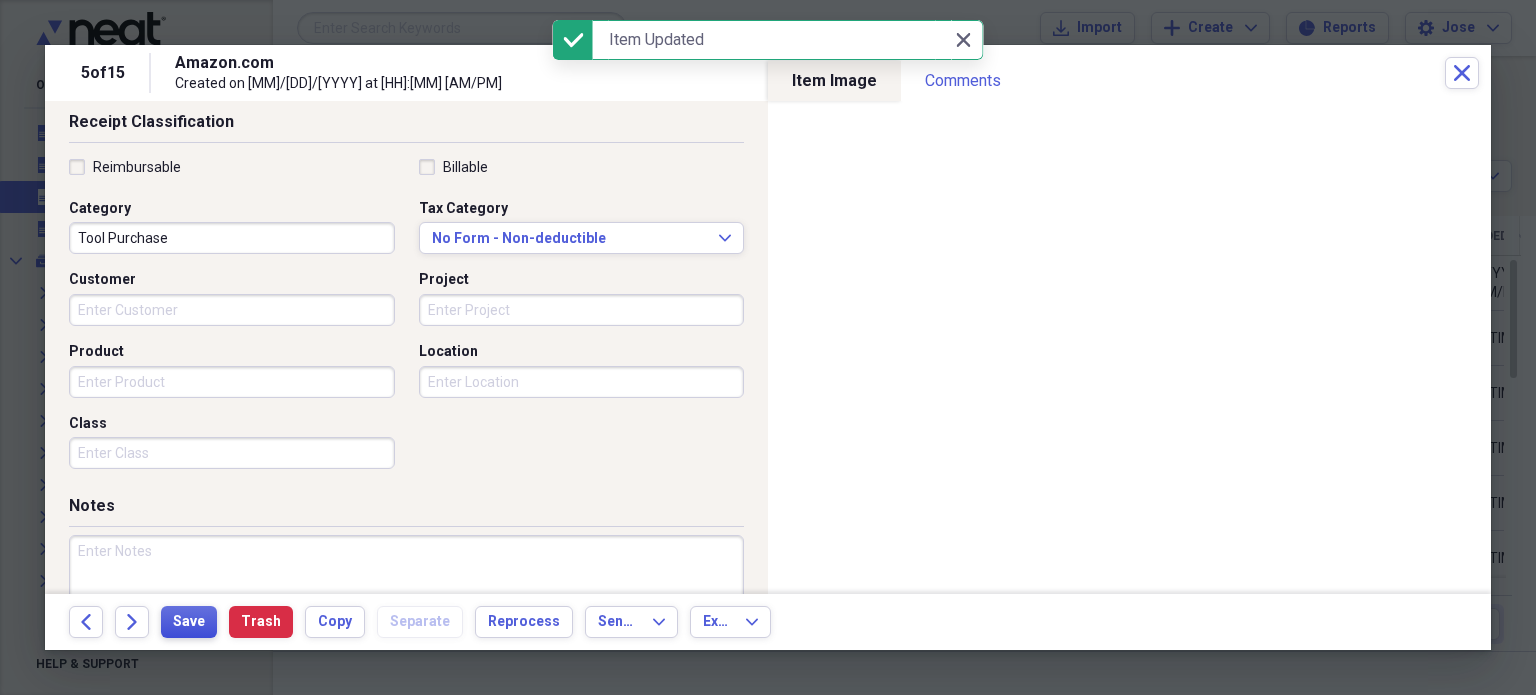 scroll, scrollTop: 0, scrollLeft: 0, axis: both 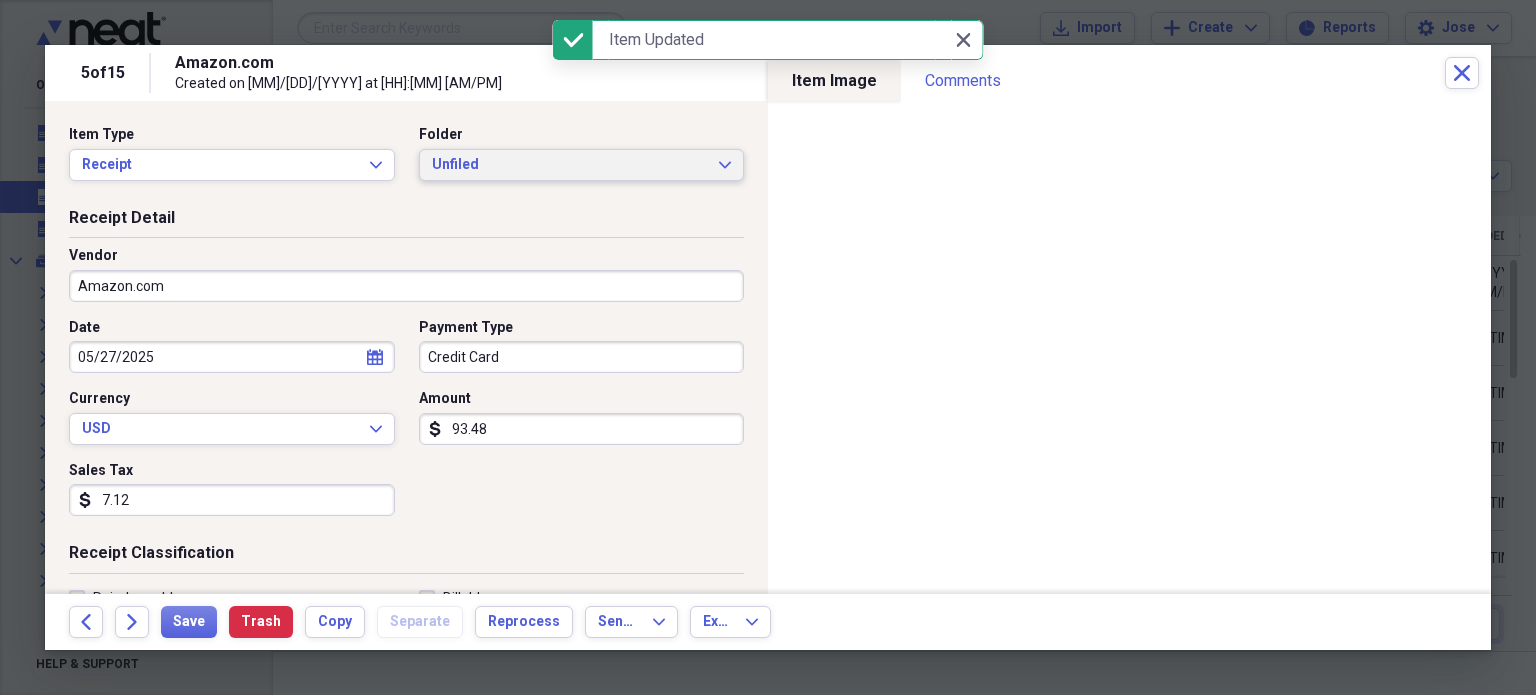drag, startPoint x: 634, startPoint y: 163, endPoint x: 658, endPoint y: 172, distance: 25.632011 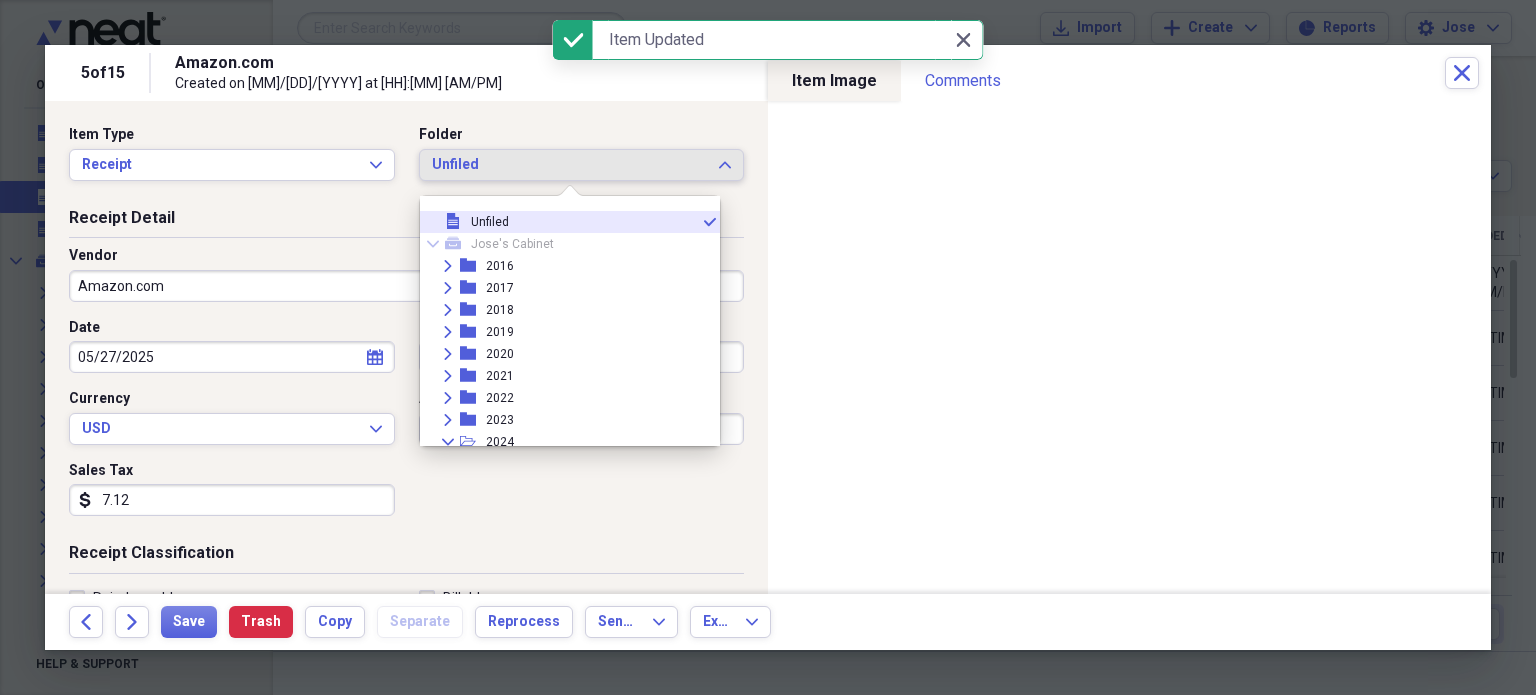 click on "Unfiled" at bounding box center [570, 165] 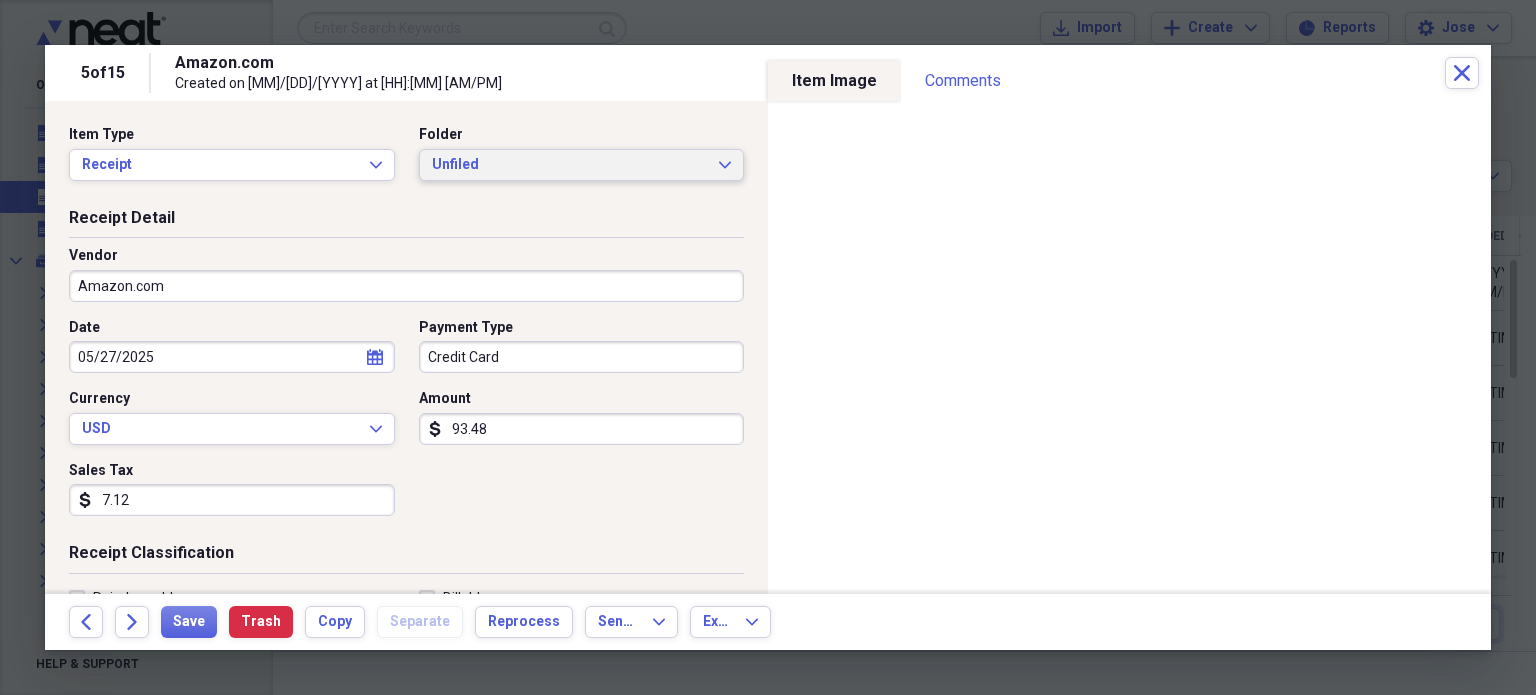 click on "Unfiled" at bounding box center (570, 165) 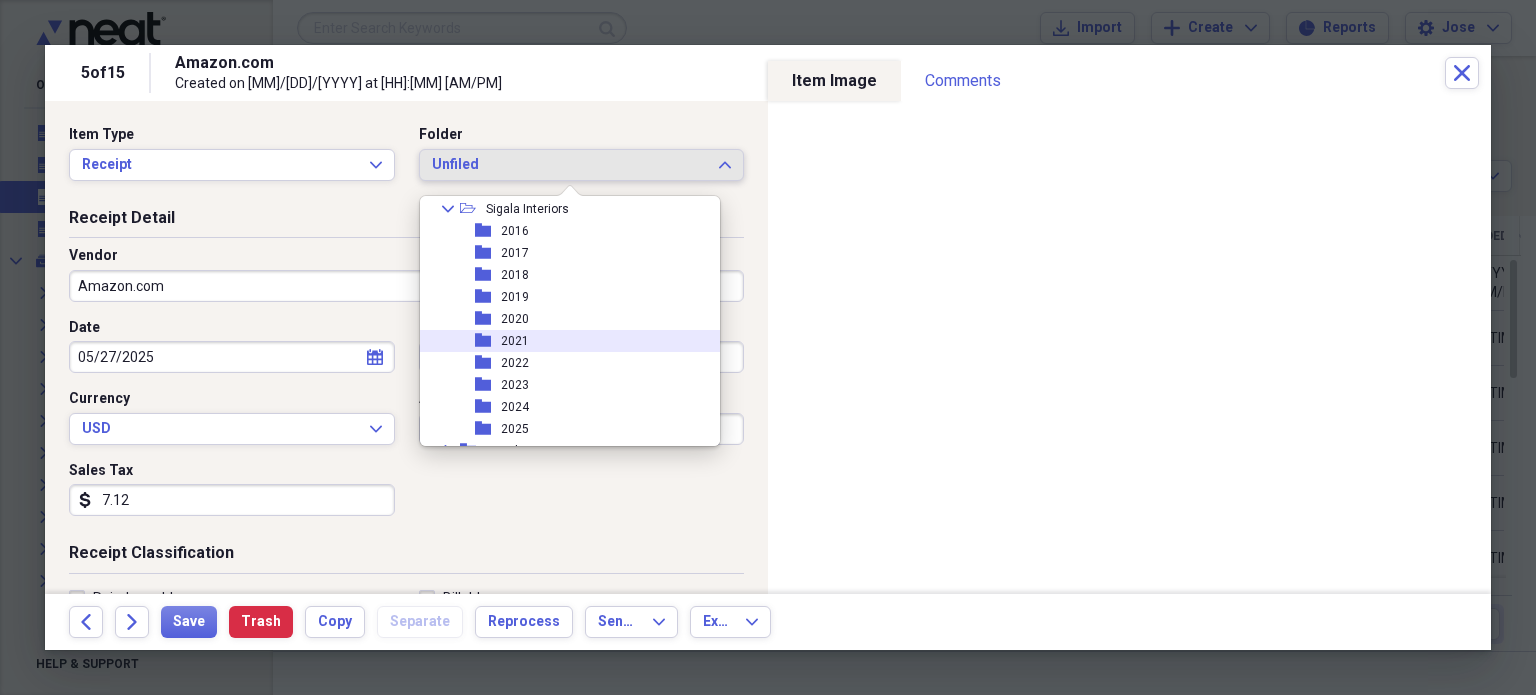 scroll, scrollTop: 776, scrollLeft: 0, axis: vertical 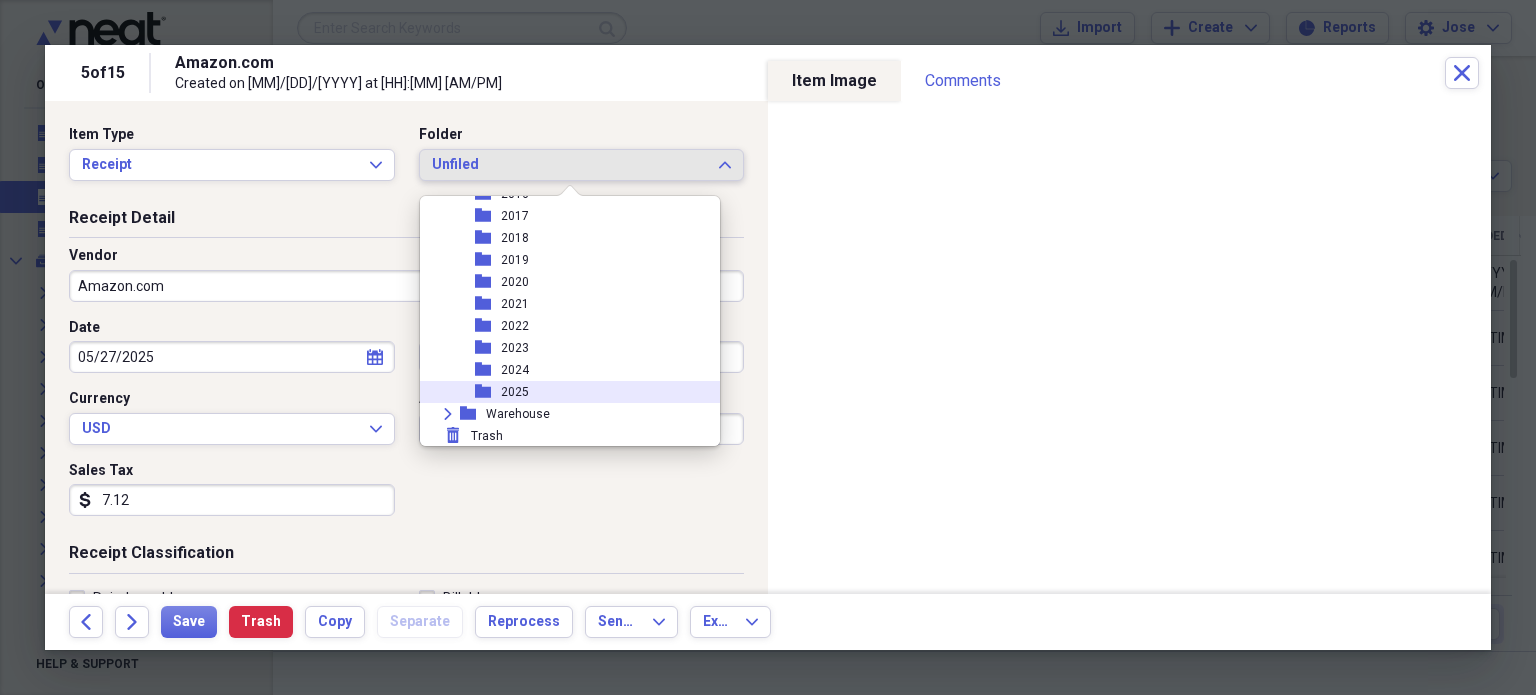 click on "folder 2025" at bounding box center [562, 392] 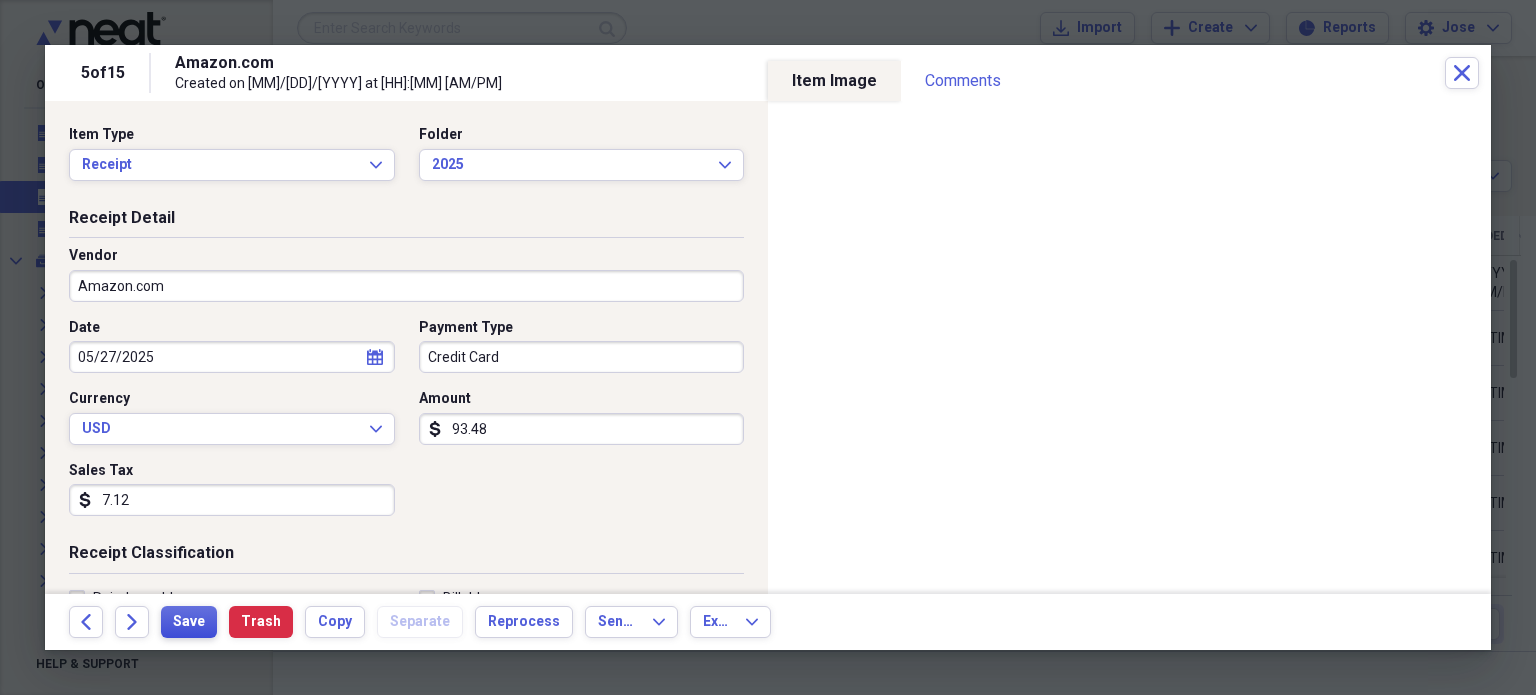 click on "Save" at bounding box center (189, 622) 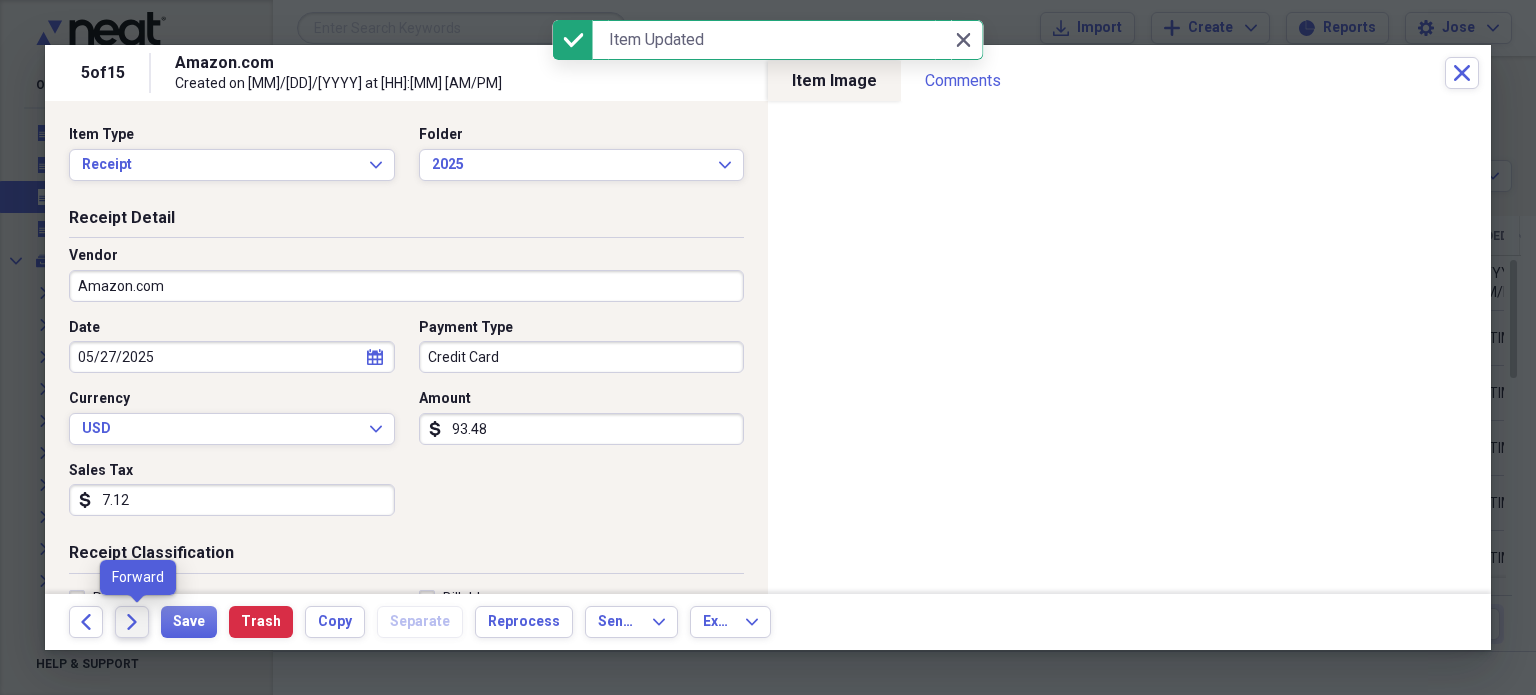 click on "Forward" at bounding box center (132, 622) 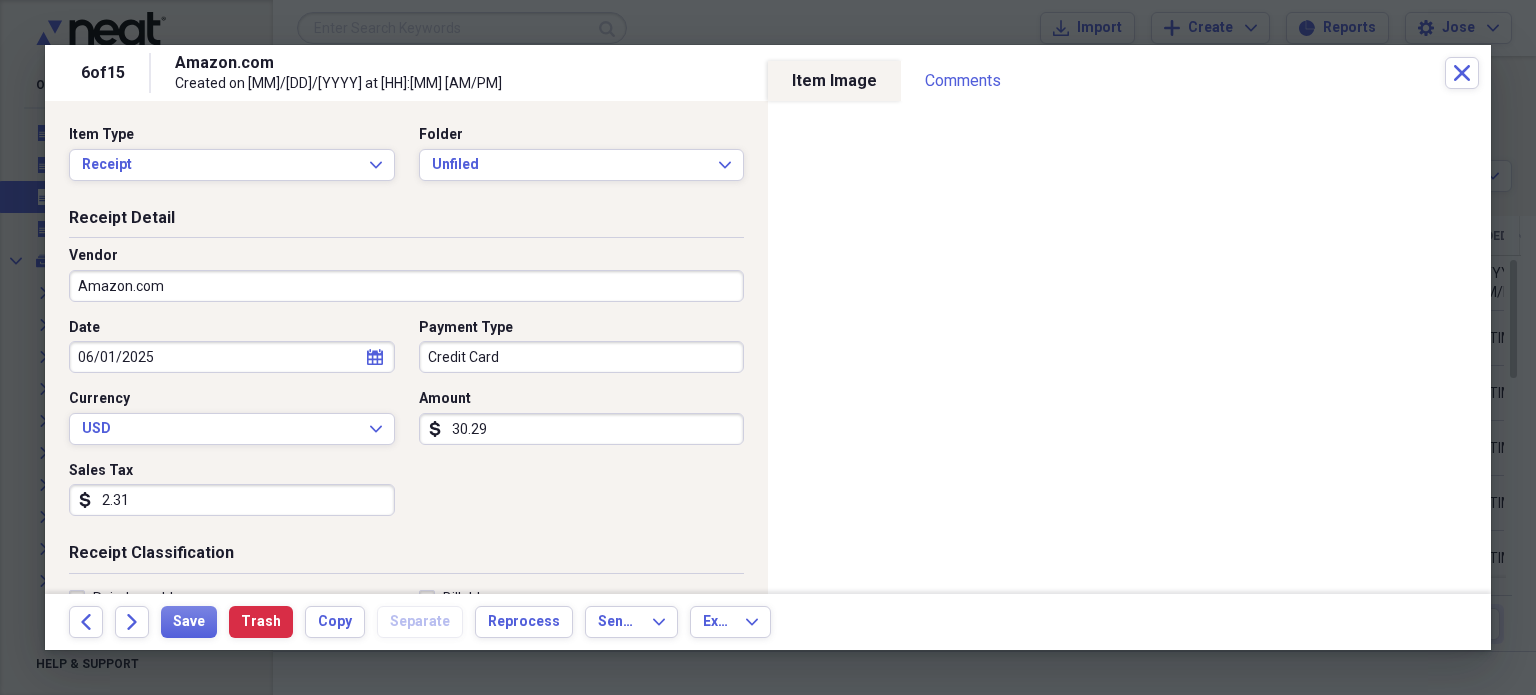 scroll, scrollTop: 431, scrollLeft: 0, axis: vertical 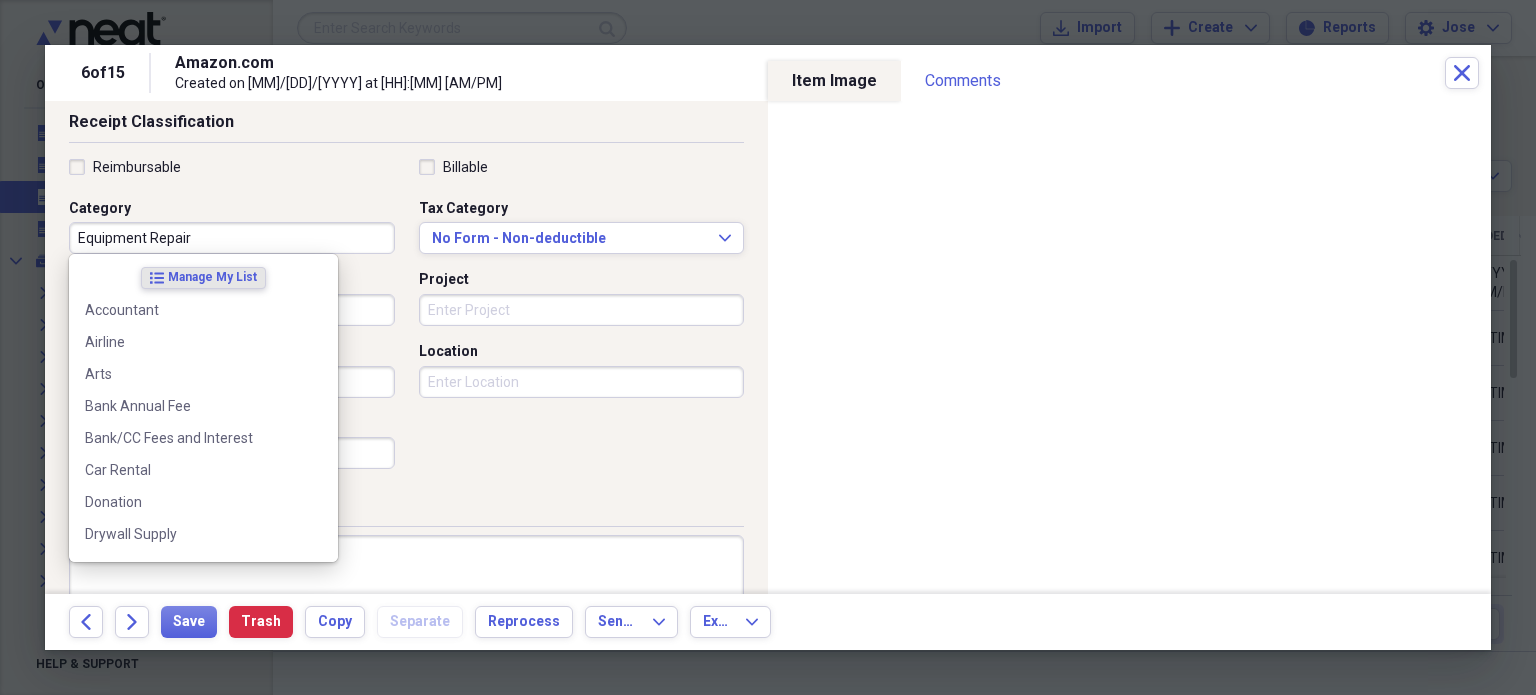 click on "Equipment Repair" at bounding box center (232, 238) 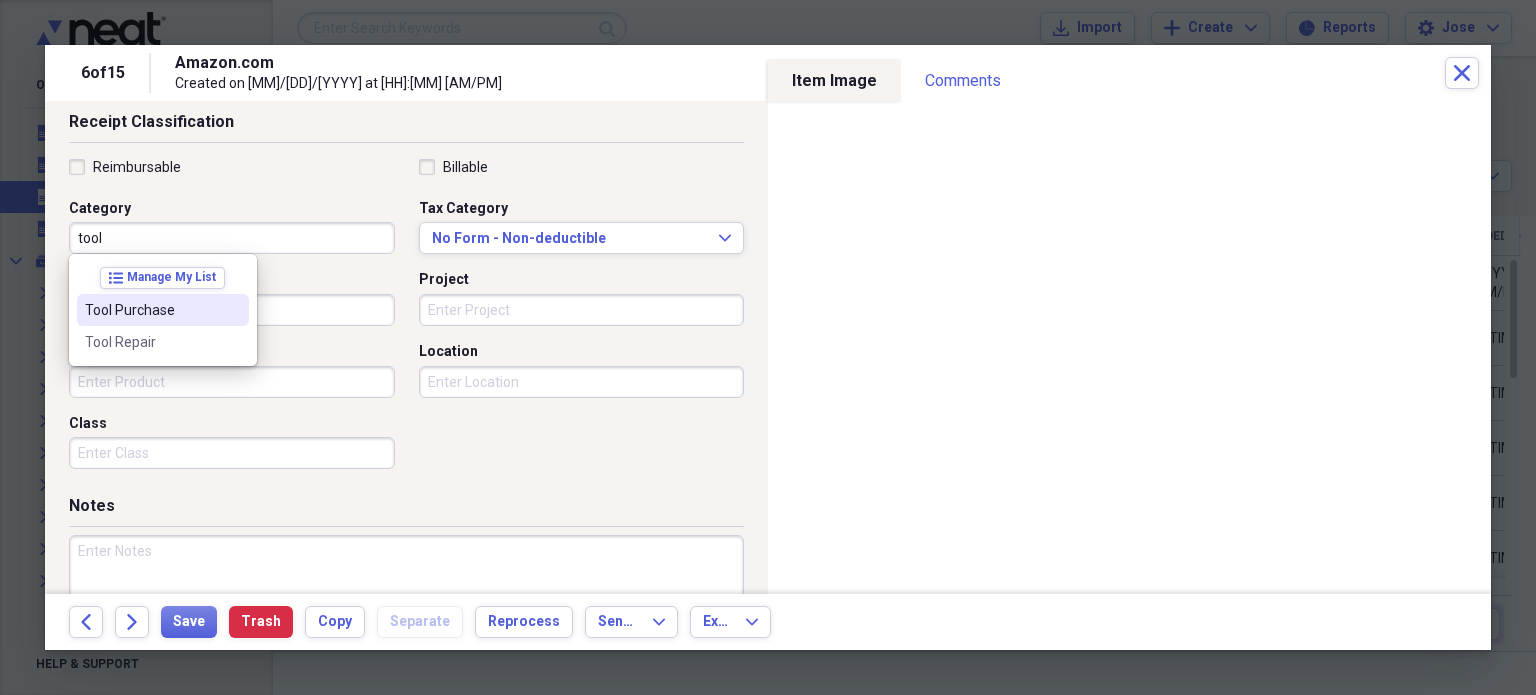 click on "Tool Purchase" at bounding box center [151, 310] 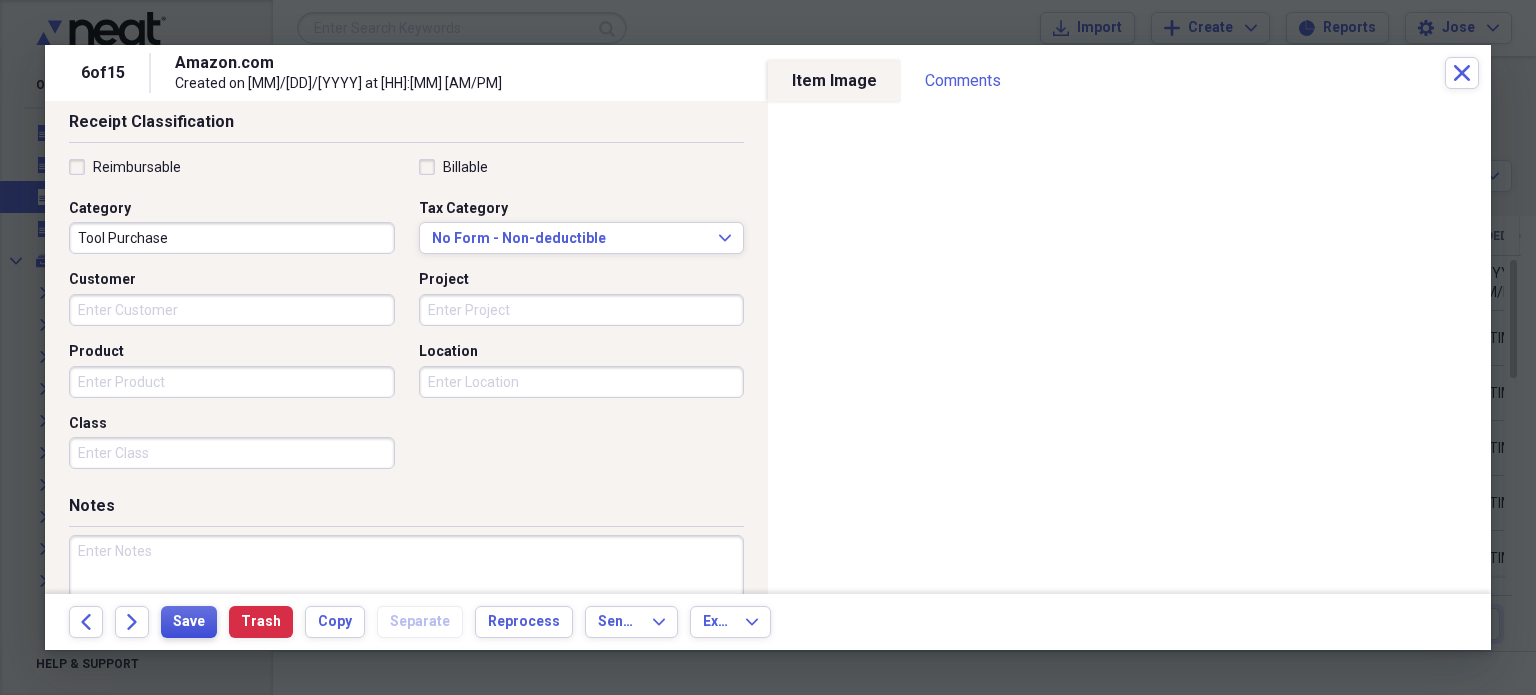 click on "Save" at bounding box center (189, 622) 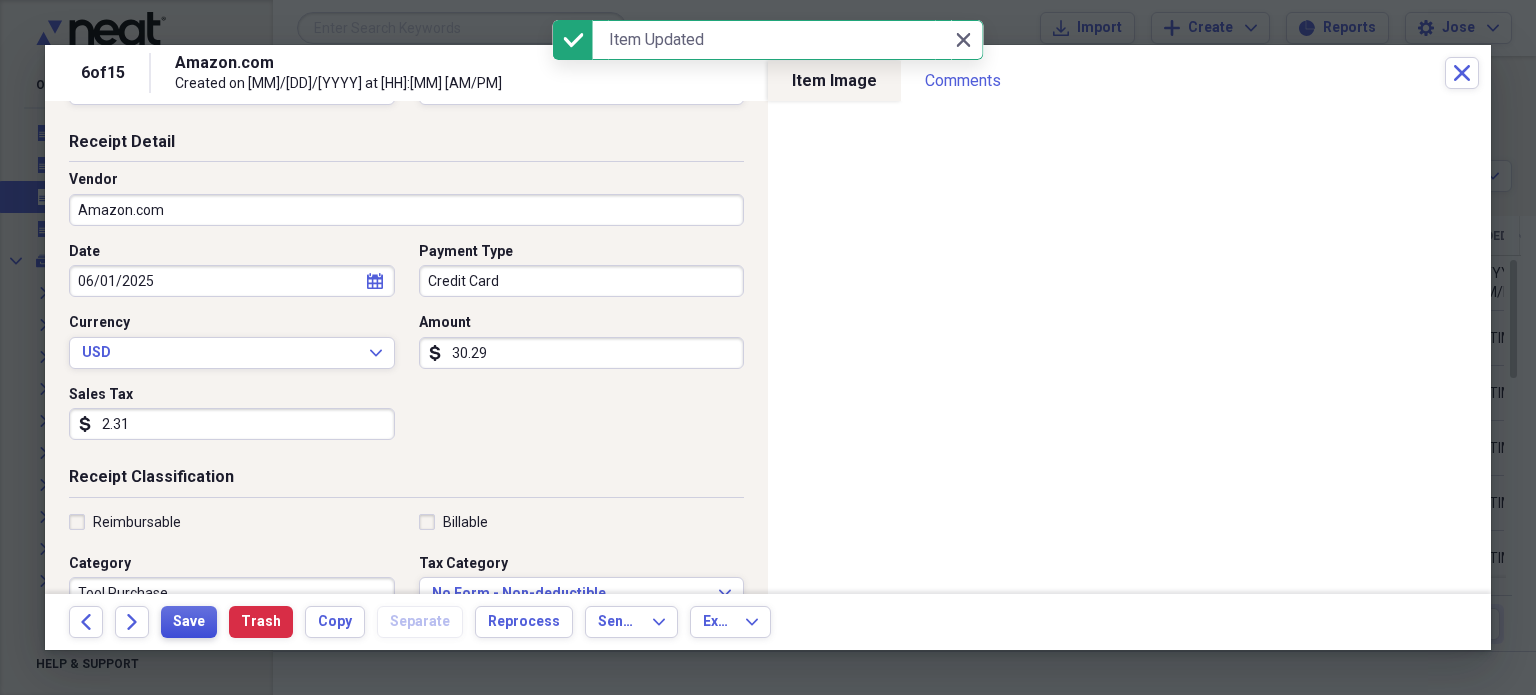 scroll, scrollTop: 0, scrollLeft: 0, axis: both 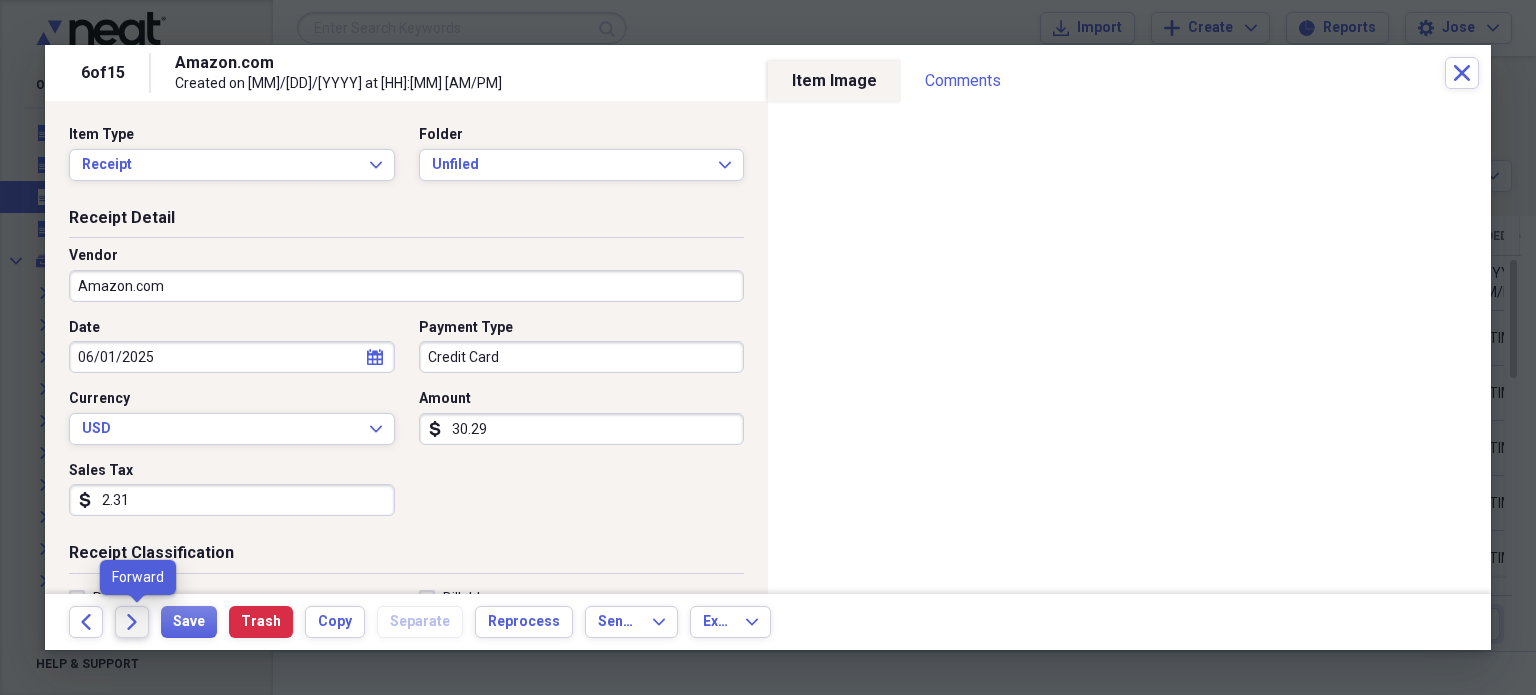 click on "Forward" at bounding box center (132, 622) 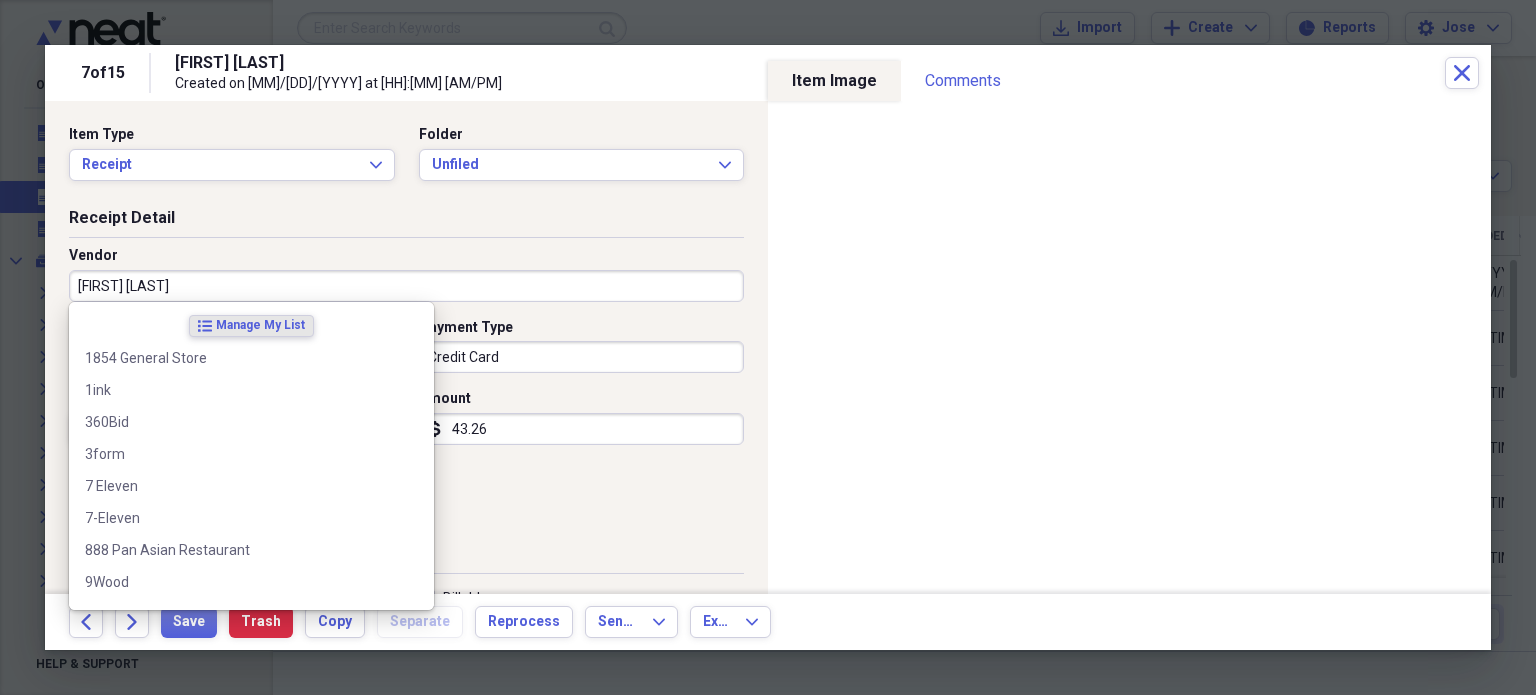 click on "Jose Sigala" at bounding box center (406, 286) 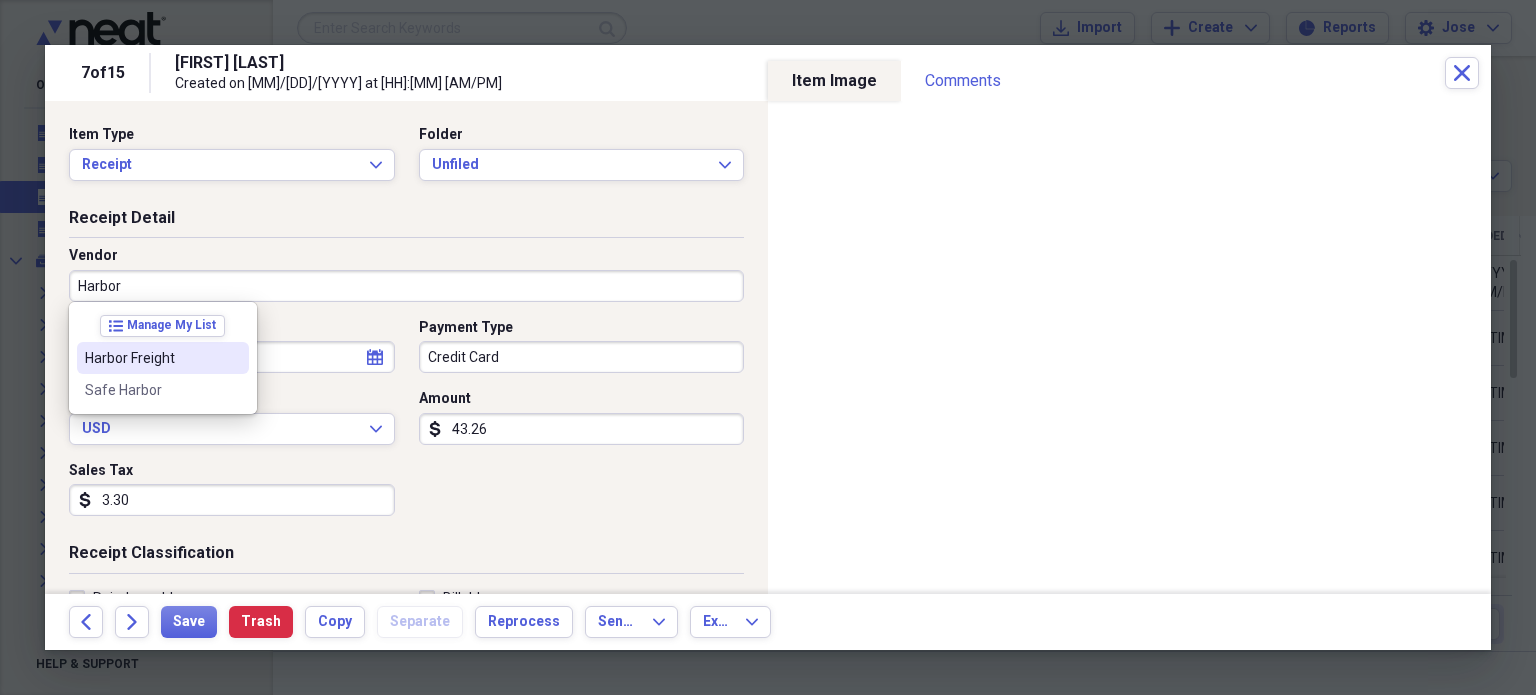 click on "Harbor Freight" at bounding box center [151, 358] 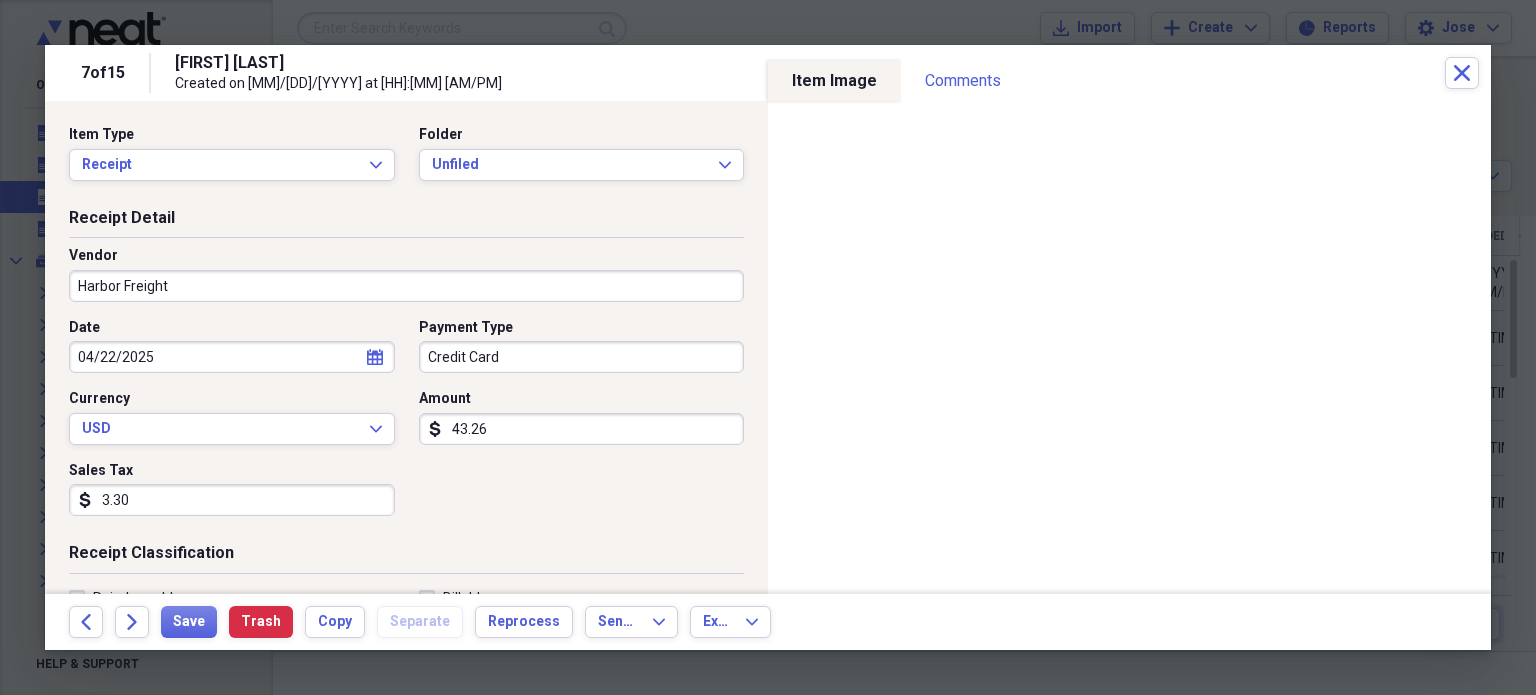 type on "Tool Purchase" 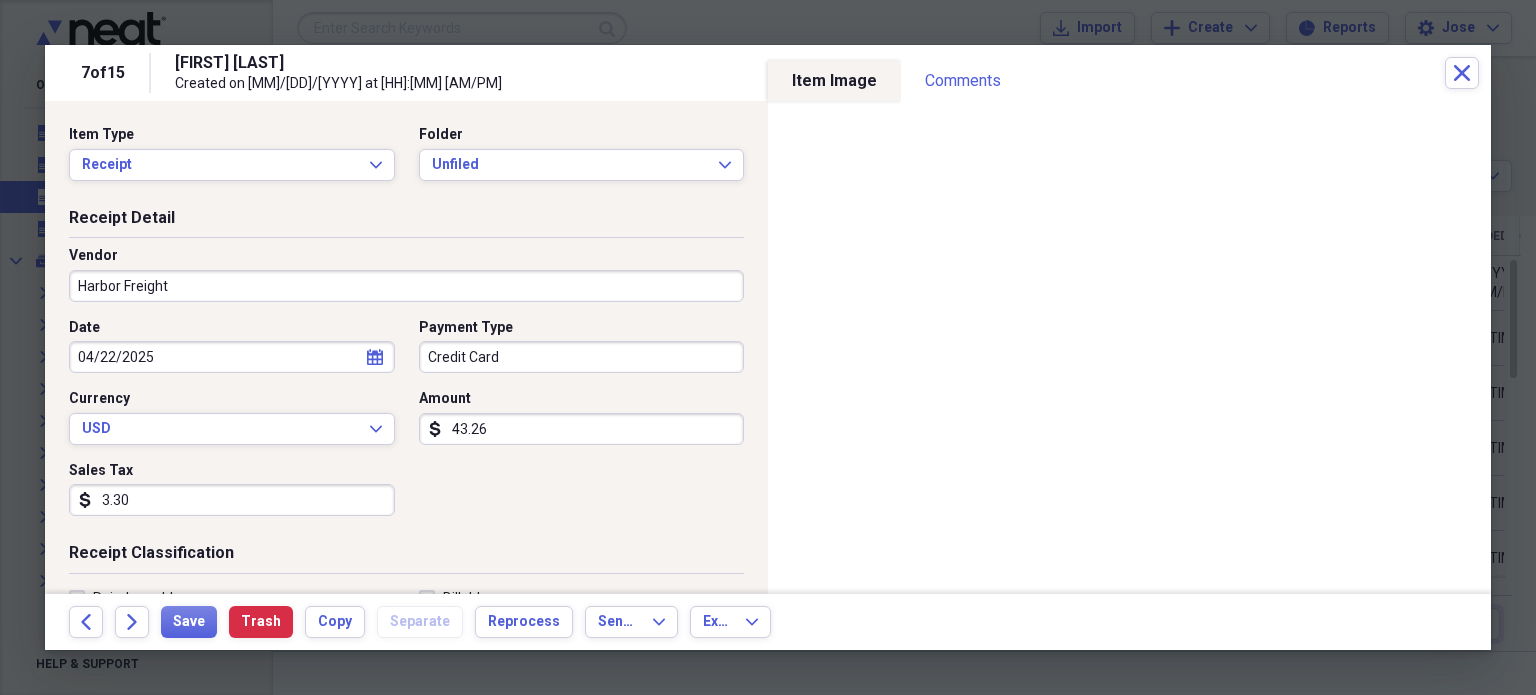 click on "Receipt Detail Vendor Harbor Freight Date 04/22/2025 calendar Calendar Payment Type Credit Card Currency USD Expand Amount dollar-sign 43.26 Sales Tax dollar-sign 3.30" at bounding box center [406, 375] 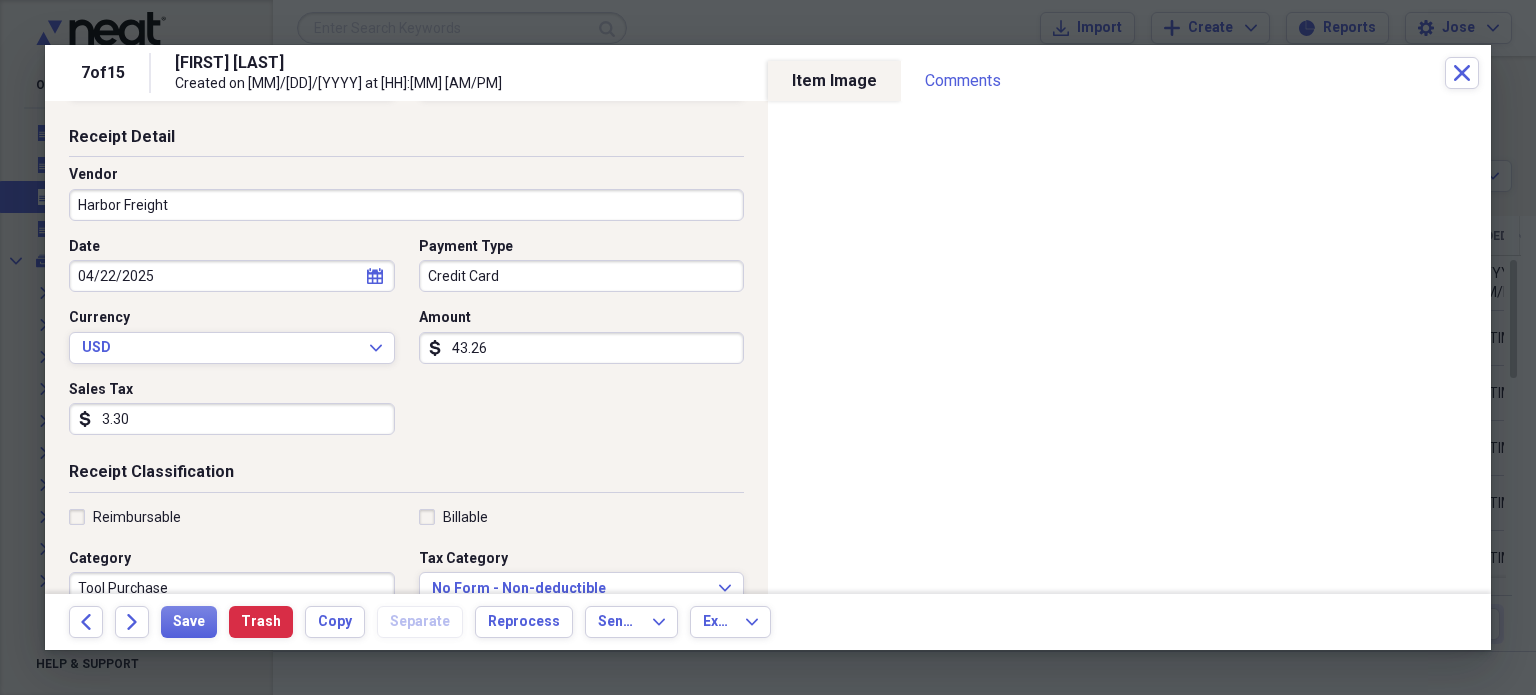 scroll, scrollTop: 80, scrollLeft: 0, axis: vertical 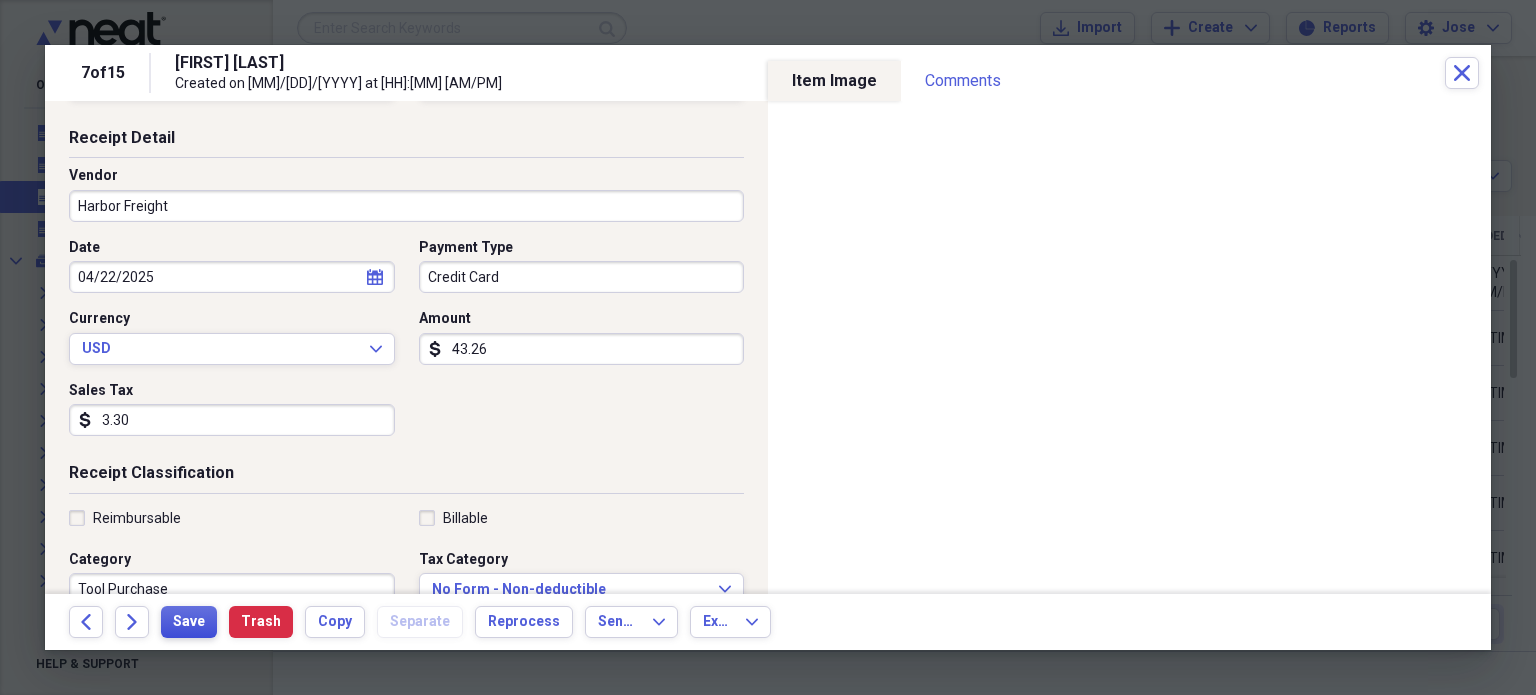 click on "Save" at bounding box center [189, 622] 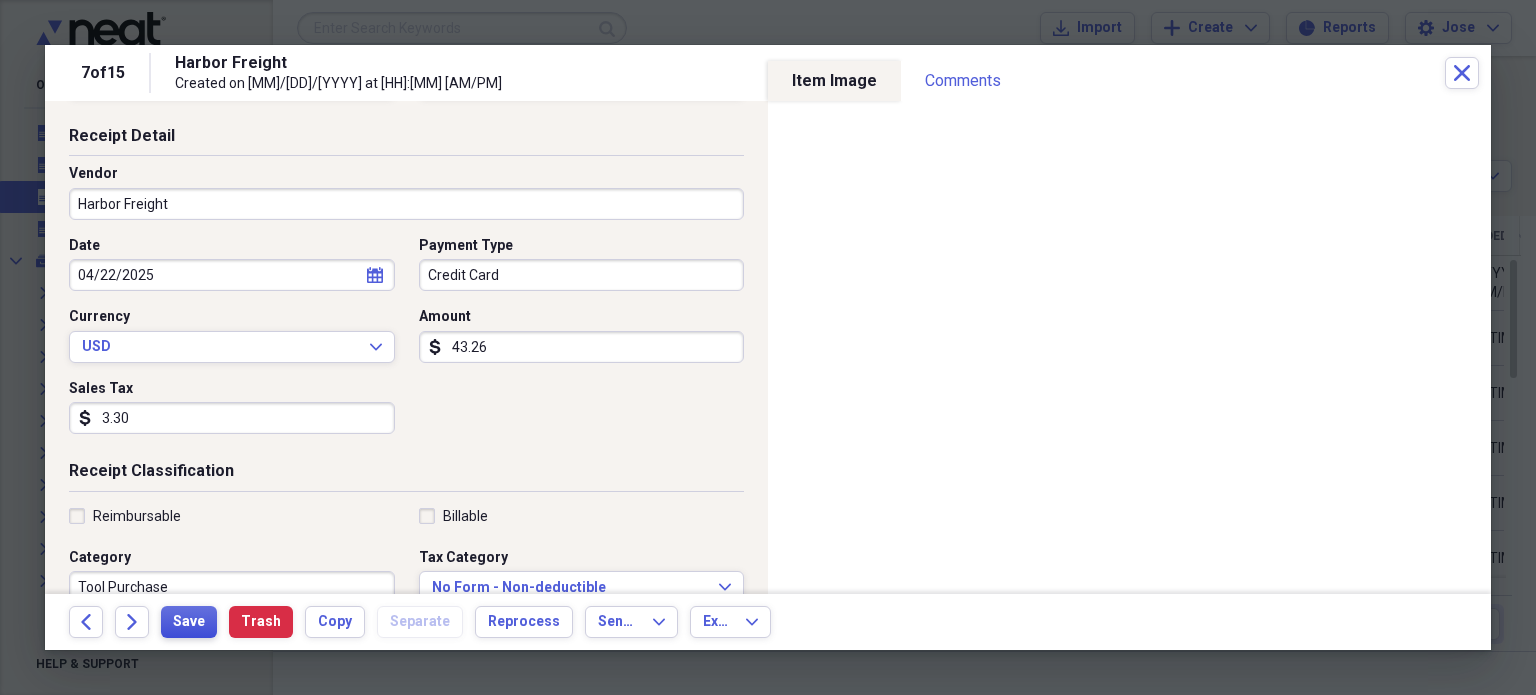 scroll, scrollTop: 0, scrollLeft: 0, axis: both 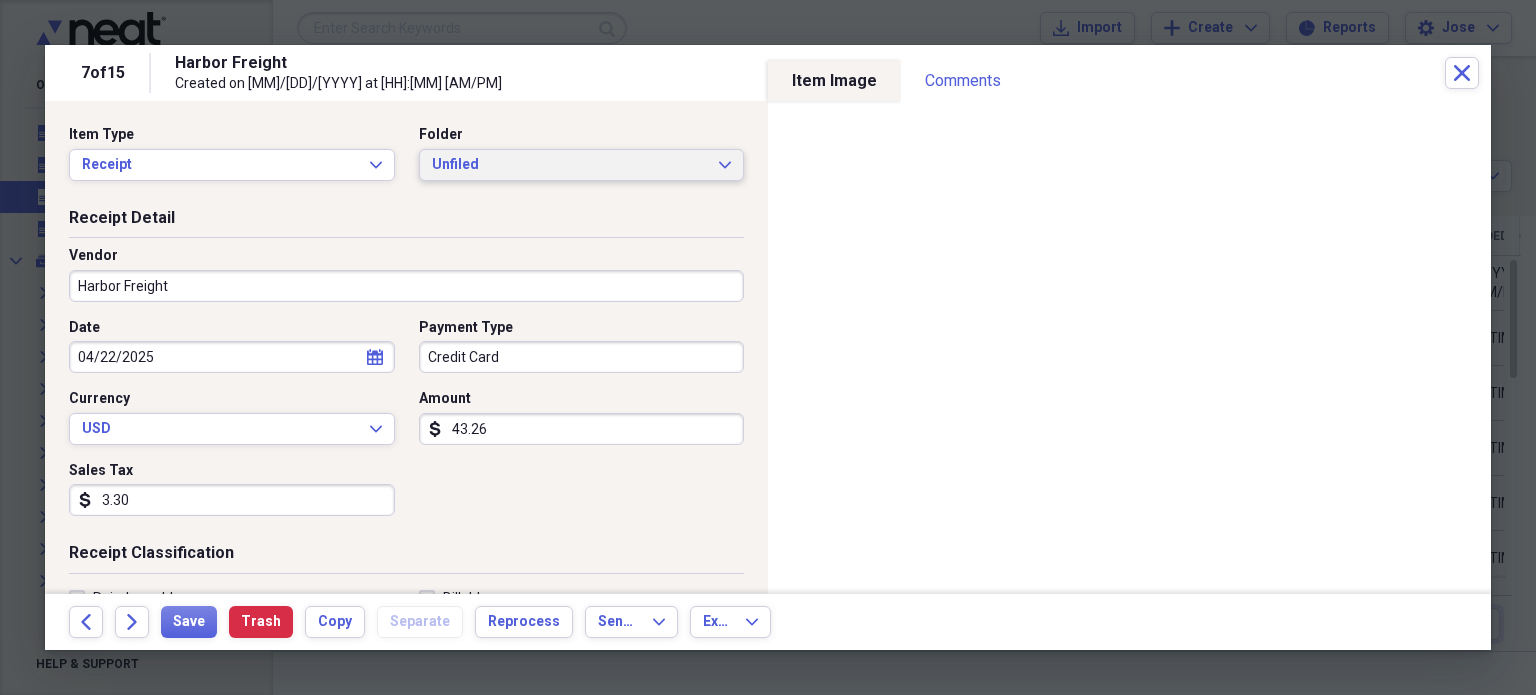 click on "Unfiled Expand" at bounding box center (582, 165) 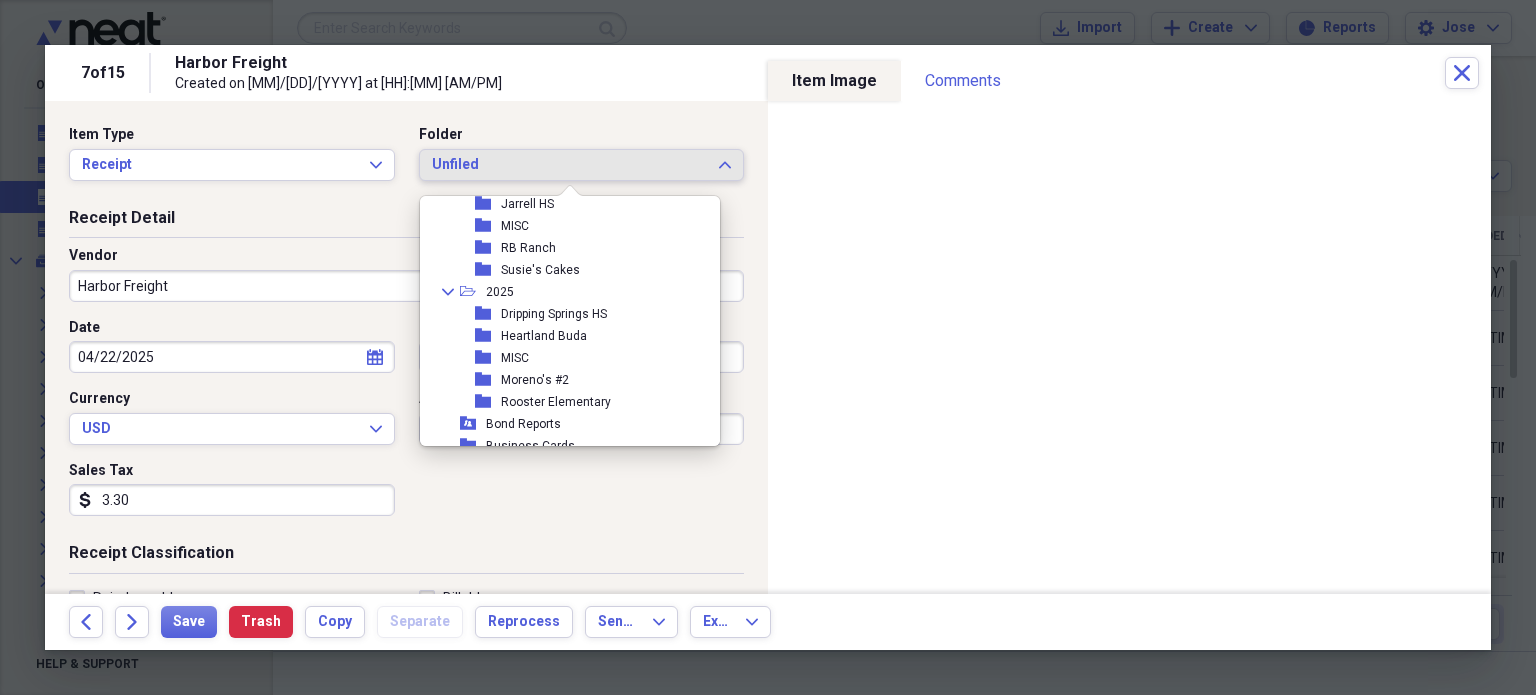 scroll, scrollTop: 655, scrollLeft: 0, axis: vertical 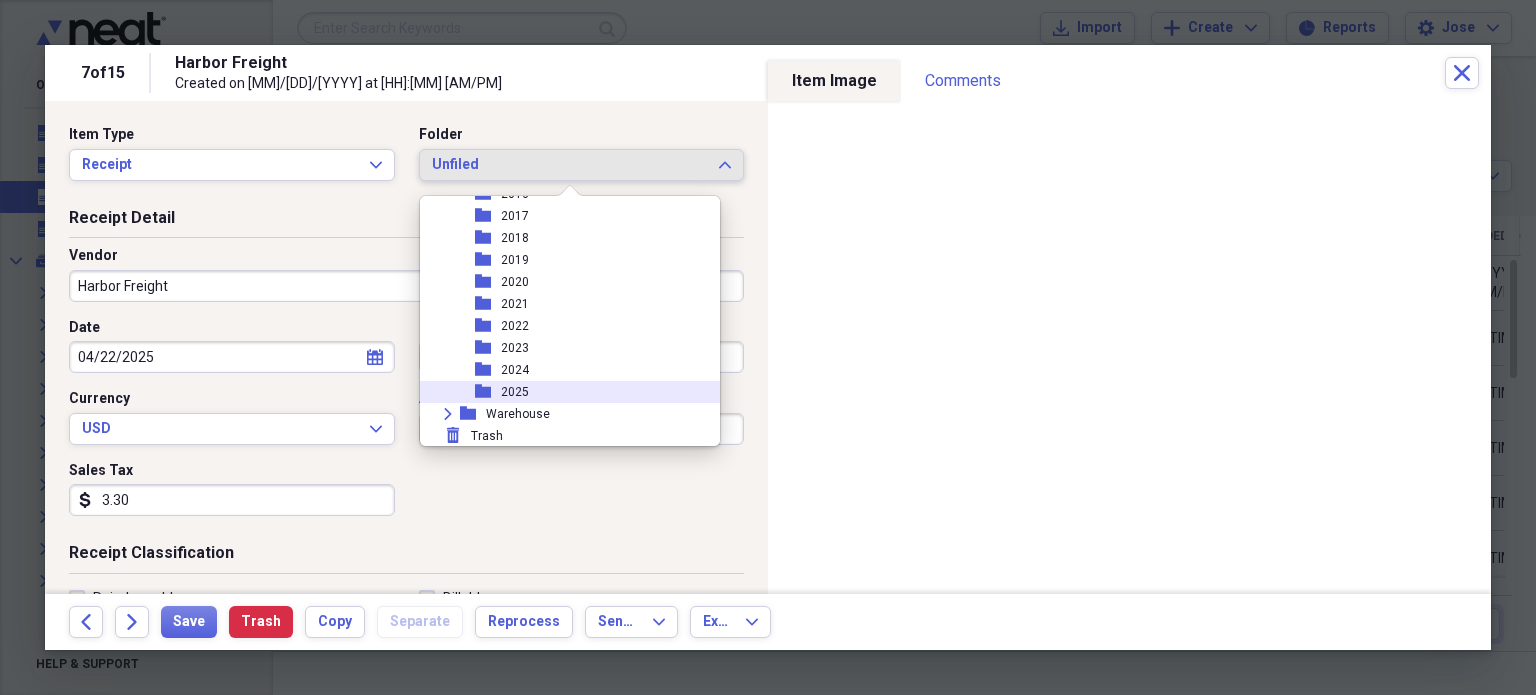 click on "folder 2025" at bounding box center [562, 392] 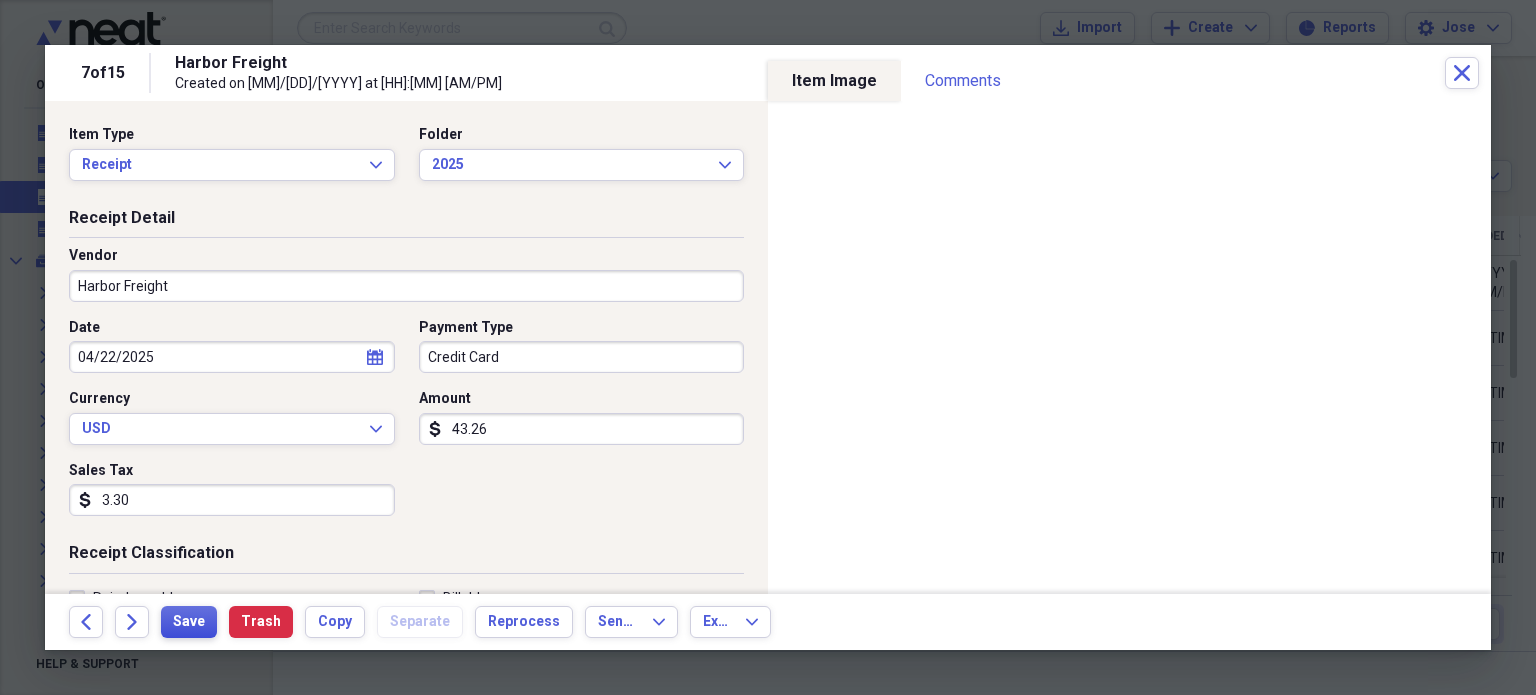 click on "Save" at bounding box center [189, 622] 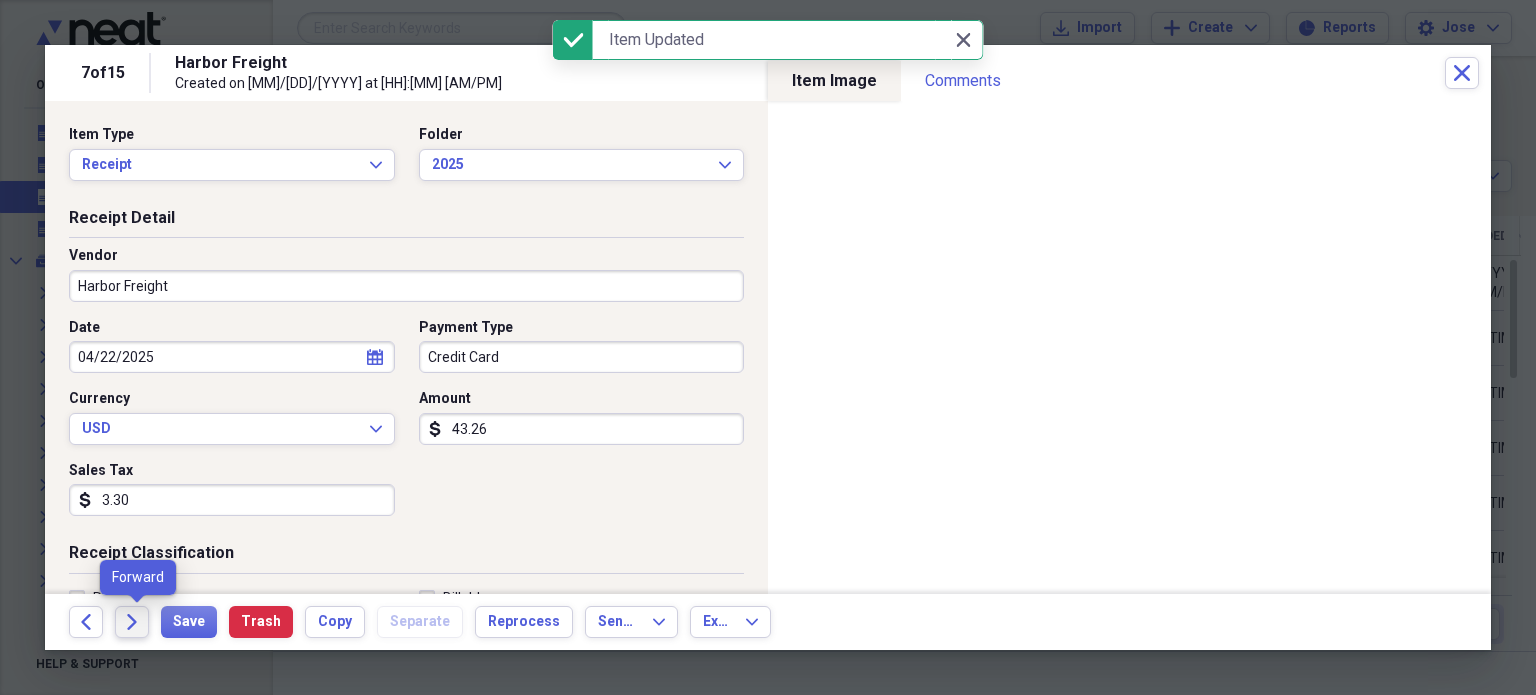 click on "Forward" at bounding box center [132, 622] 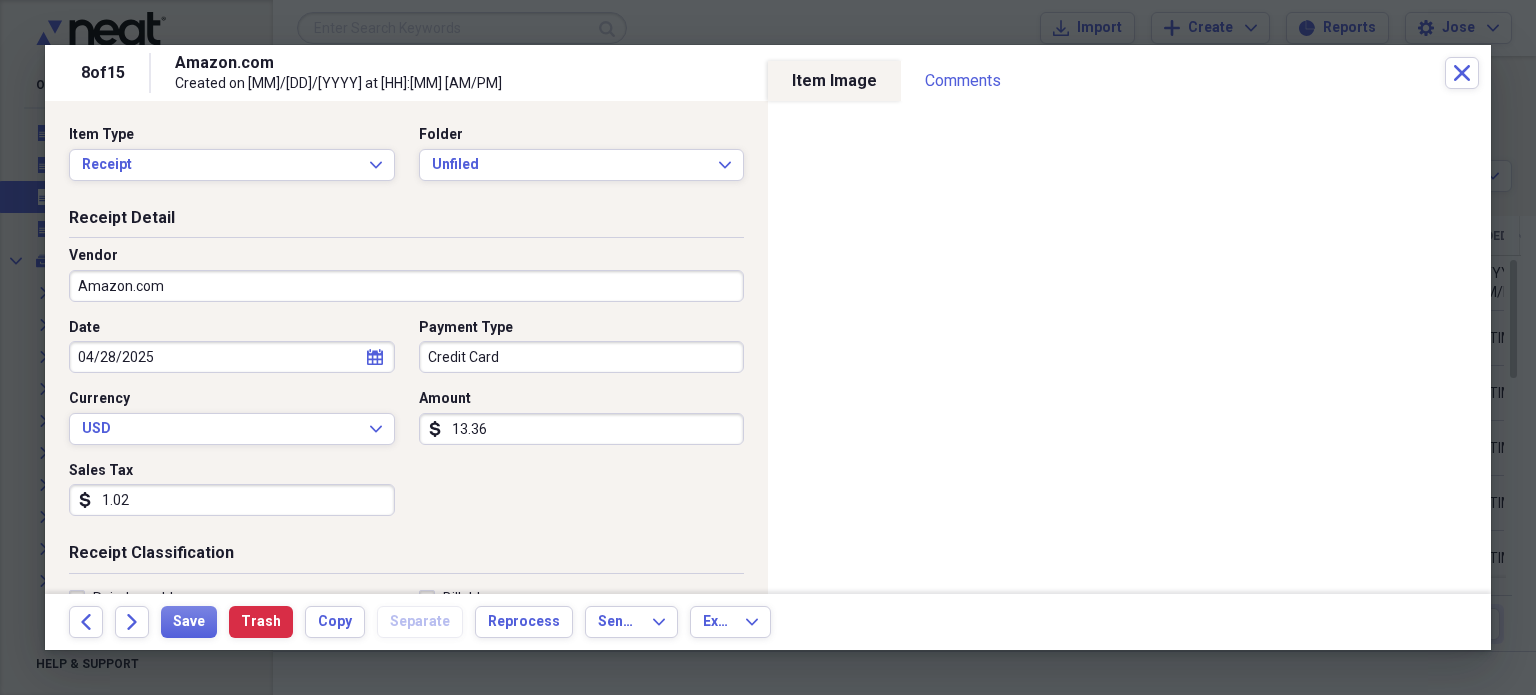 scroll, scrollTop: 431, scrollLeft: 0, axis: vertical 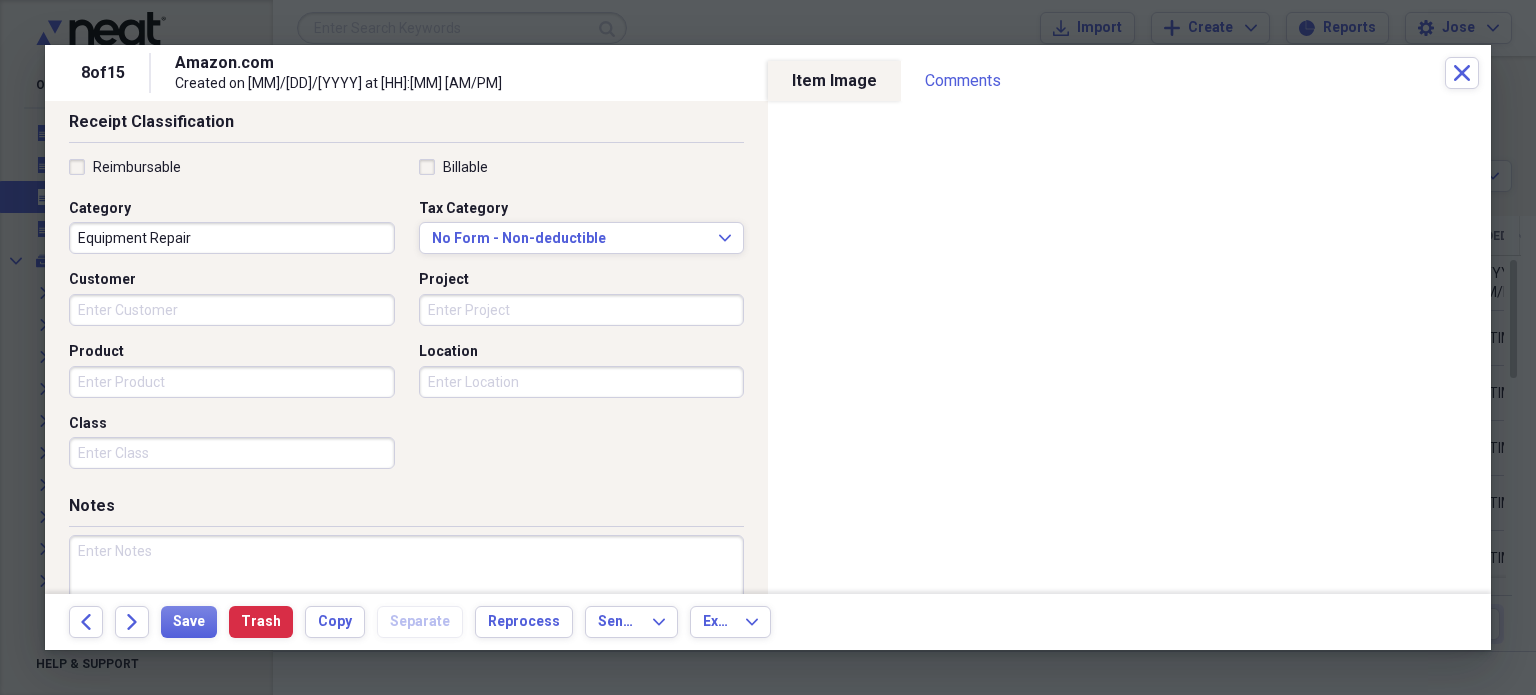 click on "Receipt Classification Reimbursable Billable Category Equipment Repair Tax Category No Form - Non-deductible Expand Customer Project Product Location Class" at bounding box center [406, 303] 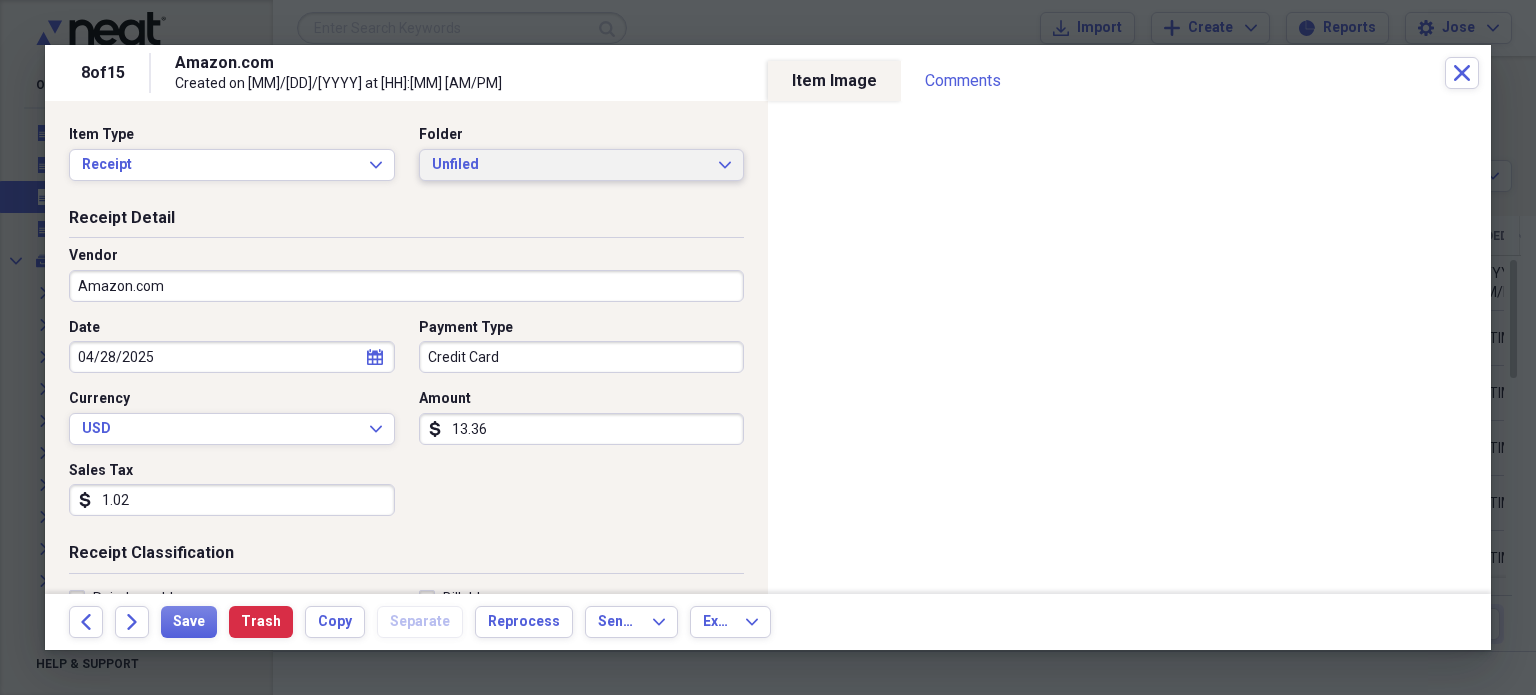 click on "Unfiled Expand" at bounding box center [582, 165] 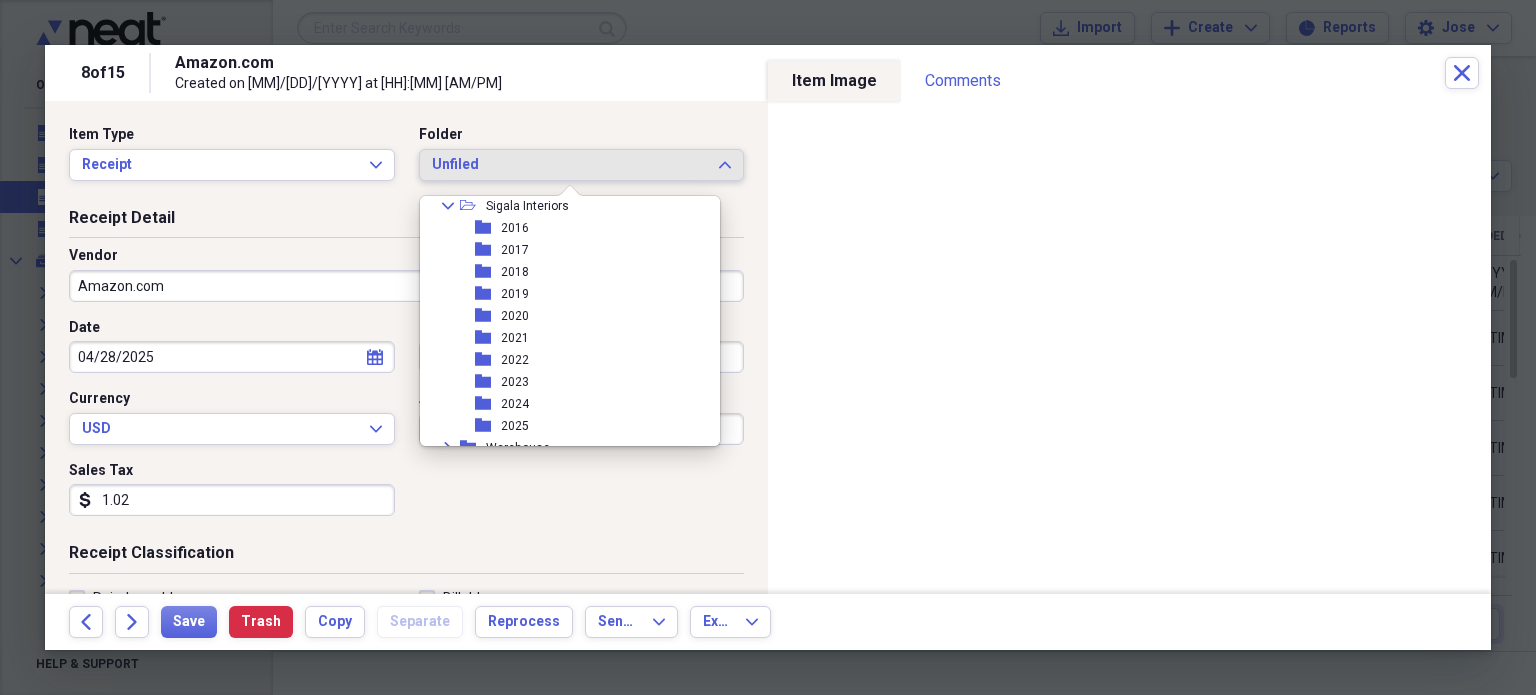 scroll, scrollTop: 776, scrollLeft: 0, axis: vertical 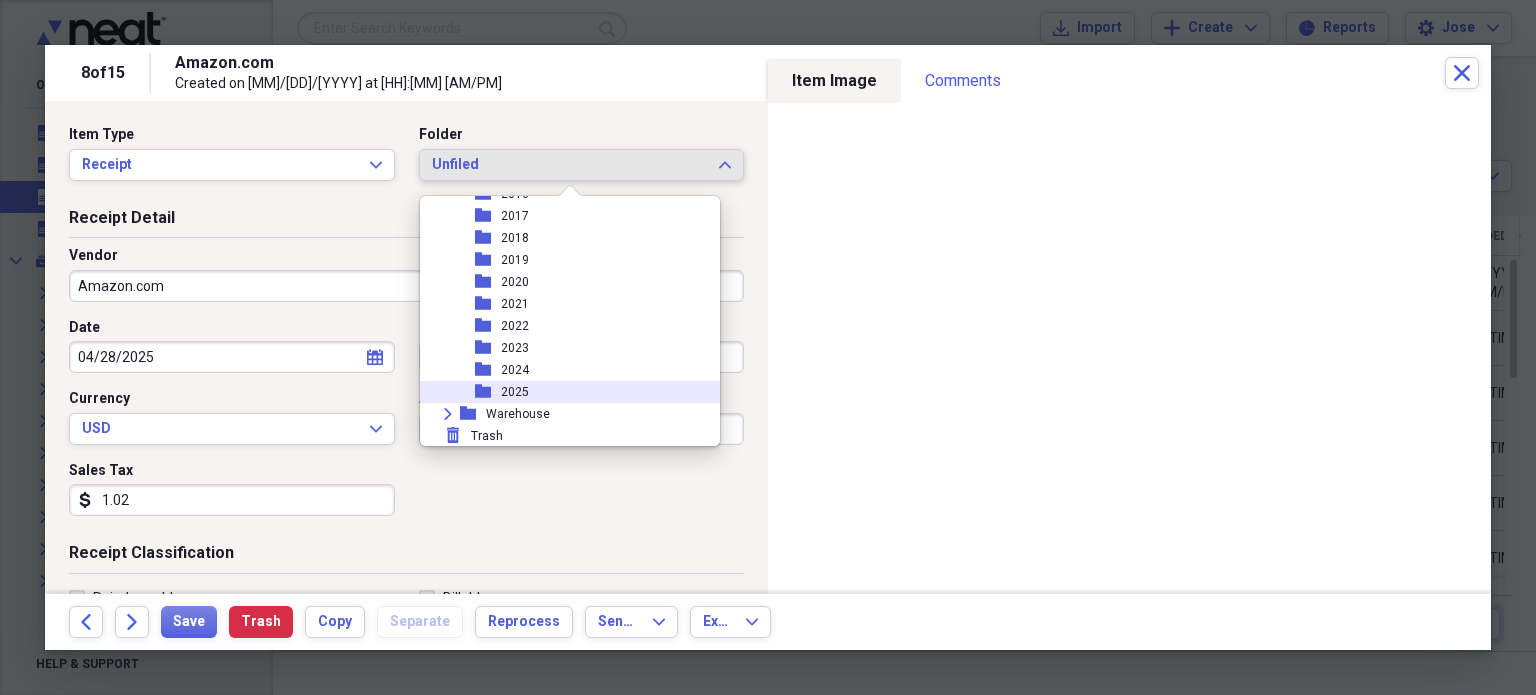 click on "folder 2025" at bounding box center [562, 392] 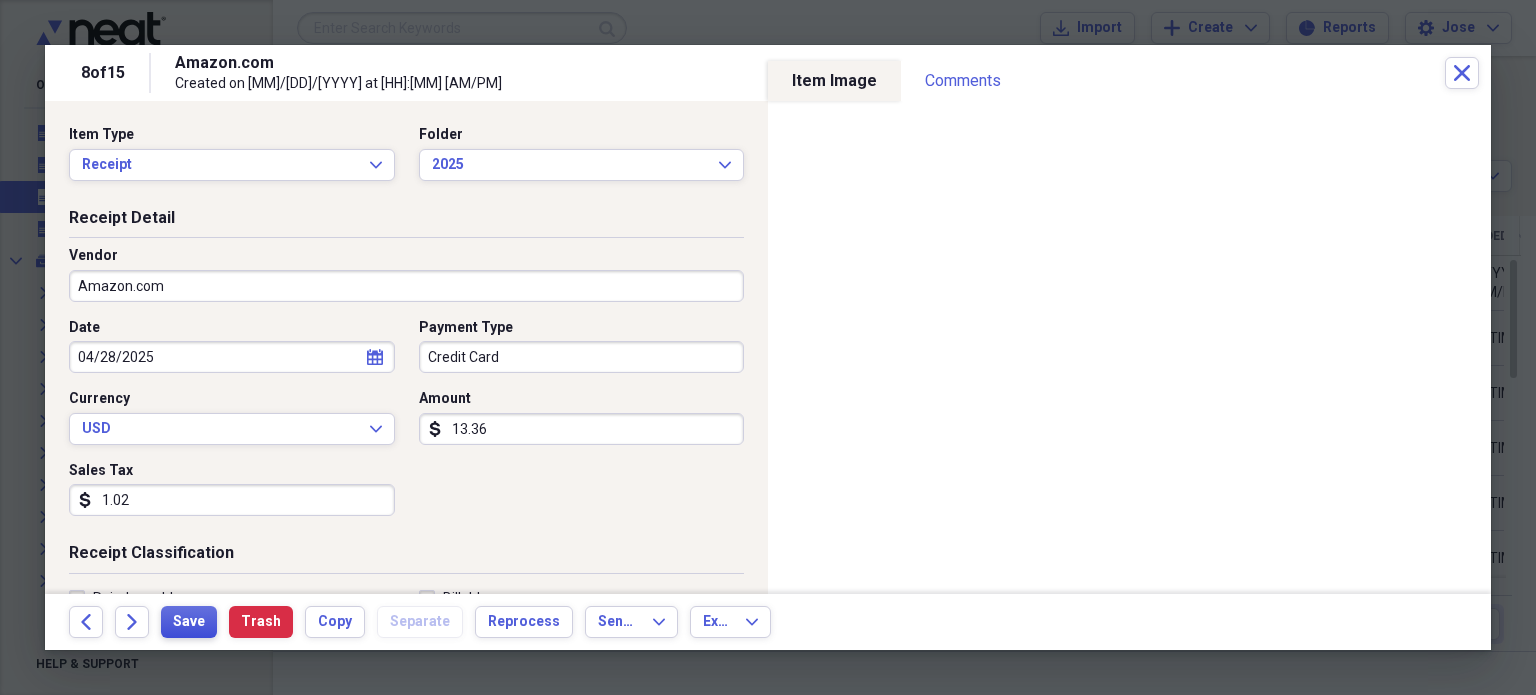 click on "Save" at bounding box center [189, 622] 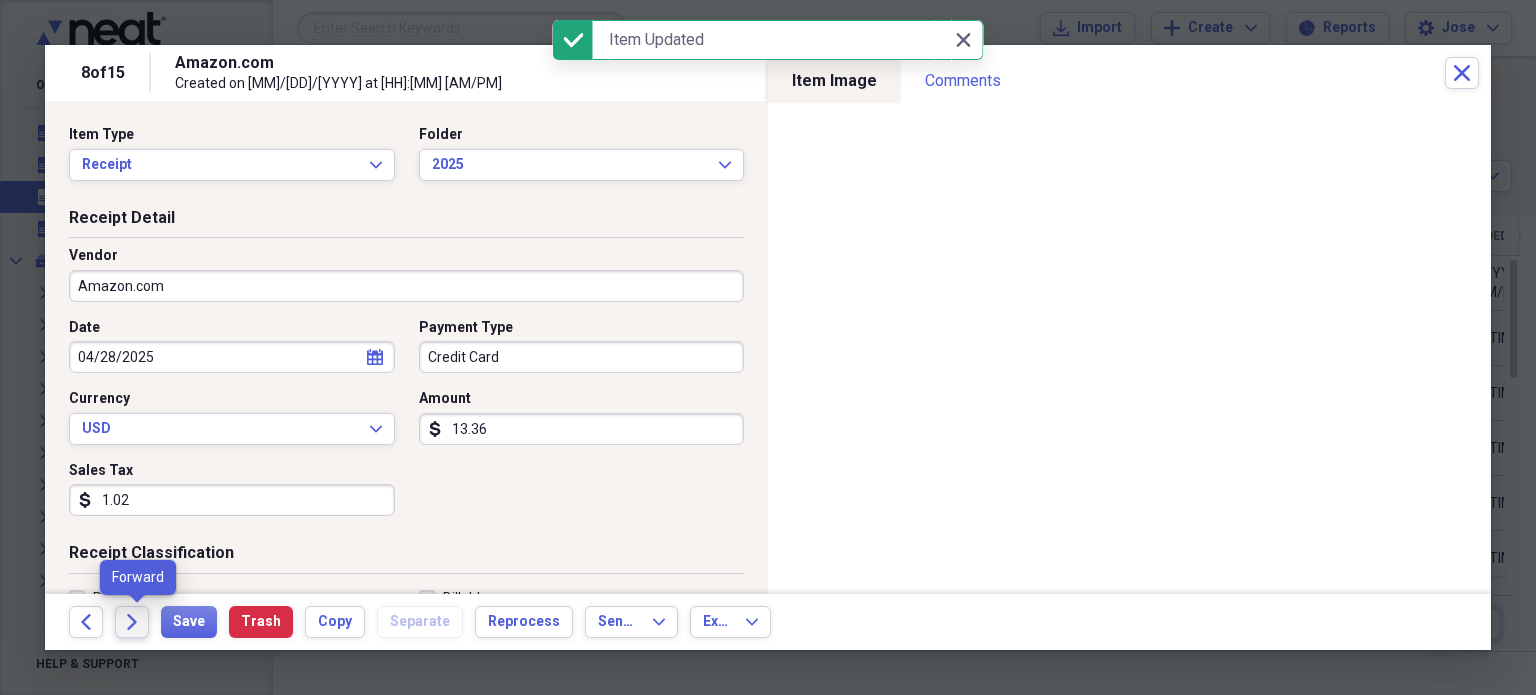 click on "Forward" 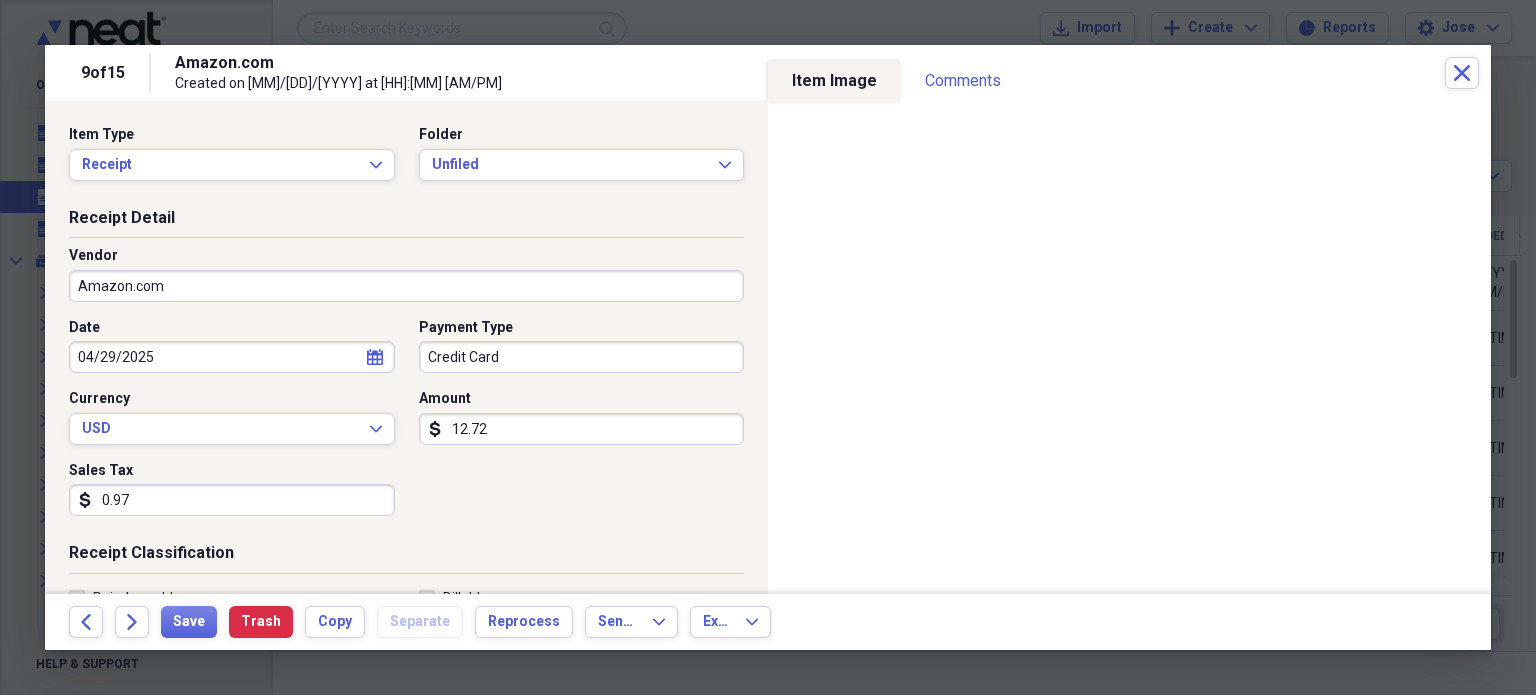 scroll, scrollTop: 431, scrollLeft: 0, axis: vertical 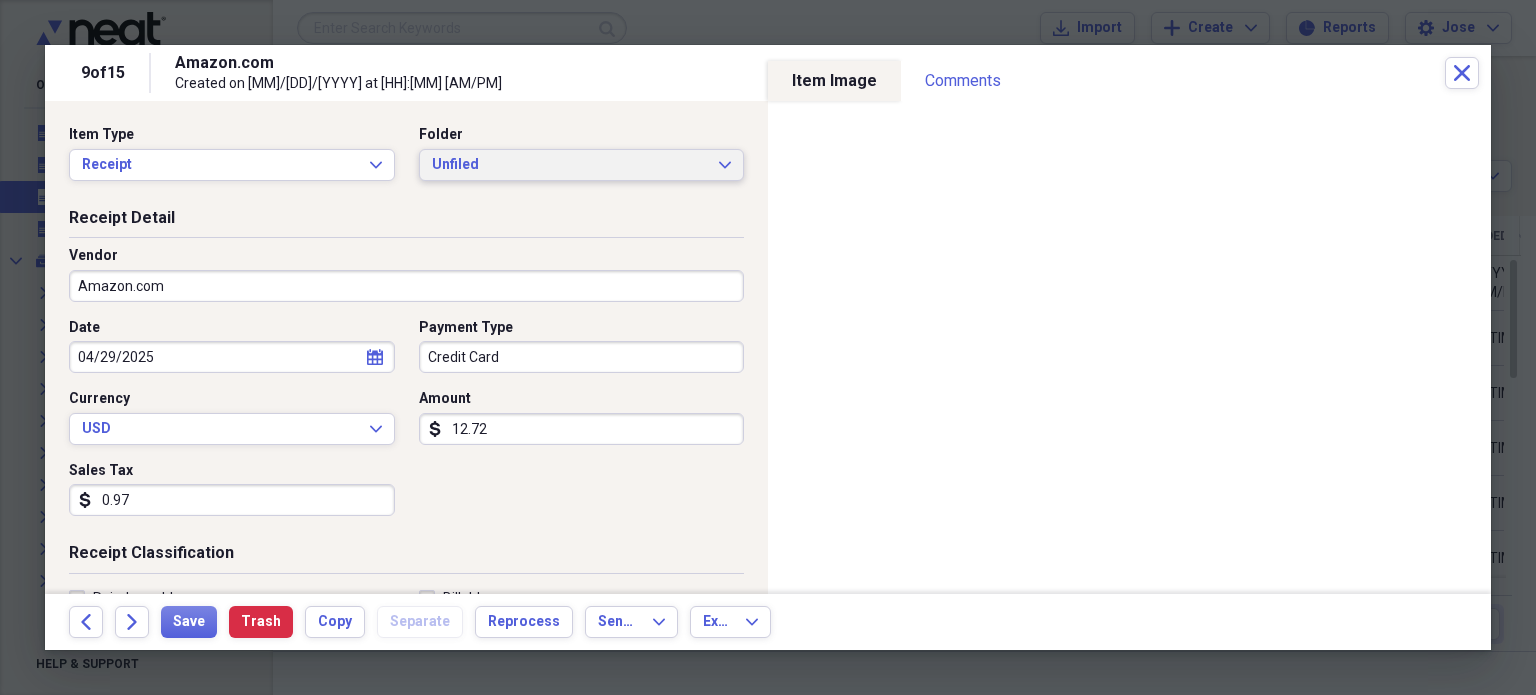 click on "Unfiled" at bounding box center [570, 165] 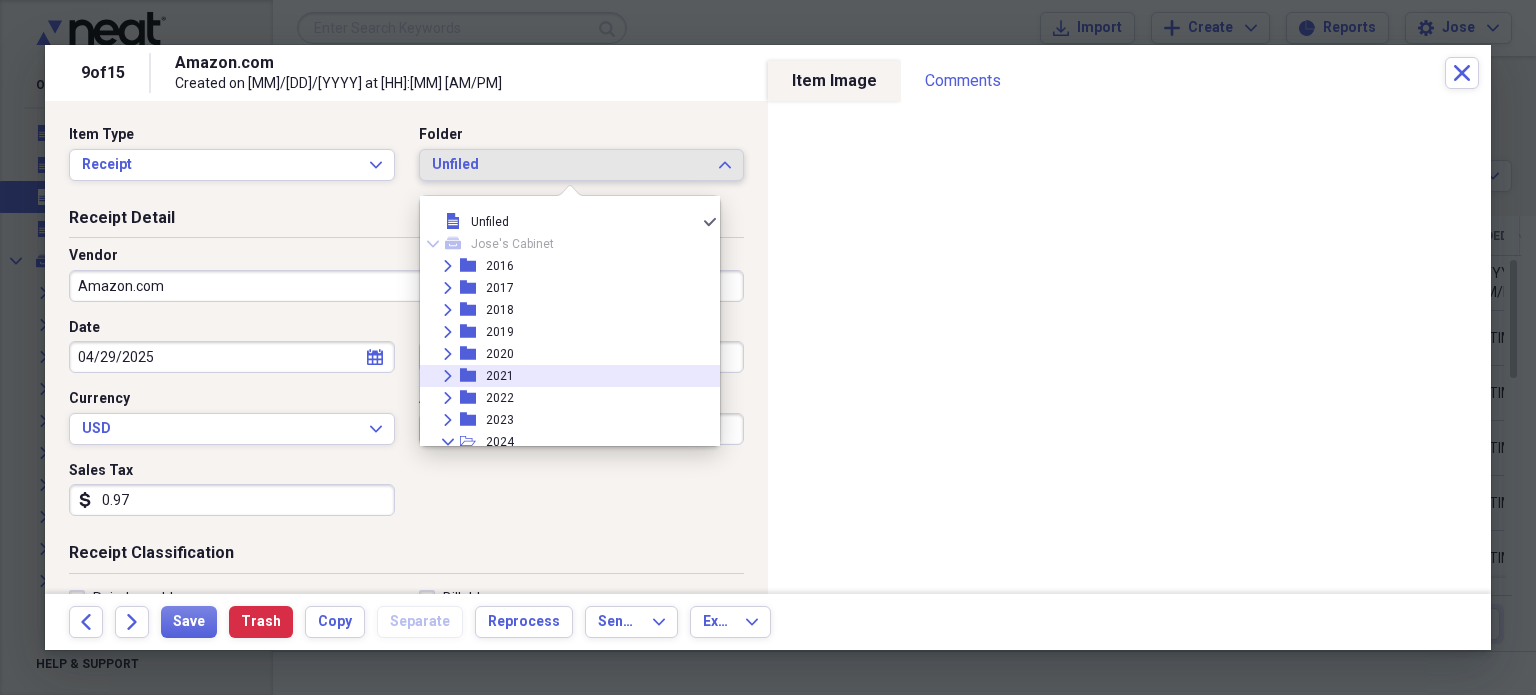 click on "Expand folder 2021" at bounding box center (562, 376) 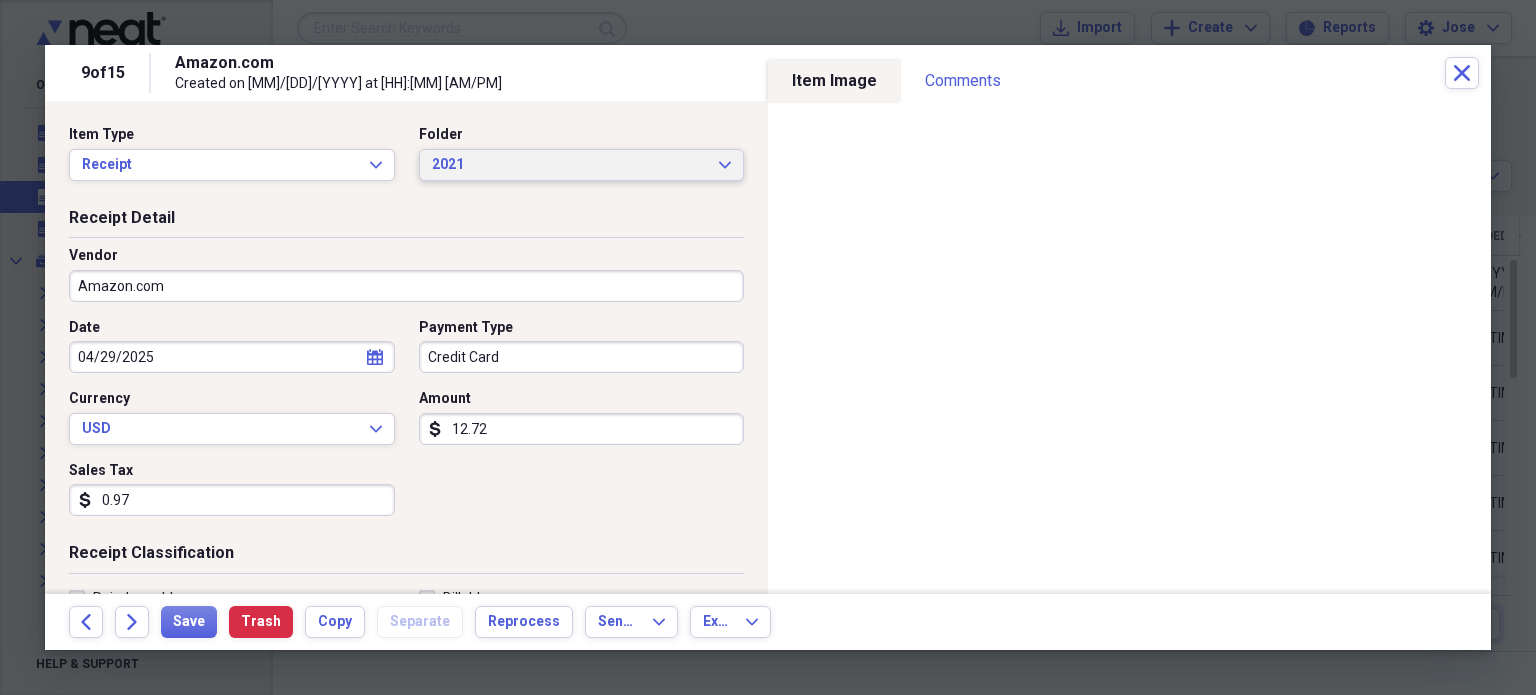 drag, startPoint x: 676, startPoint y: 163, endPoint x: 704, endPoint y: 164, distance: 28.01785 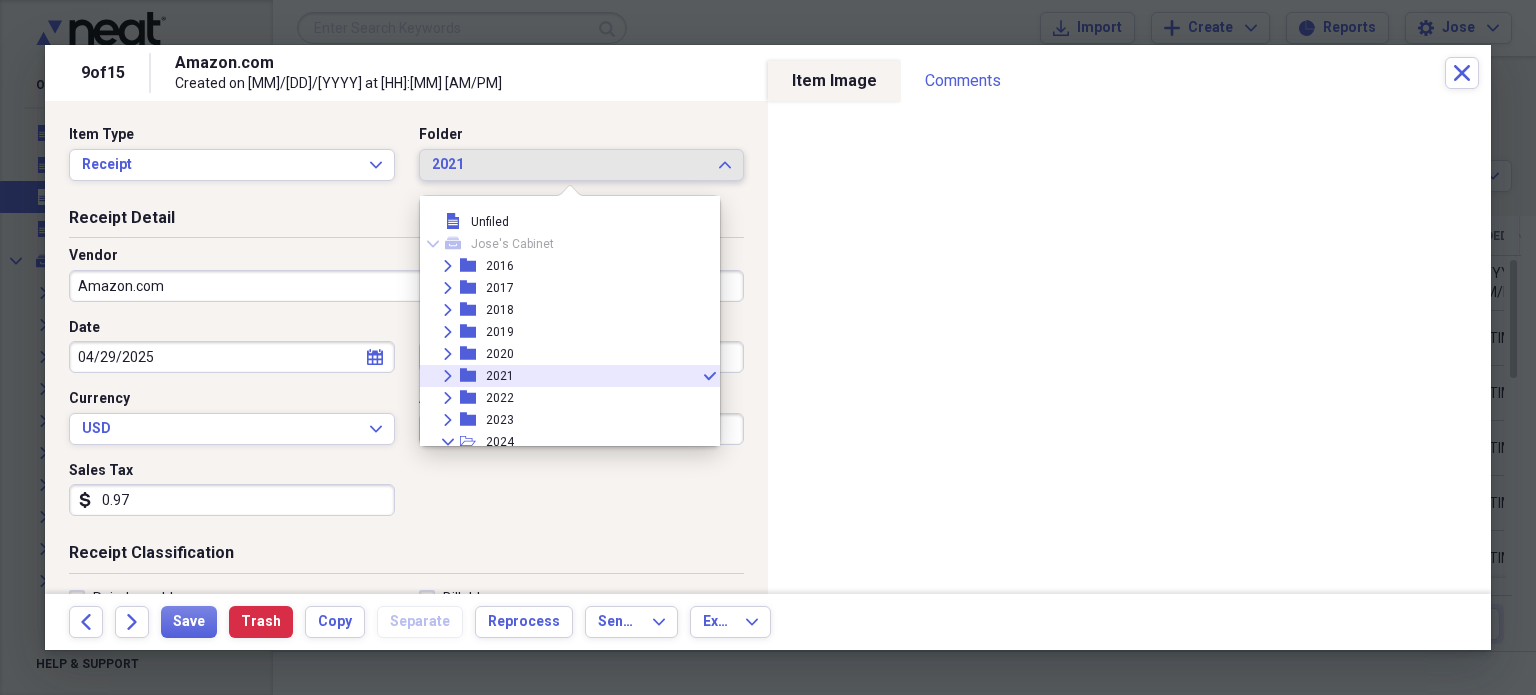 scroll, scrollTop: 55, scrollLeft: 0, axis: vertical 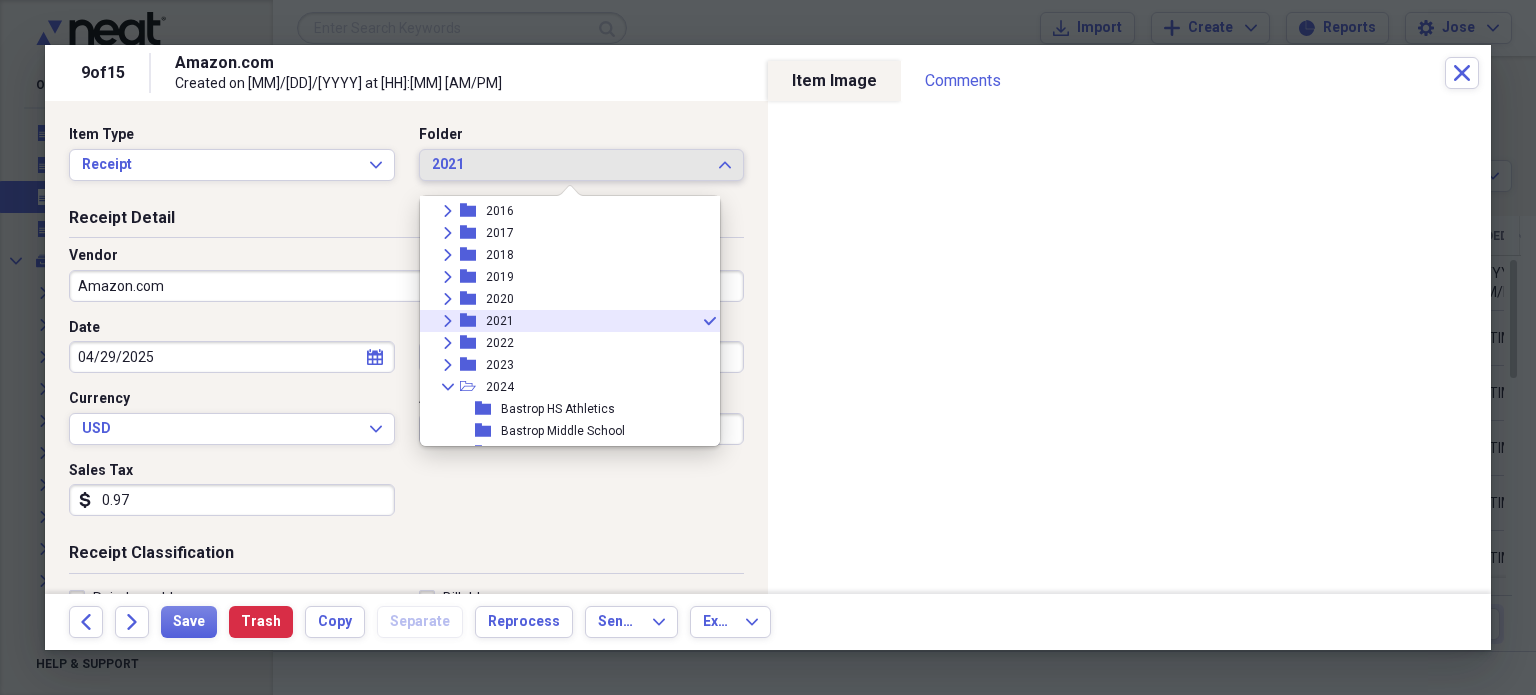 click on "Expand" 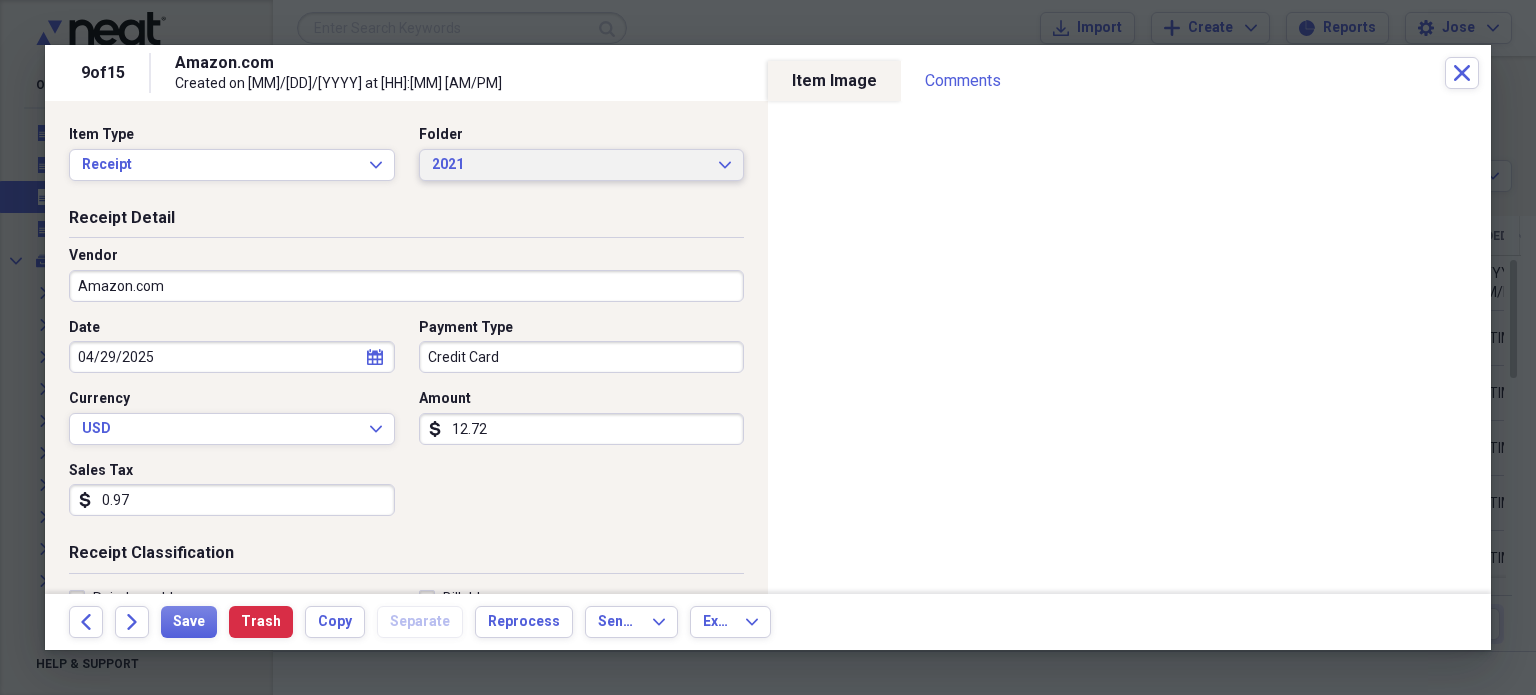 click on "Expand" 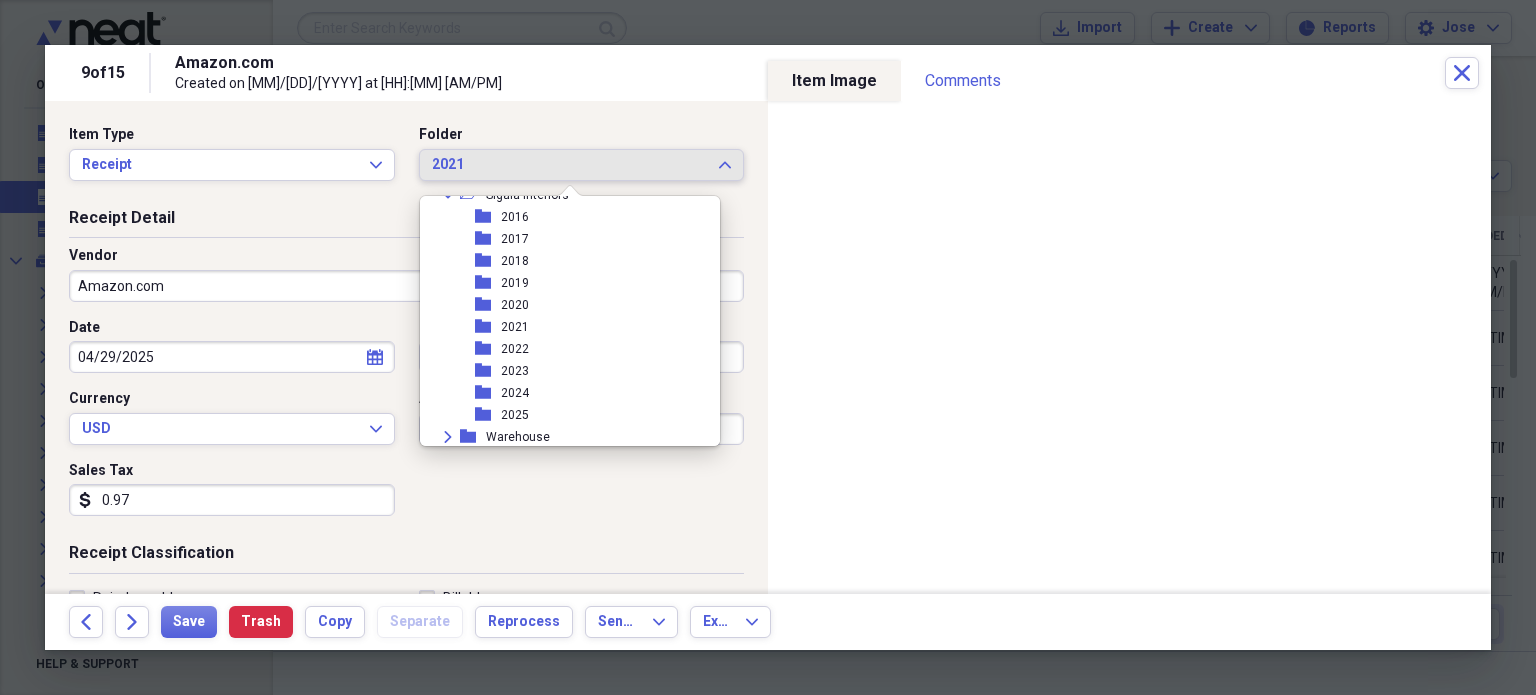 scroll, scrollTop: 776, scrollLeft: 0, axis: vertical 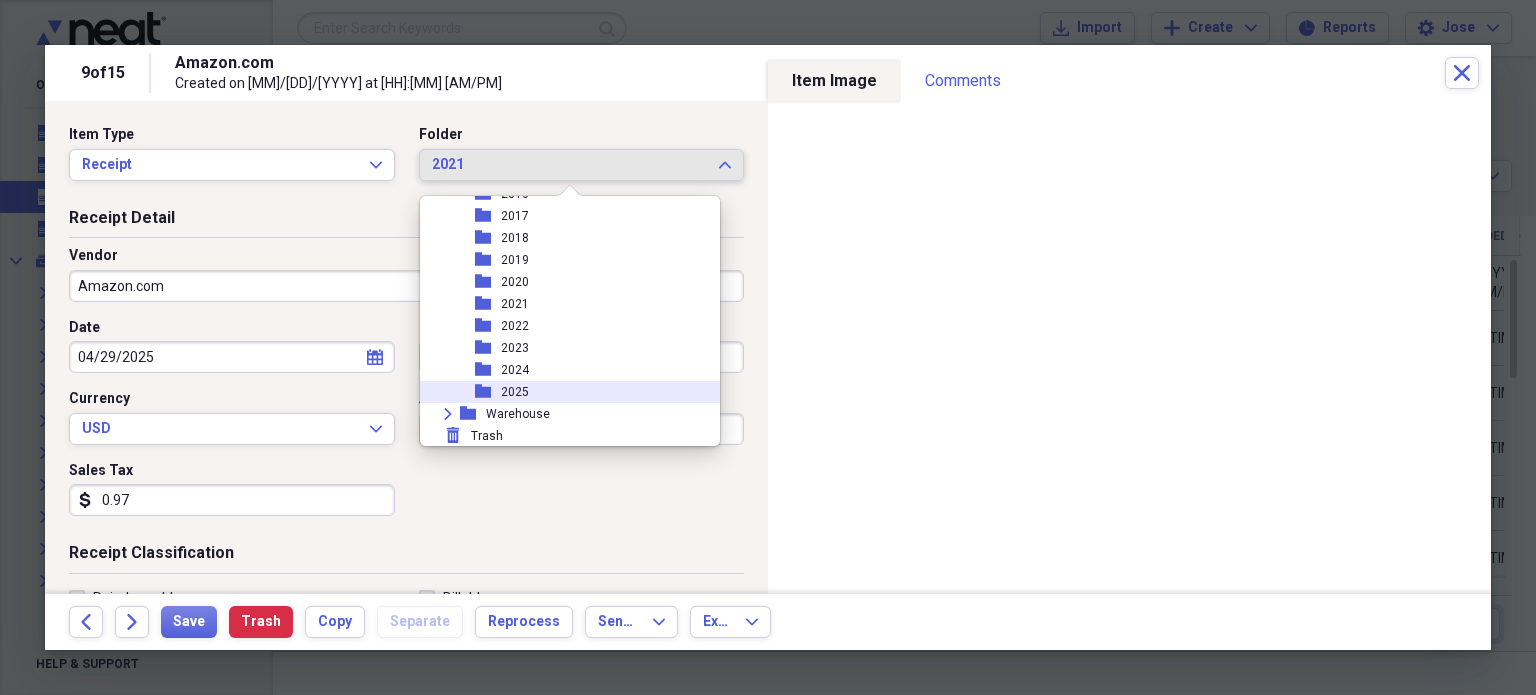 click on "folder 2025" at bounding box center [562, 392] 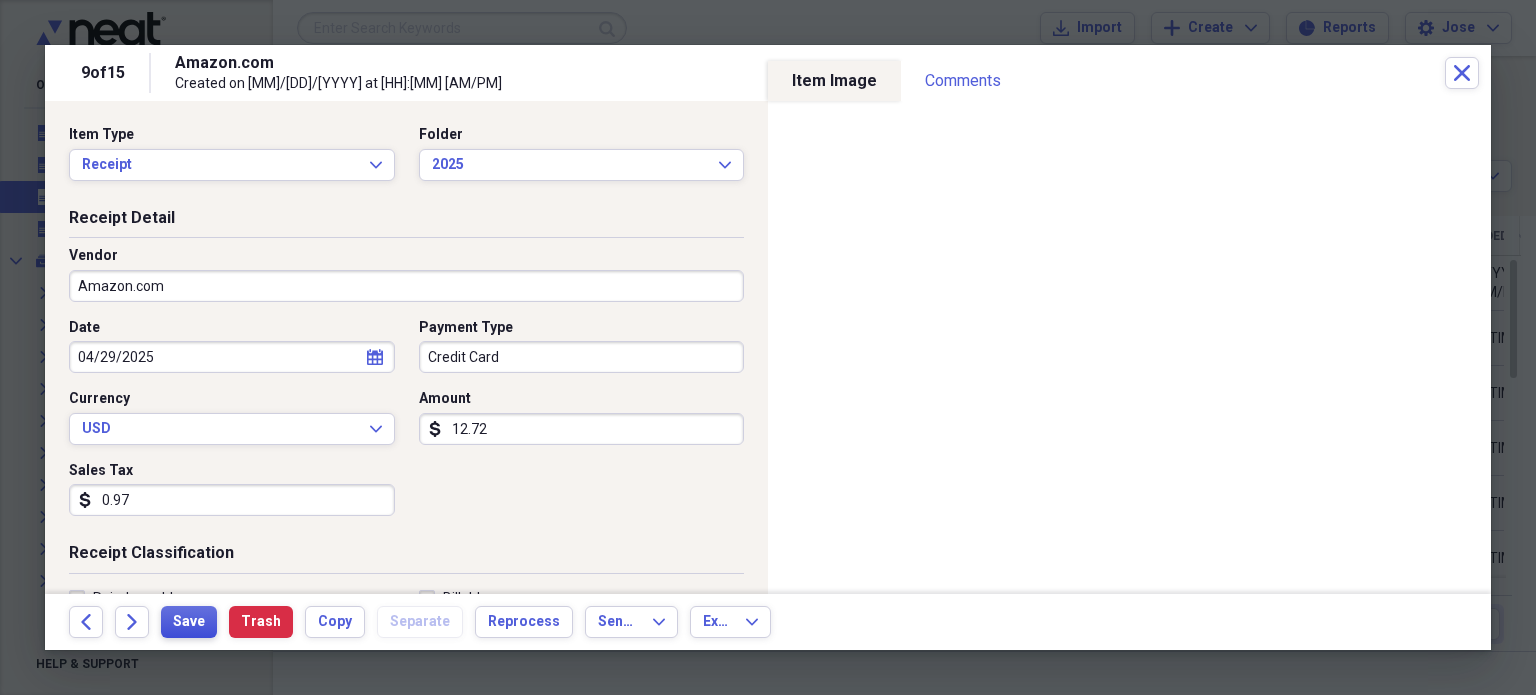 click on "Save" at bounding box center [189, 622] 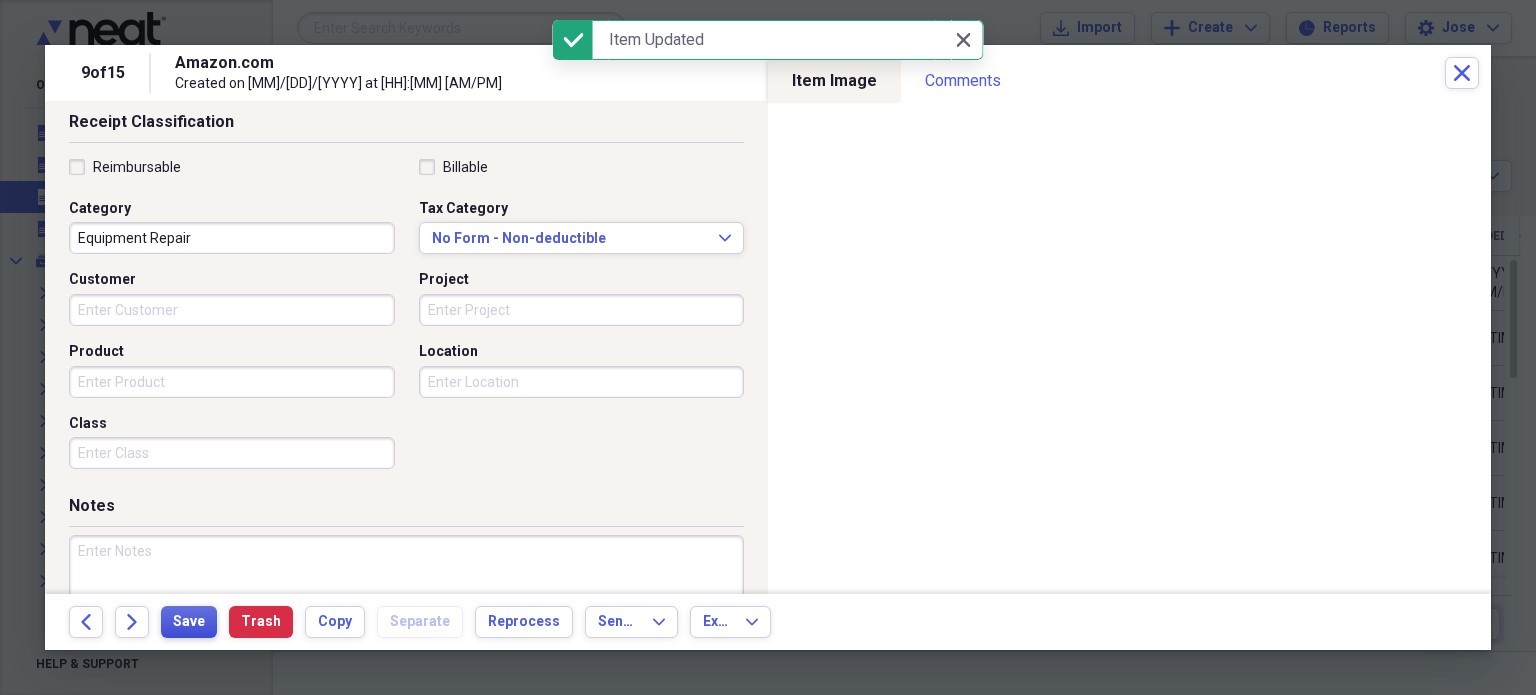 scroll, scrollTop: 0, scrollLeft: 0, axis: both 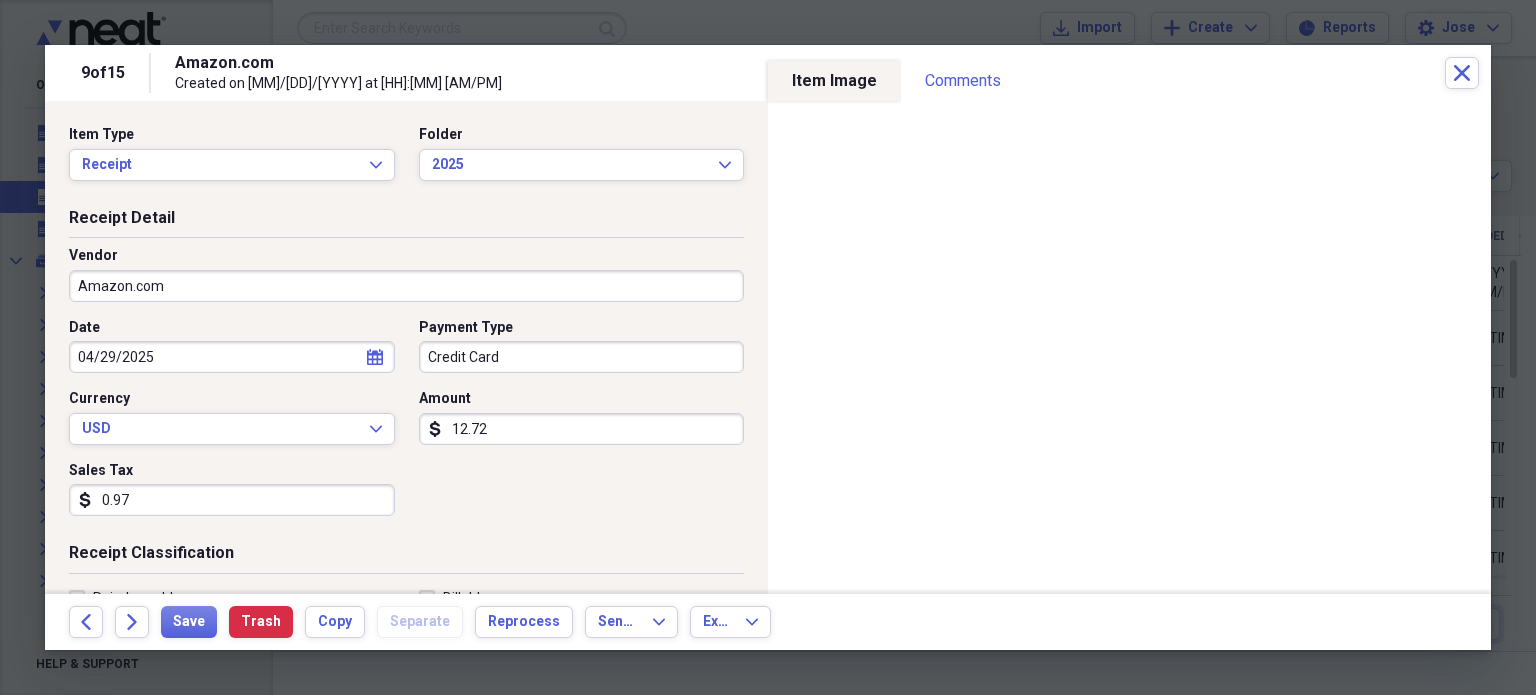 click on "Back Forward Save Trash Copy Separate Reprocess Send To Expand Export Expand" at bounding box center [768, 622] 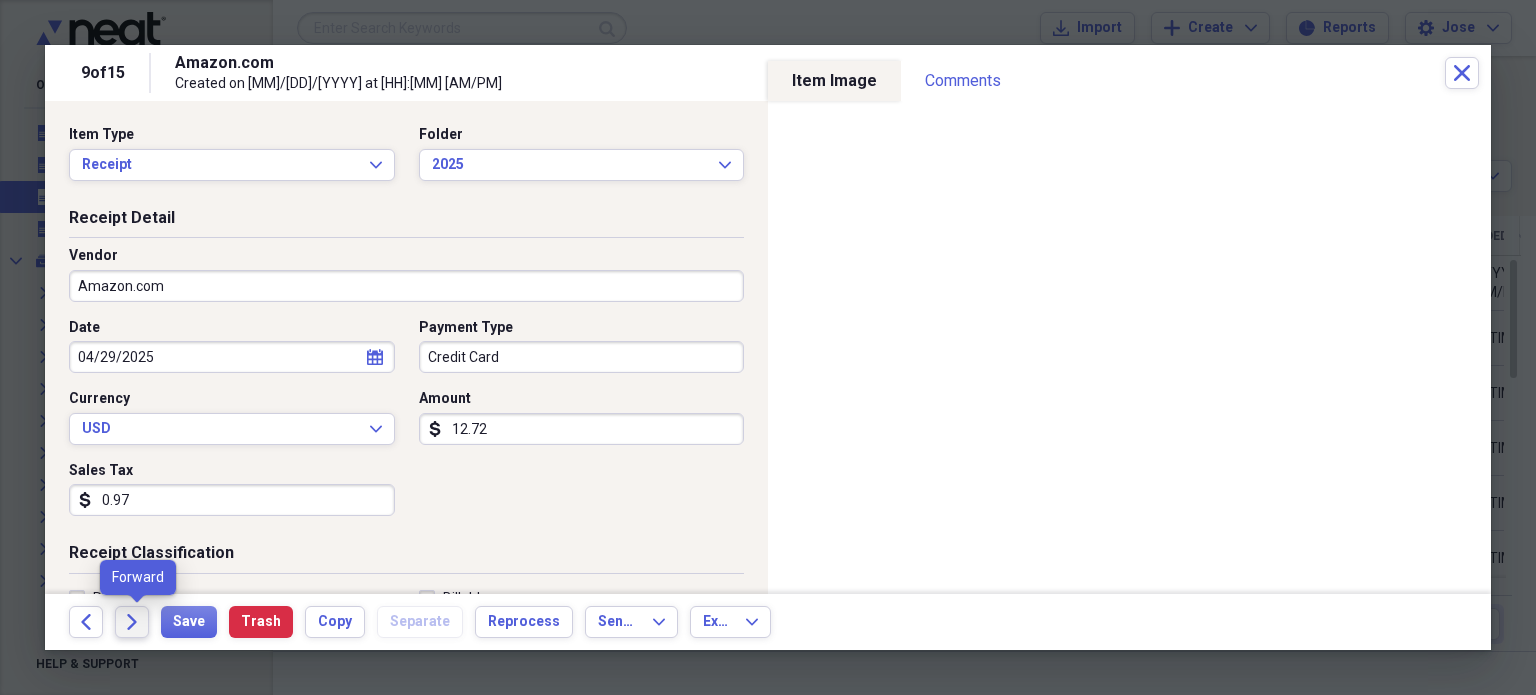 click on "Forward" 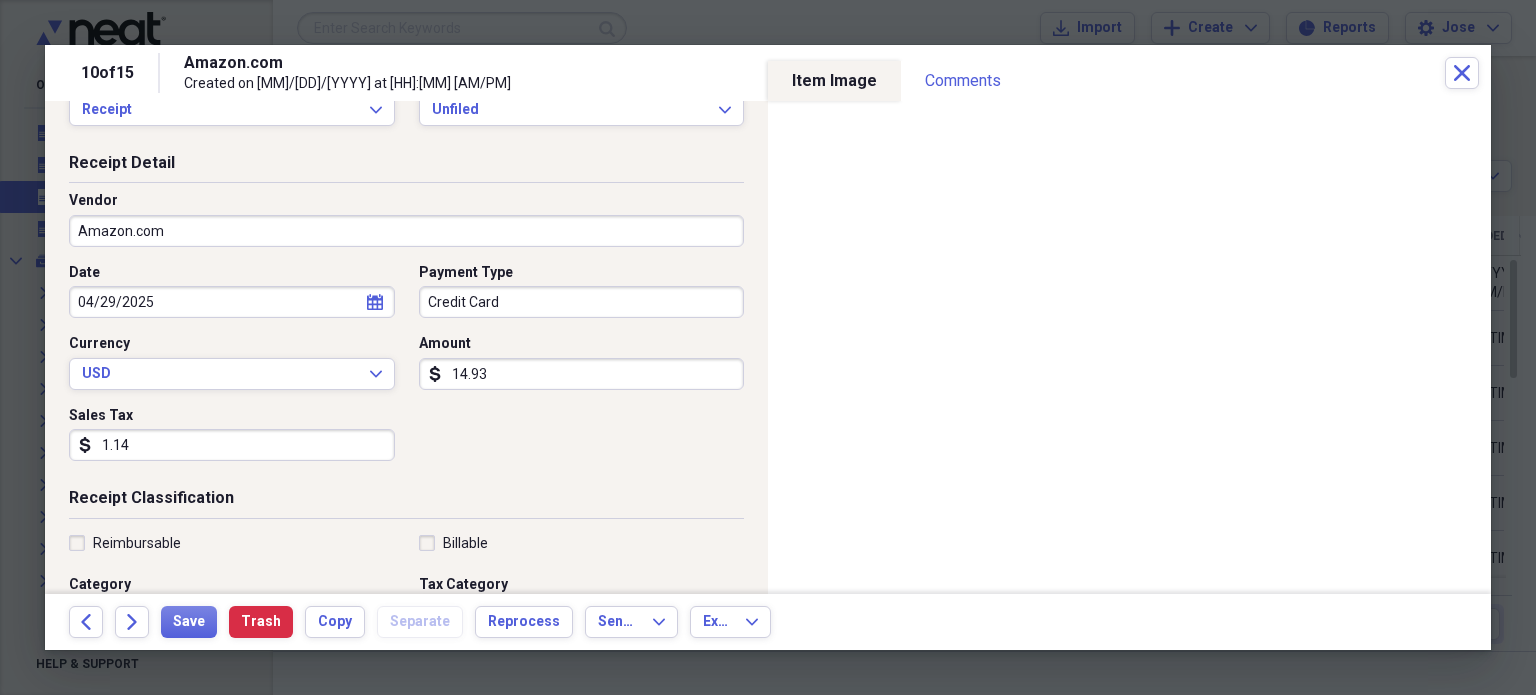 scroll, scrollTop: 0, scrollLeft: 0, axis: both 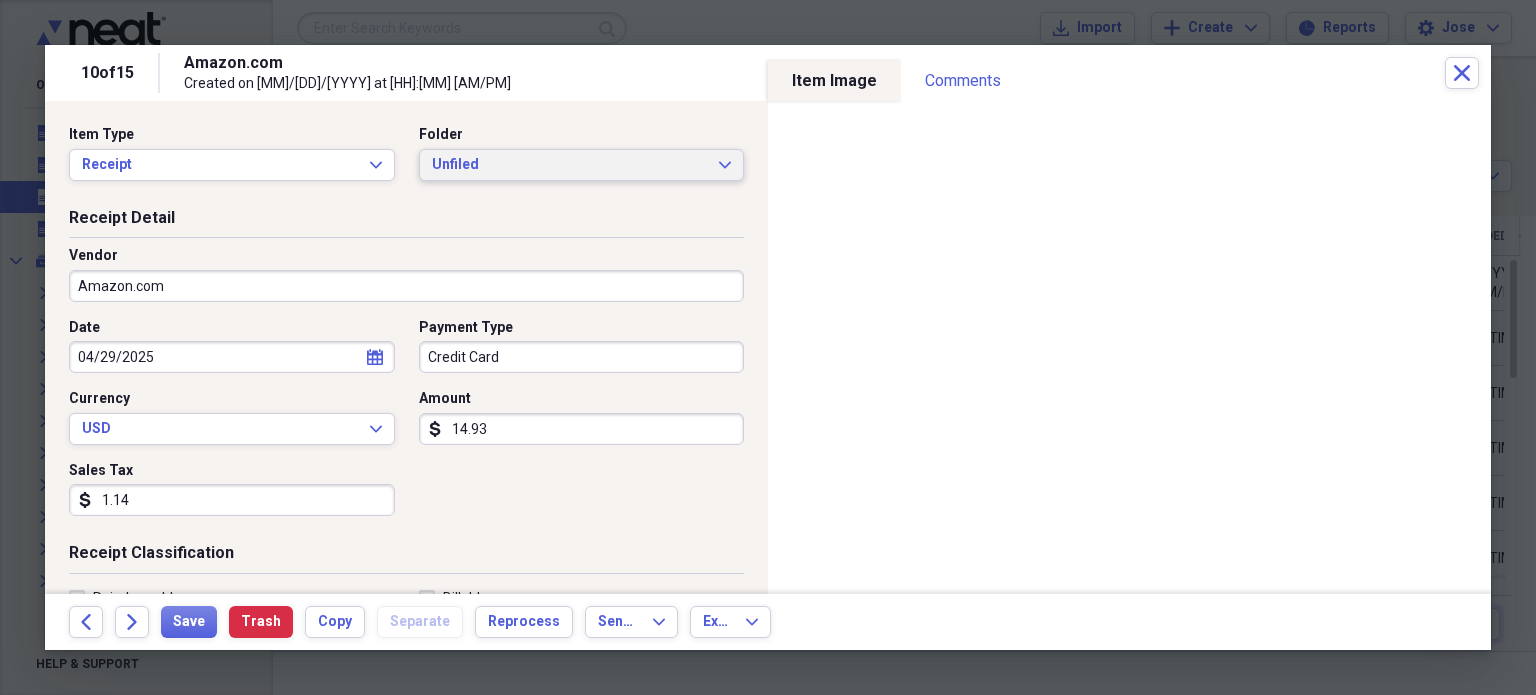 click on "Unfiled Expand" at bounding box center [582, 165] 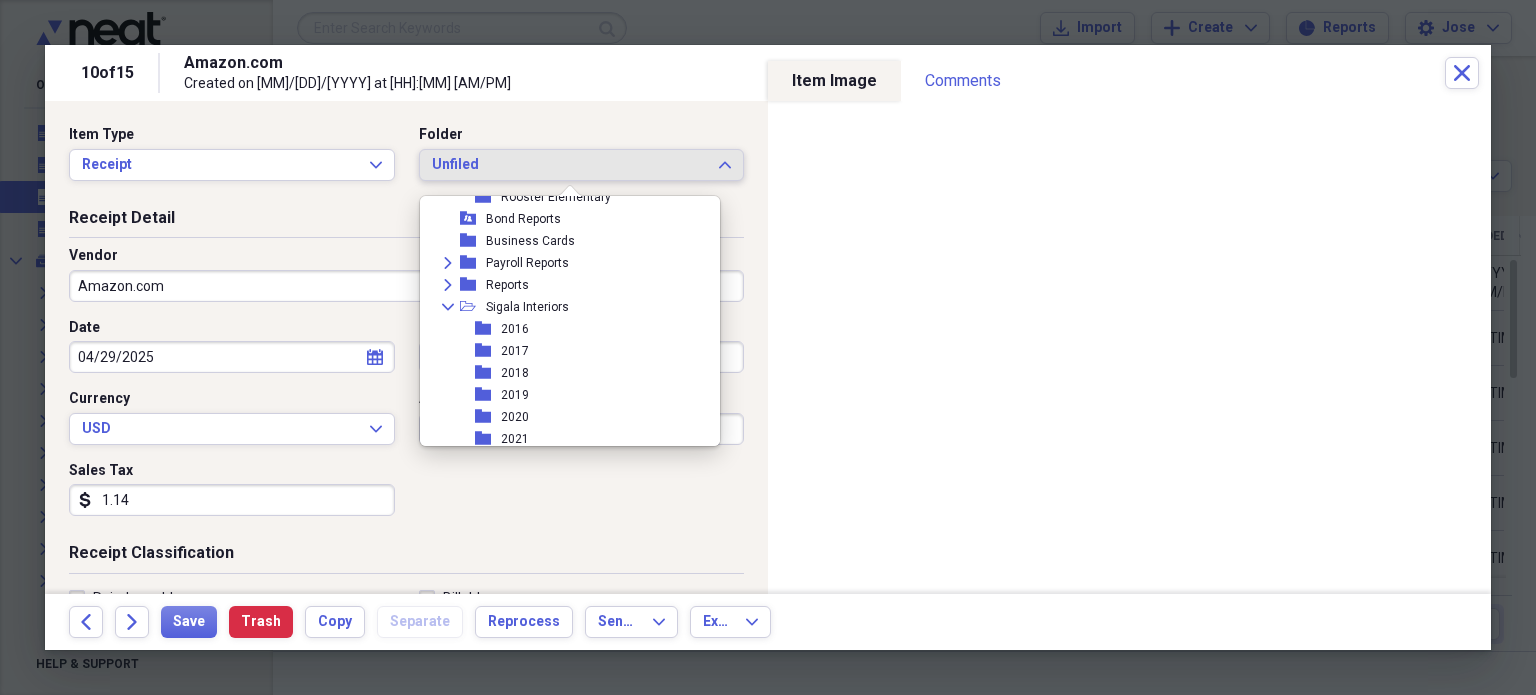 scroll, scrollTop: 655, scrollLeft: 0, axis: vertical 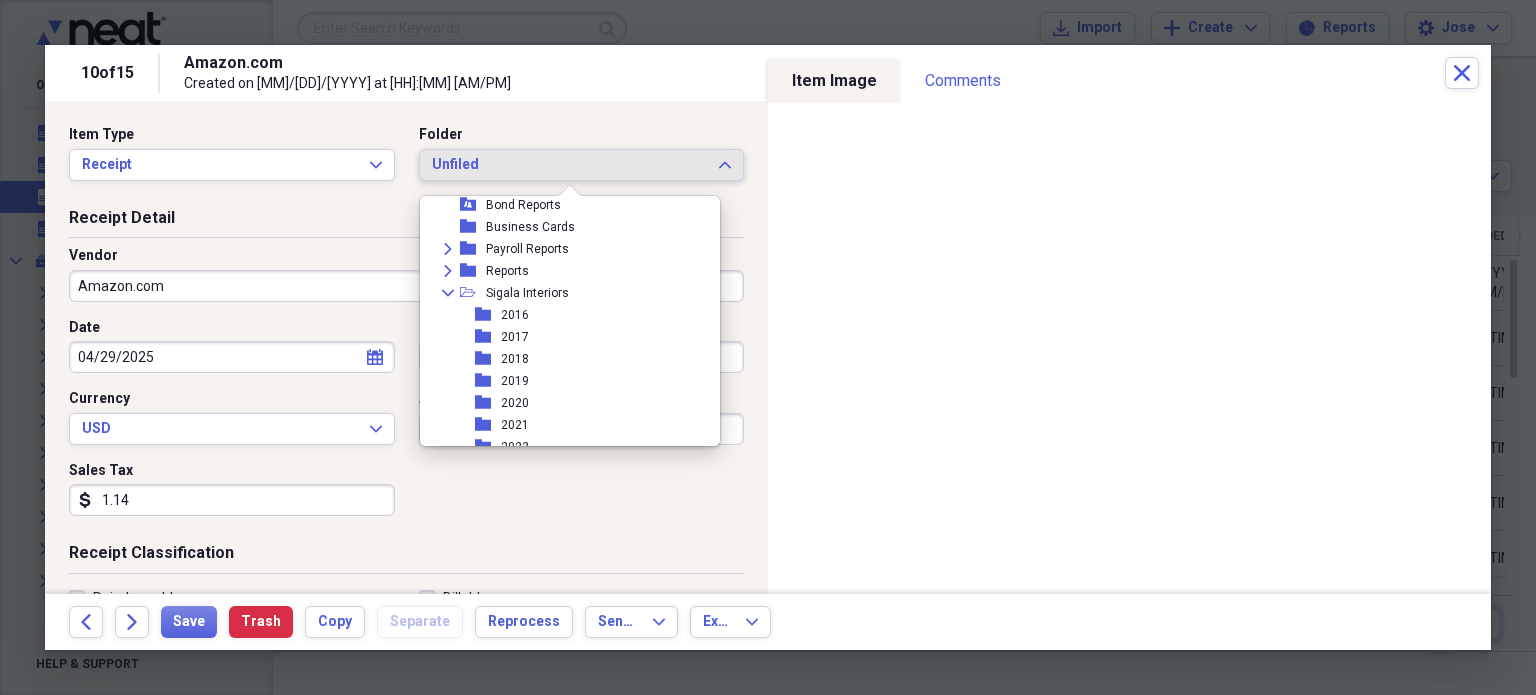 drag, startPoint x: 707, startPoint y: 391, endPoint x: 700, endPoint y: 439, distance: 48.507732 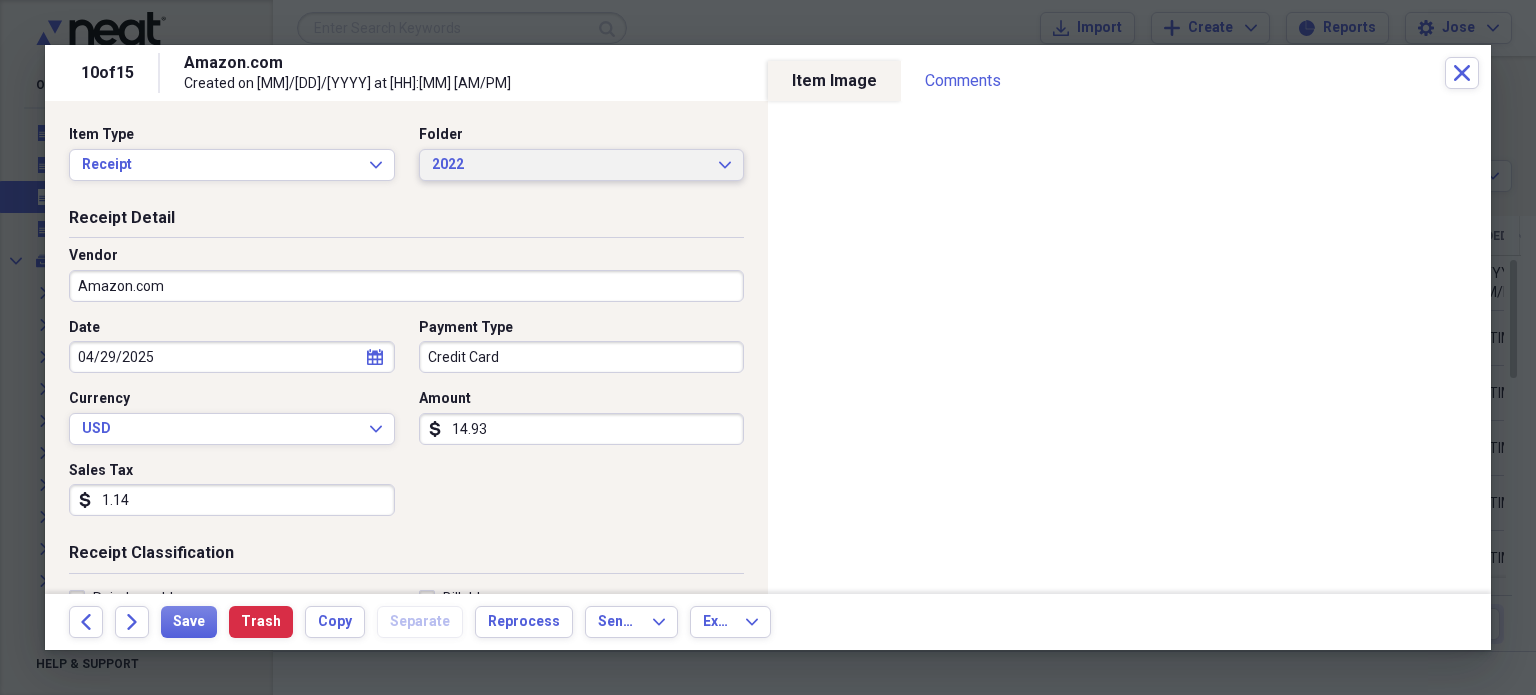 click on "2022" at bounding box center (570, 165) 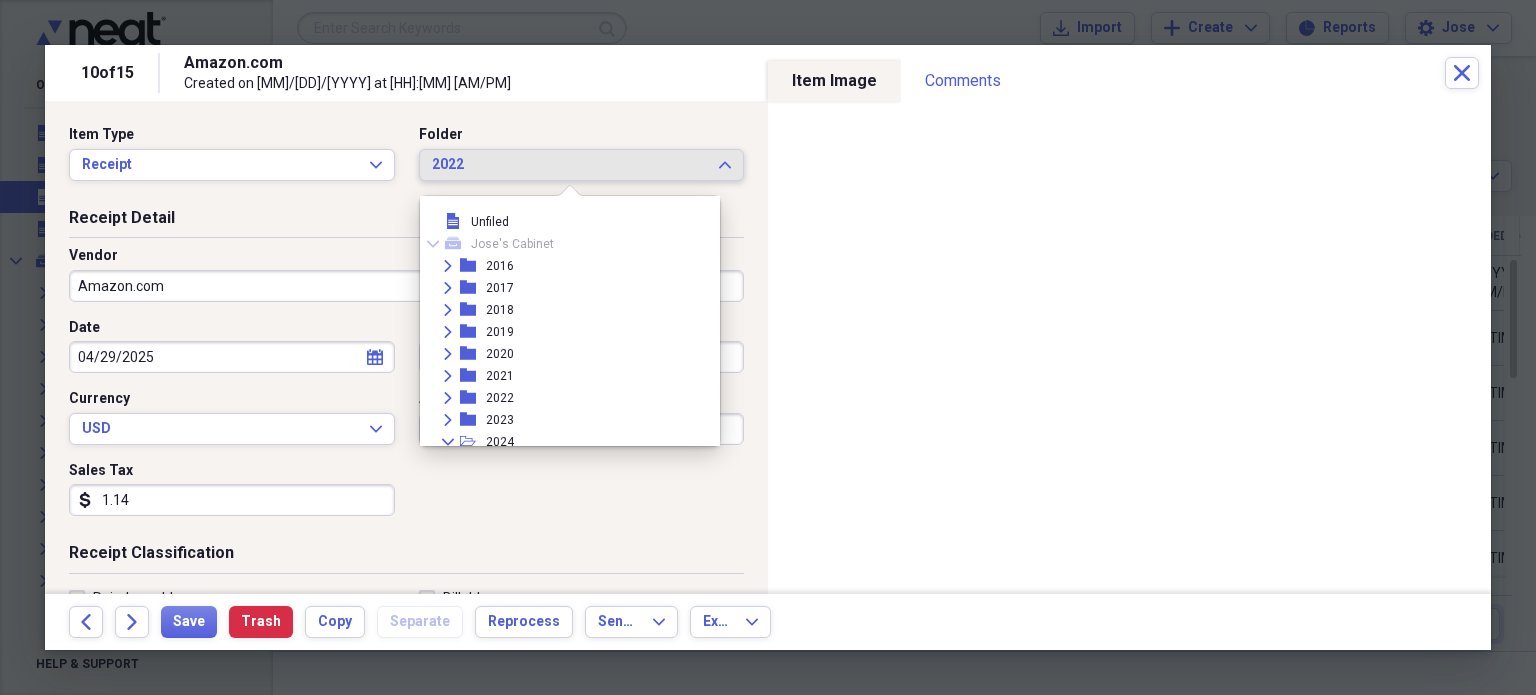 scroll, scrollTop: 776, scrollLeft: 0, axis: vertical 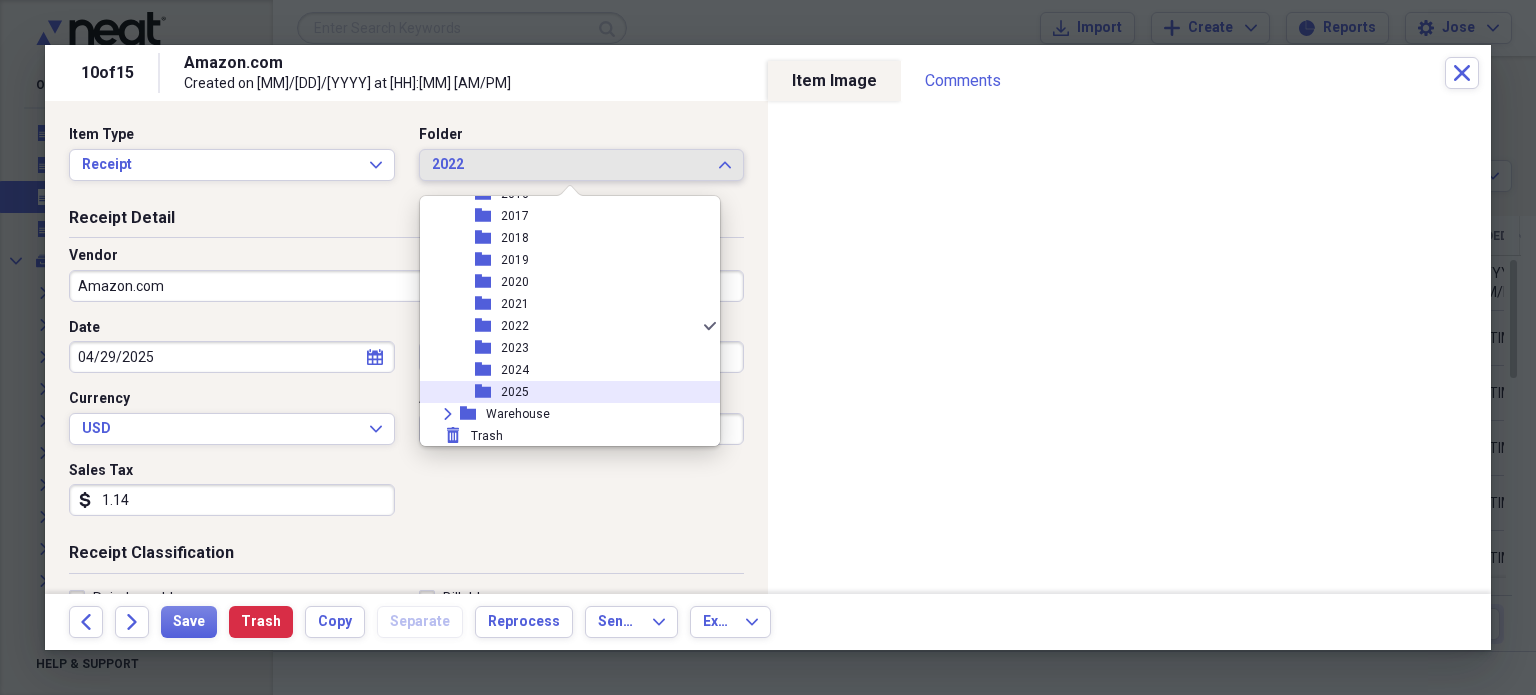 click on "folder 2025" at bounding box center (562, 392) 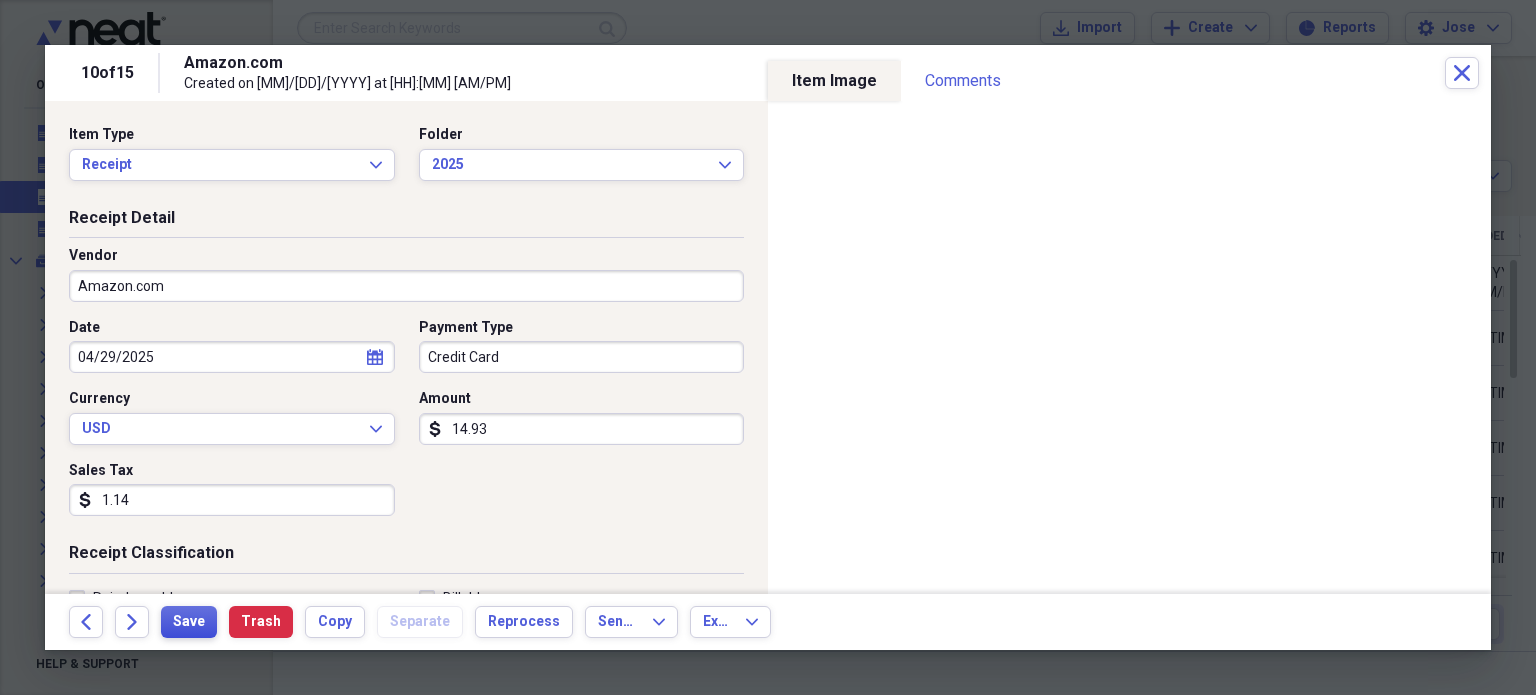 click on "Save" at bounding box center (189, 622) 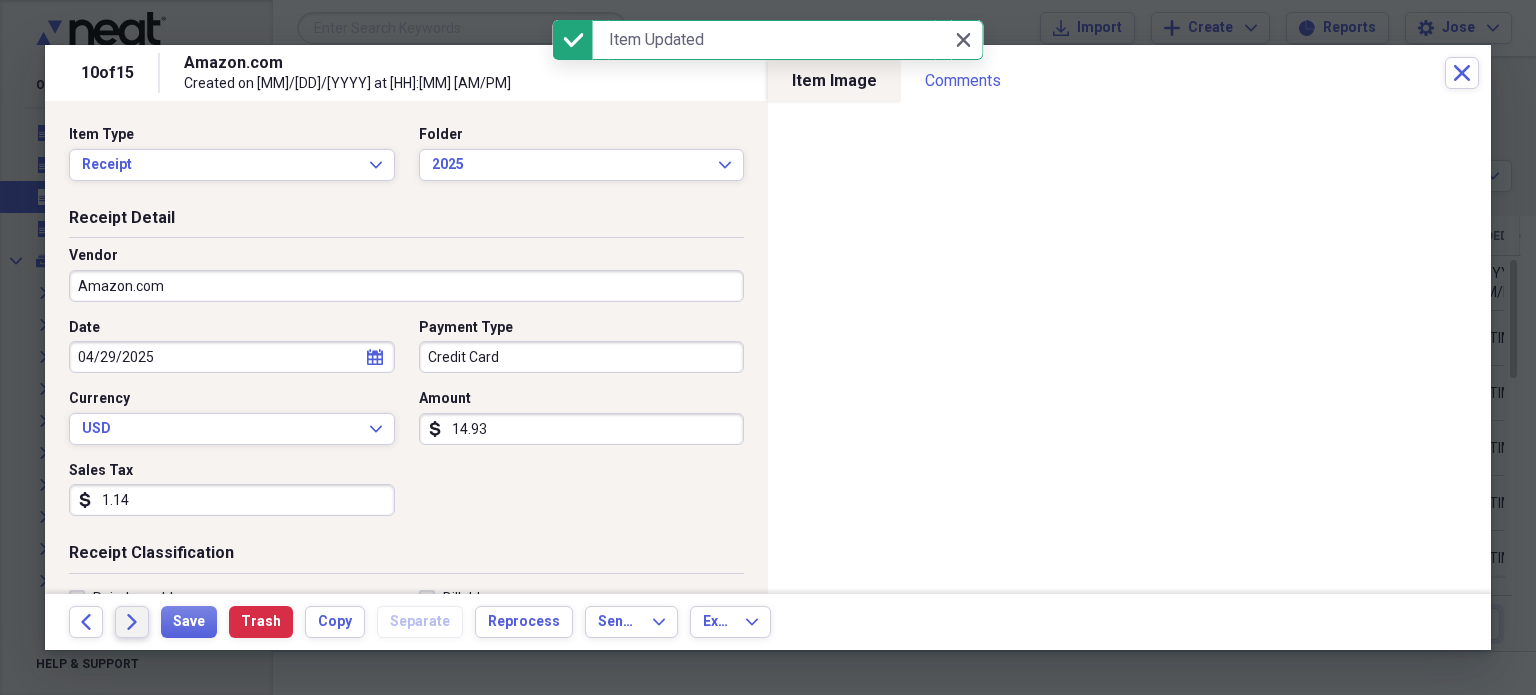 click on "Forward" at bounding box center (132, 622) 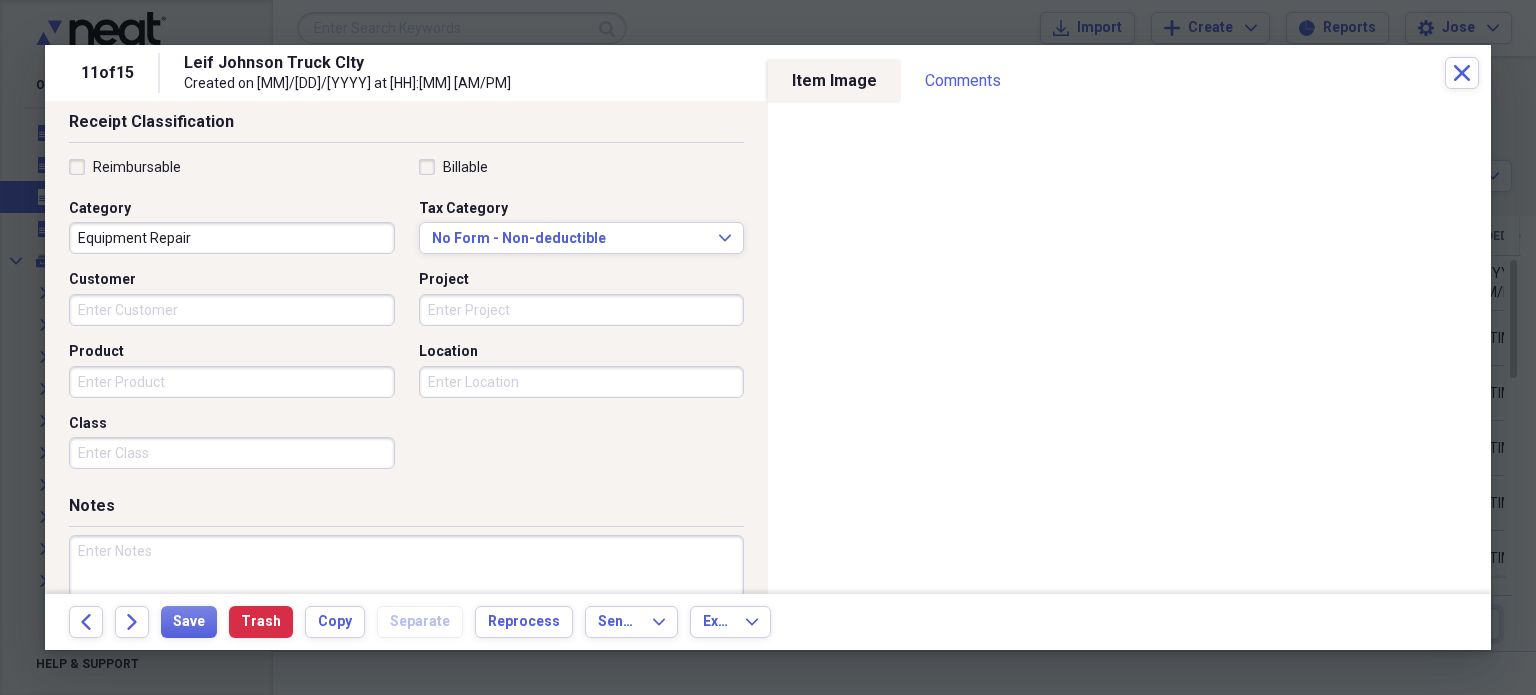 scroll, scrollTop: 0, scrollLeft: 0, axis: both 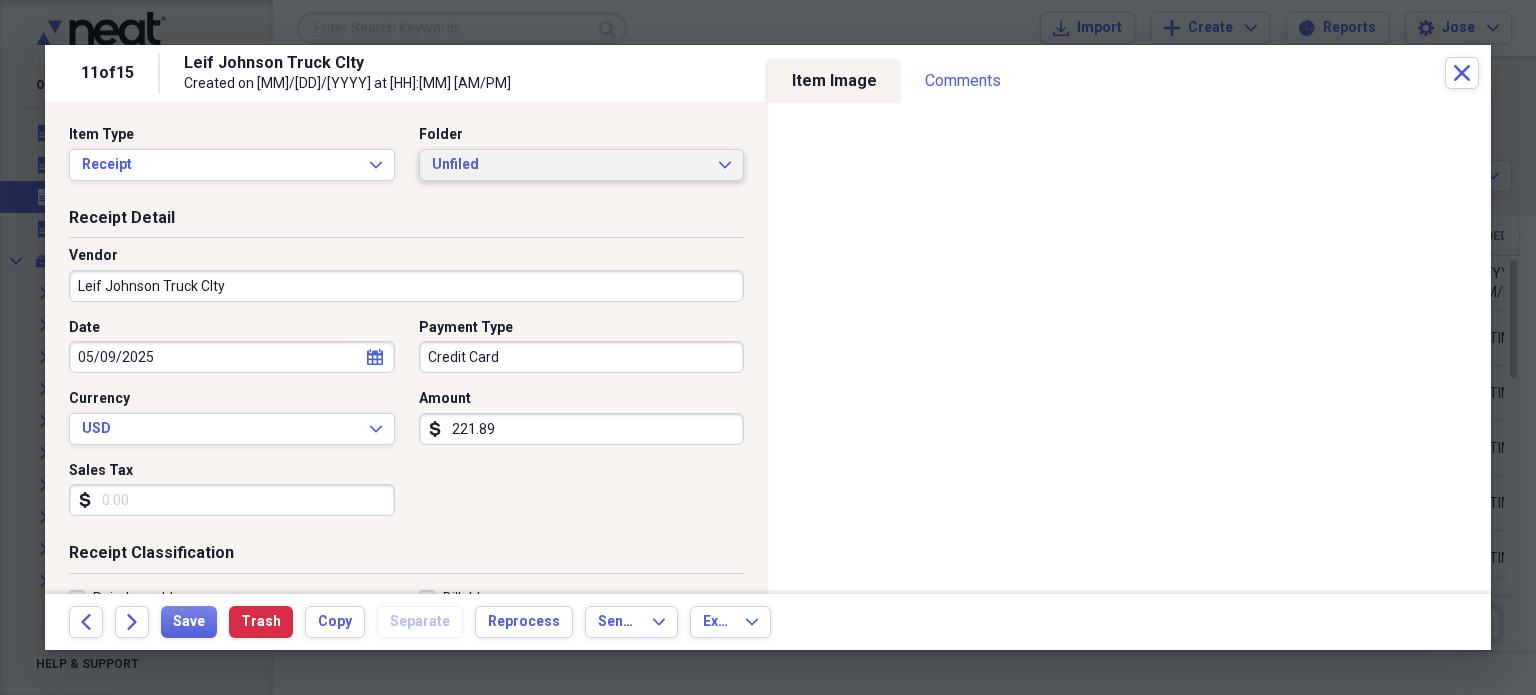 click on "Unfiled" at bounding box center (570, 165) 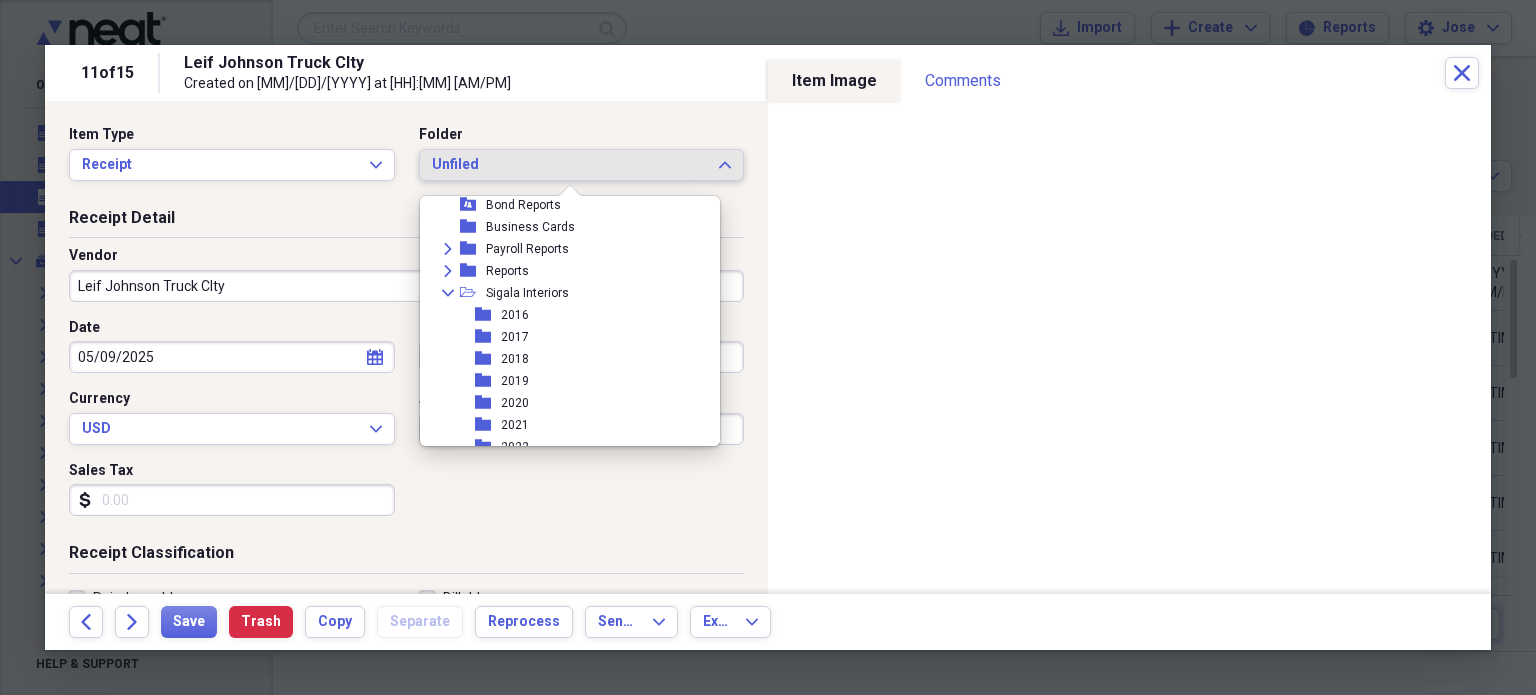 scroll, scrollTop: 776, scrollLeft: 0, axis: vertical 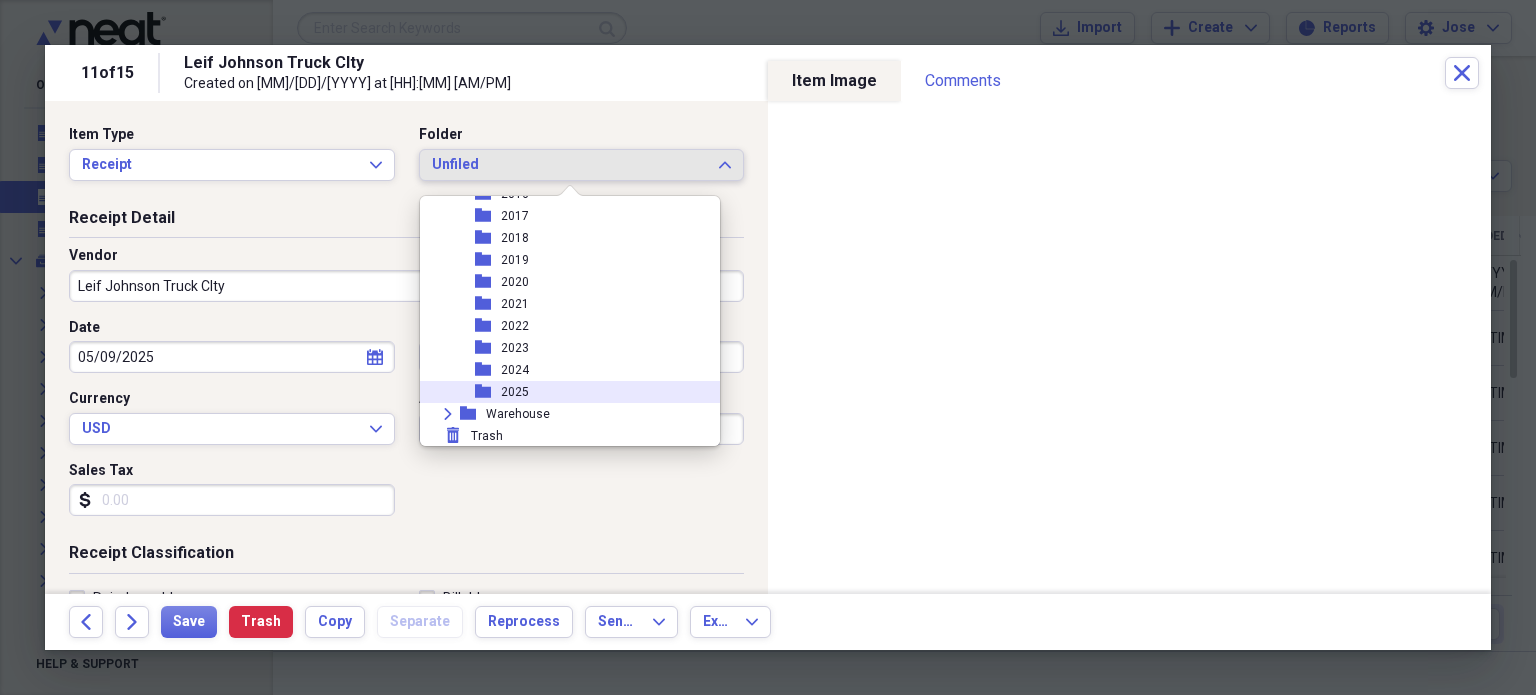 click on "folder 2025" at bounding box center [562, 392] 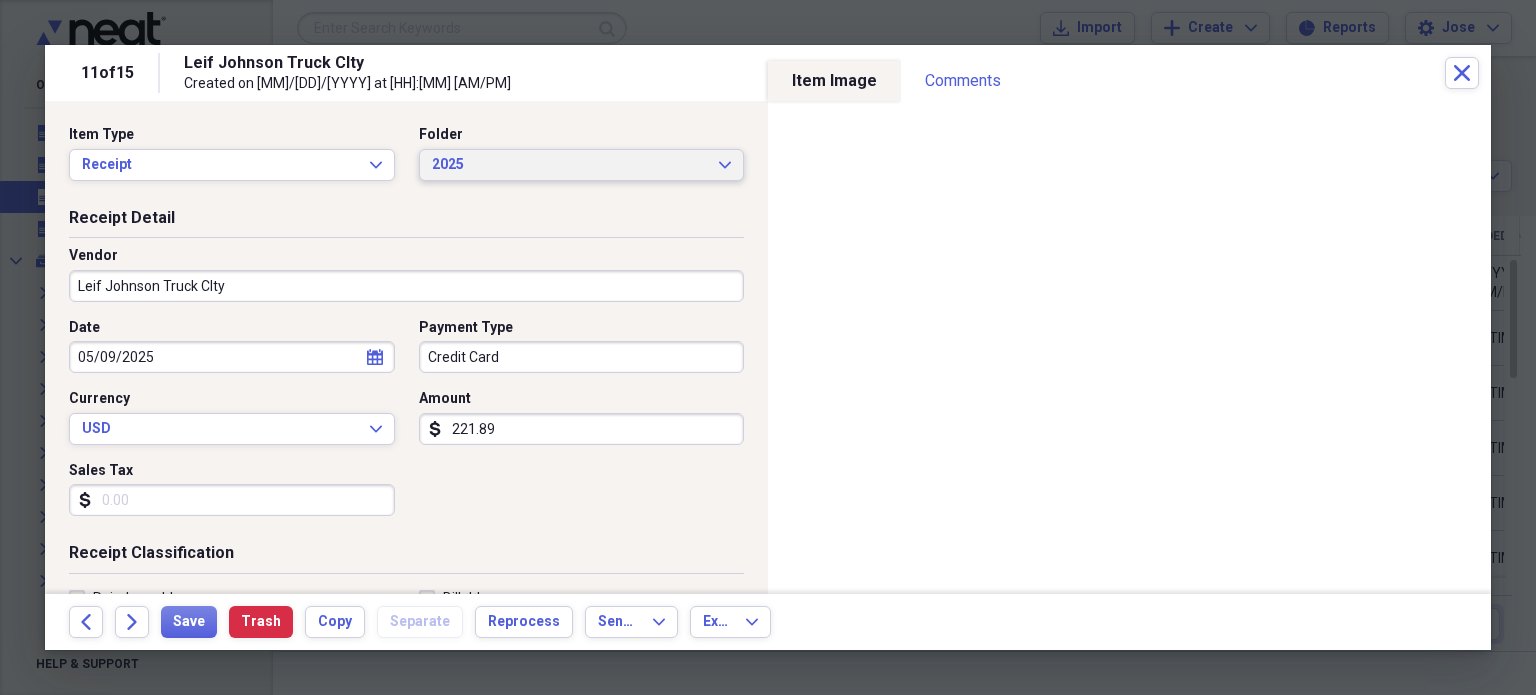 scroll, scrollTop: 431, scrollLeft: 0, axis: vertical 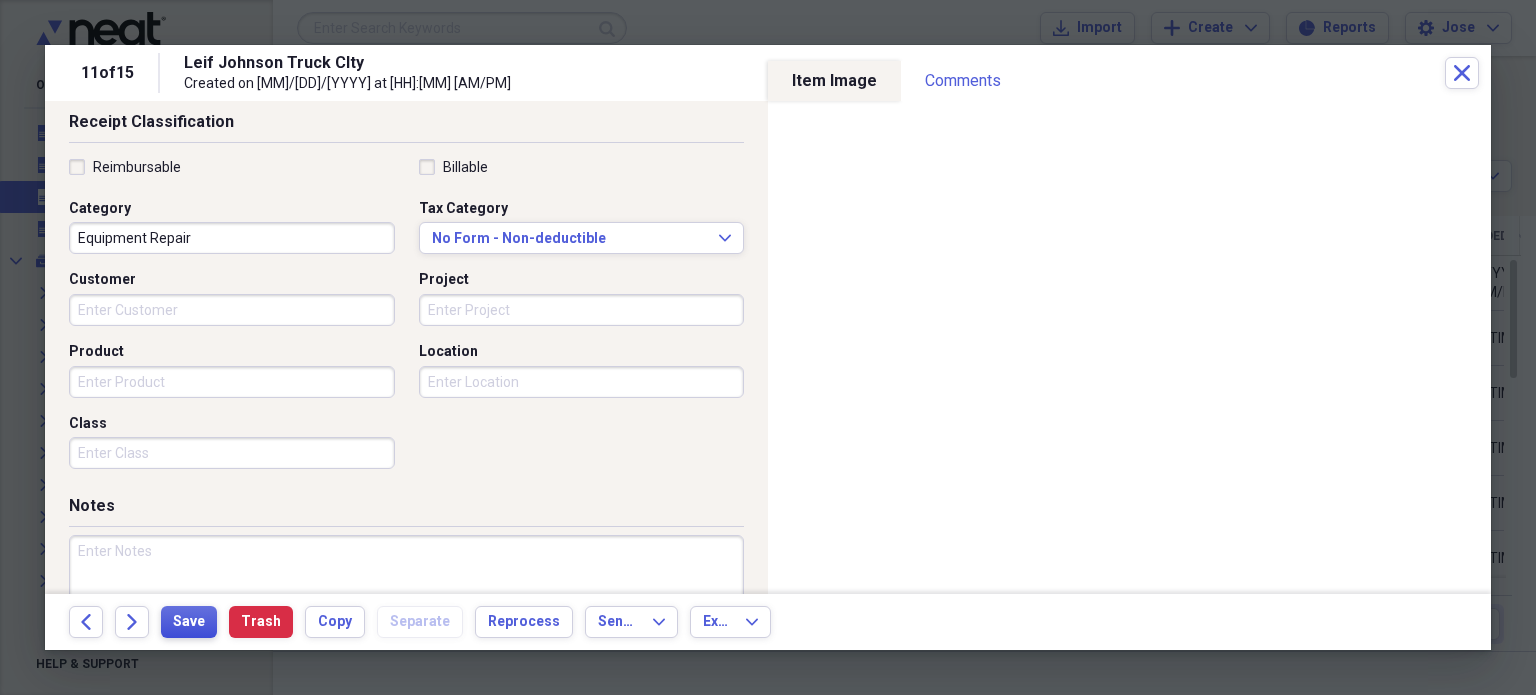click on "Save" at bounding box center [189, 622] 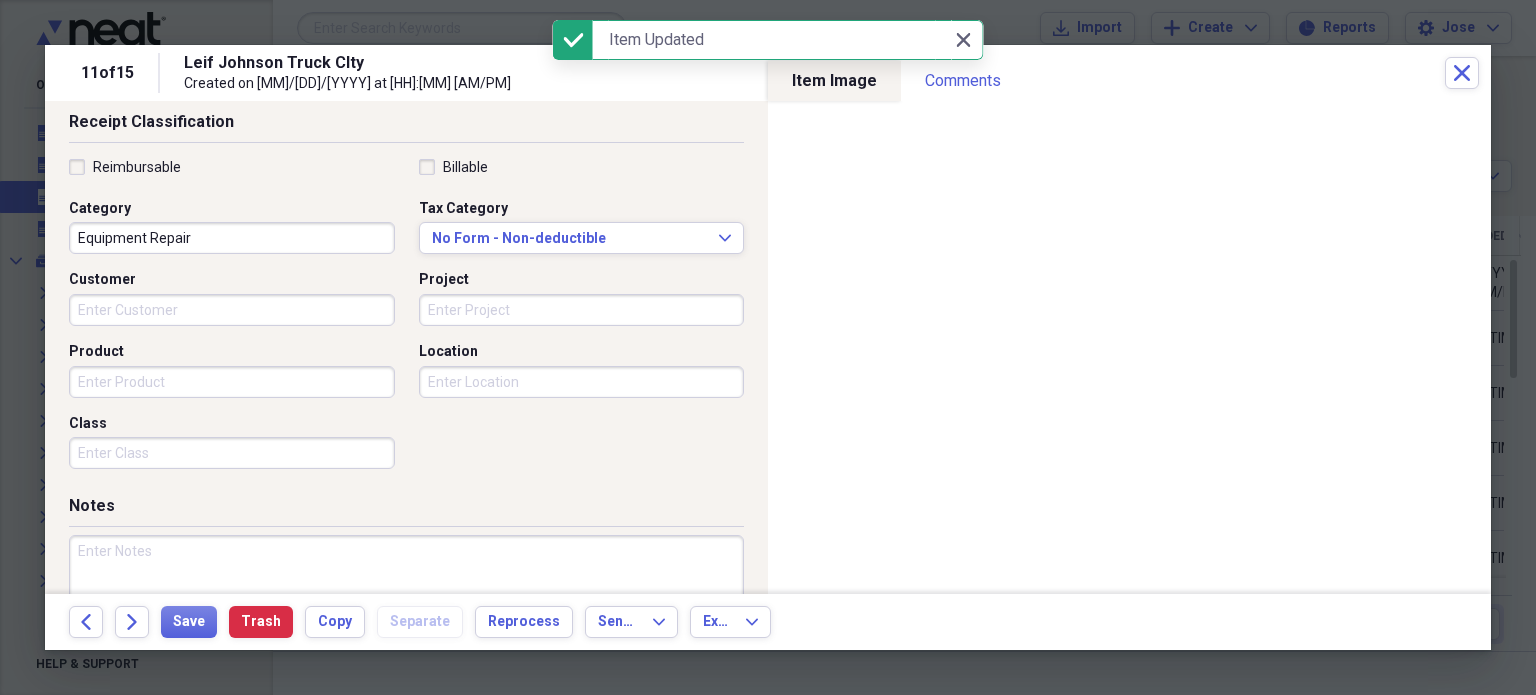 click on "Back Forward Save Trash Copy Separate Reprocess Send To Expand Export Expand" at bounding box center (768, 622) 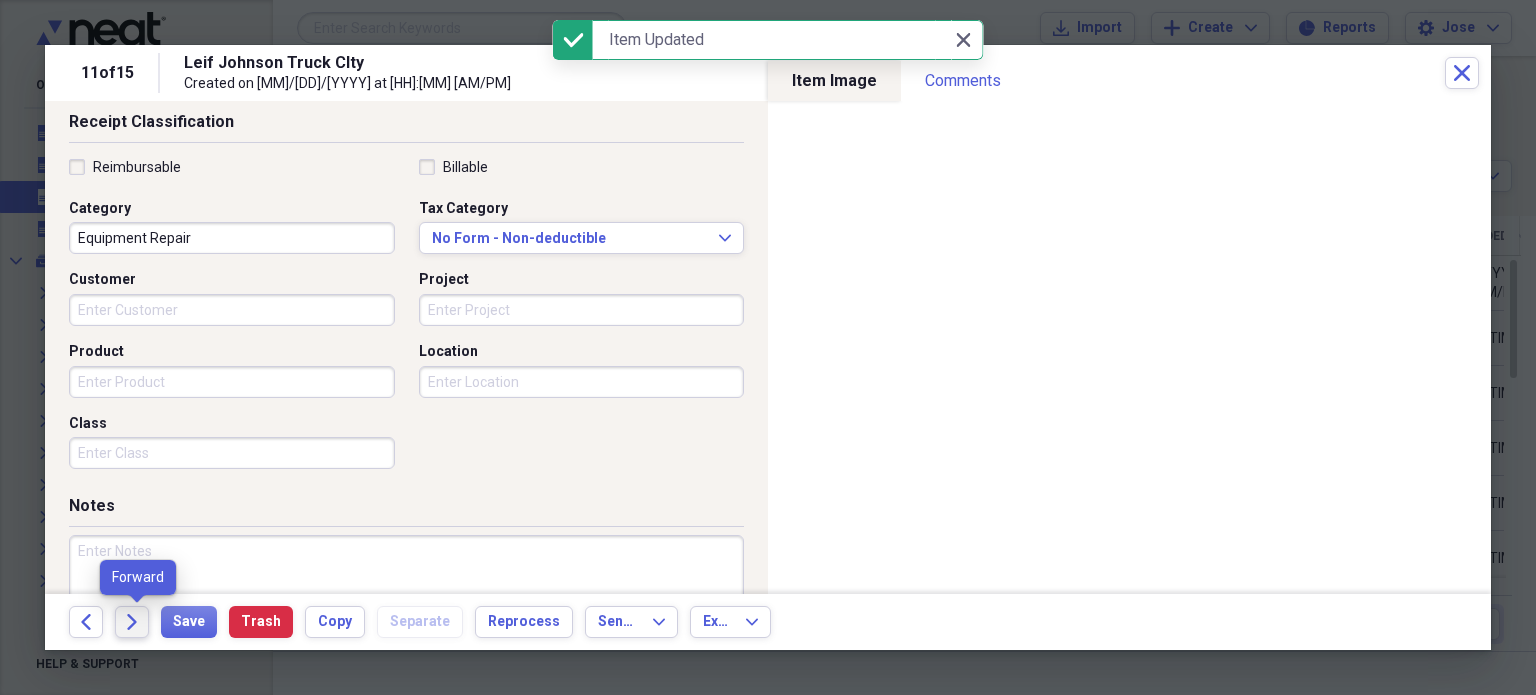 click 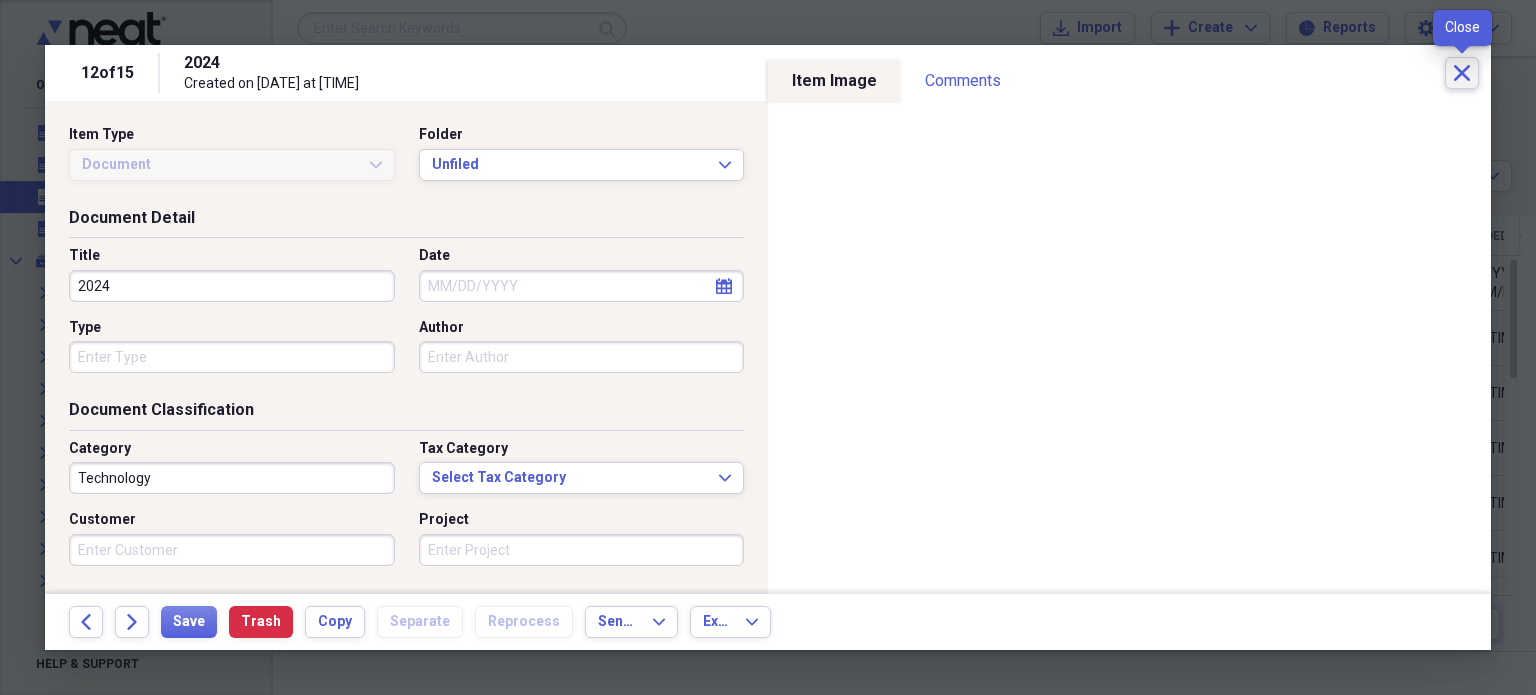 click on "Close" 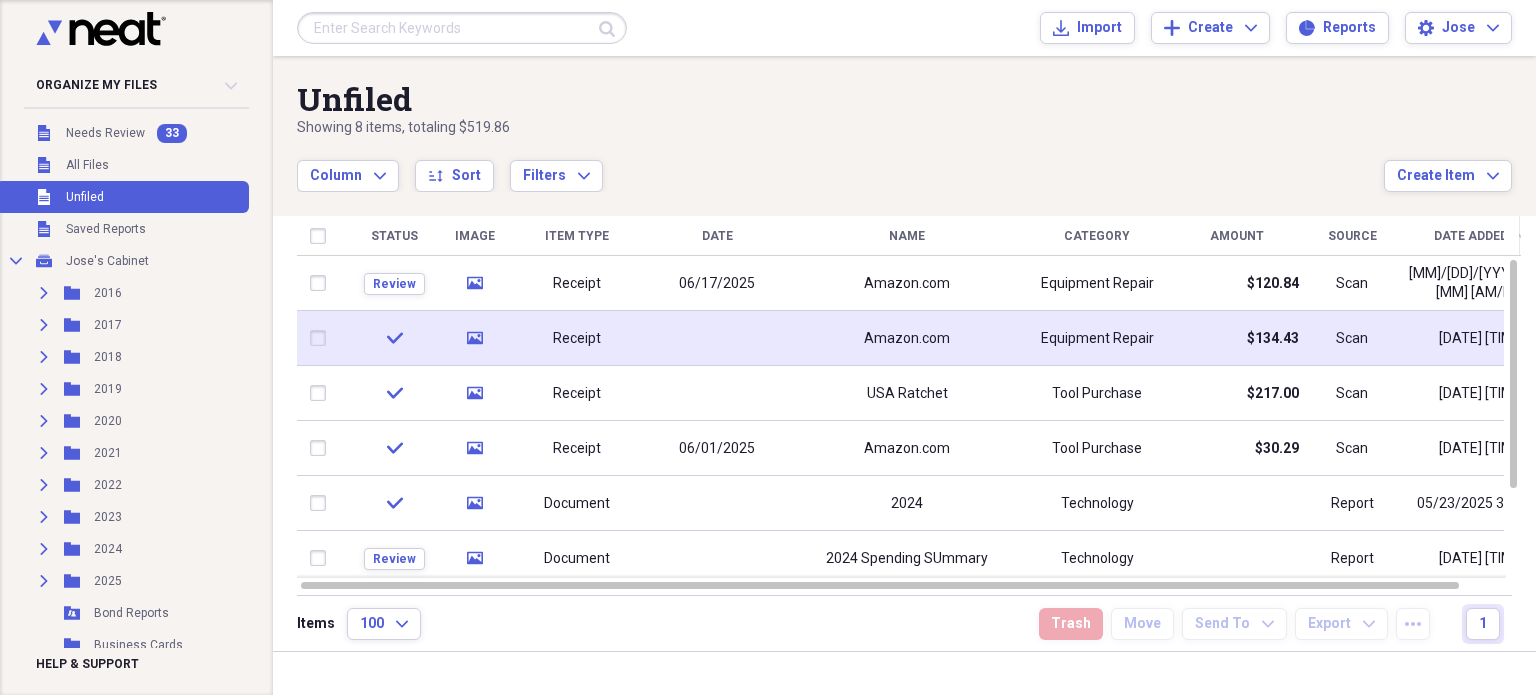 click on "Receipt" at bounding box center [577, 338] 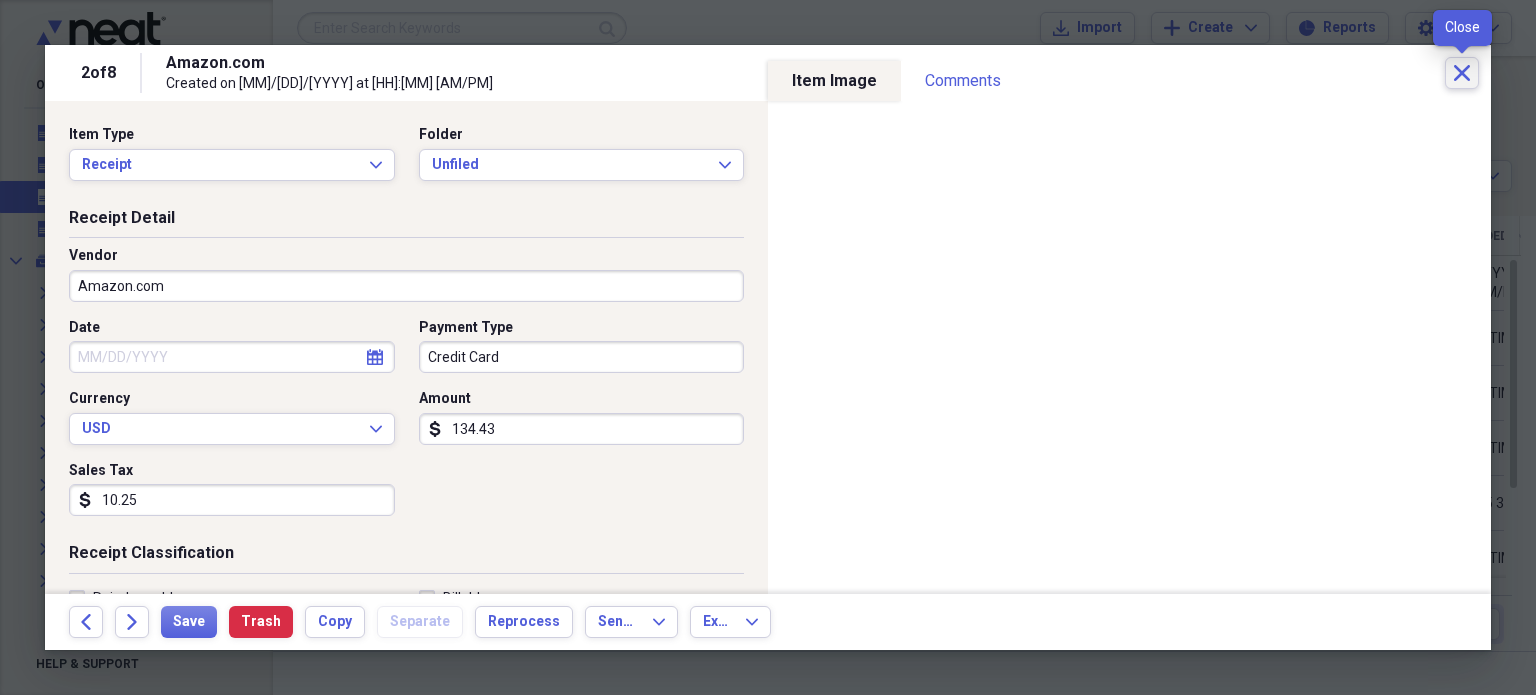 click 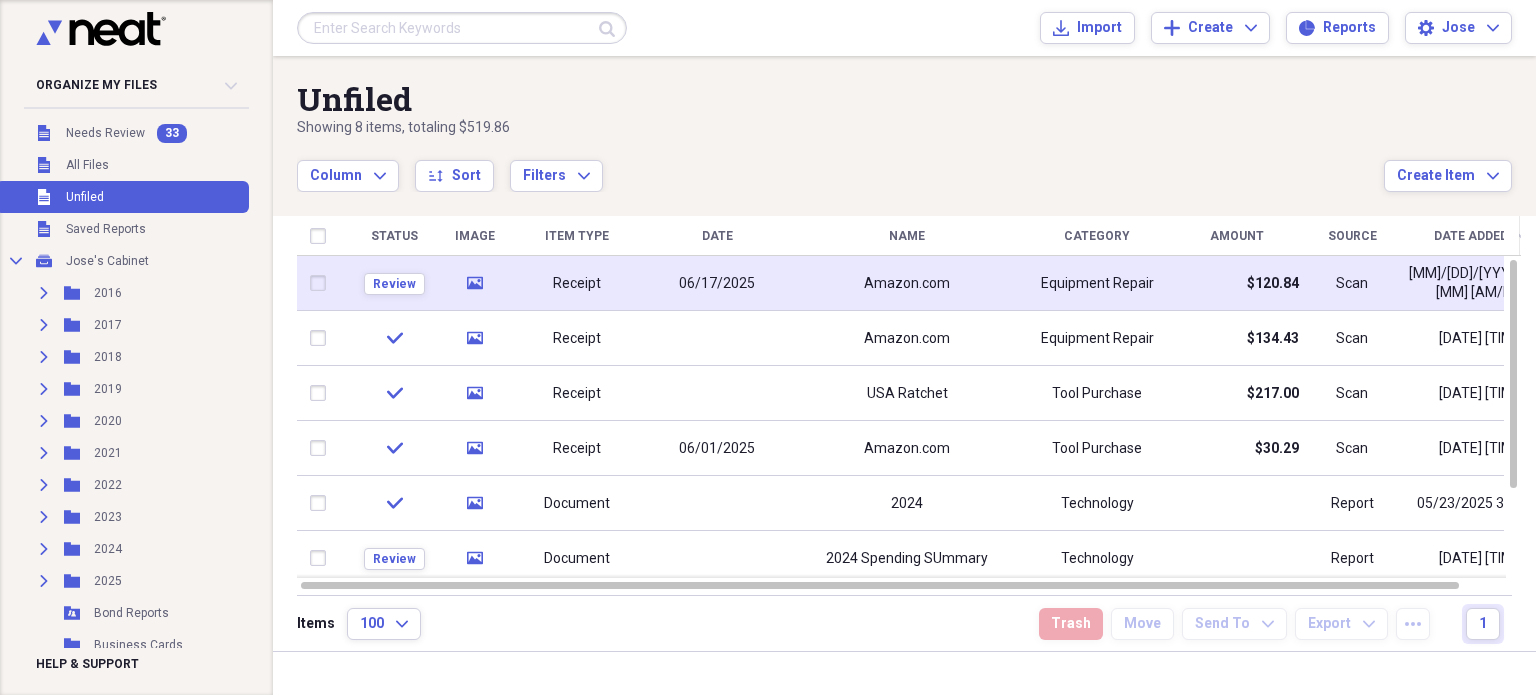 click on "Equipment Repair" at bounding box center [1097, 283] 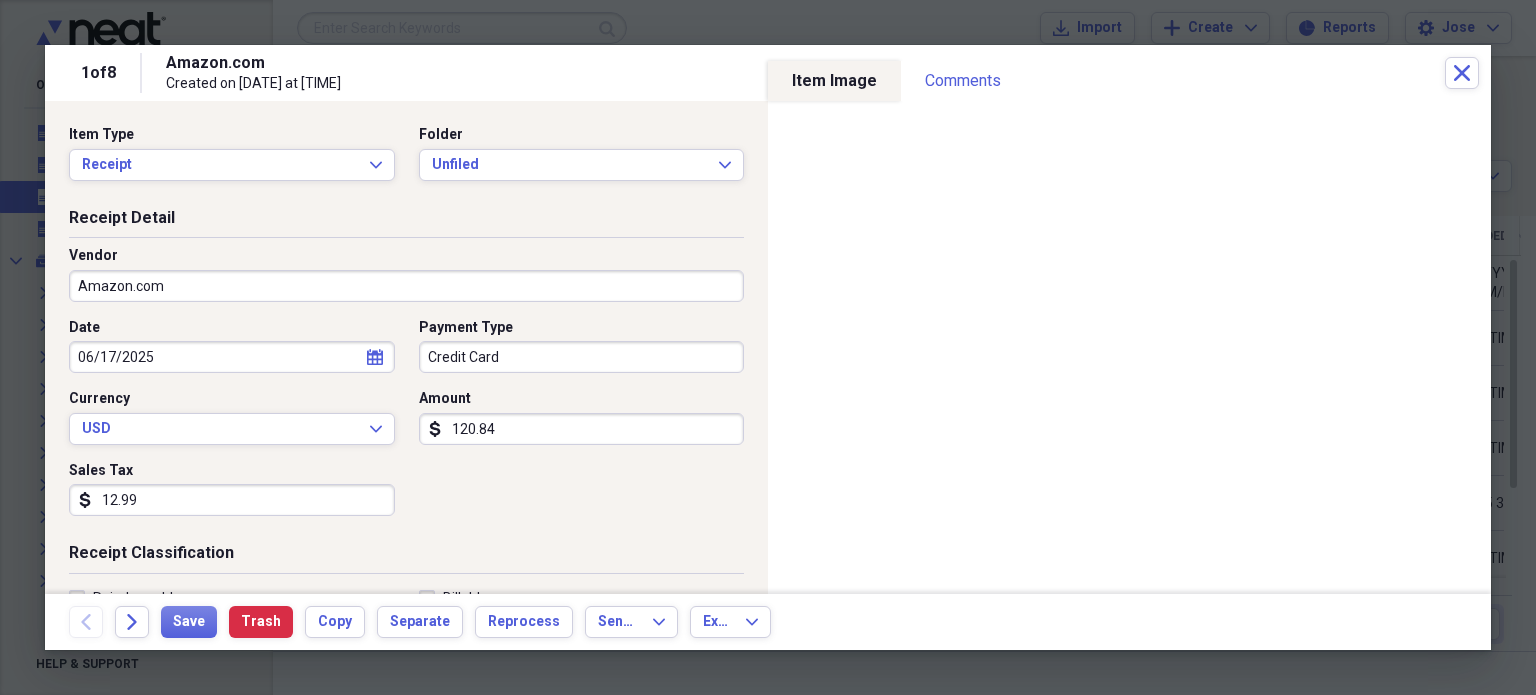 scroll, scrollTop: 431, scrollLeft: 0, axis: vertical 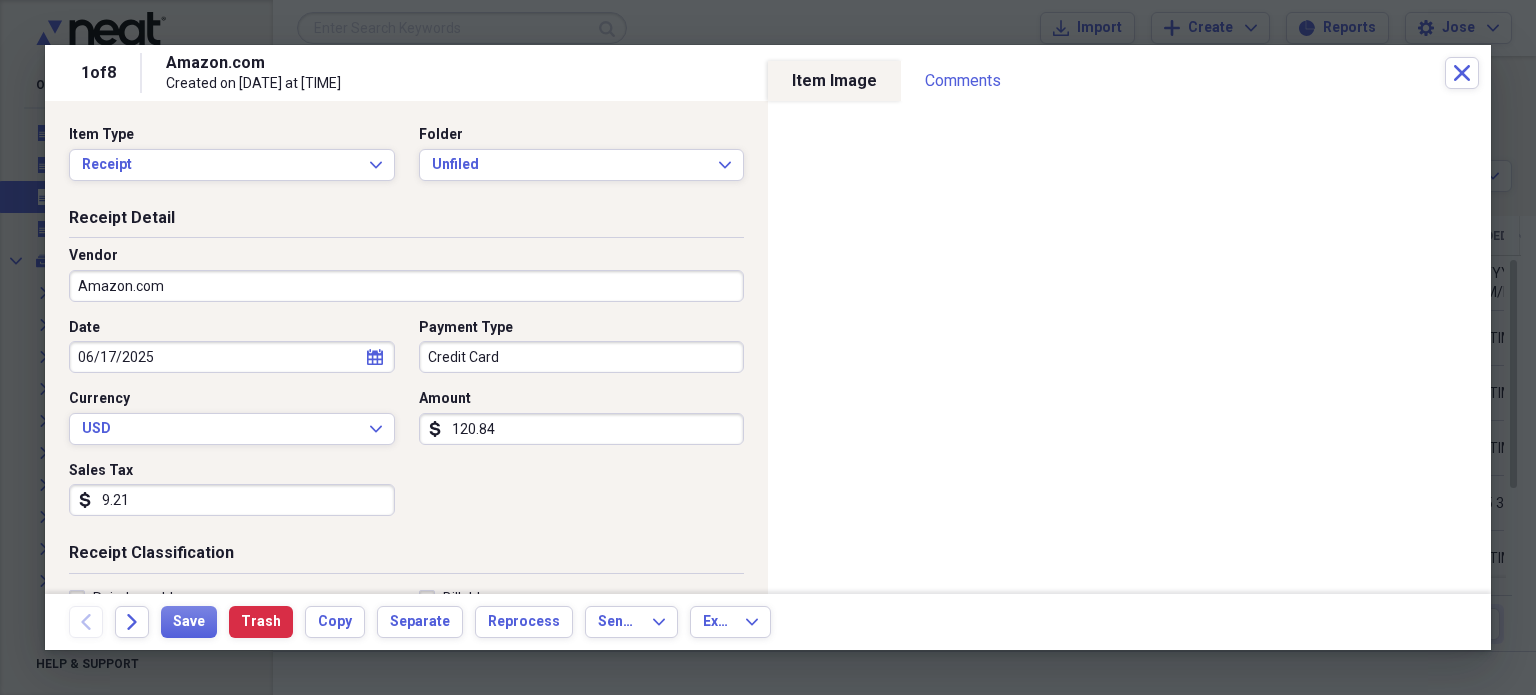 type on "9.21" 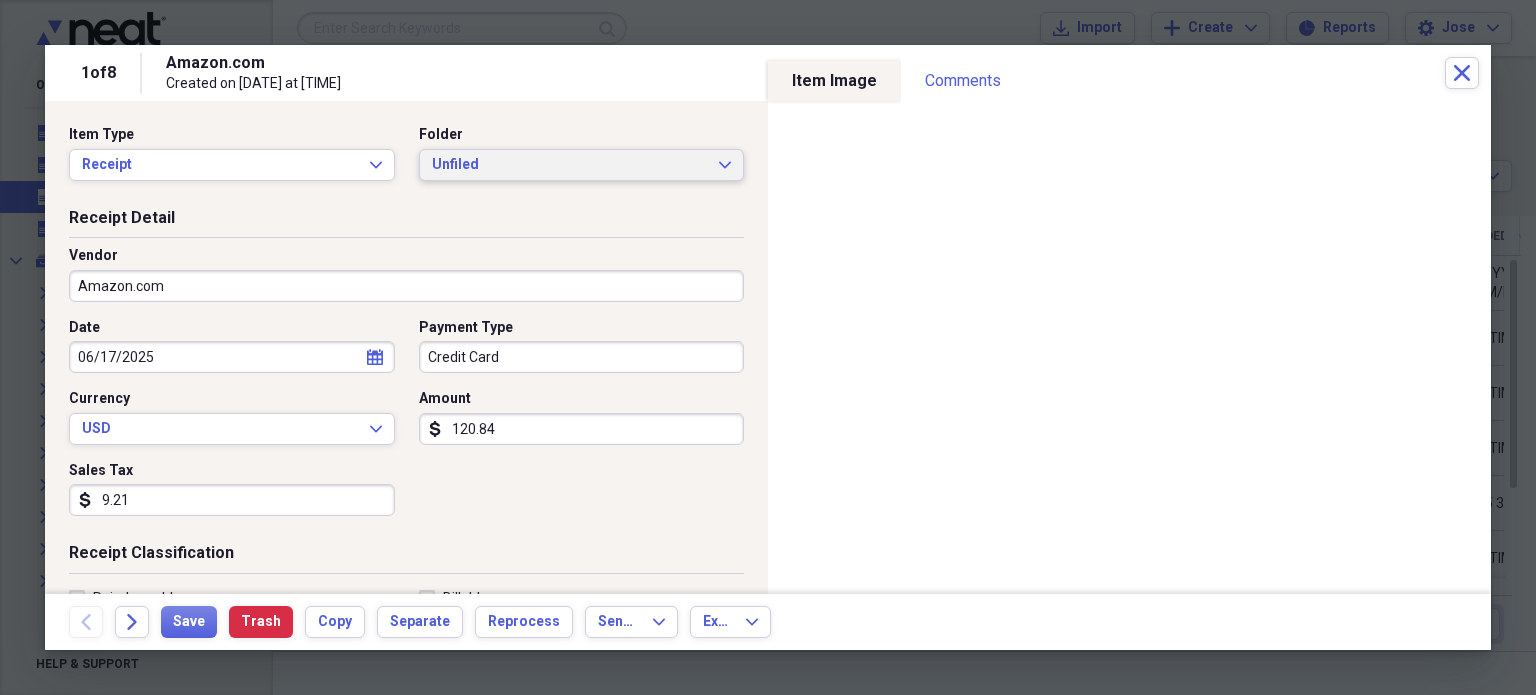 click on "Unfiled Expand" at bounding box center [582, 165] 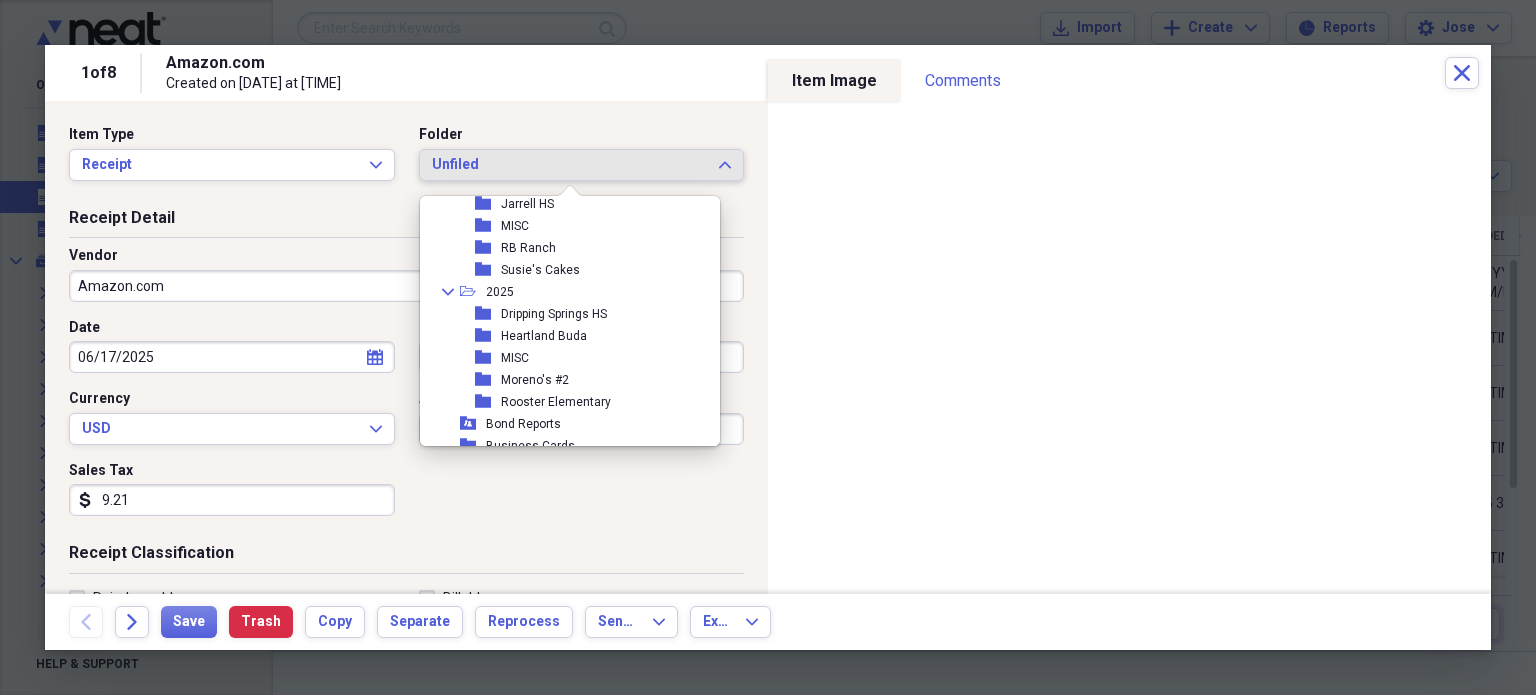scroll, scrollTop: 655, scrollLeft: 0, axis: vertical 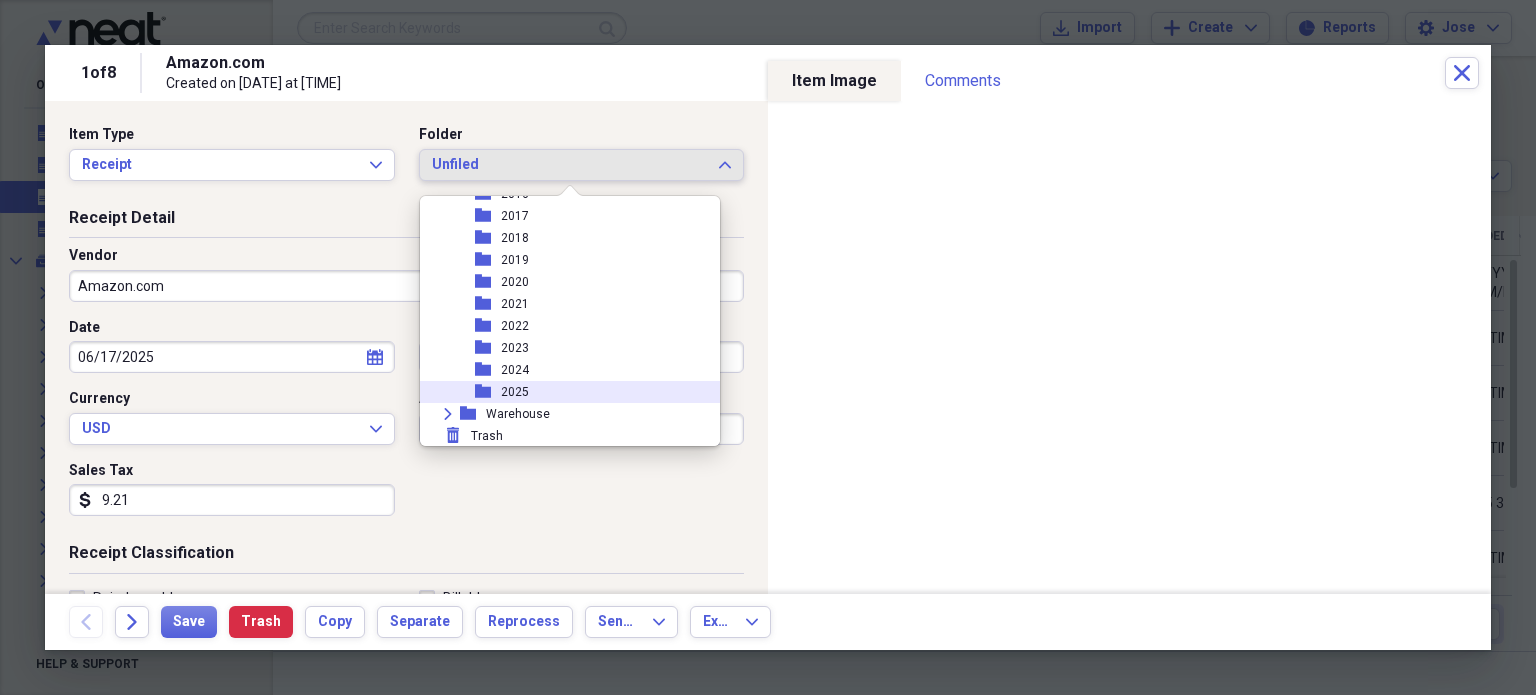 click on "folder 2025" at bounding box center (562, 392) 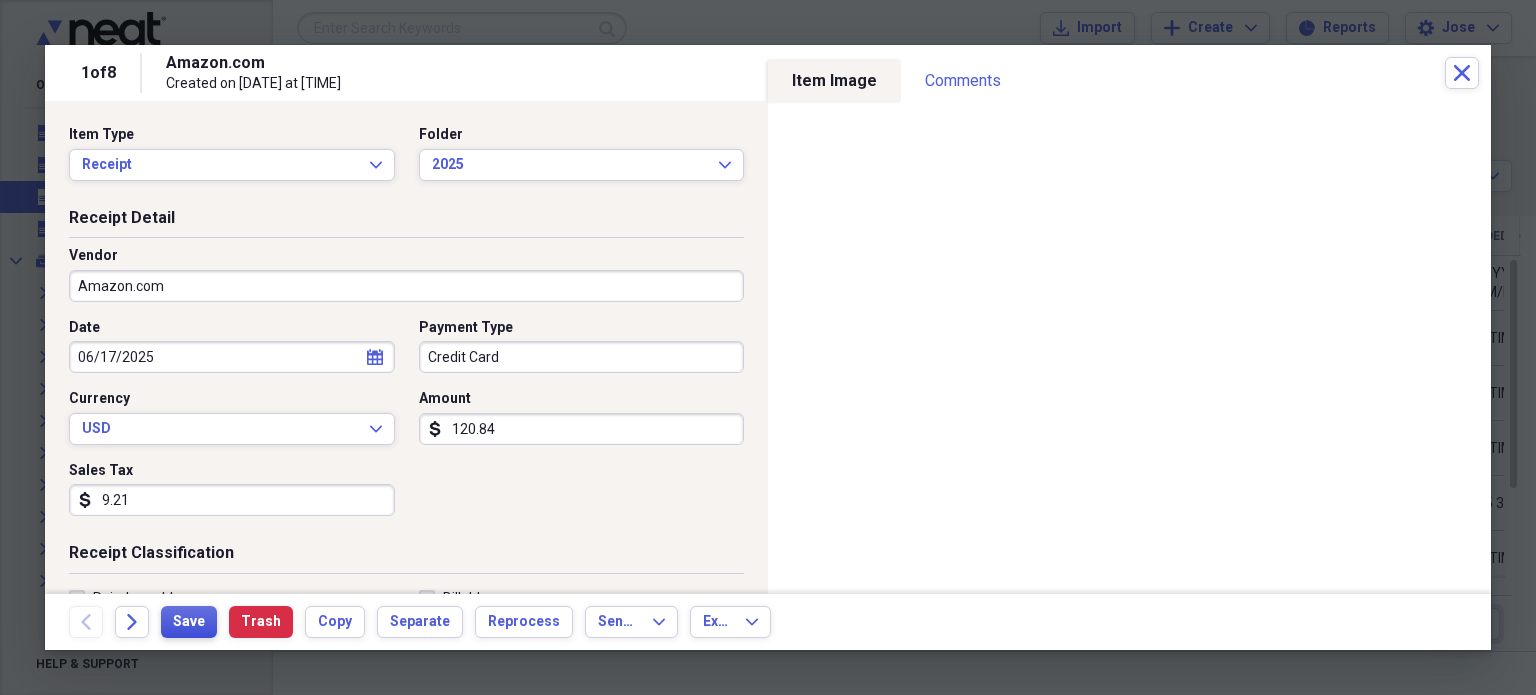 click on "Save" at bounding box center [189, 622] 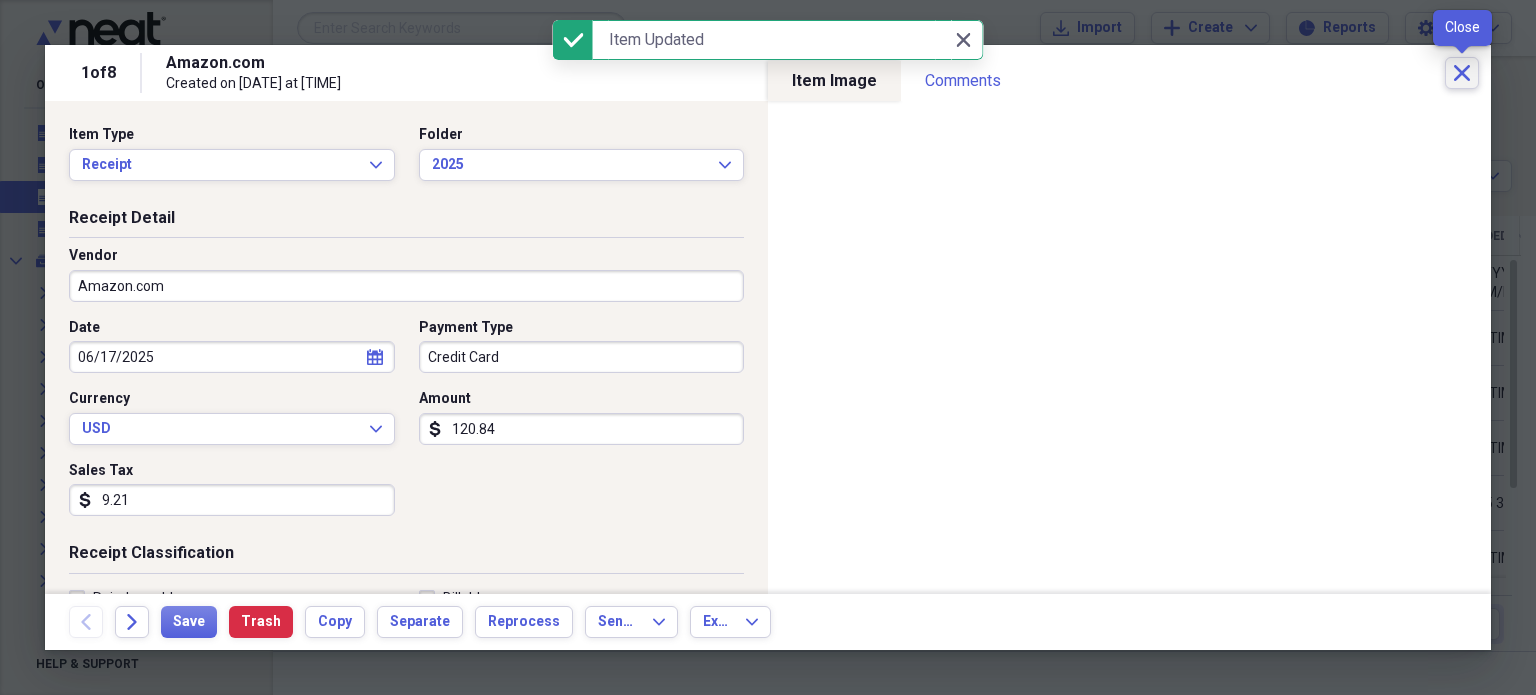 click on "Close" at bounding box center (1462, 73) 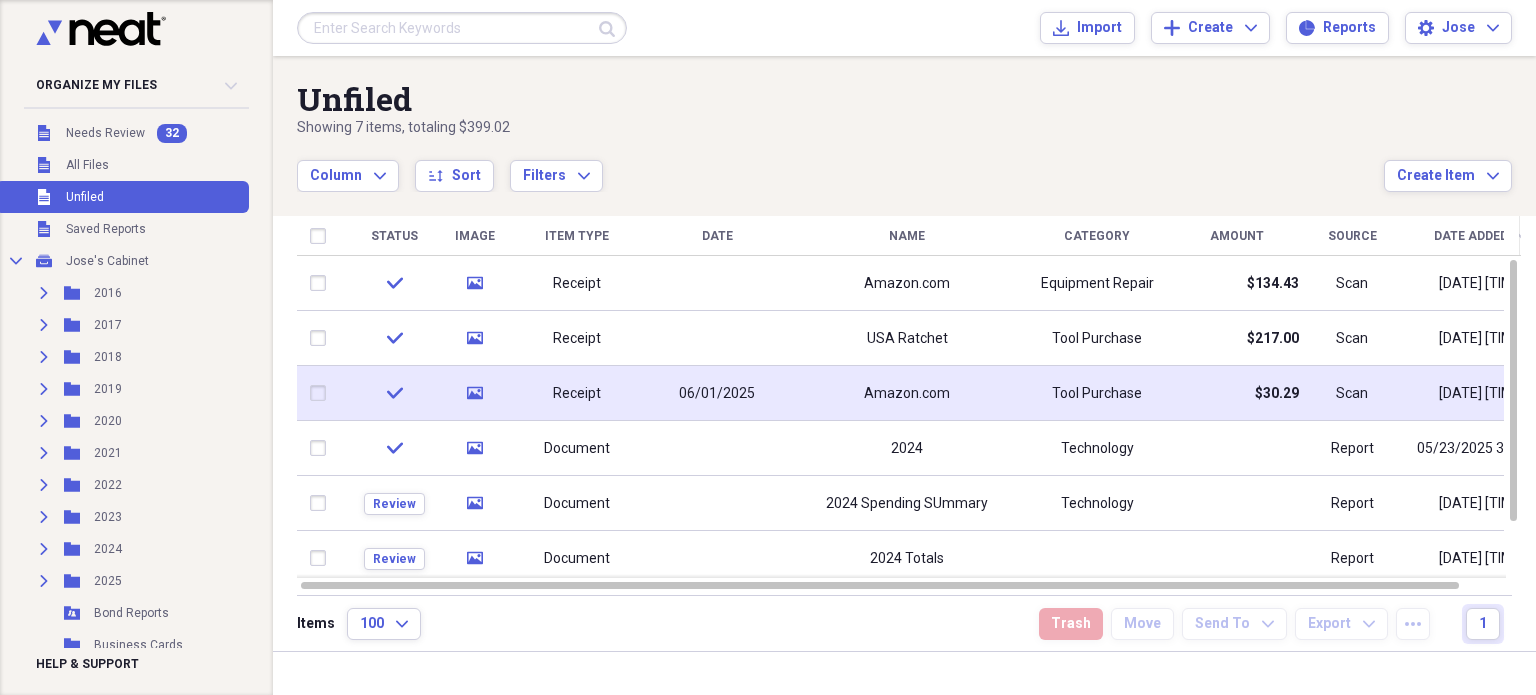 click on "Amazon.com" at bounding box center [907, 393] 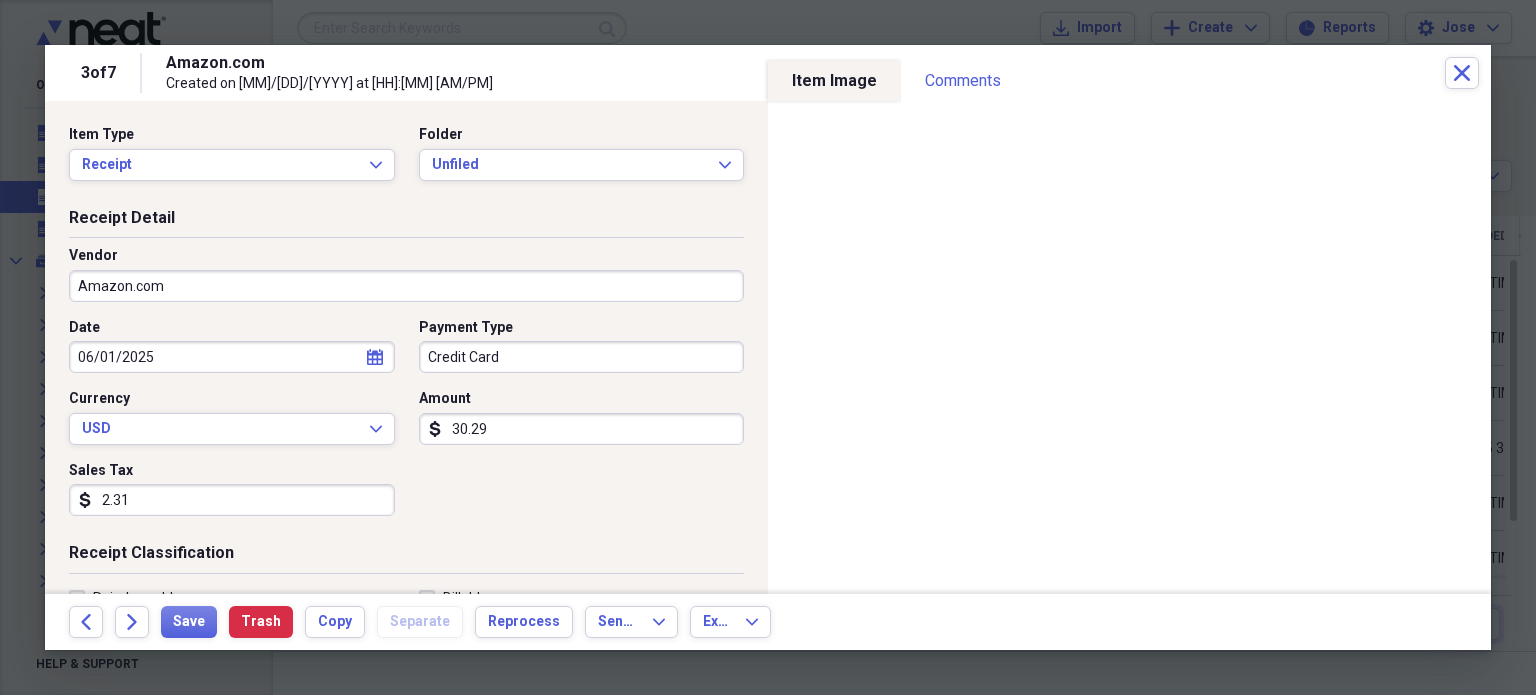 click at bounding box center [768, 347] 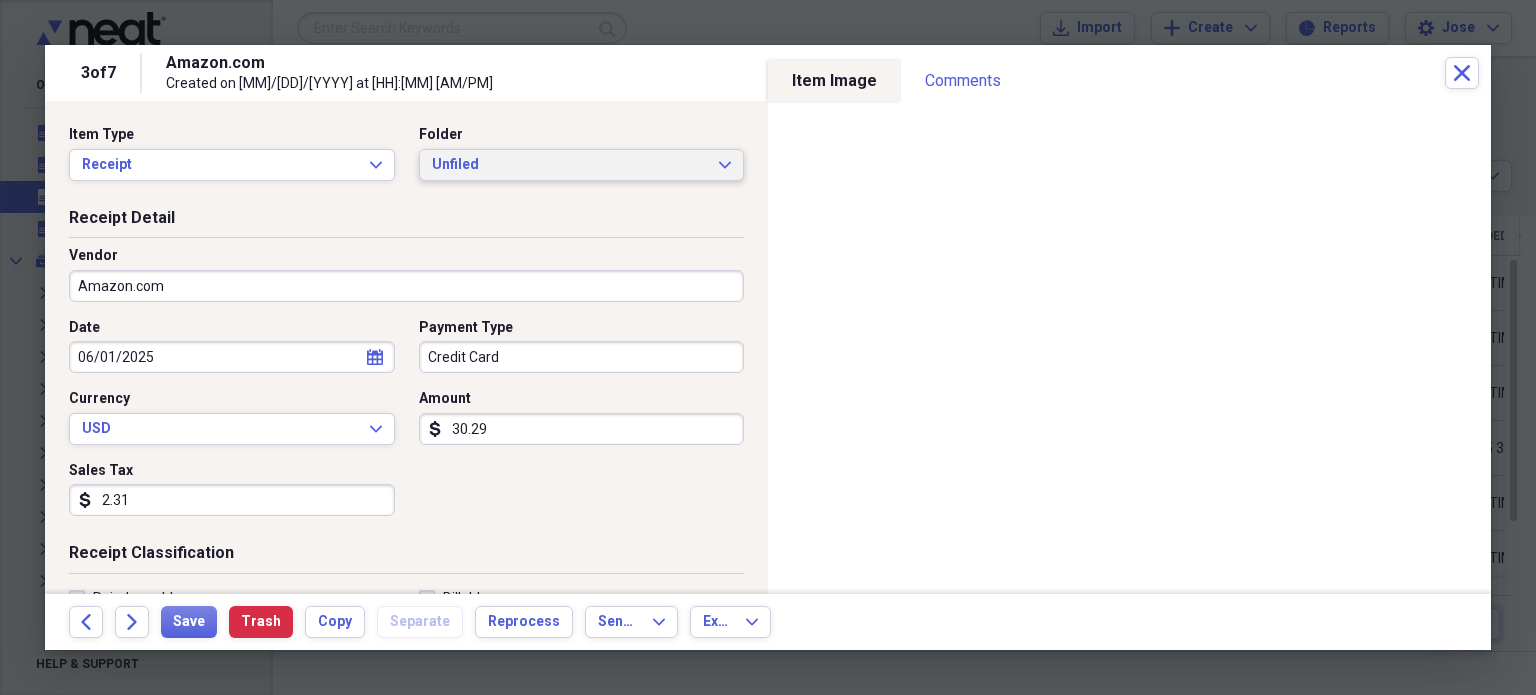 click on "Unfiled Expand" at bounding box center [582, 165] 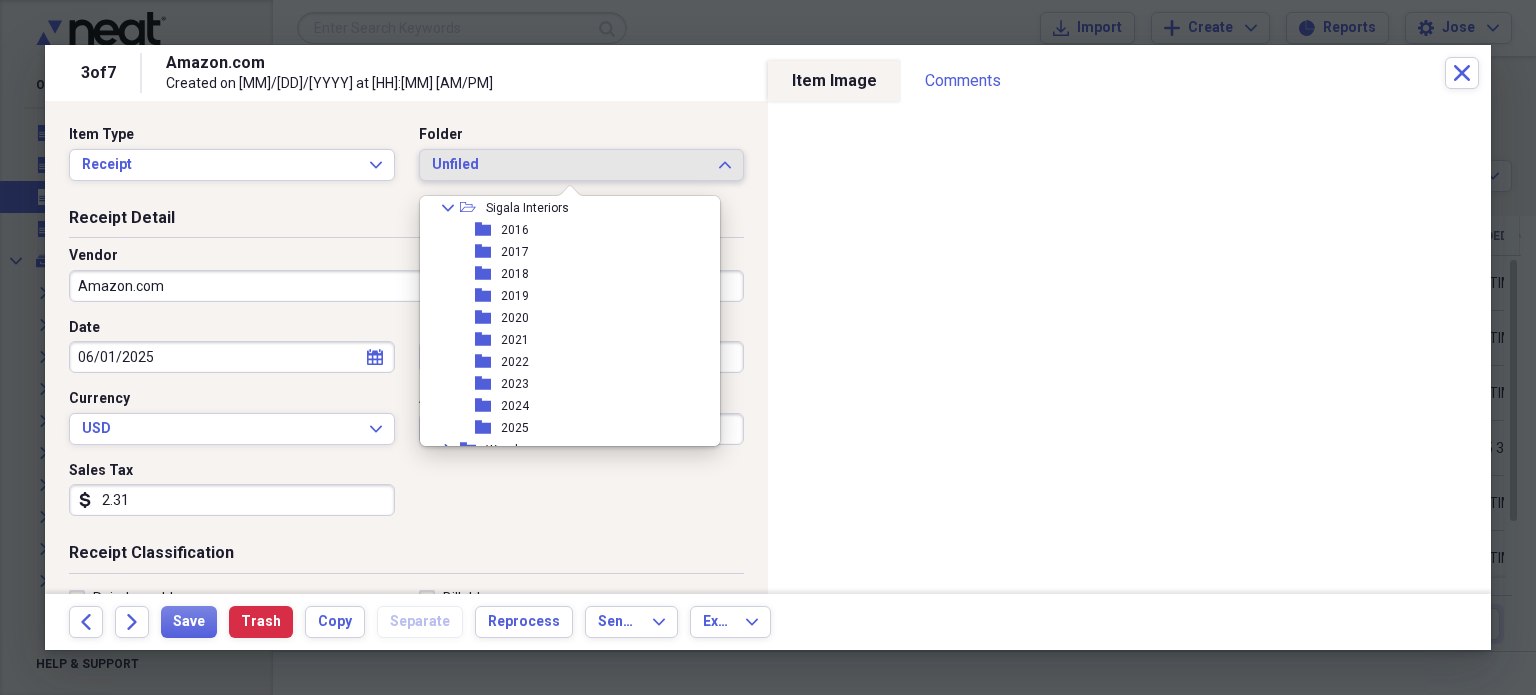 scroll, scrollTop: 776, scrollLeft: 0, axis: vertical 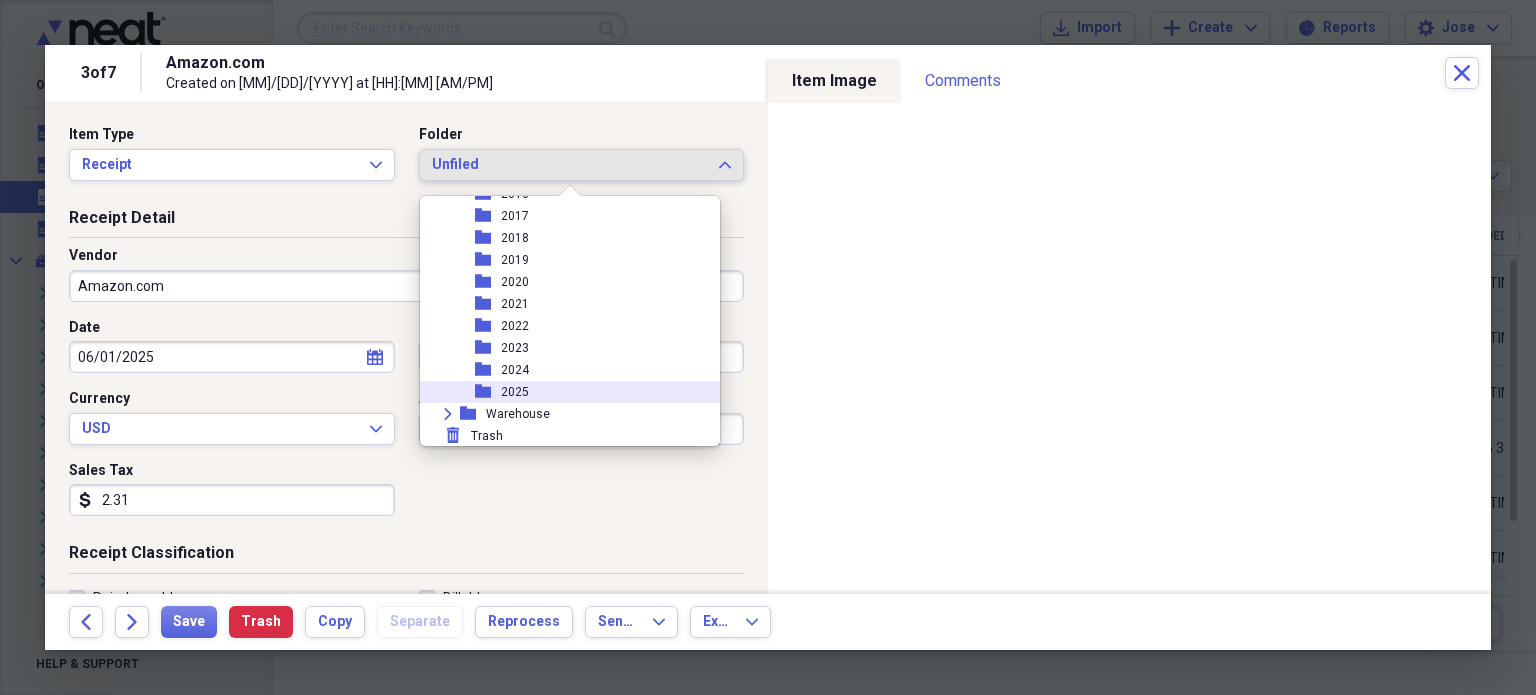 click on "folder 2025" at bounding box center (562, 392) 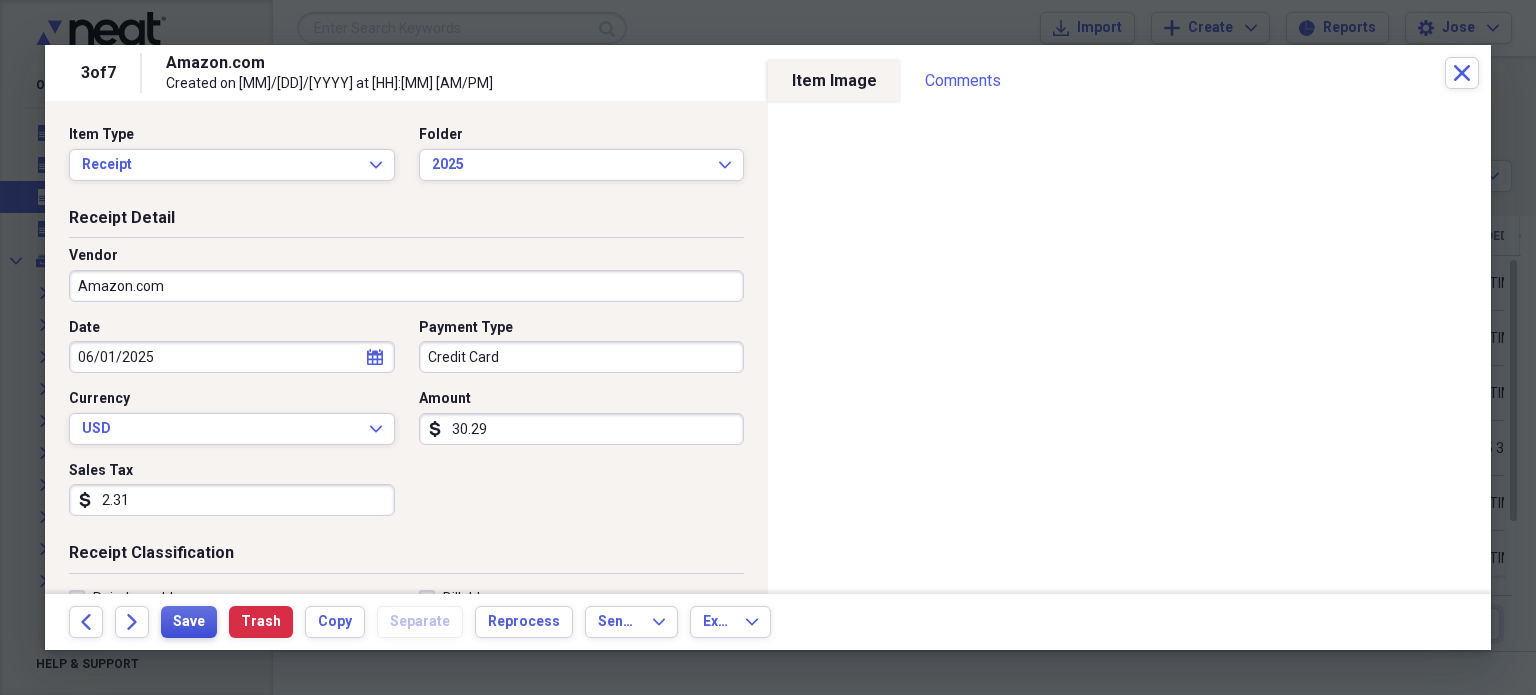 click on "Save" at bounding box center (189, 622) 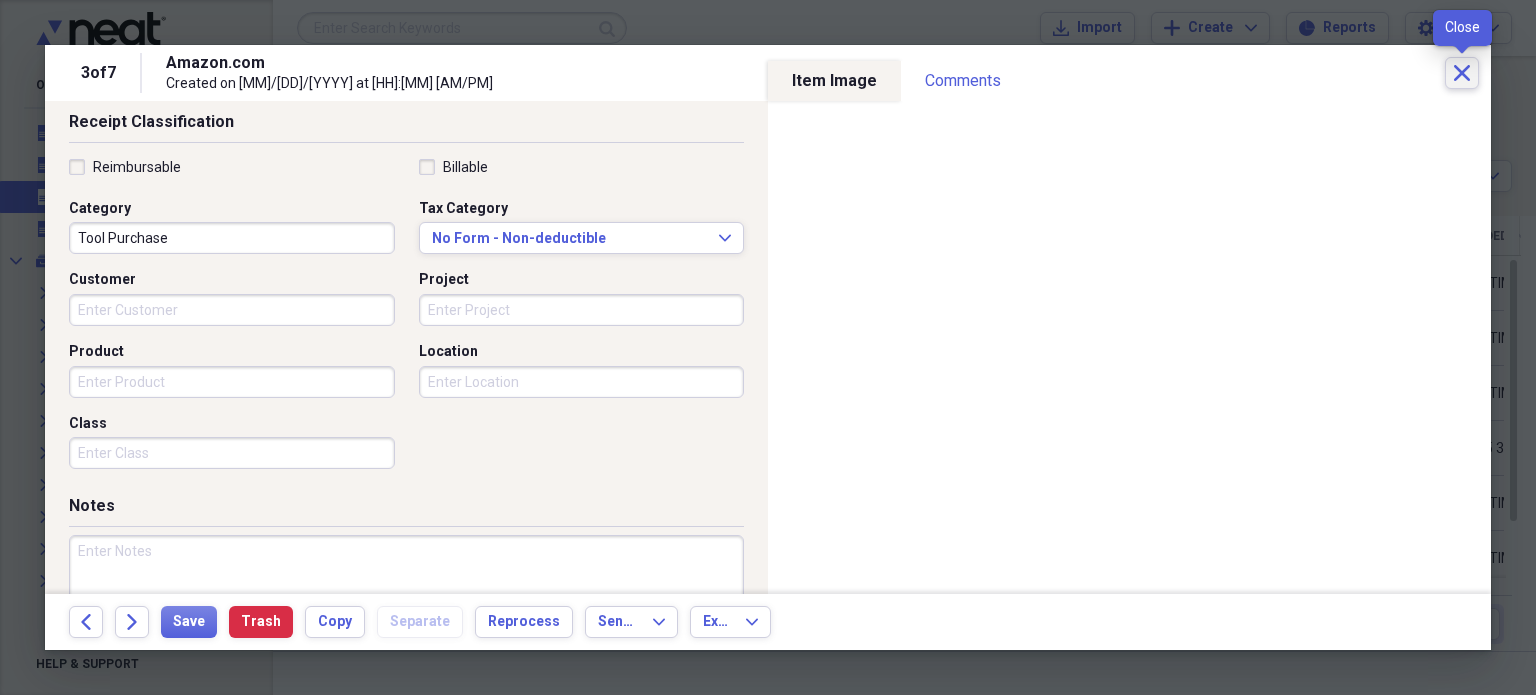 click 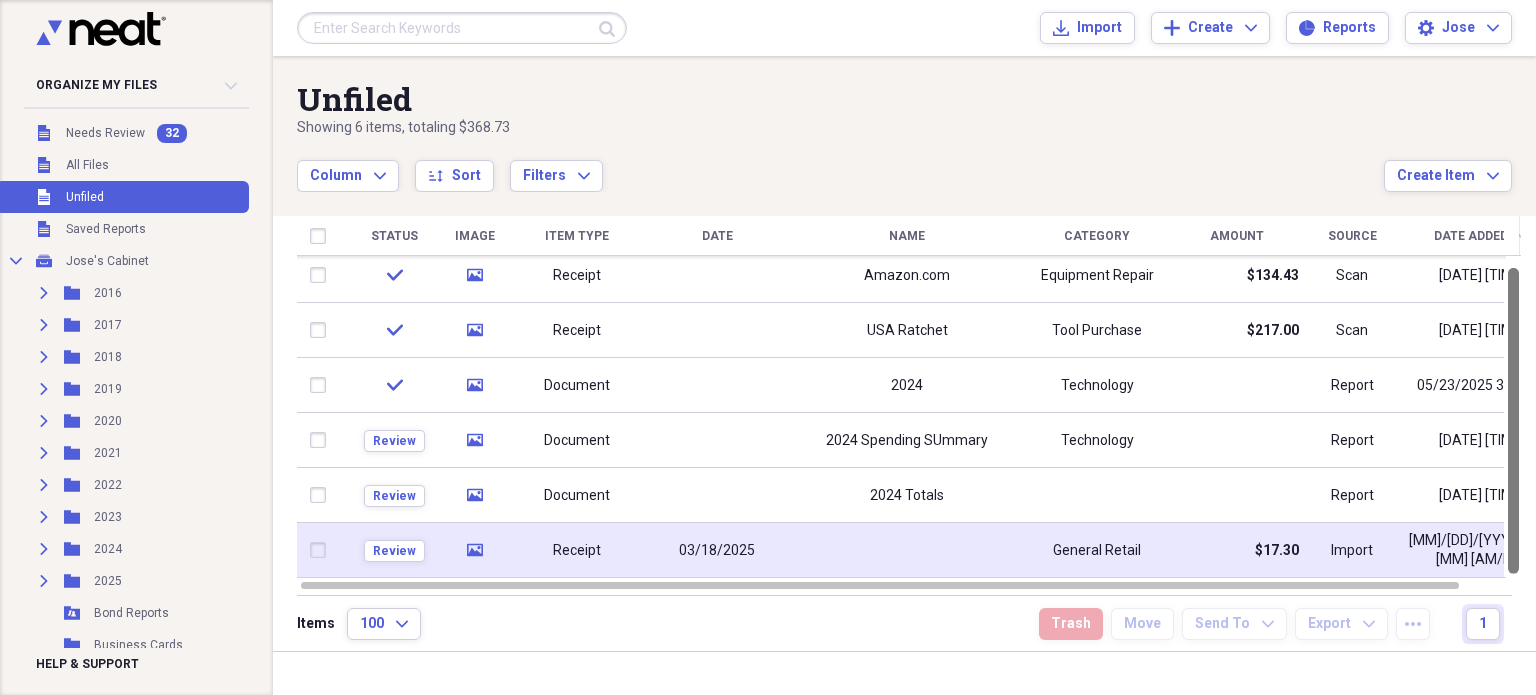 drag, startPoint x: 1535, startPoint y: 411, endPoint x: 1520, endPoint y: 539, distance: 128.87592 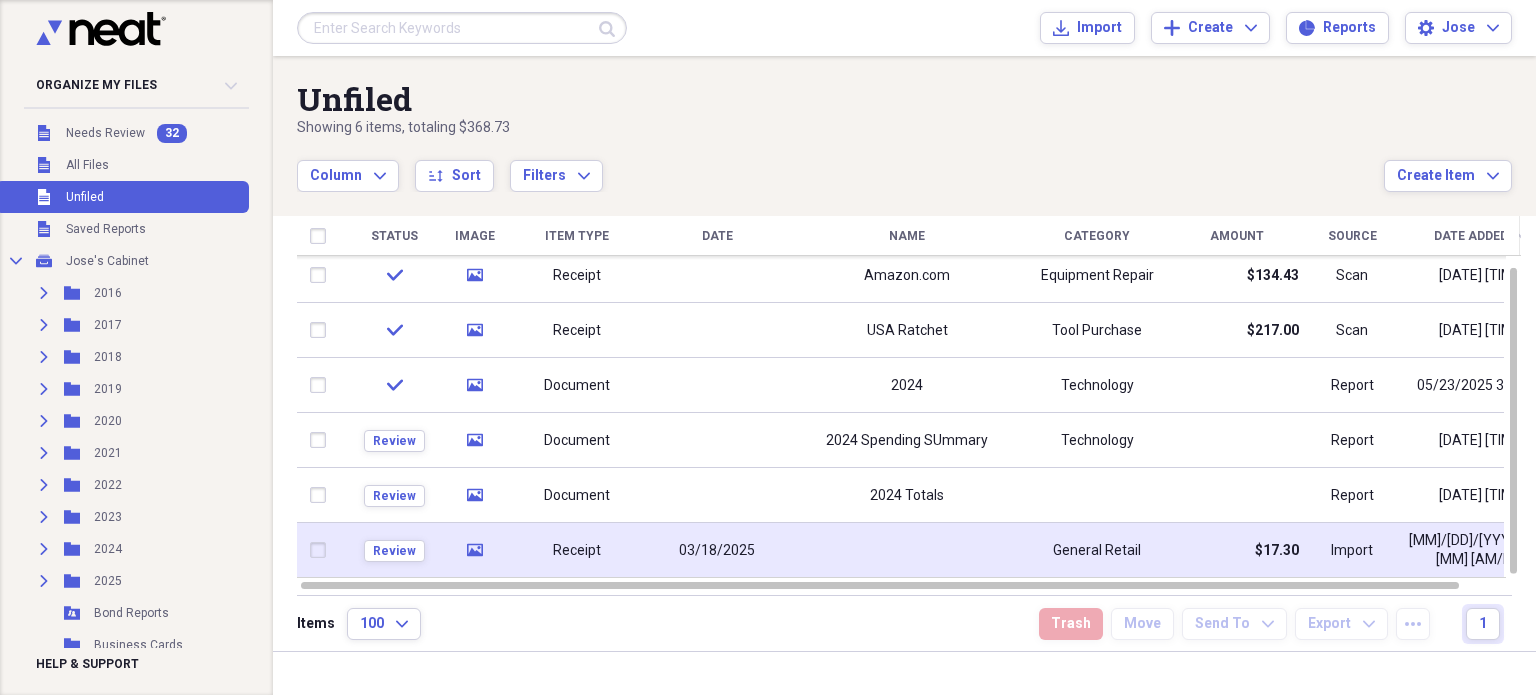 click at bounding box center [907, 550] 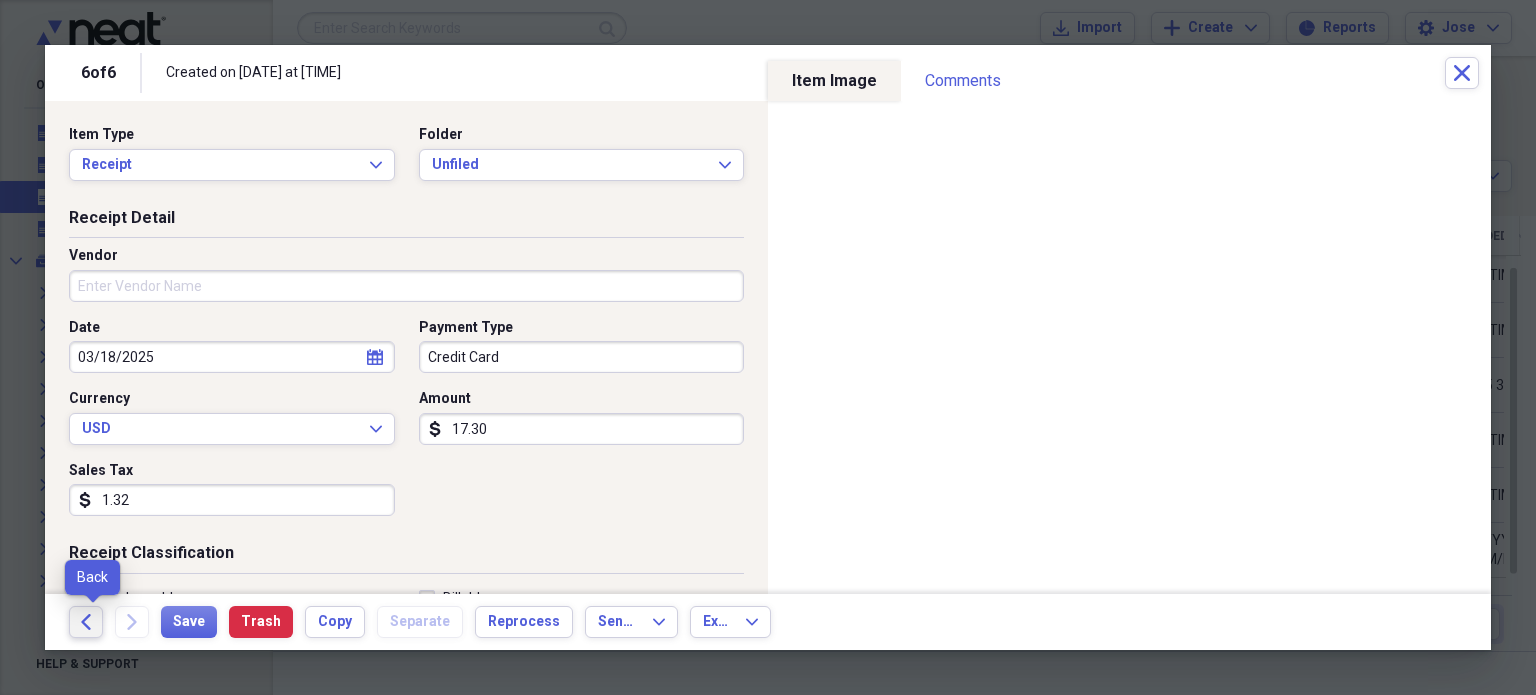 click 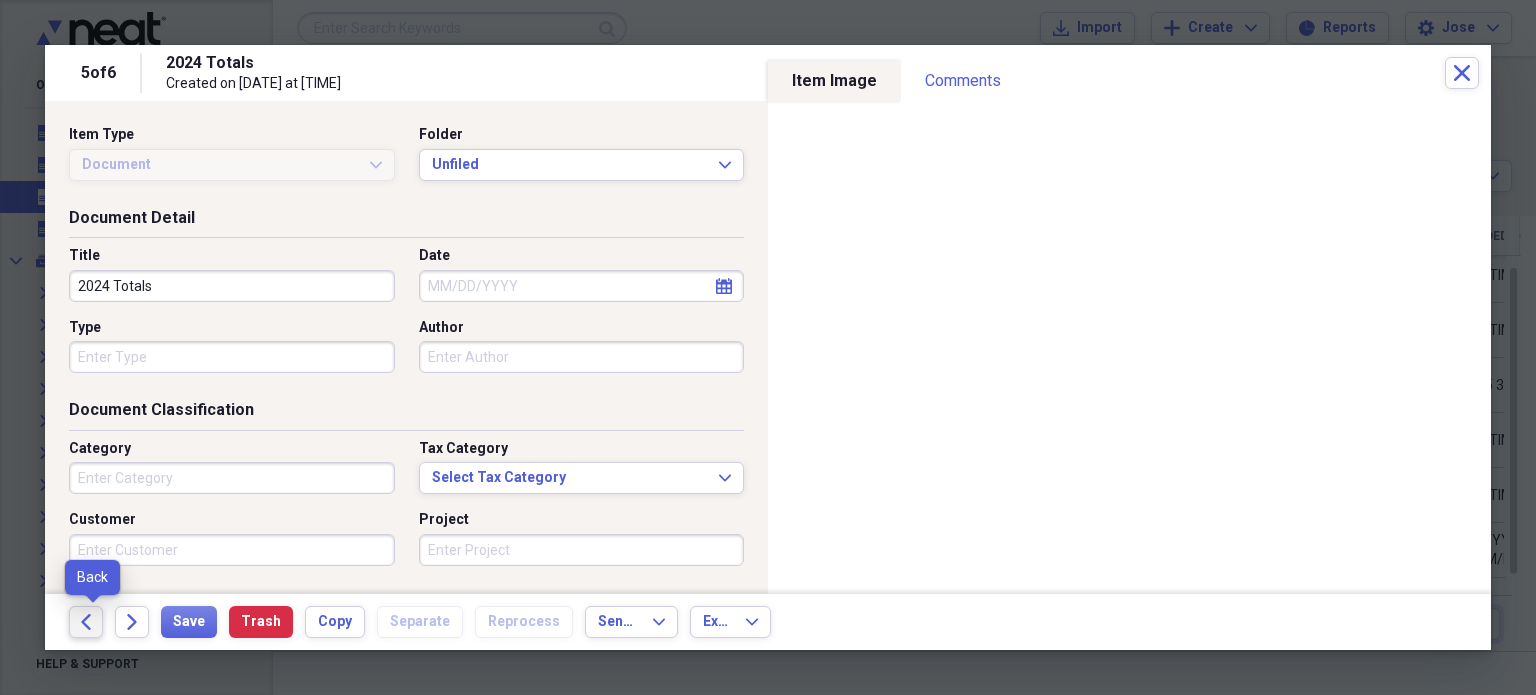 click 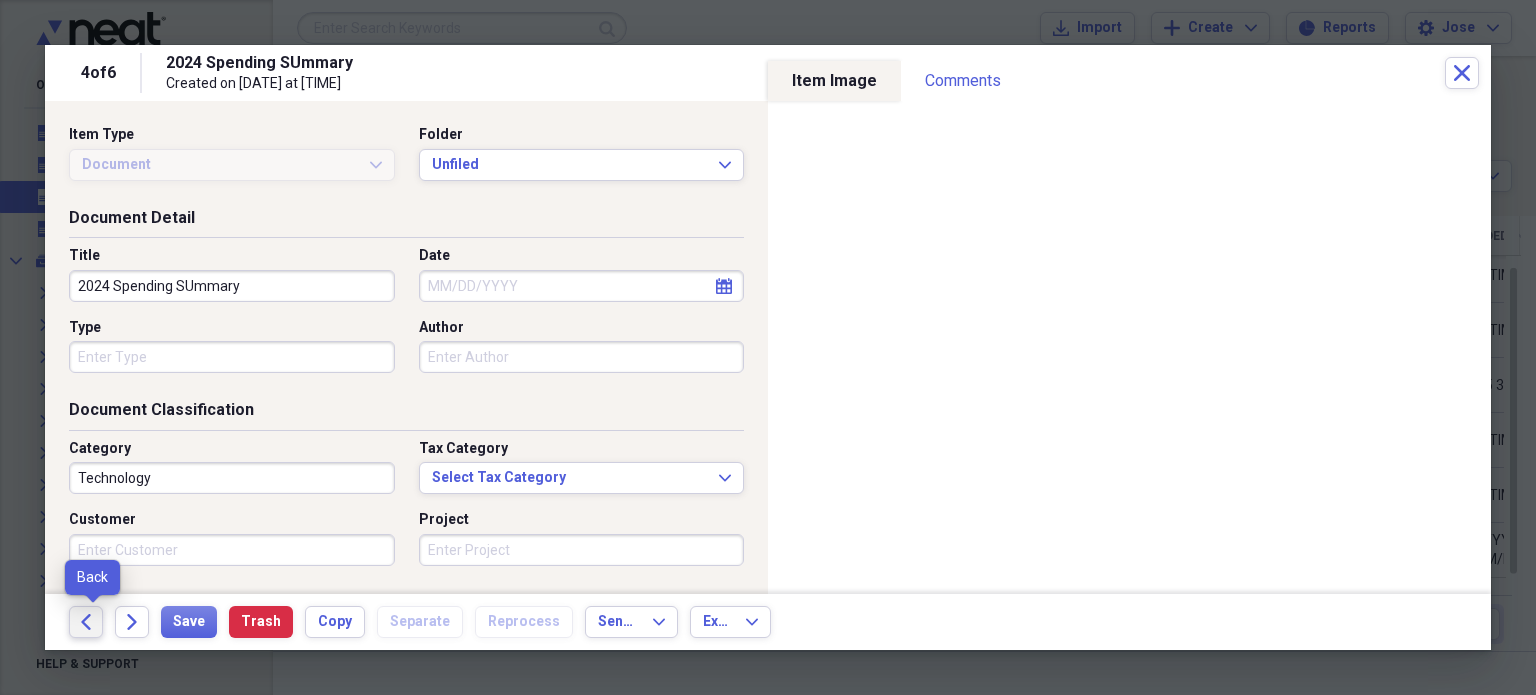click 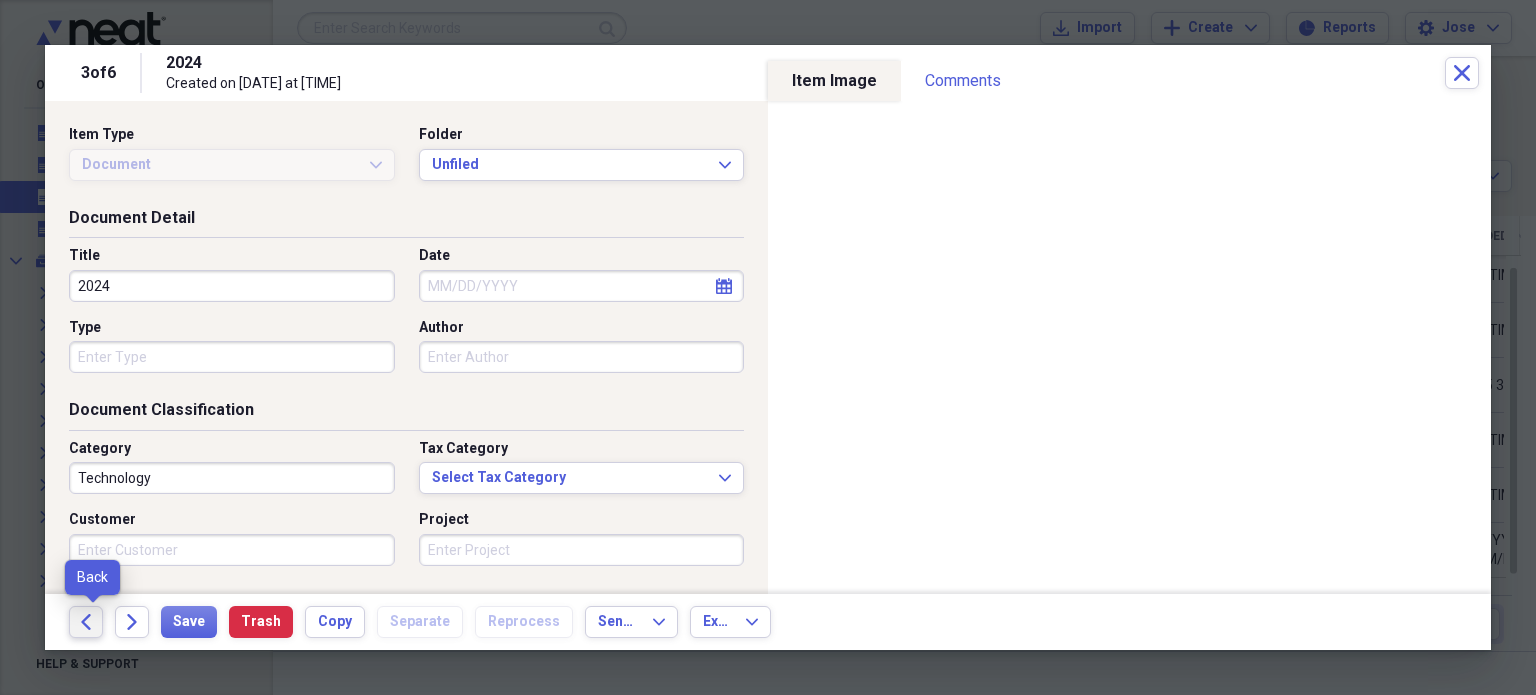 click 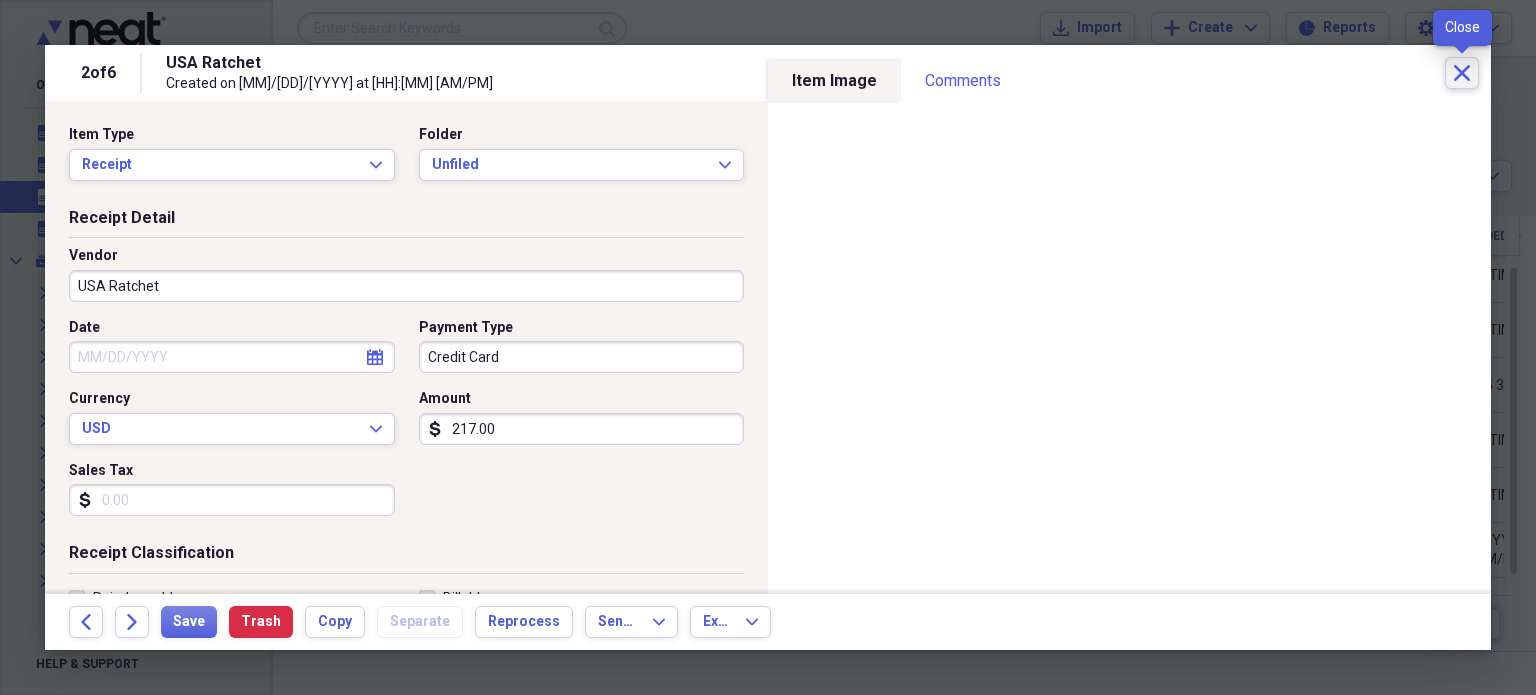 click on "Close" 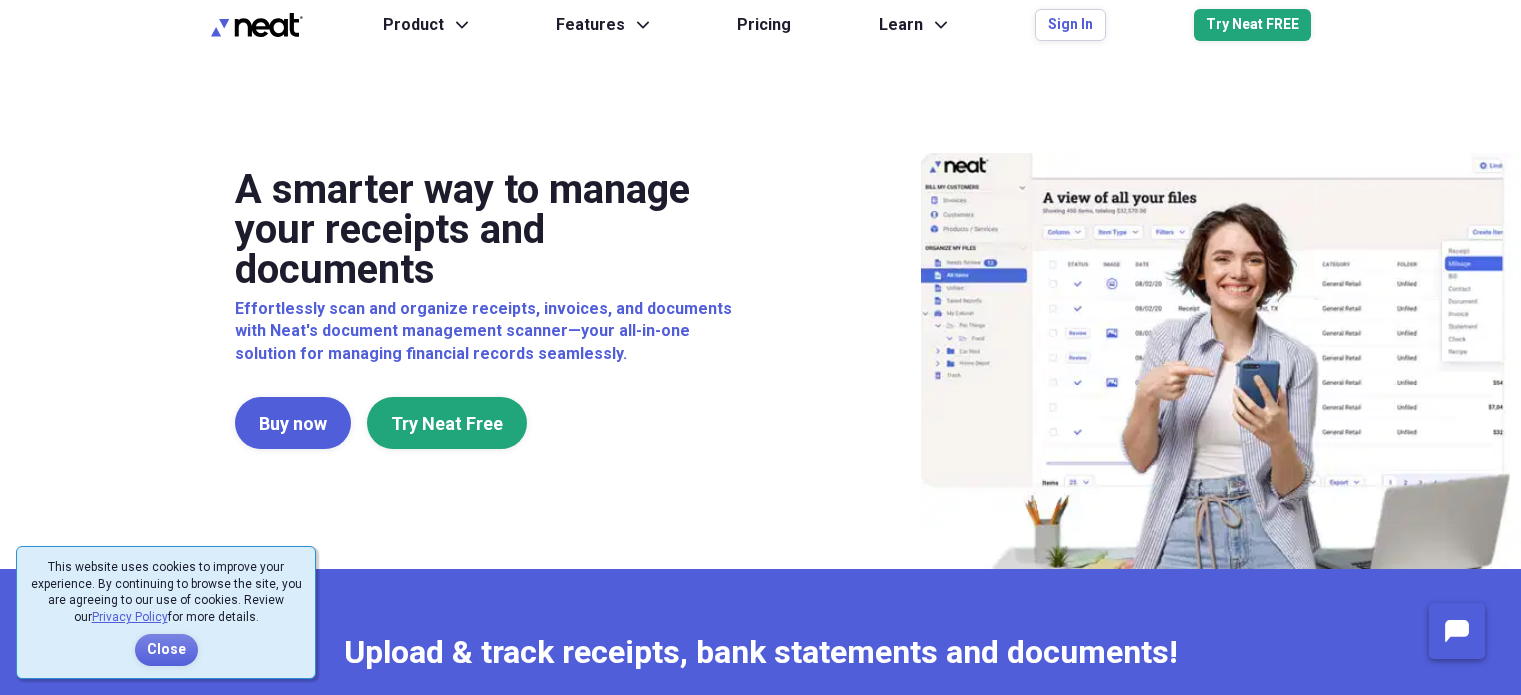scroll, scrollTop: 0, scrollLeft: 0, axis: both 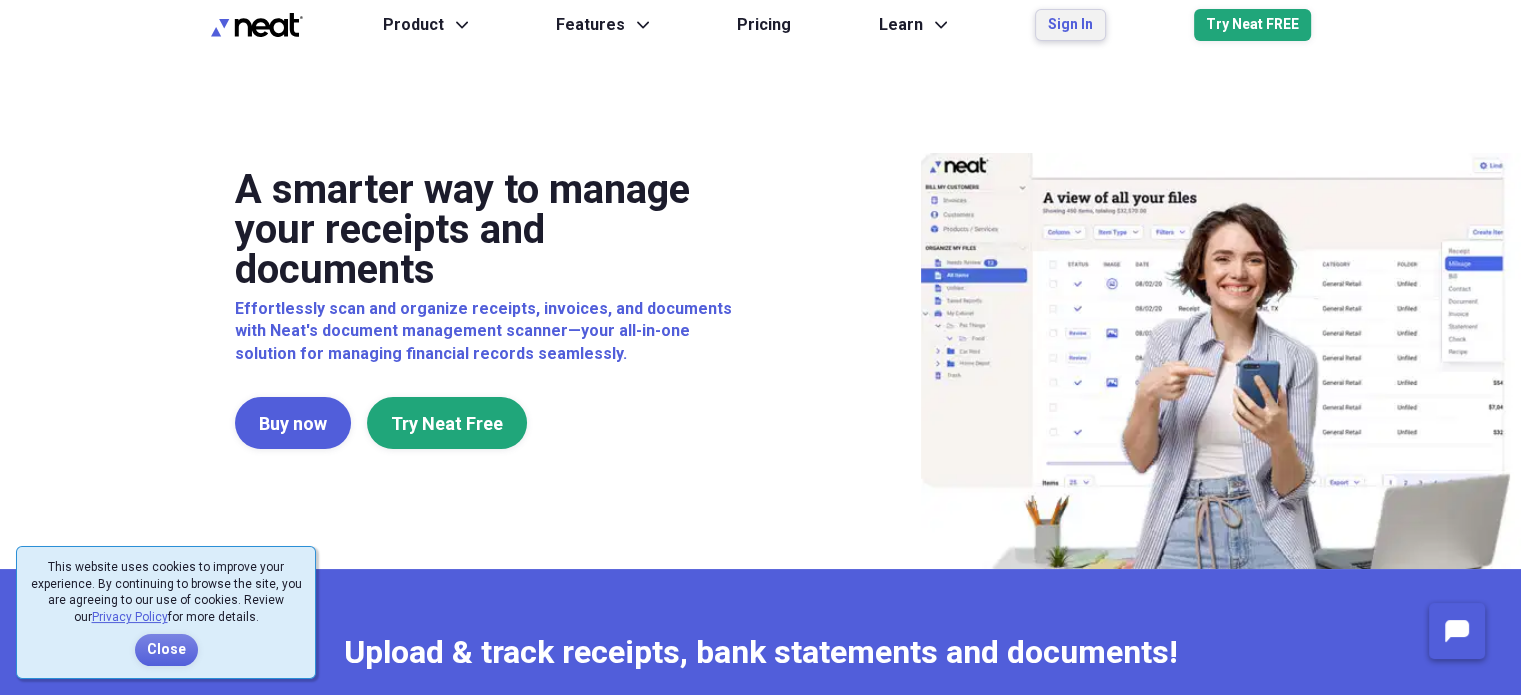 click on "Sign In" at bounding box center (1070, 25) 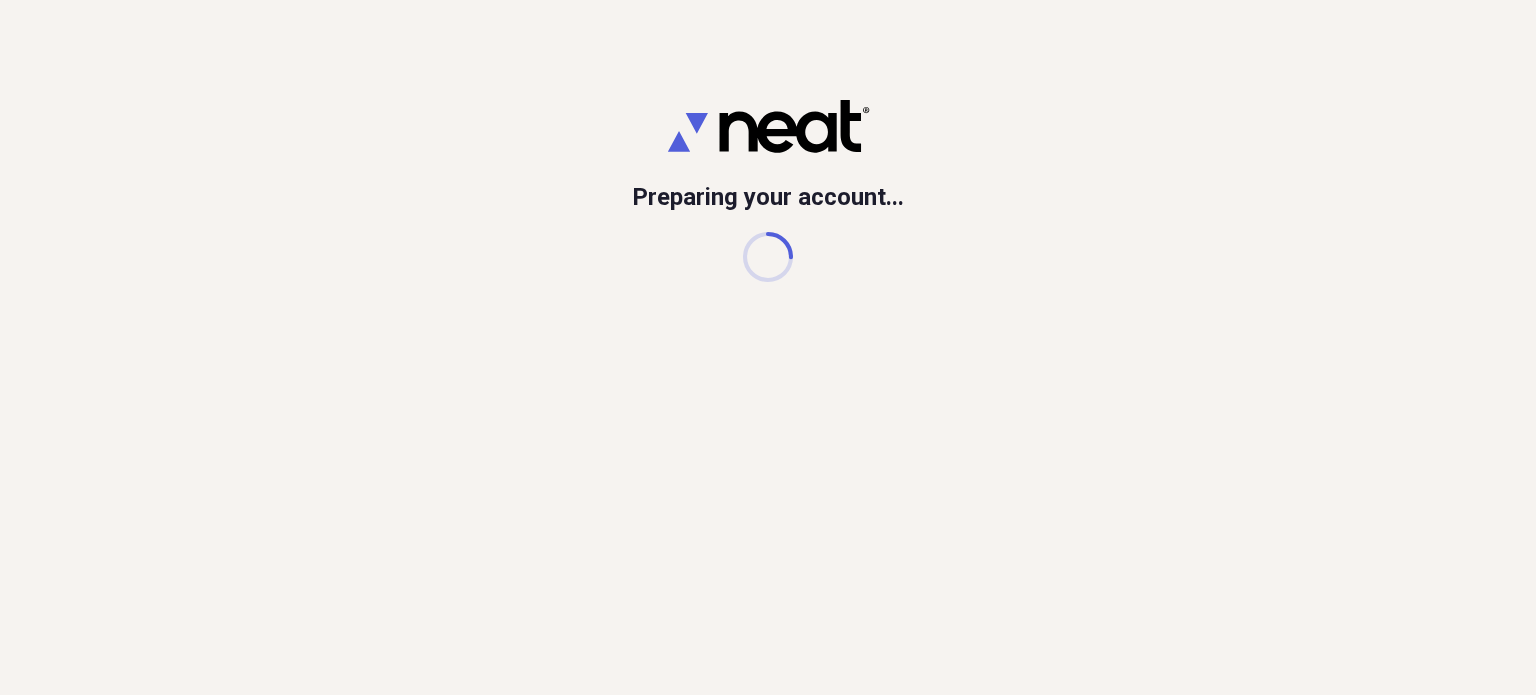 scroll, scrollTop: 0, scrollLeft: 0, axis: both 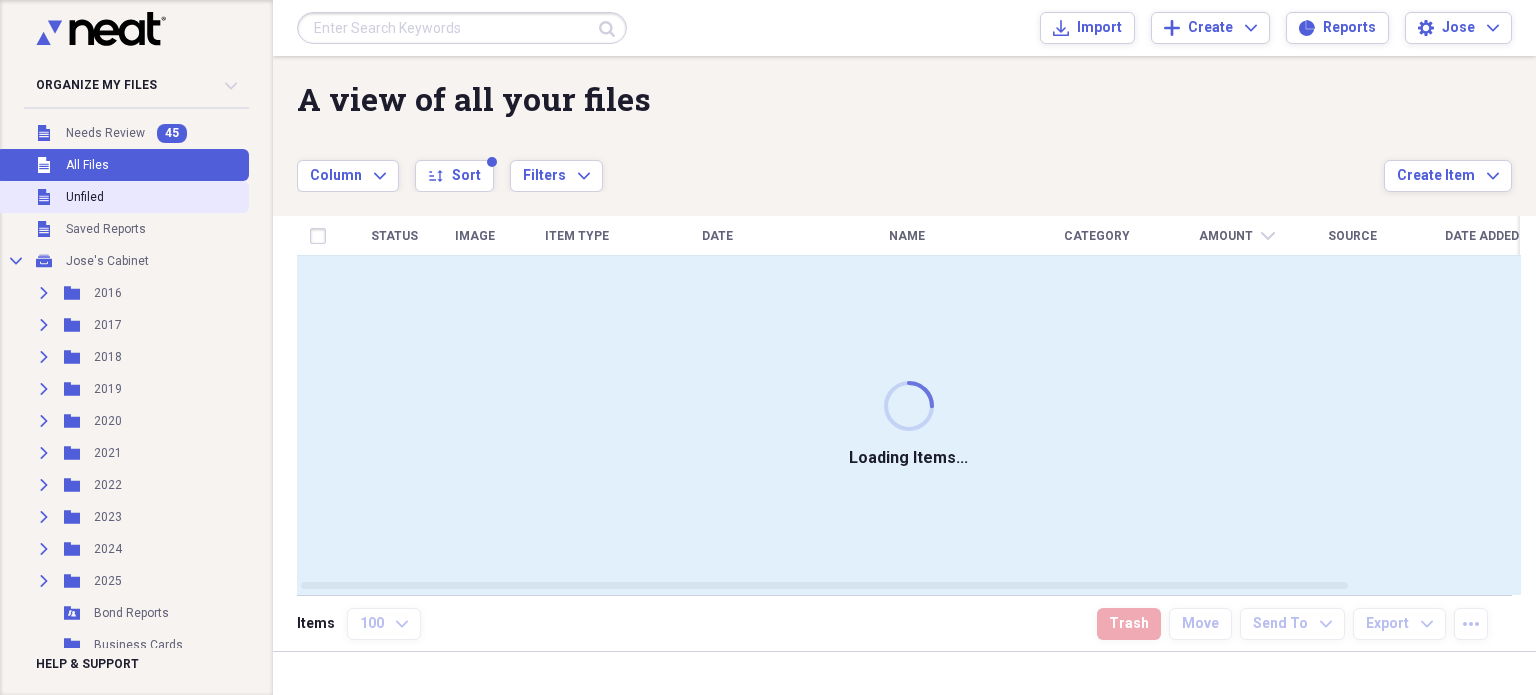 click on "Unfiled Unfiled" at bounding box center (122, 197) 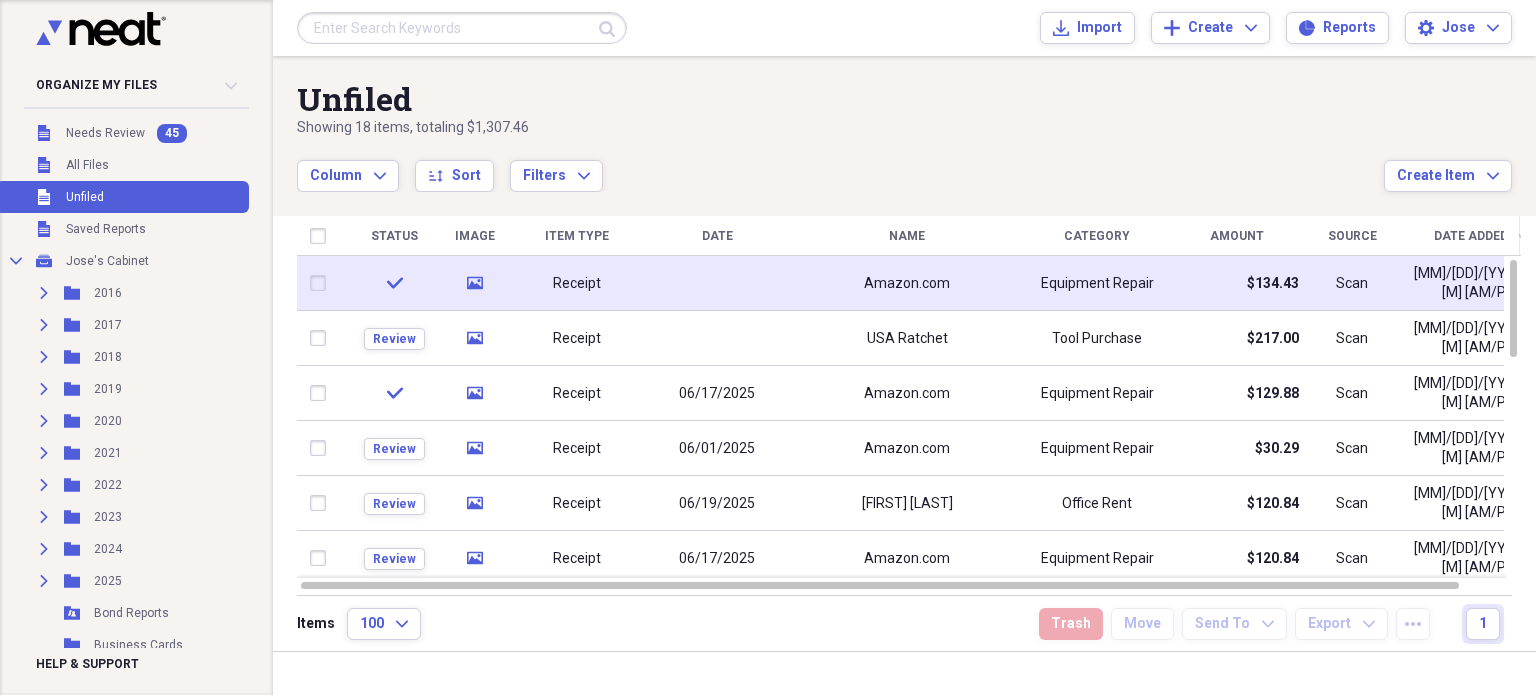 click at bounding box center [717, 283] 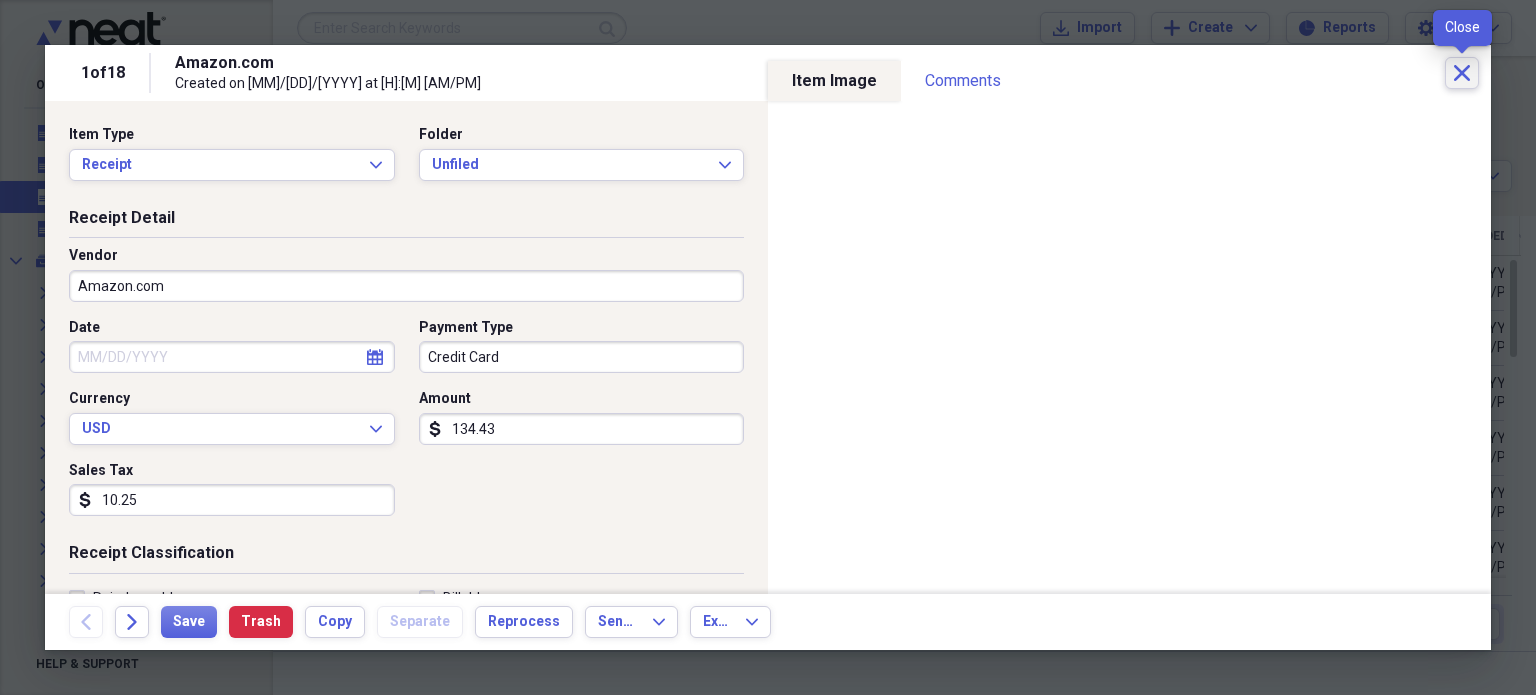 click on "Close" at bounding box center (1462, 73) 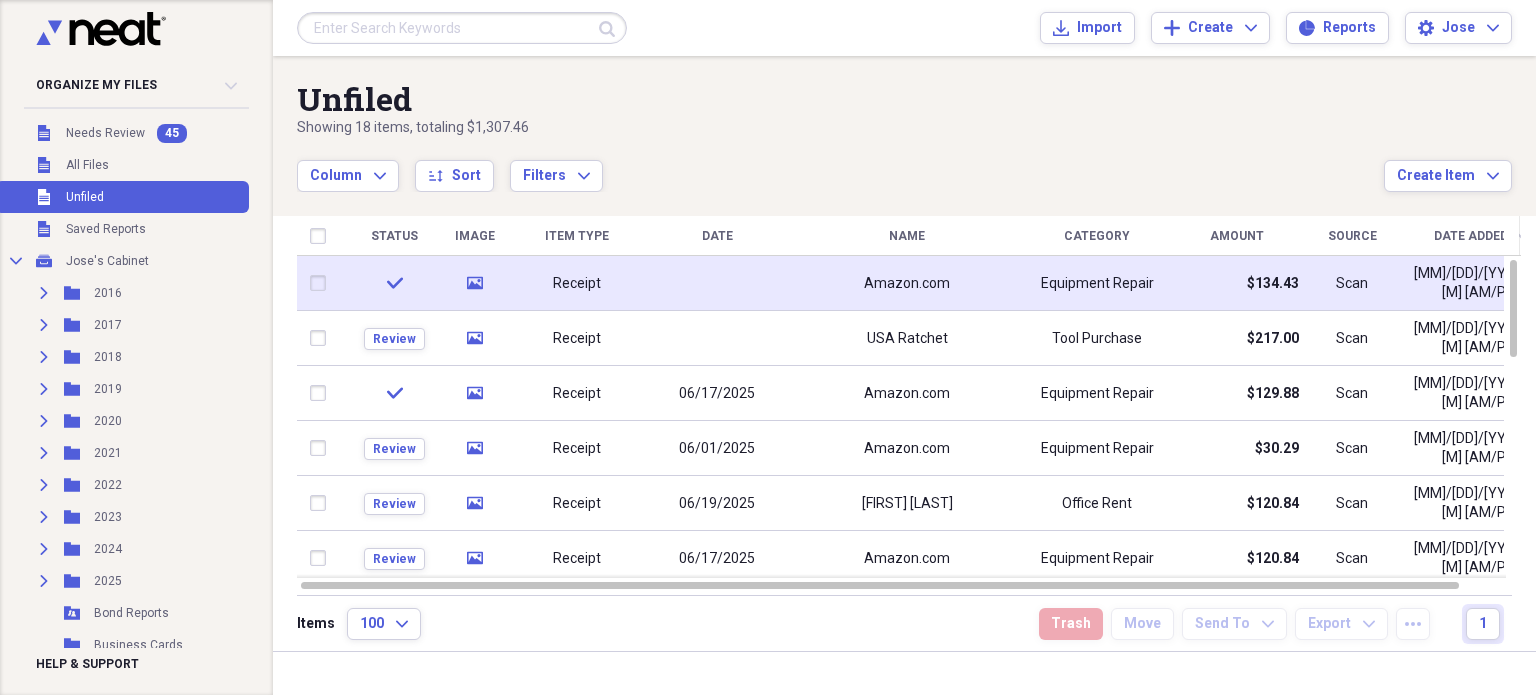 click on "Receipt" at bounding box center [577, 283] 